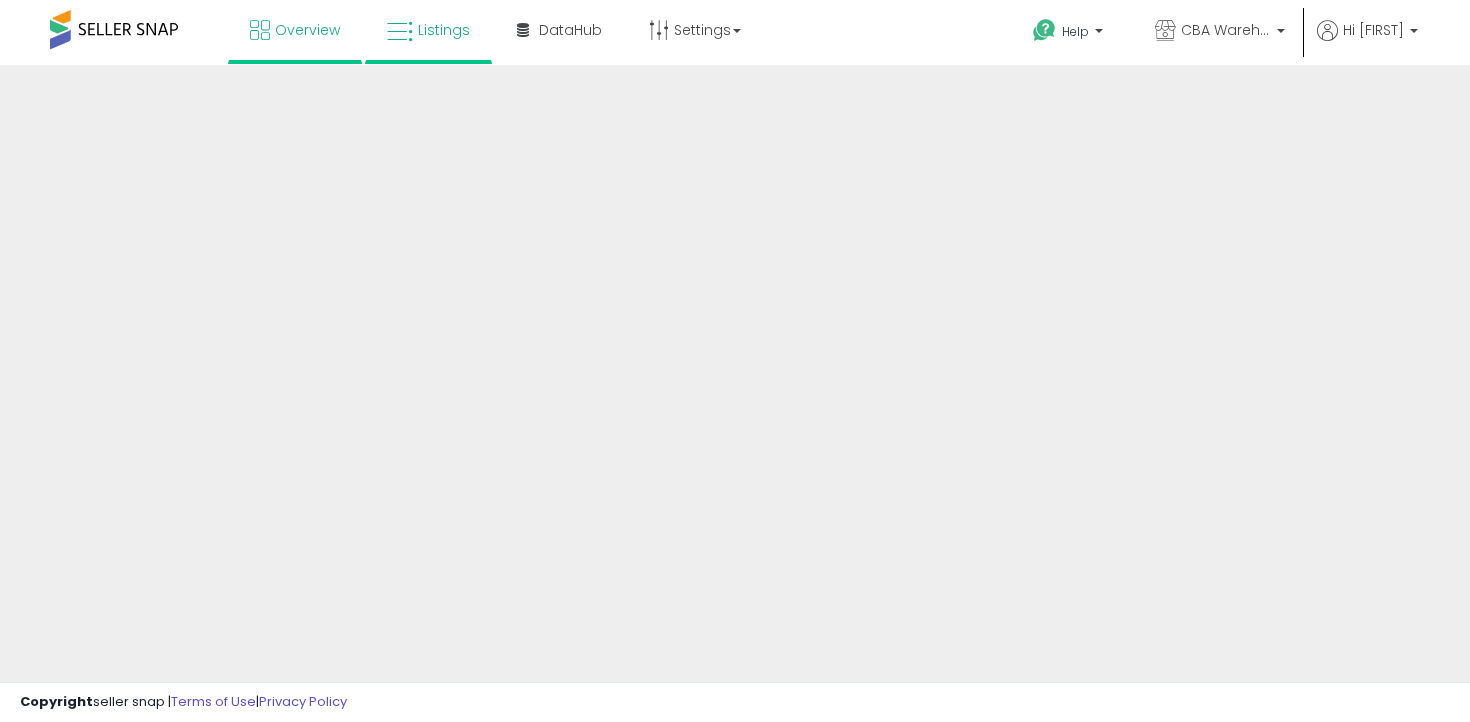 scroll, scrollTop: 0, scrollLeft: 0, axis: both 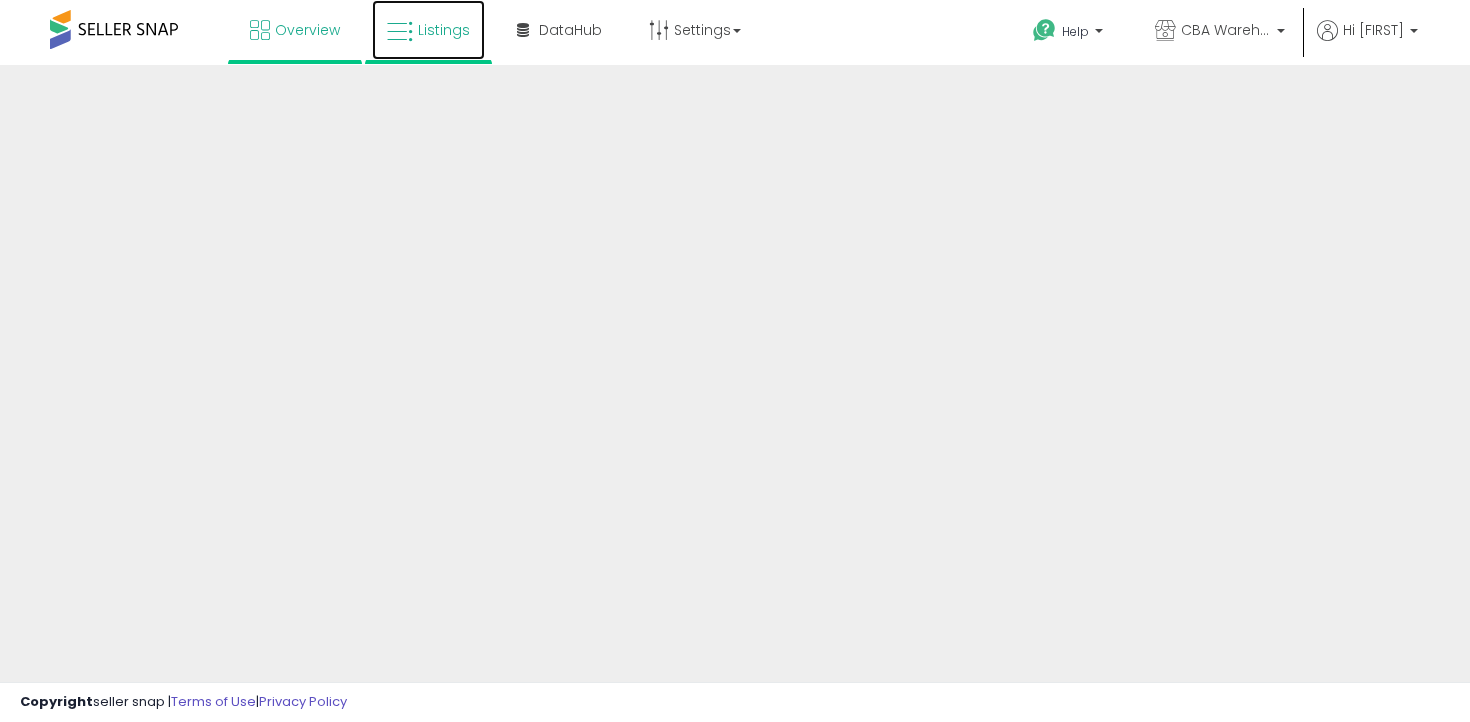 click on "Listings" at bounding box center [428, 30] 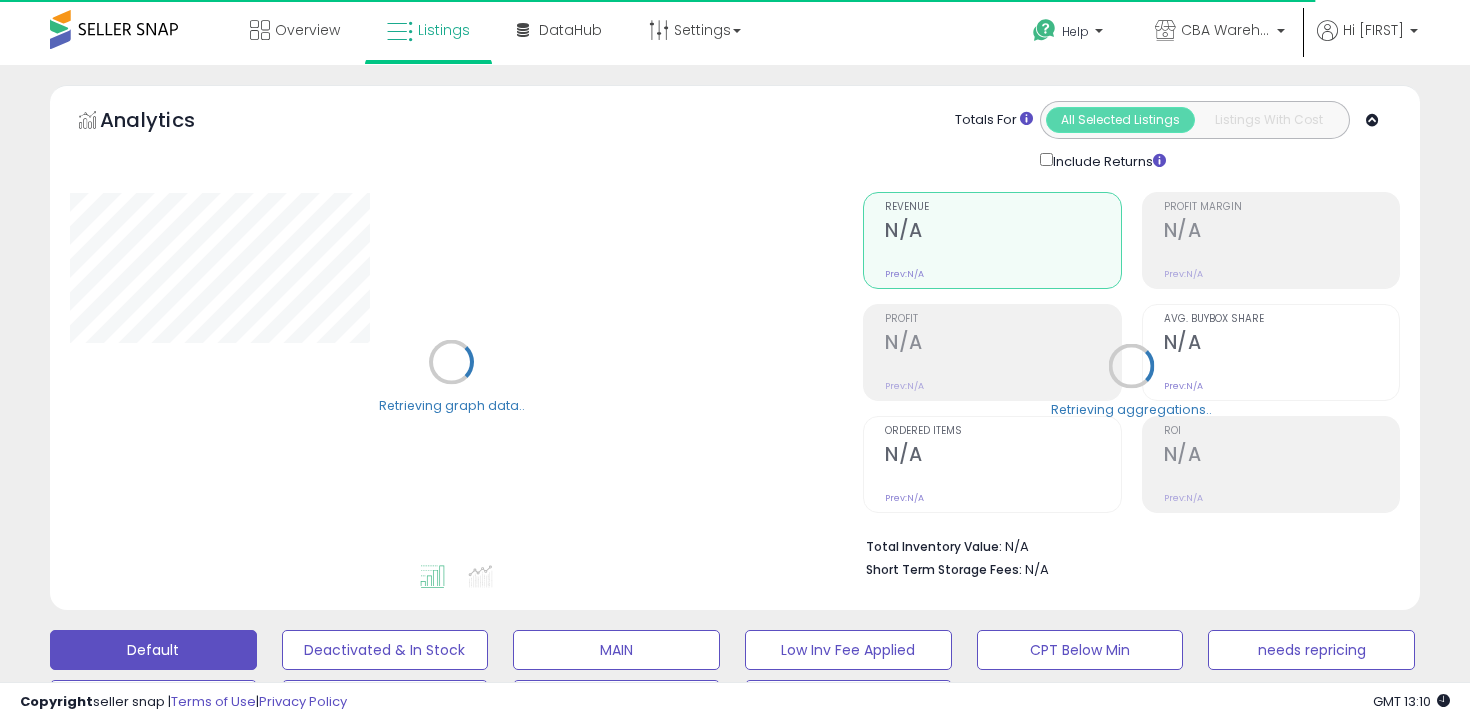 scroll, scrollTop: 449, scrollLeft: 0, axis: vertical 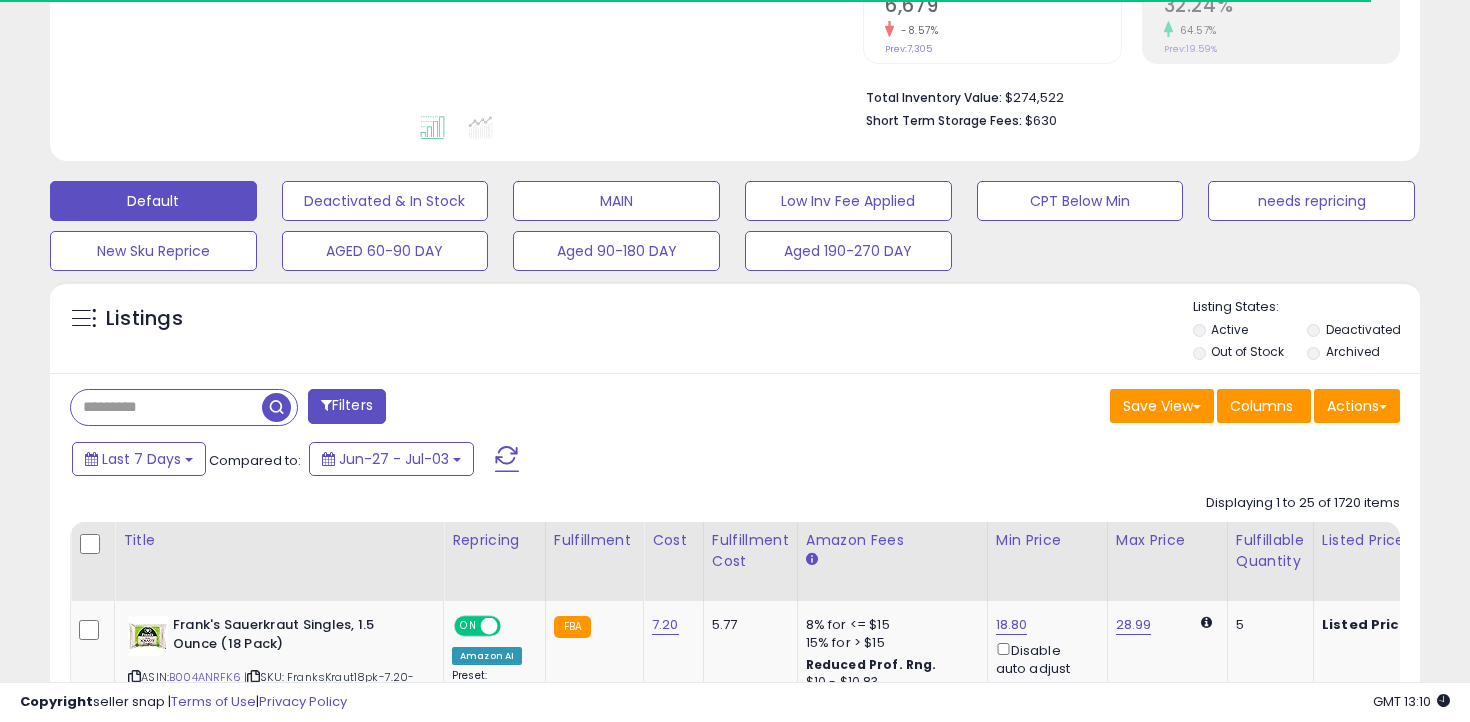 click at bounding box center (166, 407) 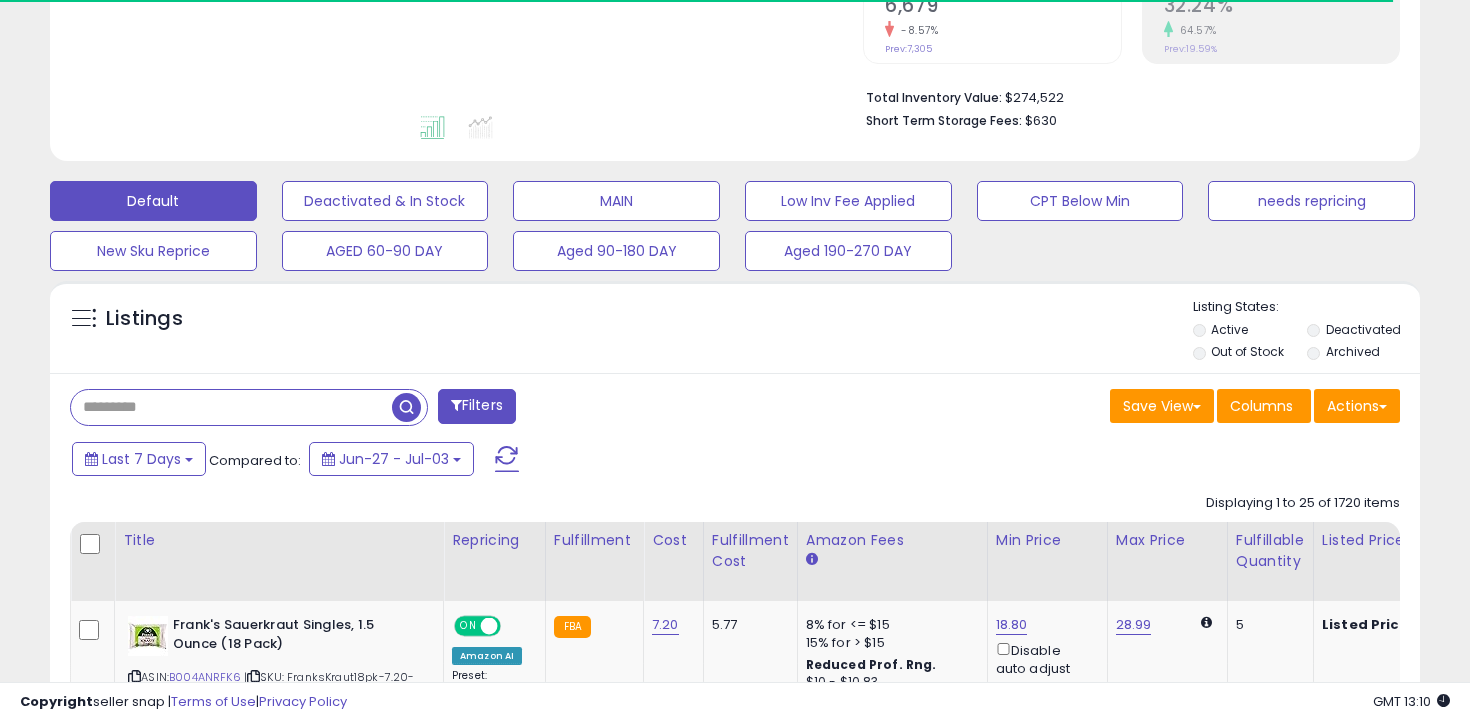 paste on "**********" 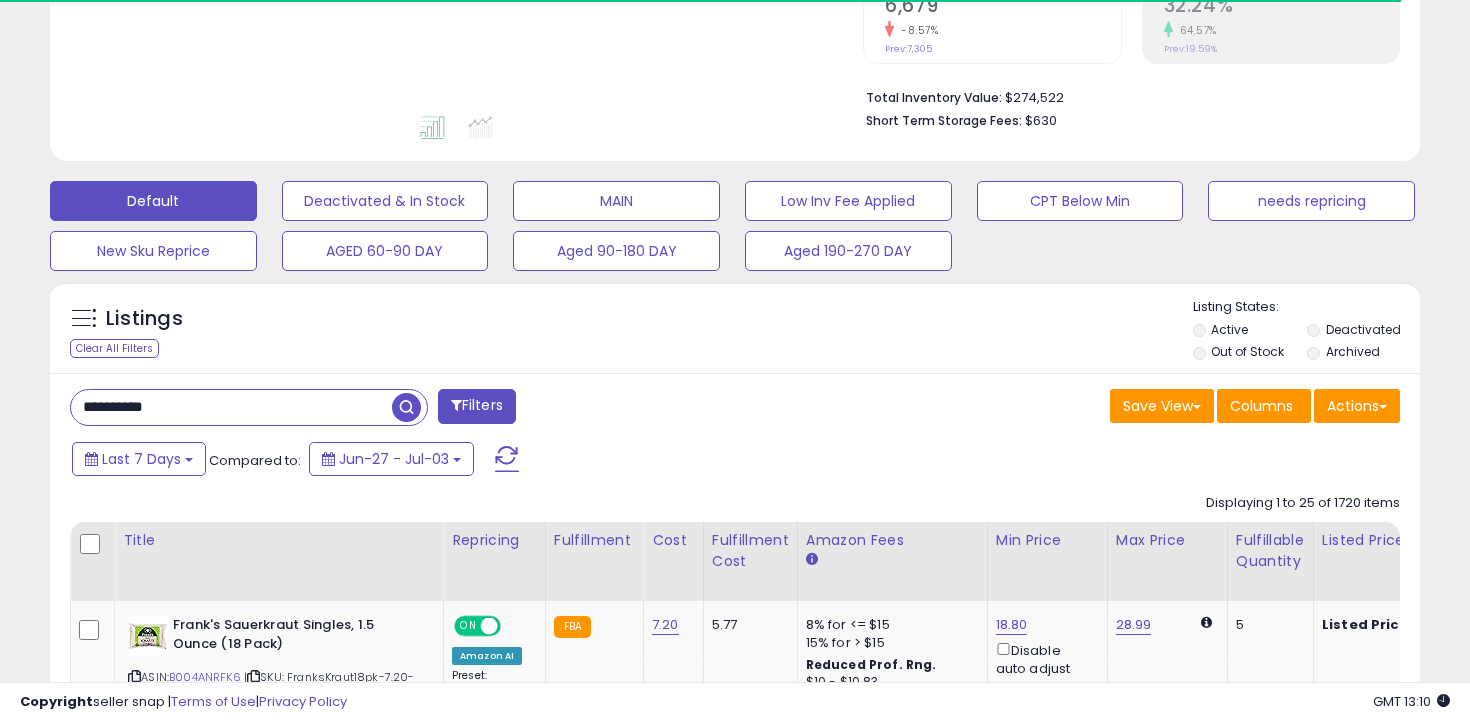 type on "**********" 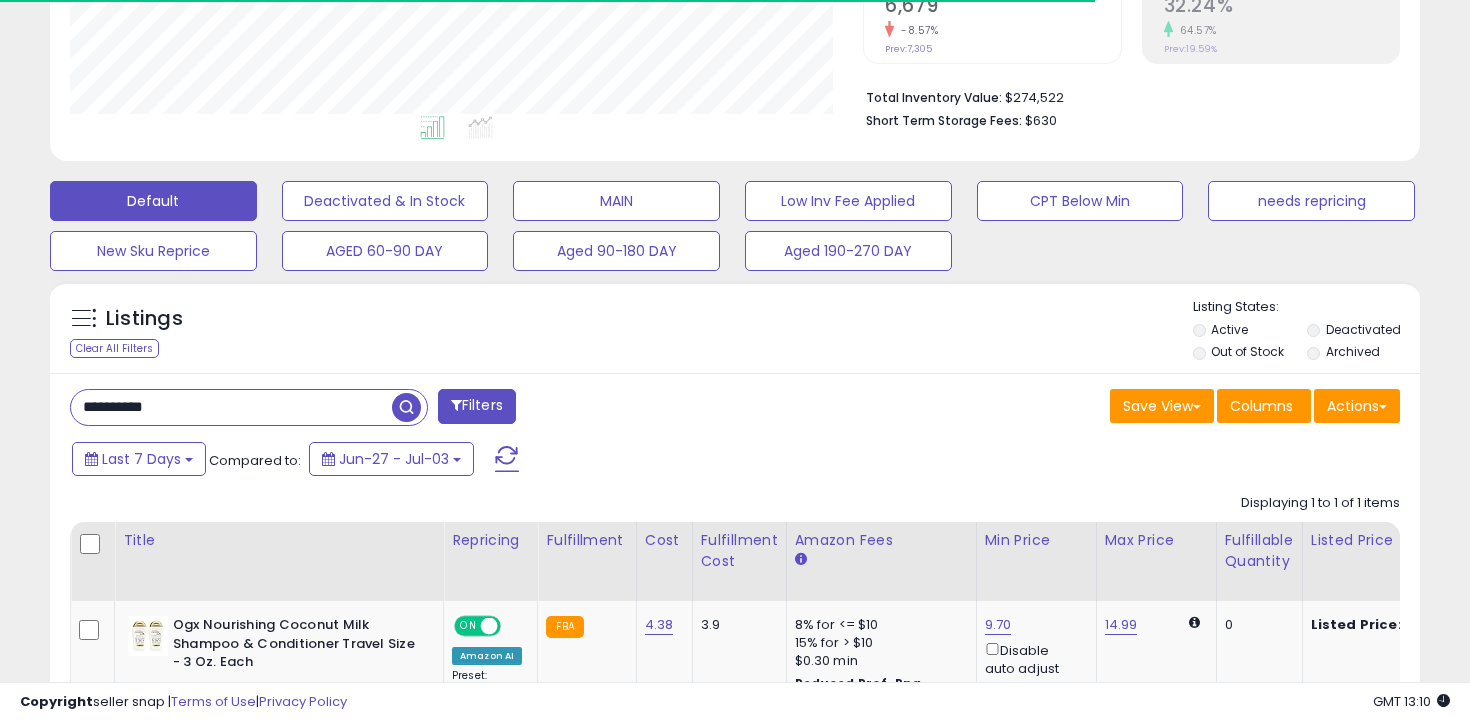 scroll, scrollTop: 502, scrollLeft: 0, axis: vertical 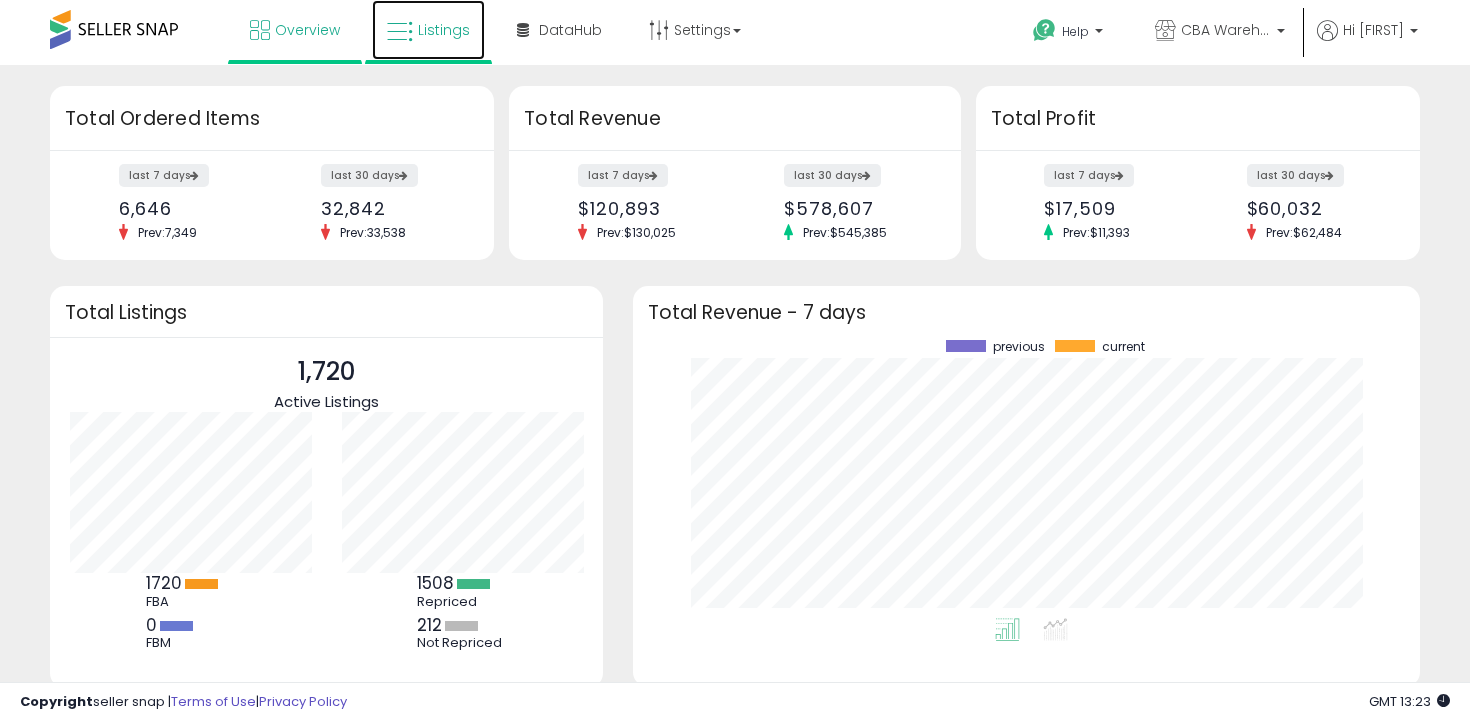 click on "Listings" at bounding box center (428, 30) 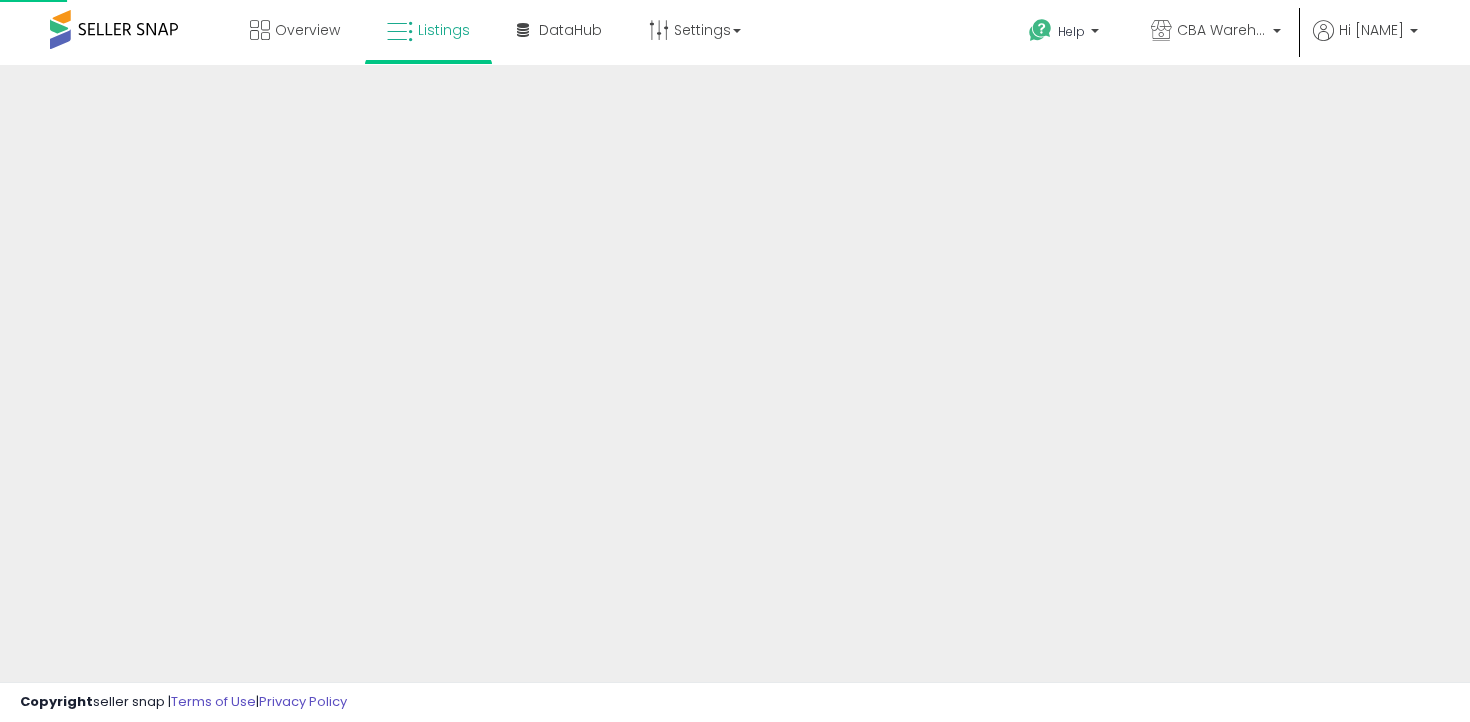 scroll, scrollTop: 0, scrollLeft: 0, axis: both 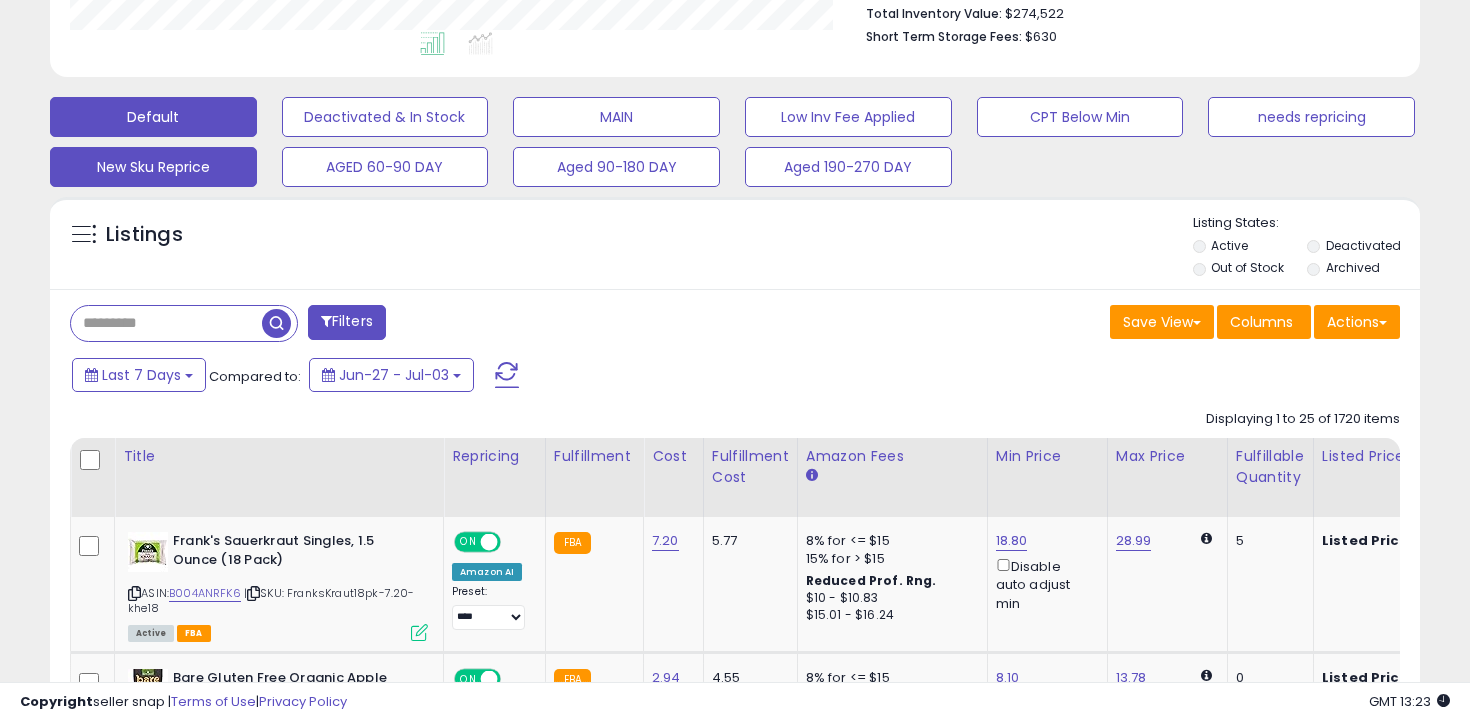 click on "New Sku Reprice" at bounding box center [385, 117] 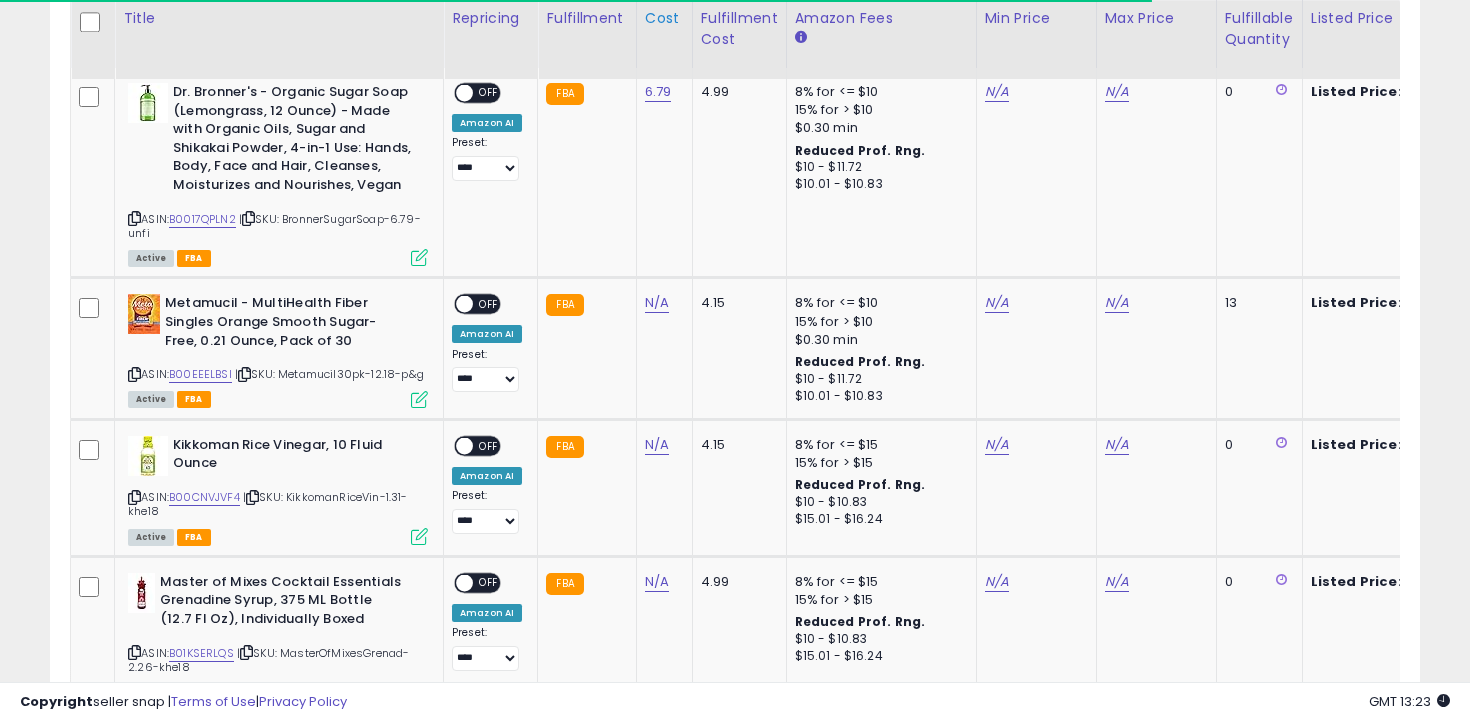 scroll, scrollTop: 983, scrollLeft: 0, axis: vertical 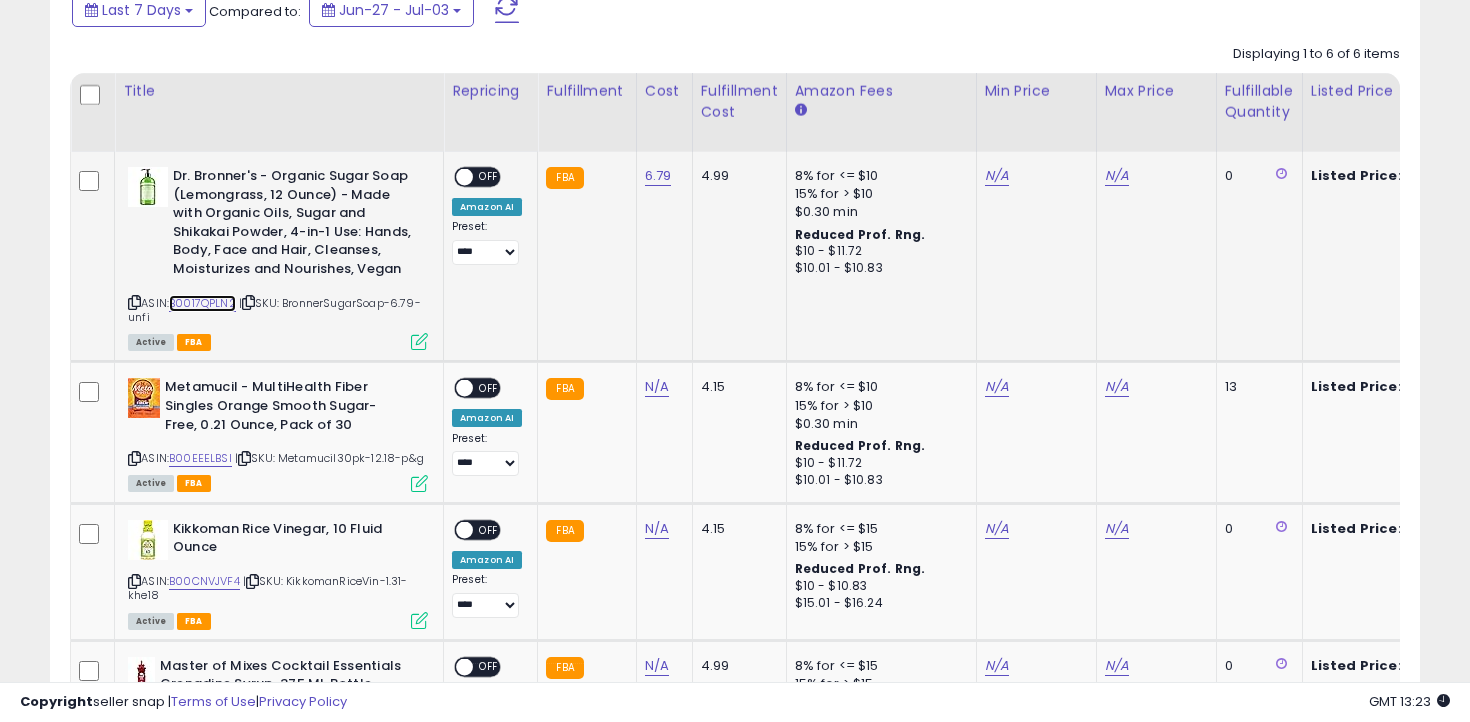 click on "B0017QPLN2" at bounding box center [202, 303] 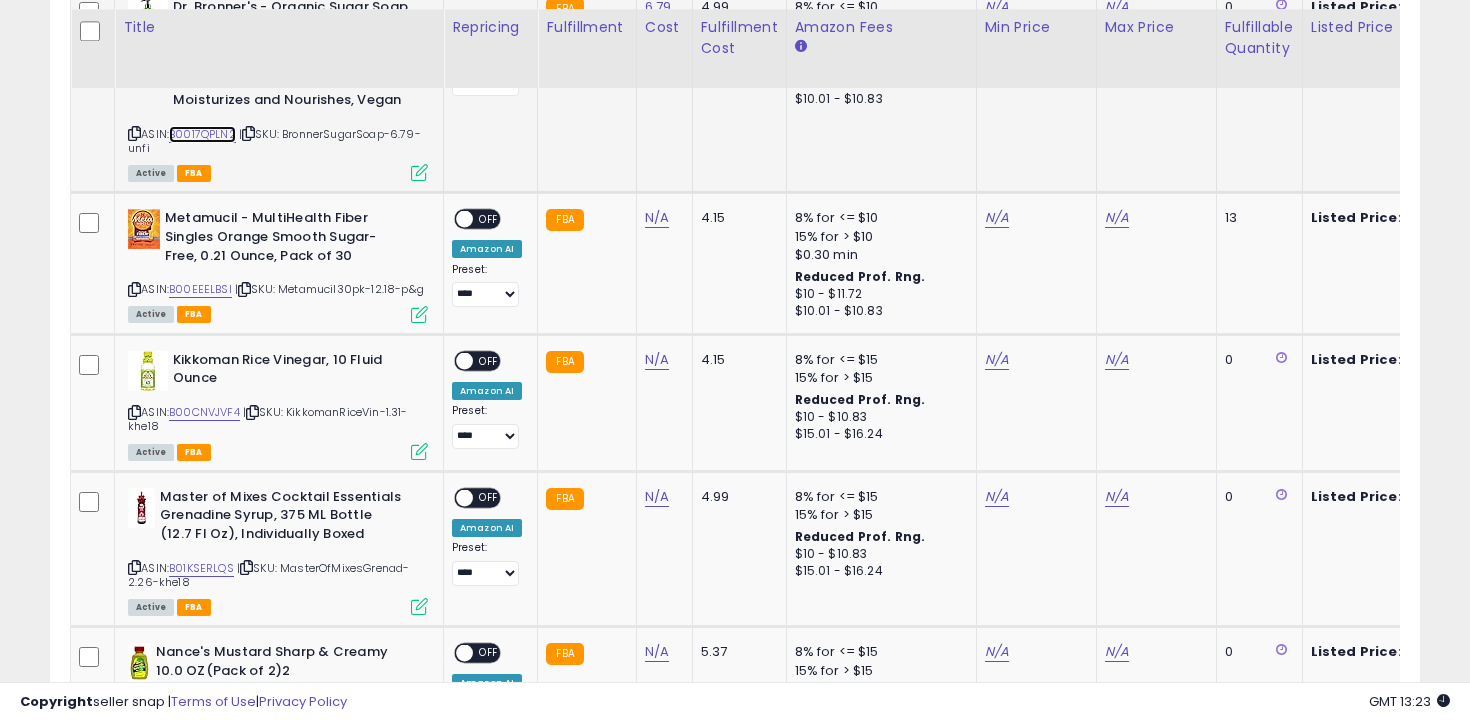 scroll, scrollTop: 1077, scrollLeft: 0, axis: vertical 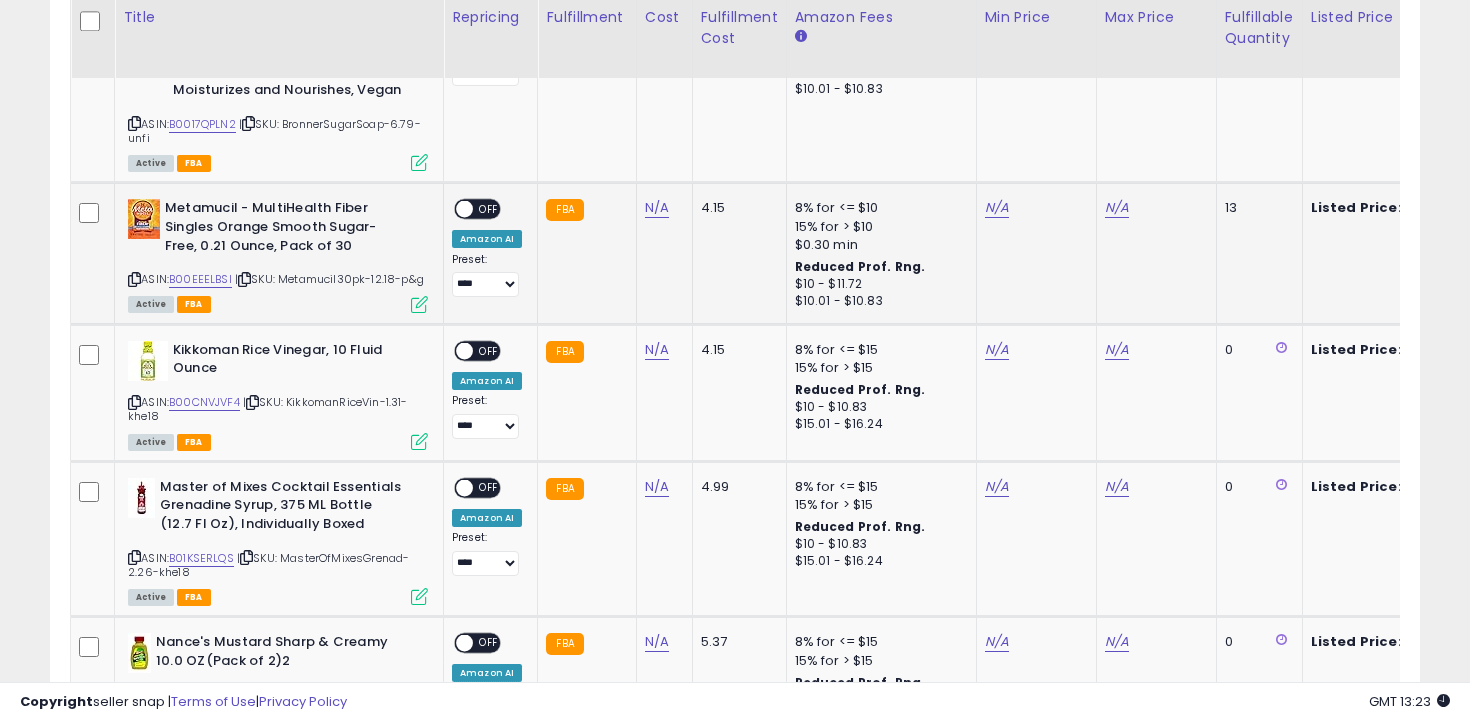 click on "ASIN:  B00EEELBSI    |   SKU: Metamucil30pk-12.18-p&g Active FBA" at bounding box center (278, 254) 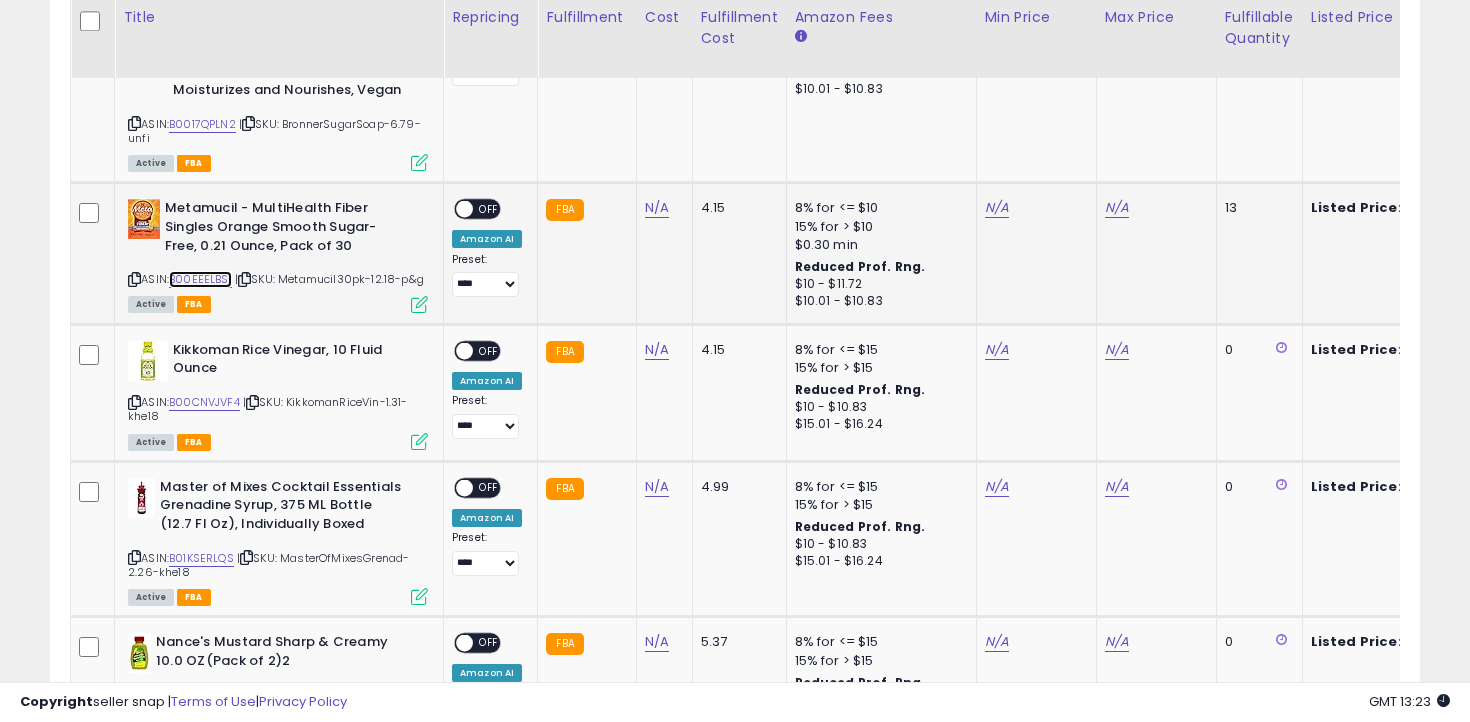 click on "B00EEELBSI" at bounding box center (200, 279) 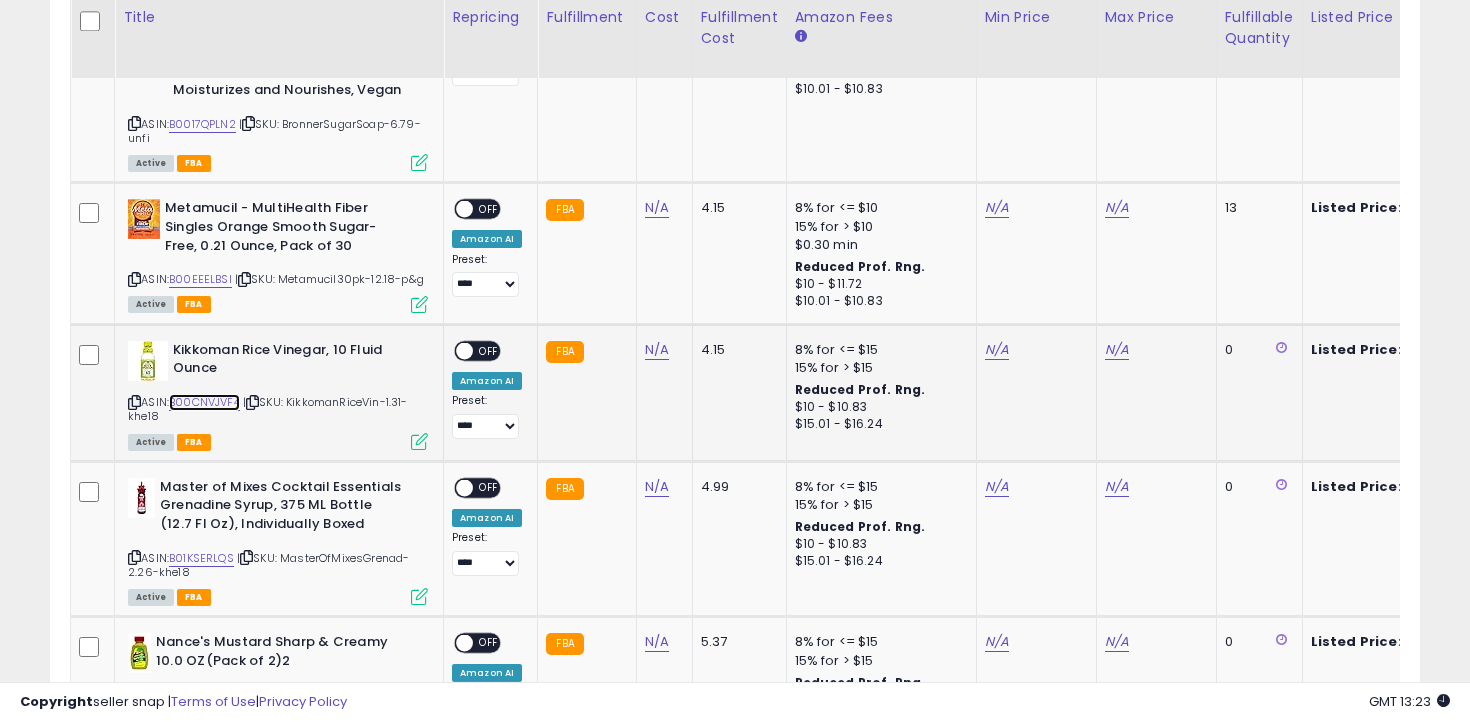 click on "B00CNVJVF4" at bounding box center (204, 402) 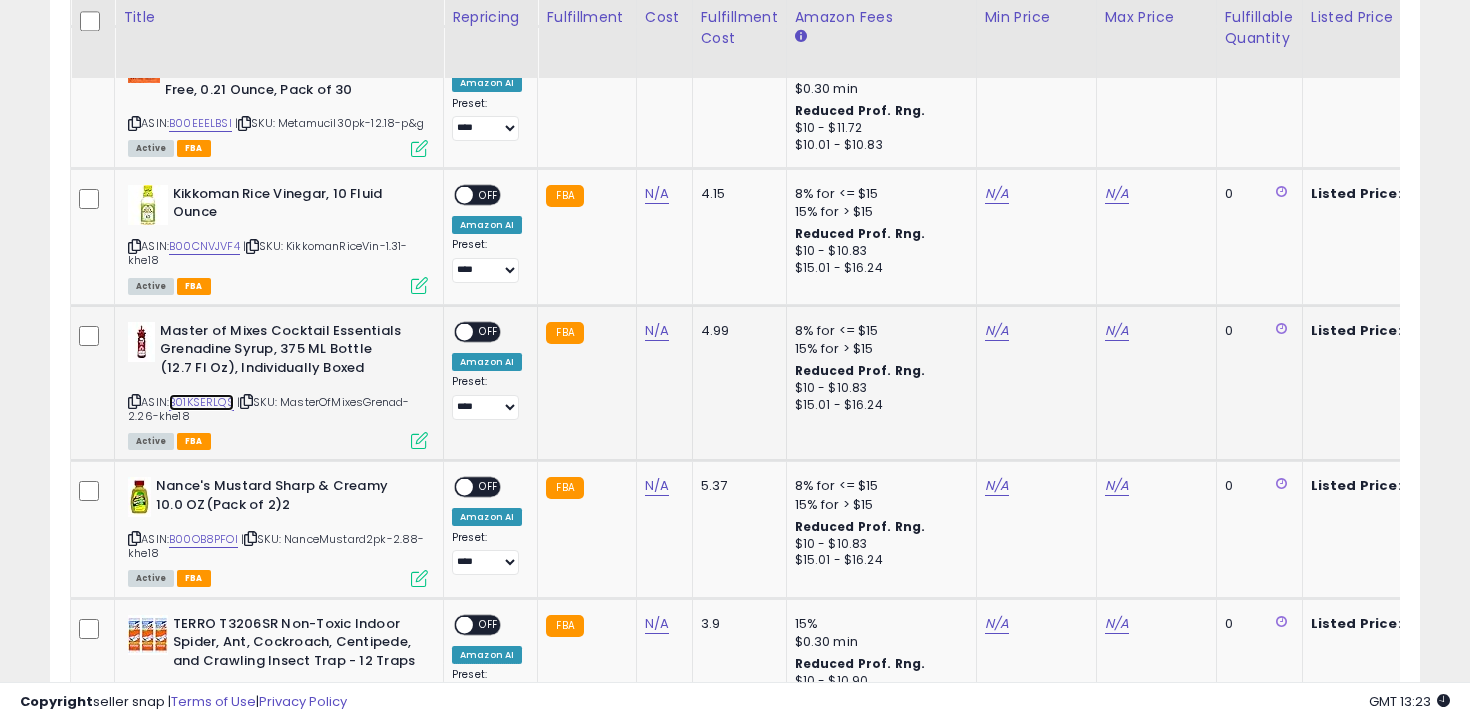 click on "B01KSERLQS" at bounding box center [201, 402] 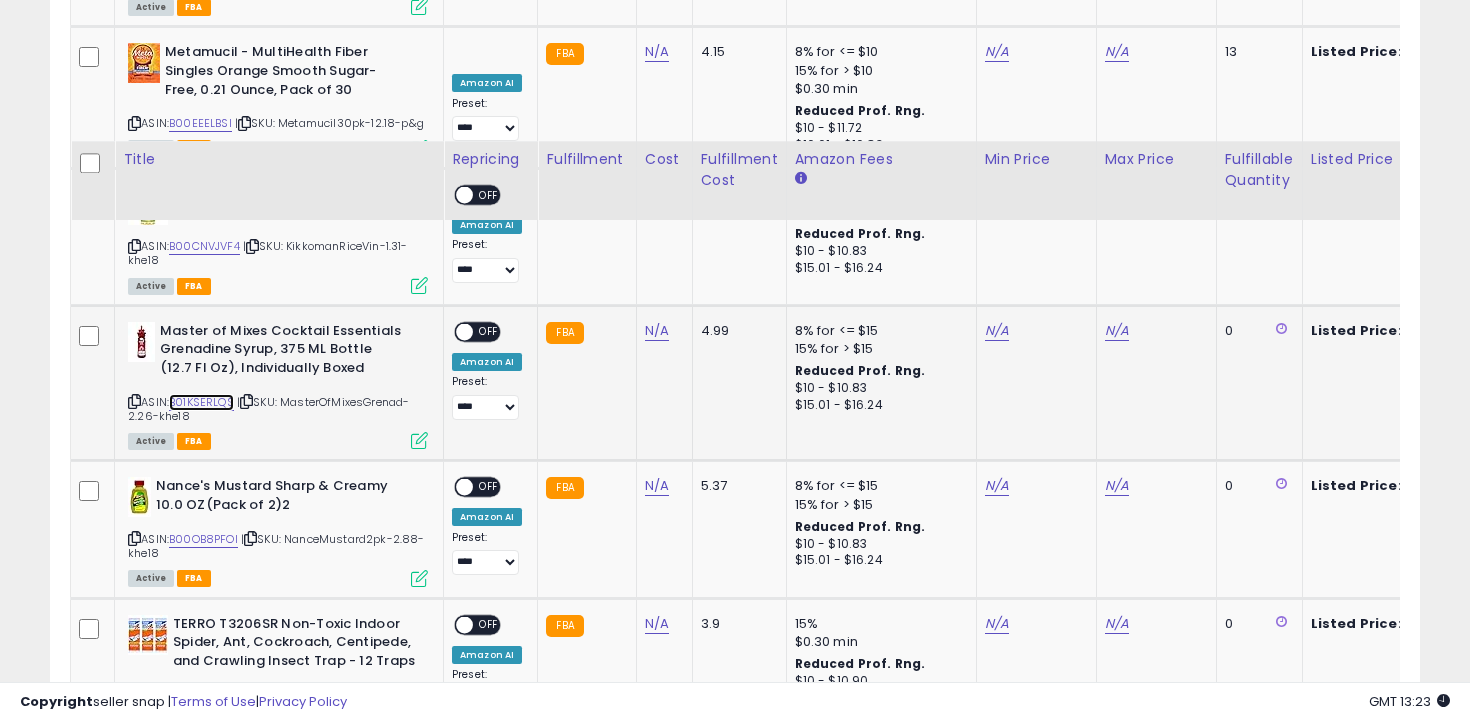 scroll, scrollTop: 1408, scrollLeft: 0, axis: vertical 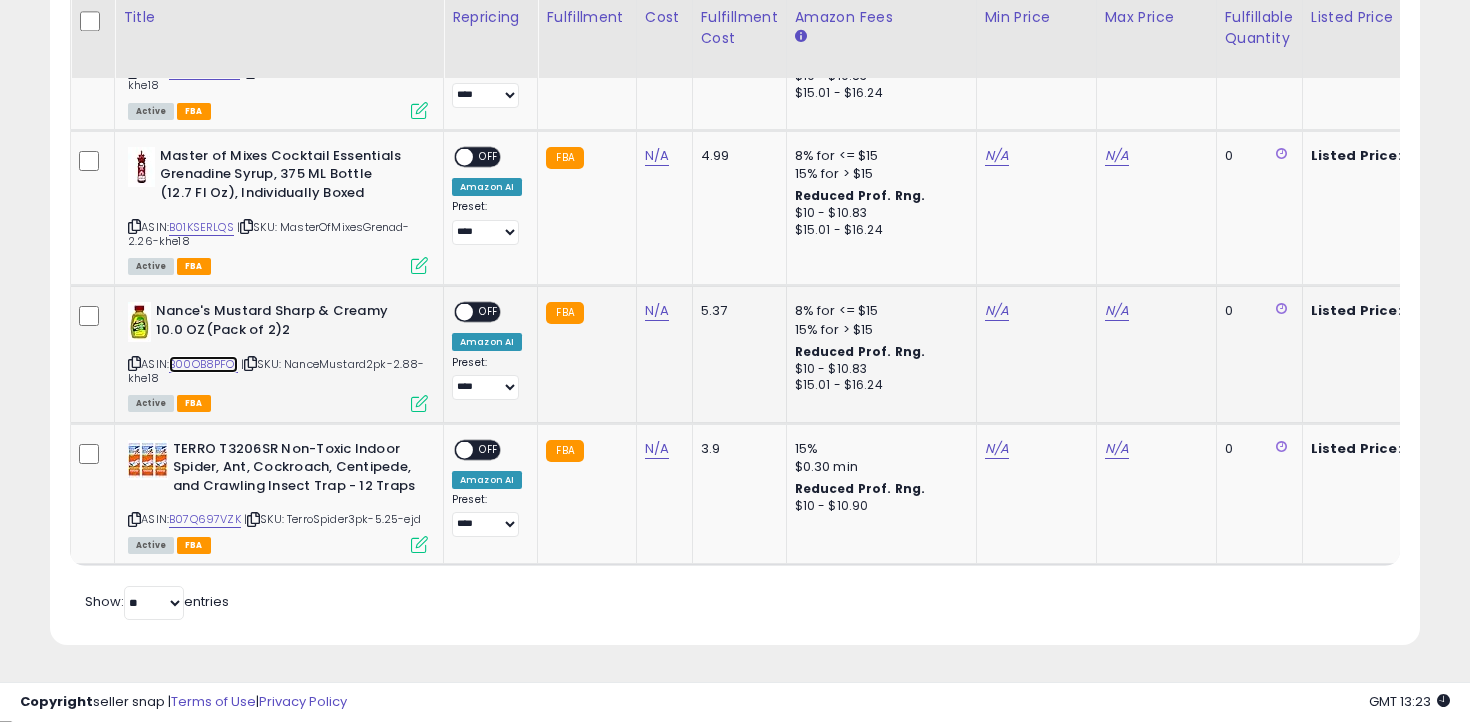 click on "B00OB8PFOI" at bounding box center [203, 364] 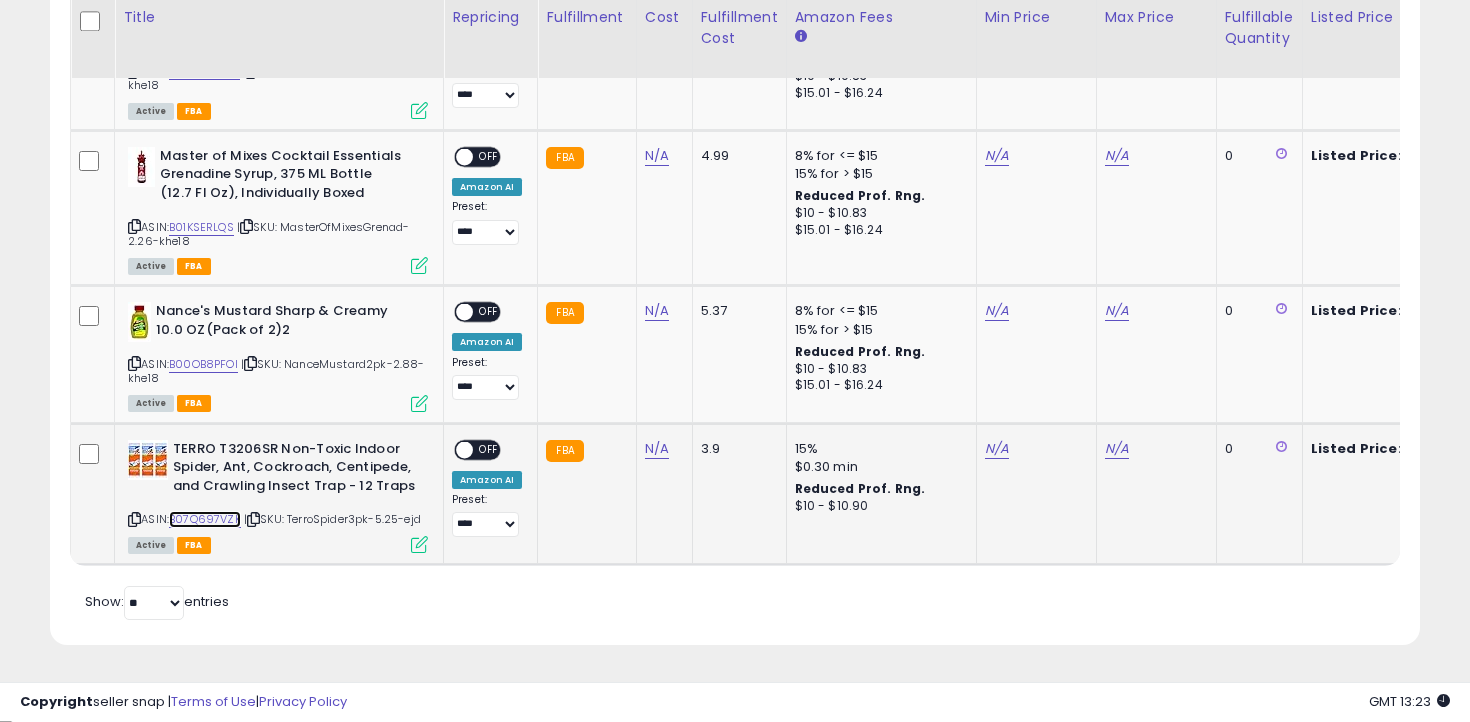 click on "B07Q697VZK" at bounding box center (205, 519) 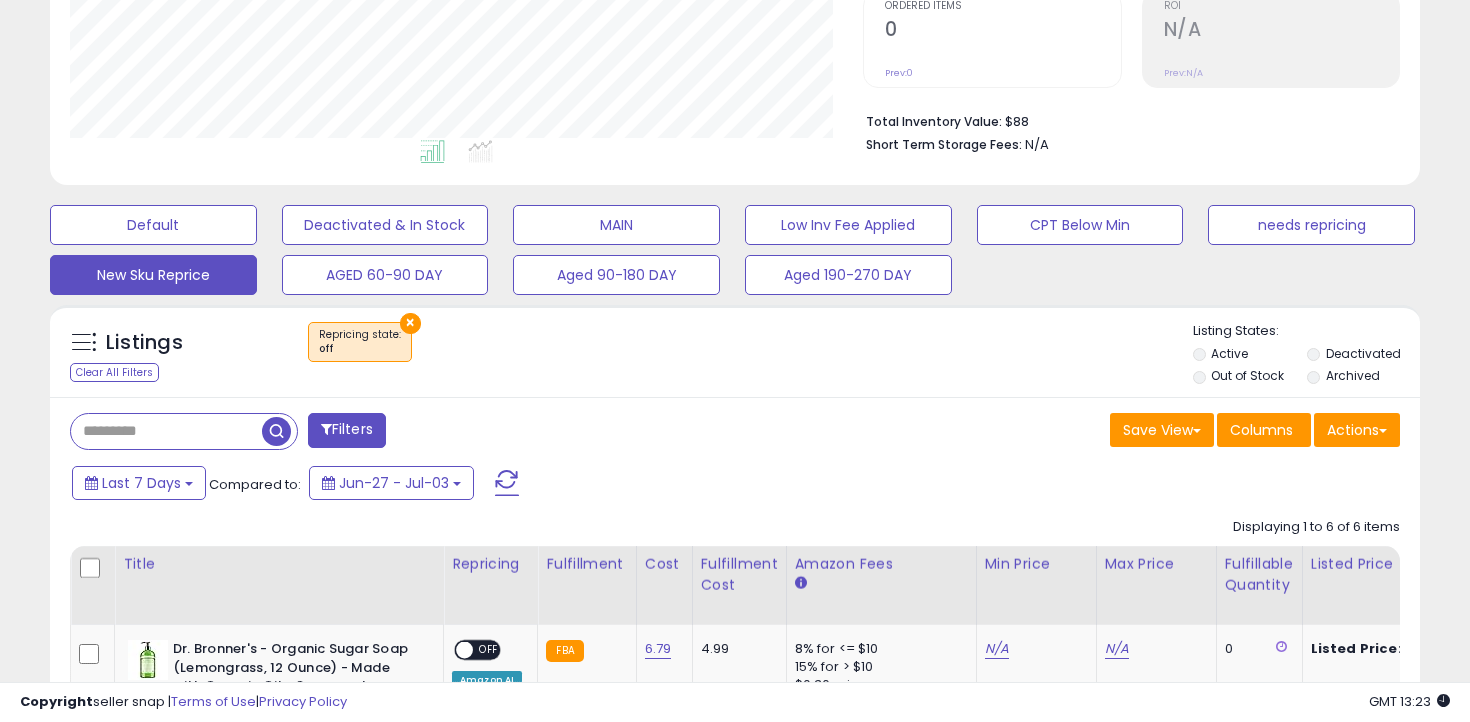 scroll, scrollTop: 417, scrollLeft: 0, axis: vertical 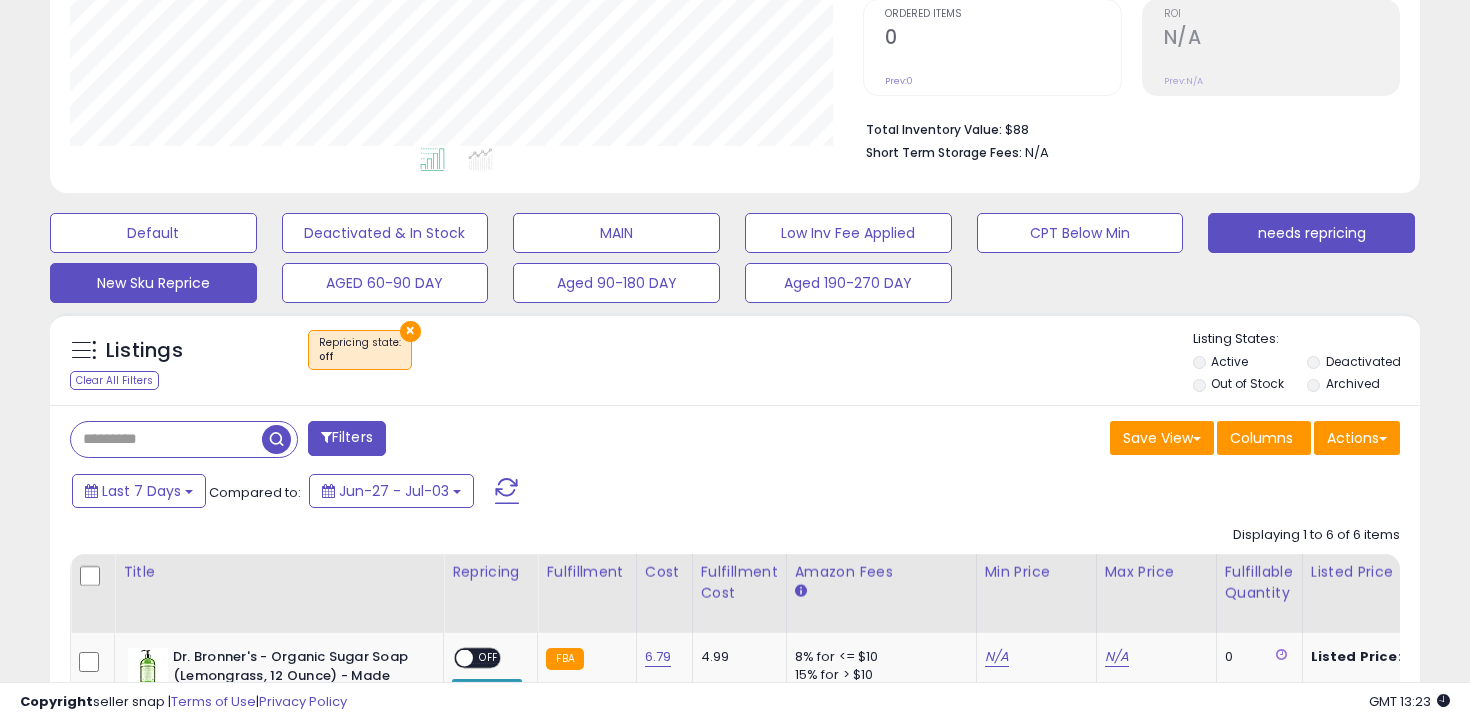 click on "needs repricing" at bounding box center [153, 233] 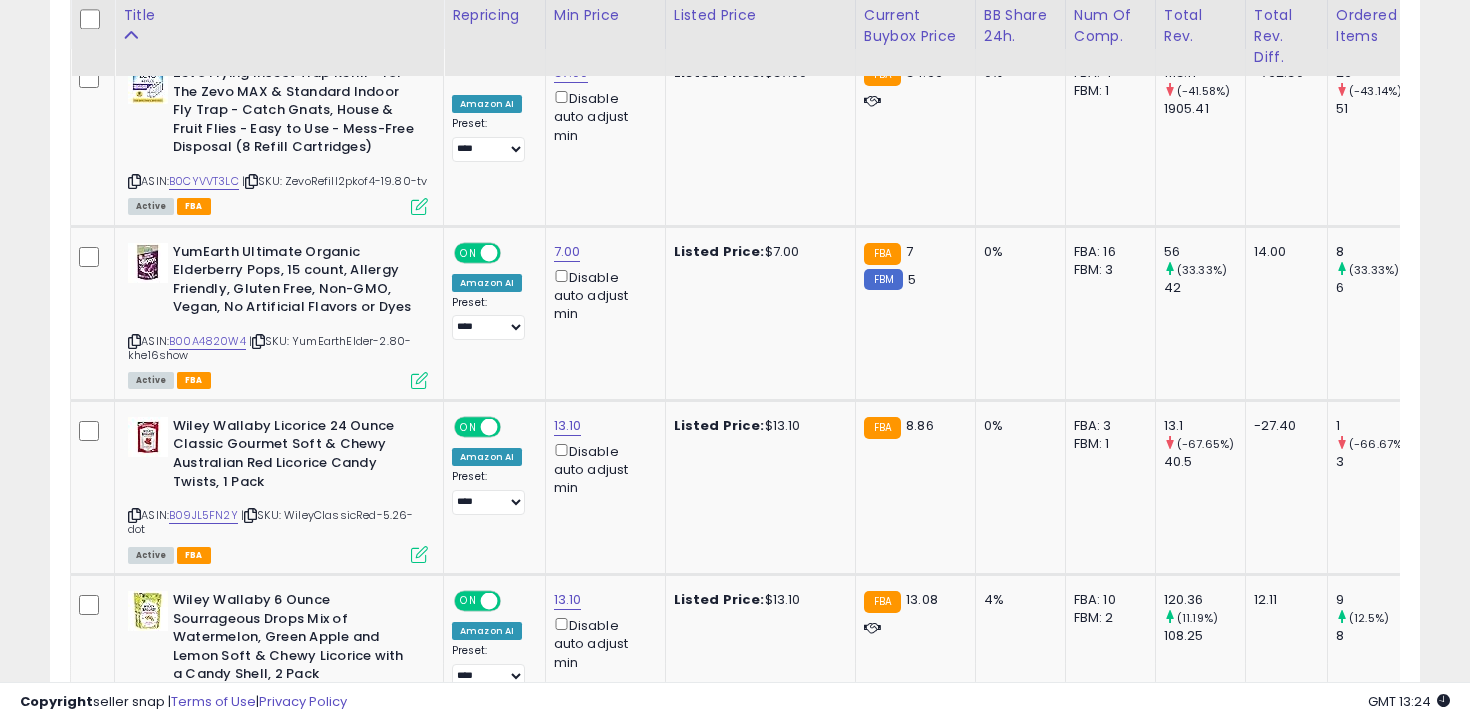 scroll, scrollTop: 989, scrollLeft: 0, axis: vertical 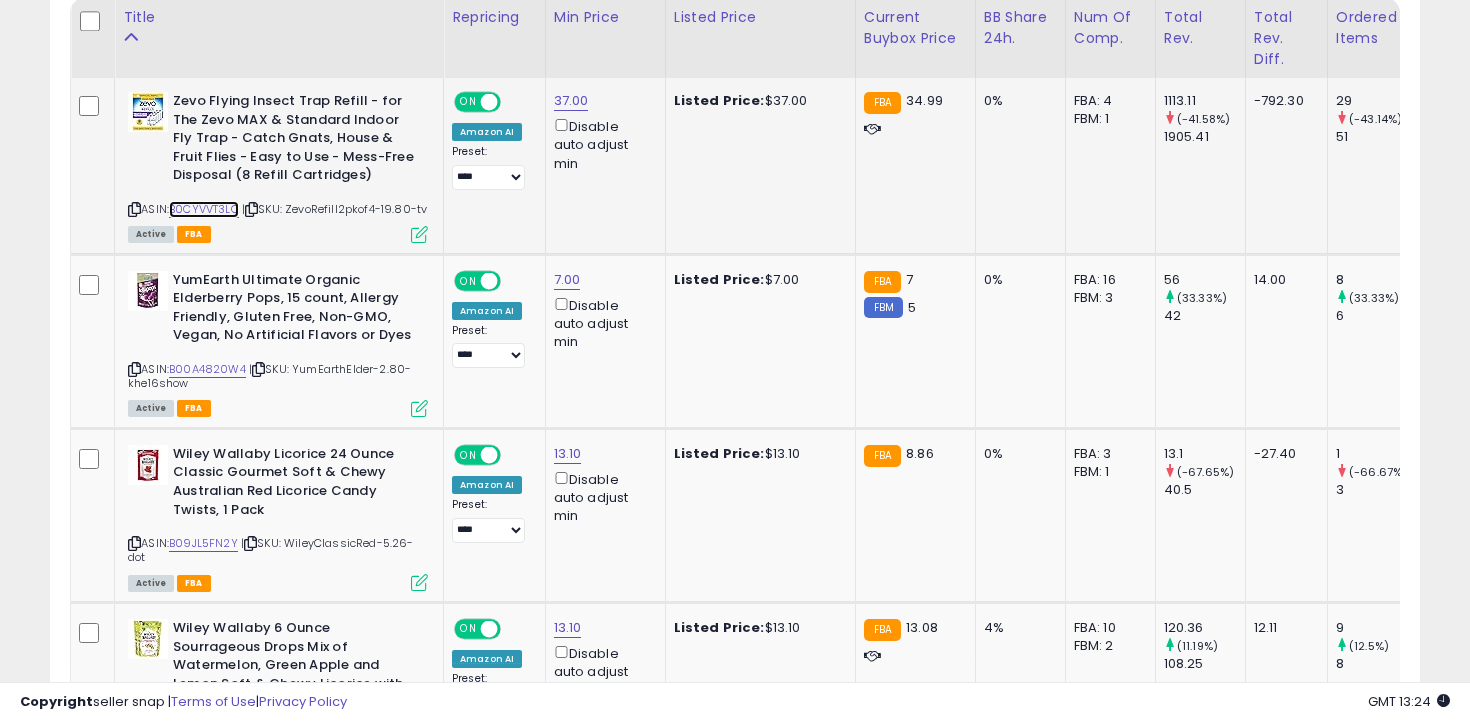 click on "B0CYVVT3LC" at bounding box center (204, 209) 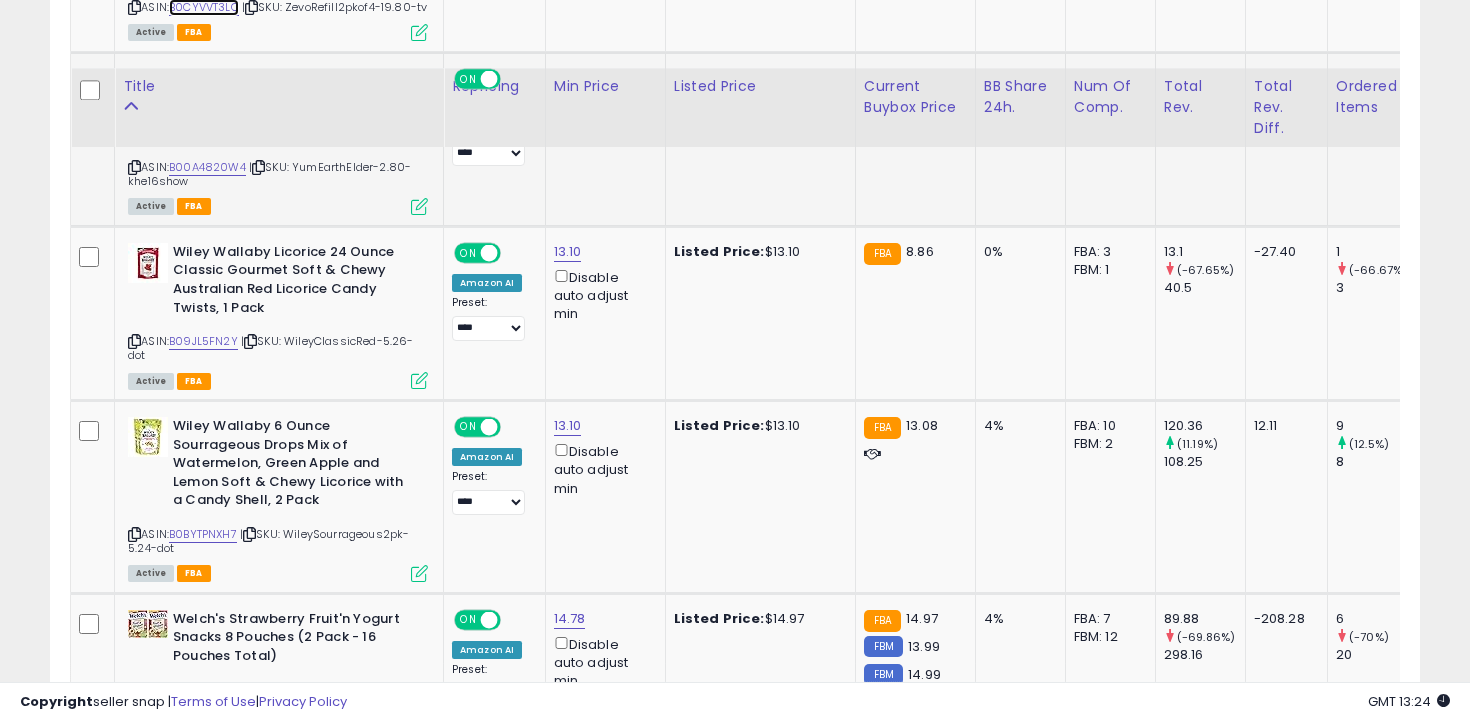 scroll, scrollTop: 1301, scrollLeft: 0, axis: vertical 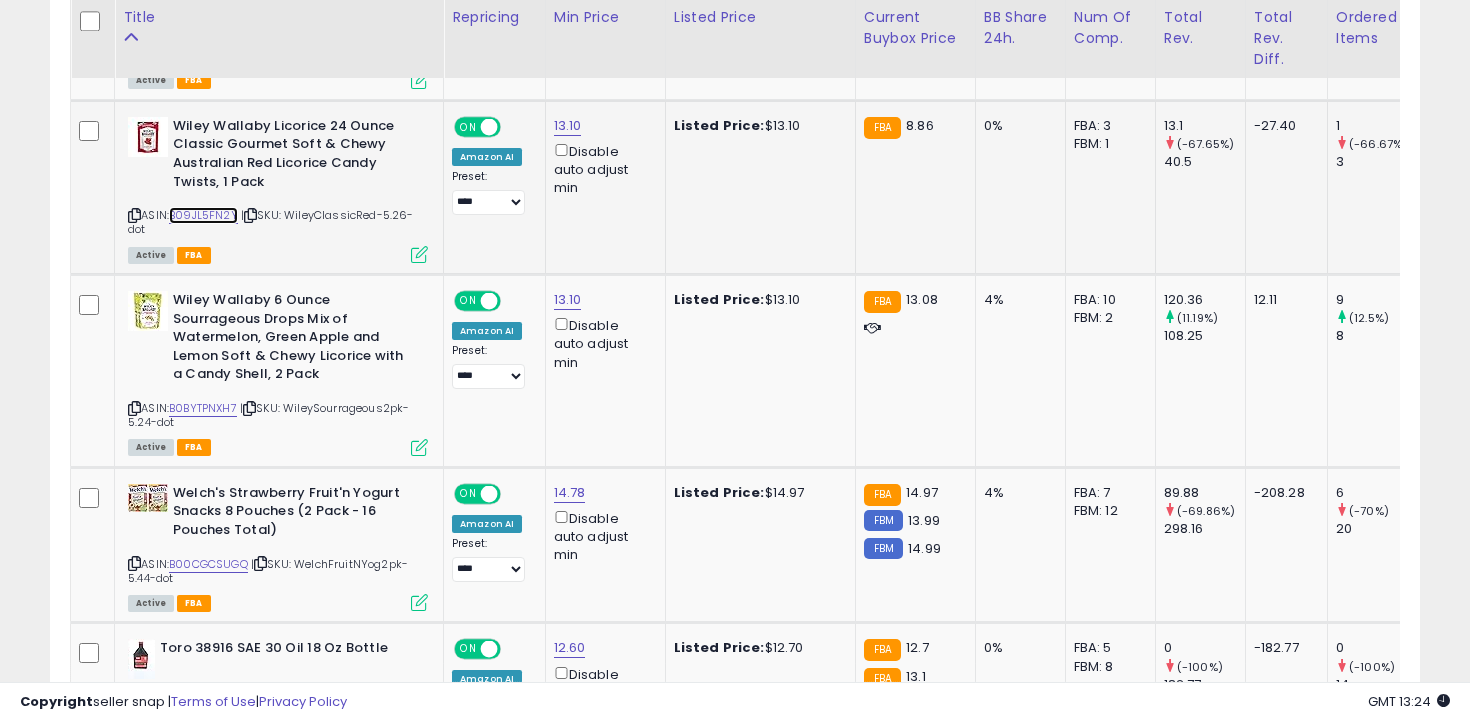 click on "B09JL5FN2Y" at bounding box center [203, 215] 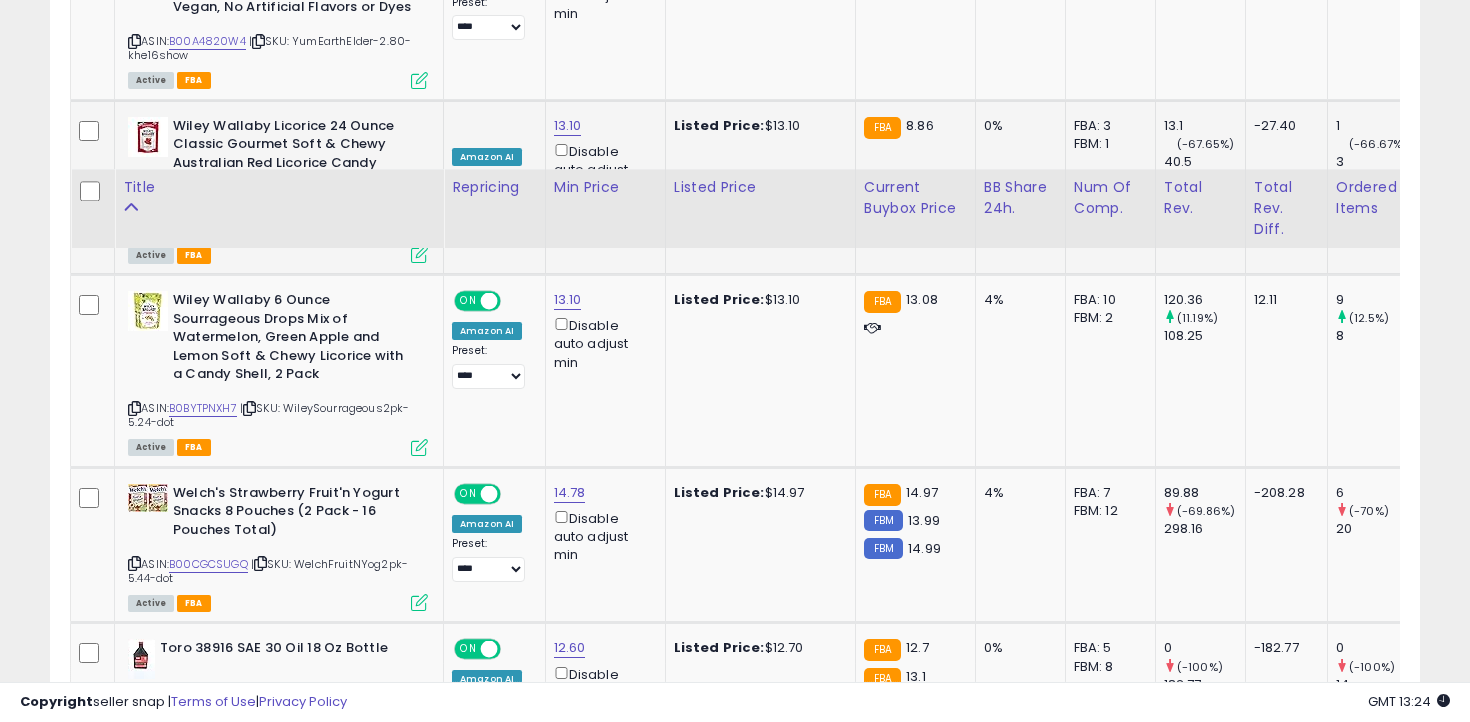 scroll, scrollTop: 1494, scrollLeft: 0, axis: vertical 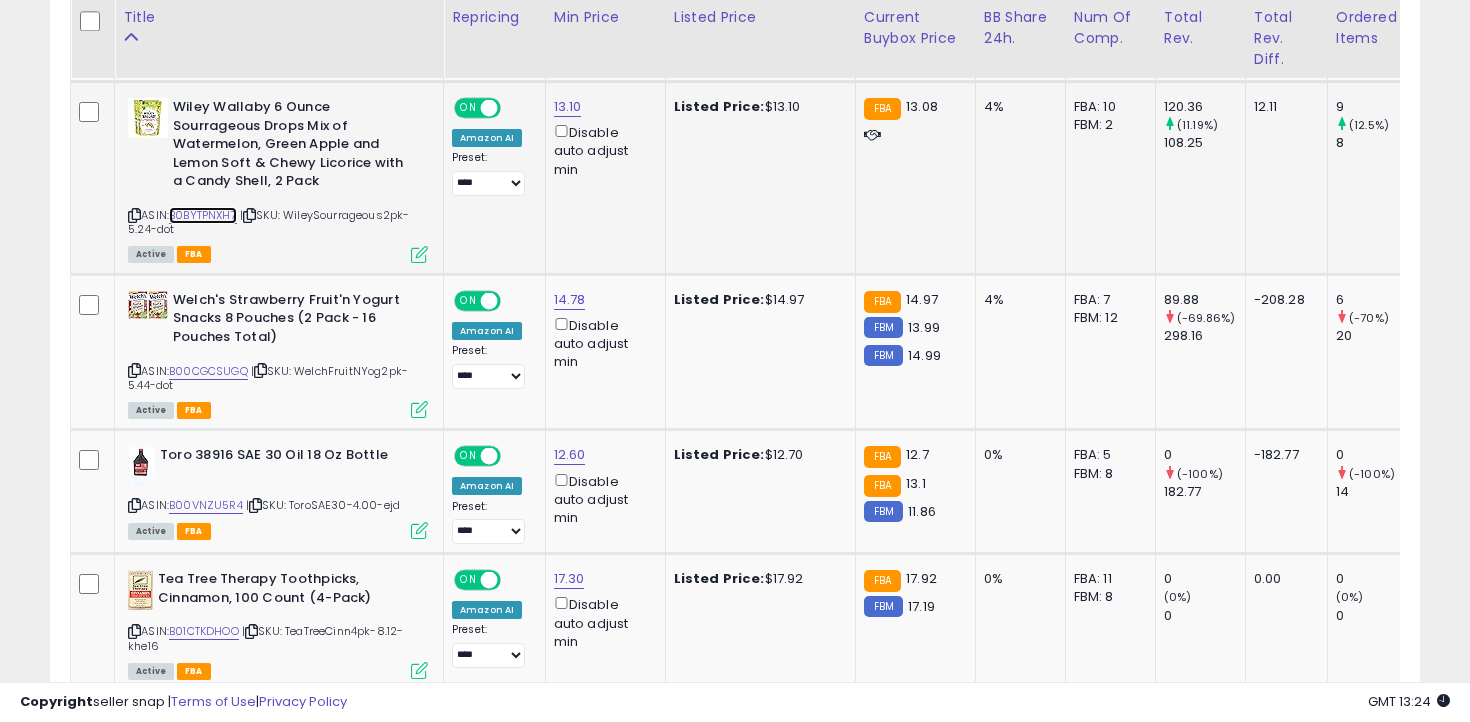 click on "B0BYTPNXH7" at bounding box center [203, 215] 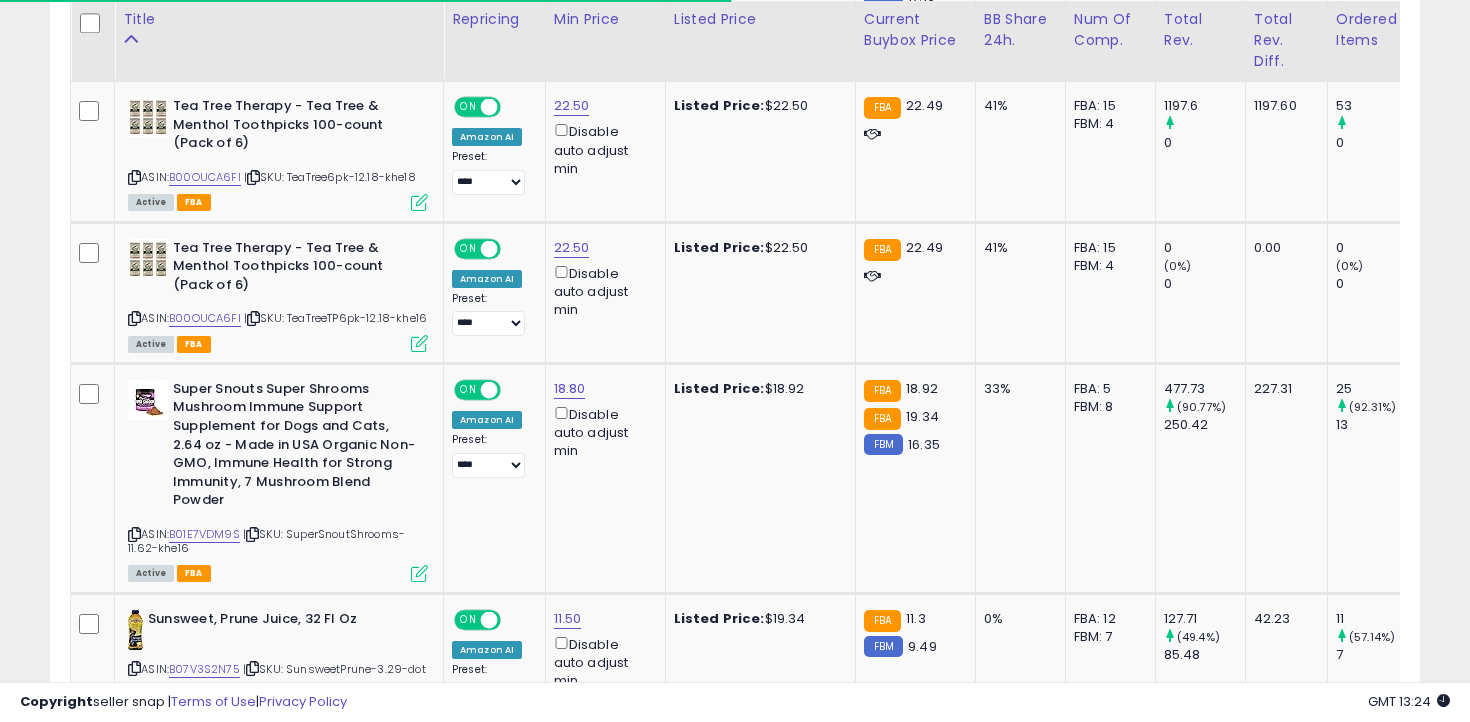scroll, scrollTop: 2113, scrollLeft: 0, axis: vertical 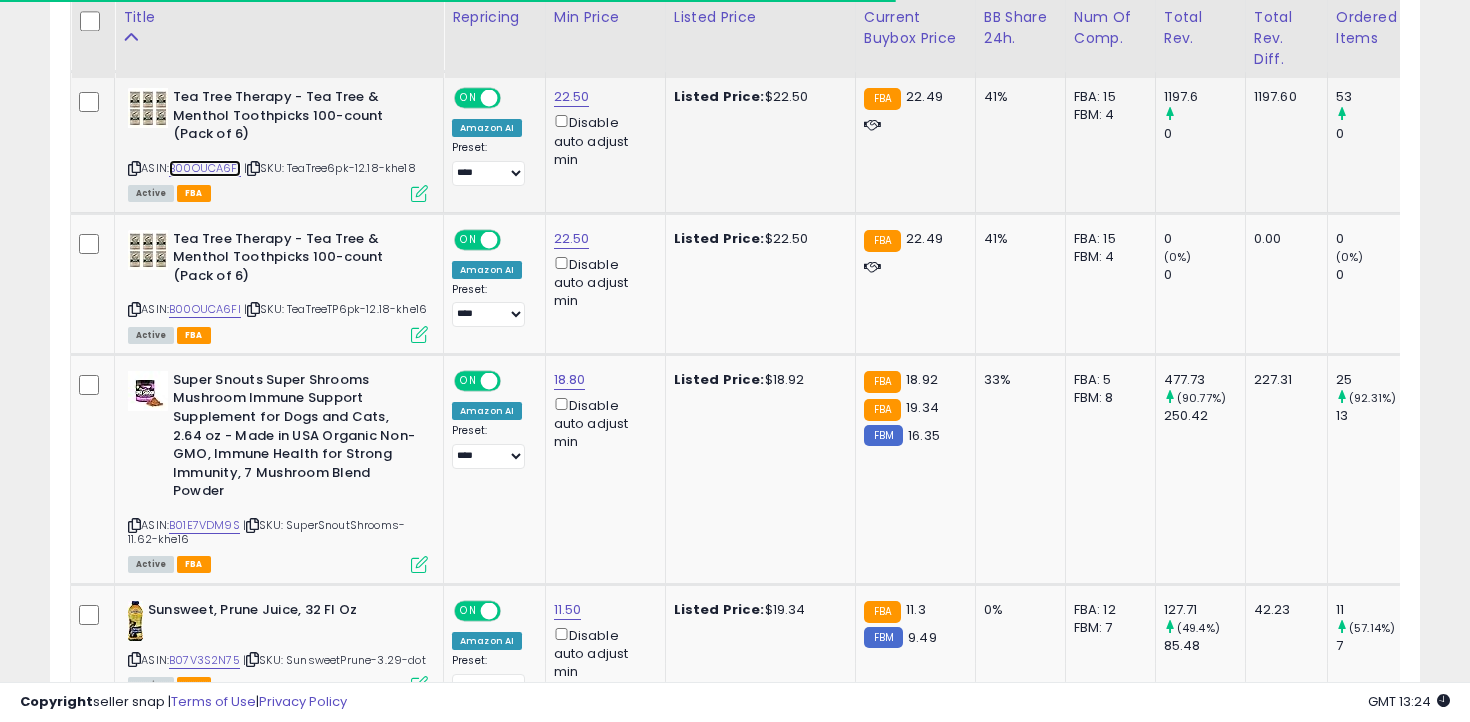 click on "B00OUCA6FI" at bounding box center (205, 168) 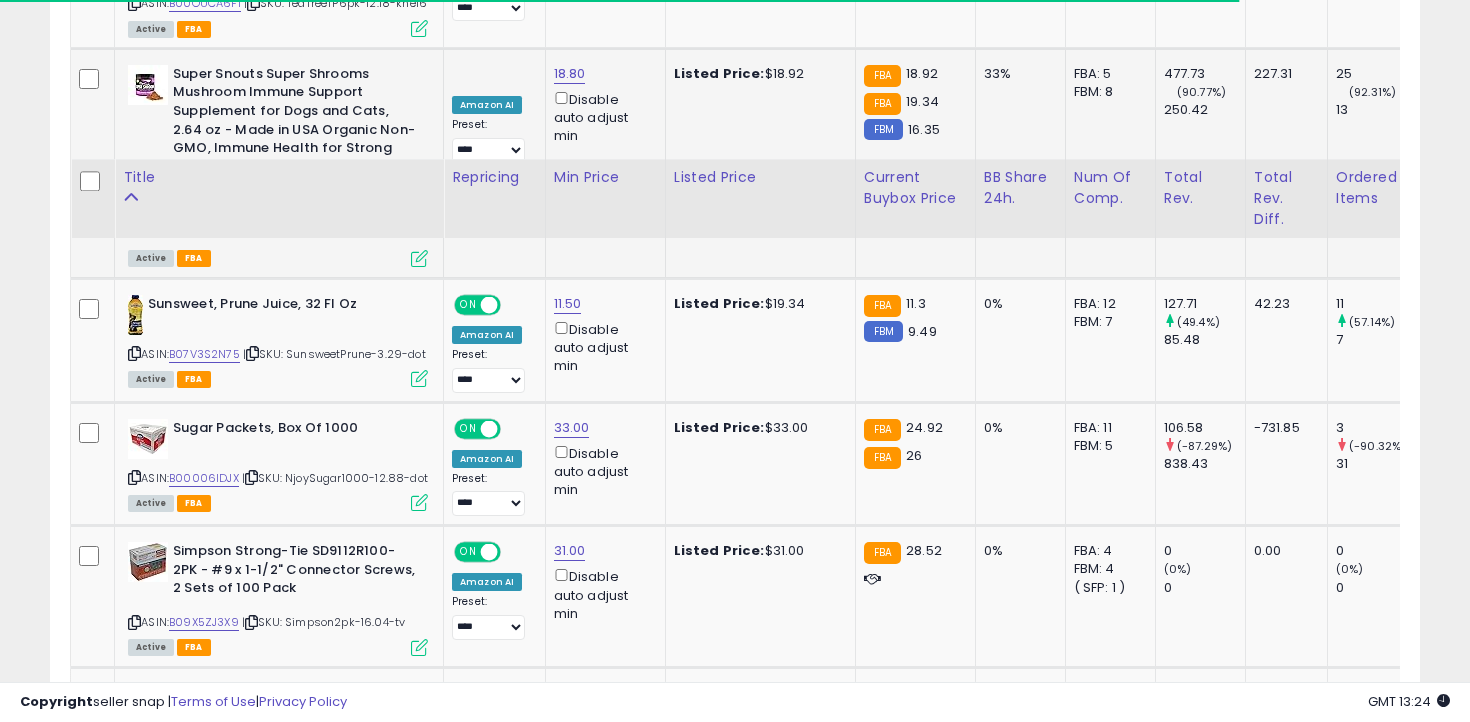 scroll, scrollTop: 2658, scrollLeft: 0, axis: vertical 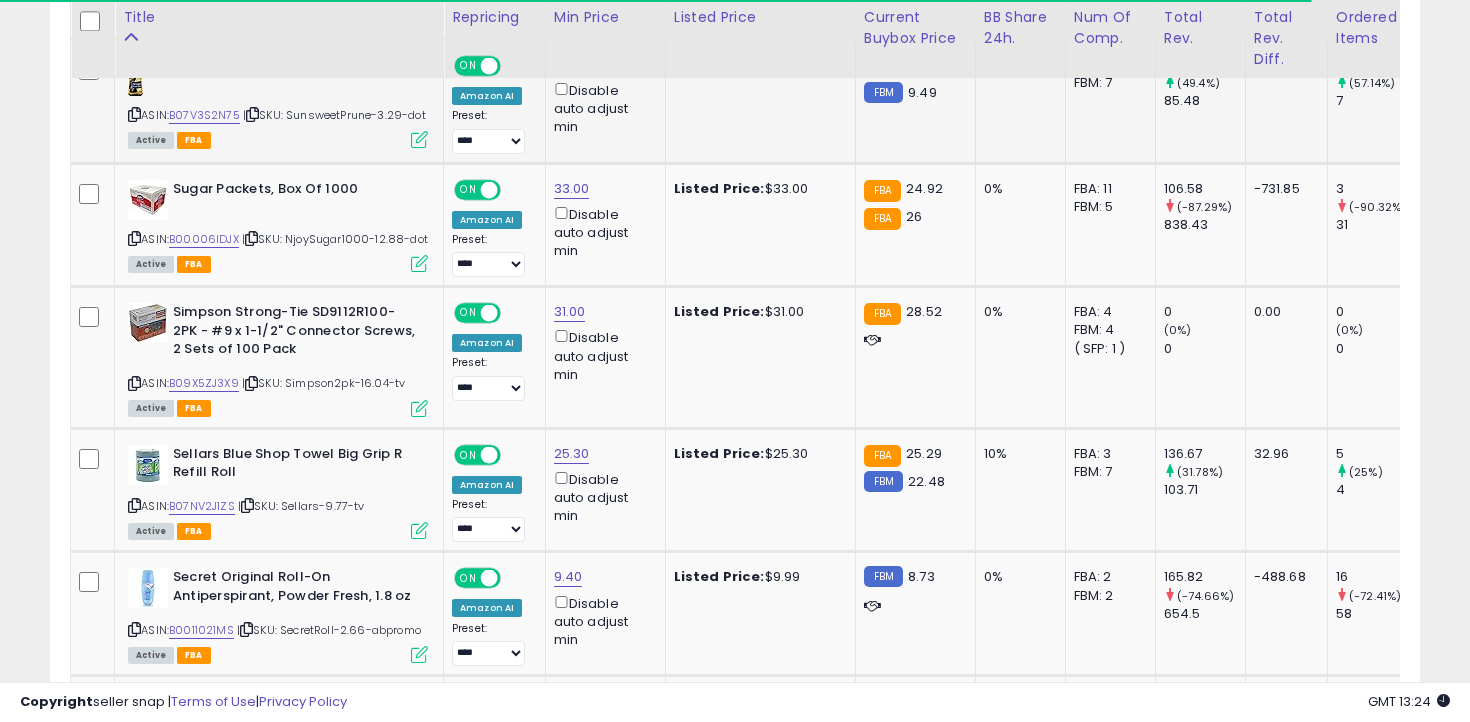 click on "ASIN:  B07V3S2N75    |   SKU: SunsweetPrune-3.29-dot Active FBA" at bounding box center (278, 101) 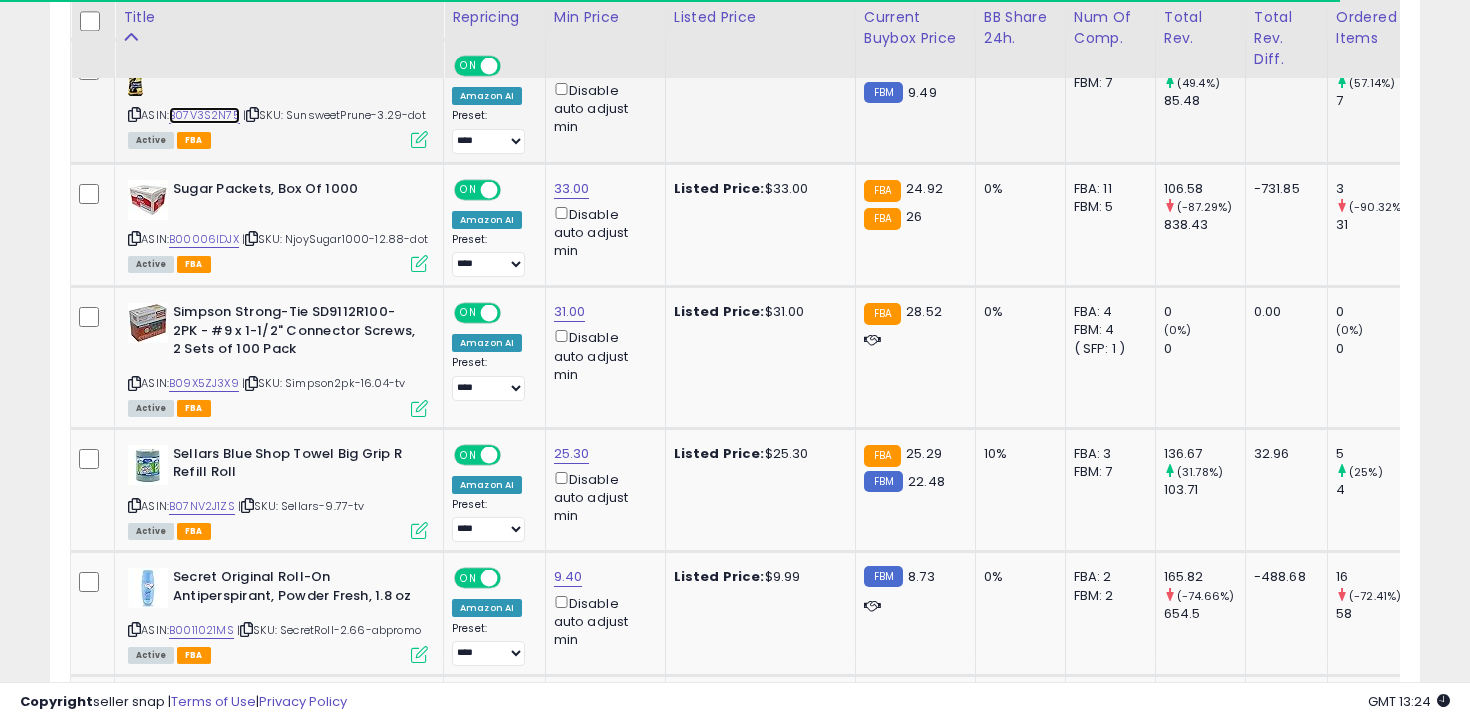 click on "B07V3S2N75" at bounding box center (204, 115) 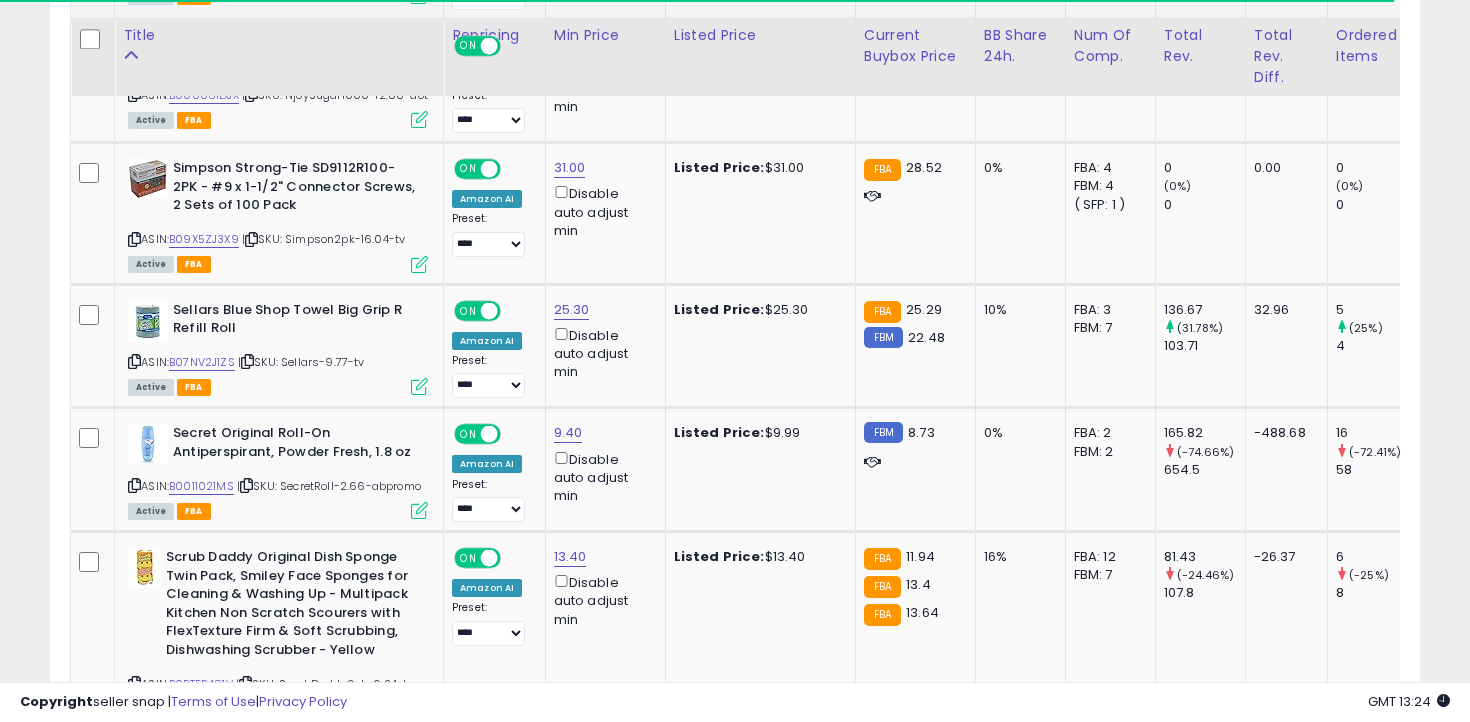 scroll, scrollTop: 2822, scrollLeft: 0, axis: vertical 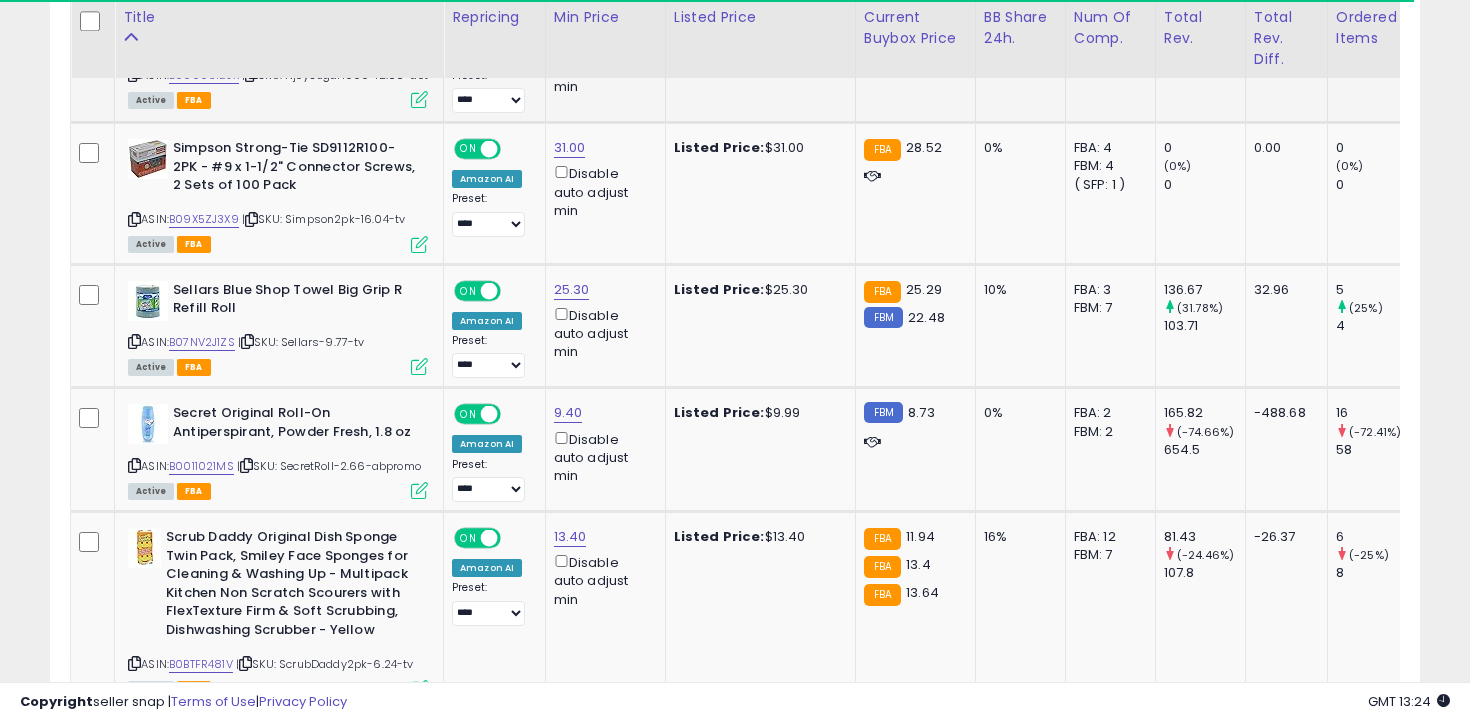 click on "ASIN:  B00006IDJX    |   SKU: NjoySugar1000-12.88-dot Active FBA" at bounding box center [278, 61] 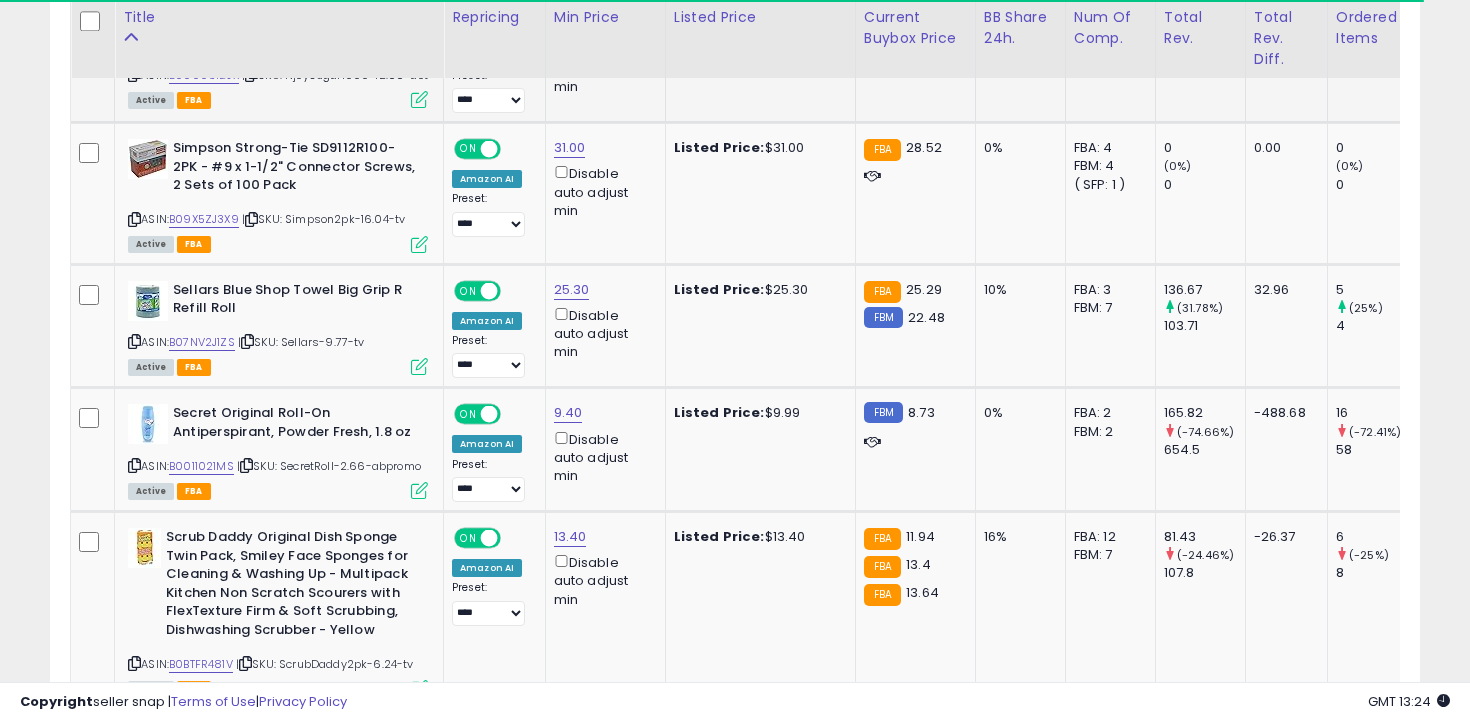 click at bounding box center [134, 74] 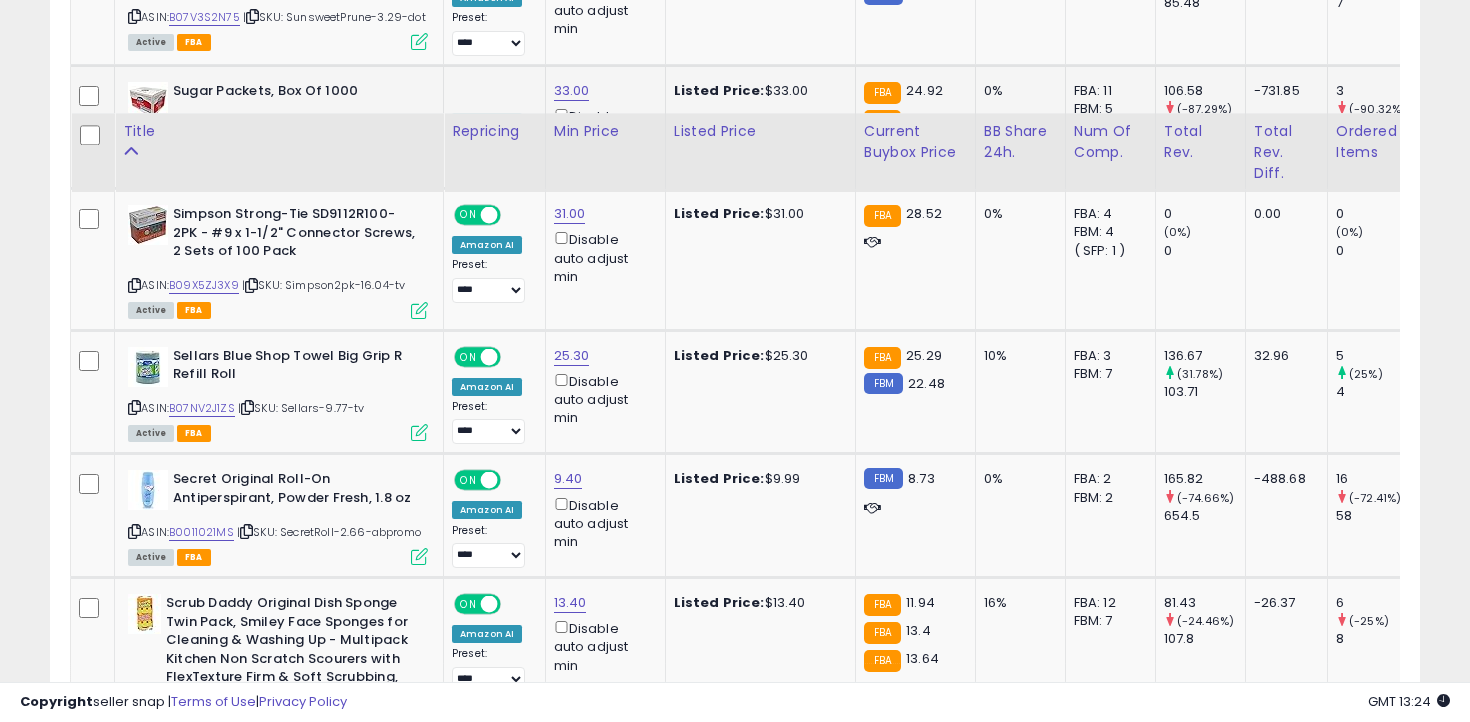 scroll, scrollTop: 2894, scrollLeft: 0, axis: vertical 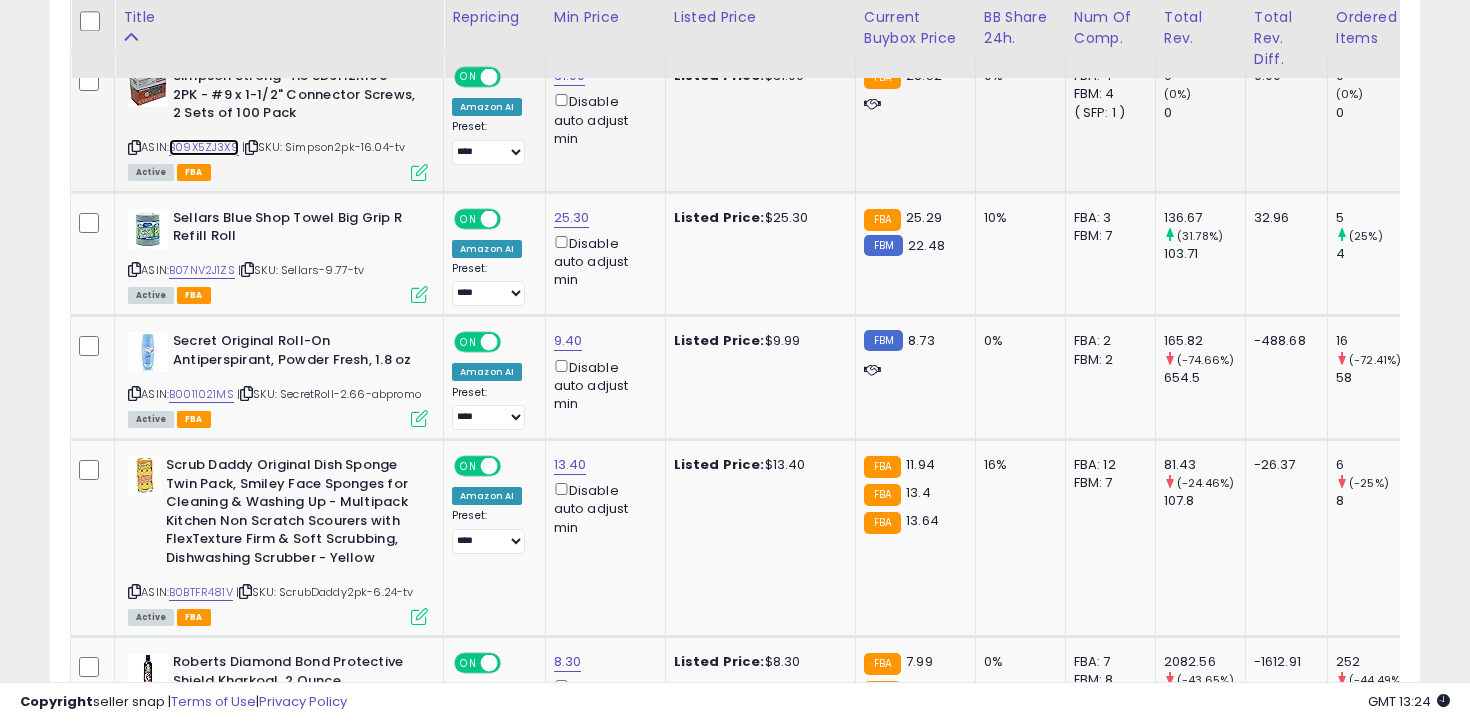 click on "B09X5ZJ3X9" at bounding box center (204, 147) 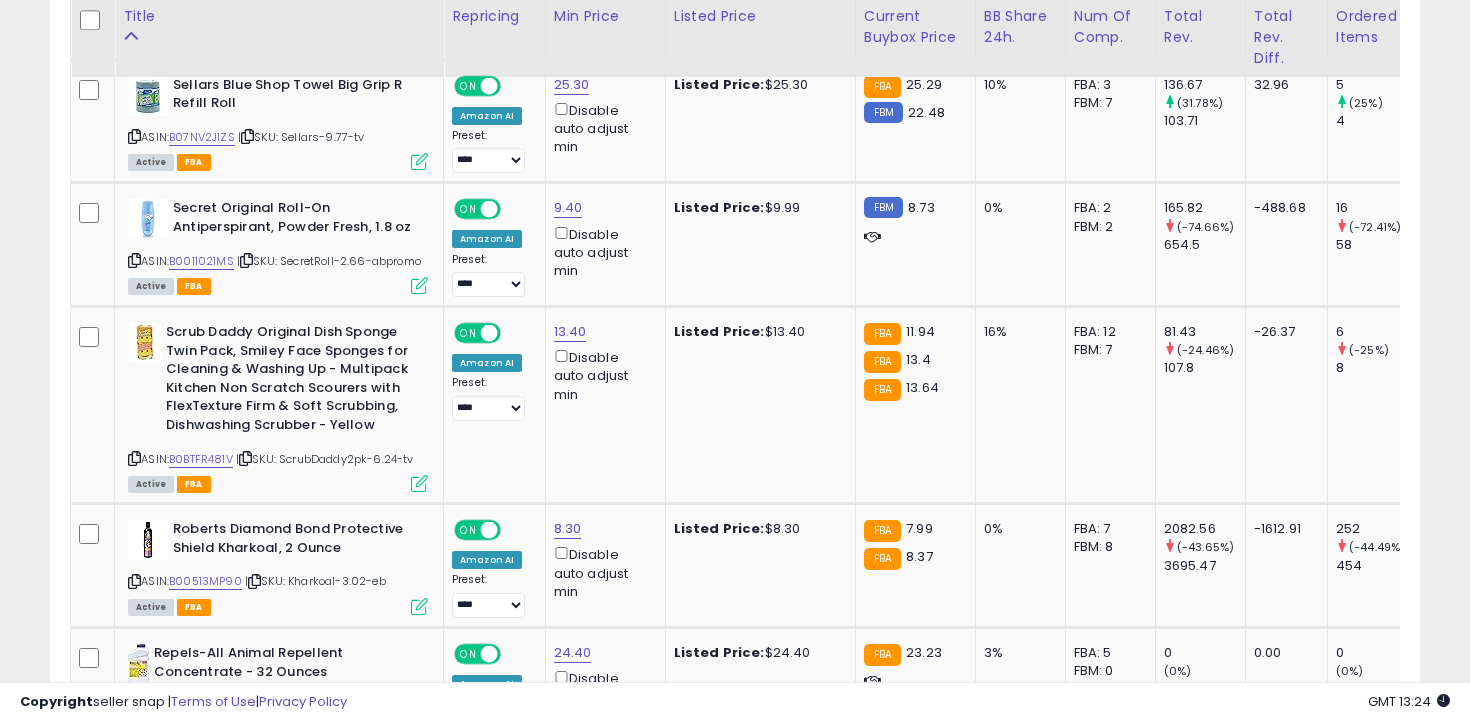 scroll, scrollTop: 3037, scrollLeft: 0, axis: vertical 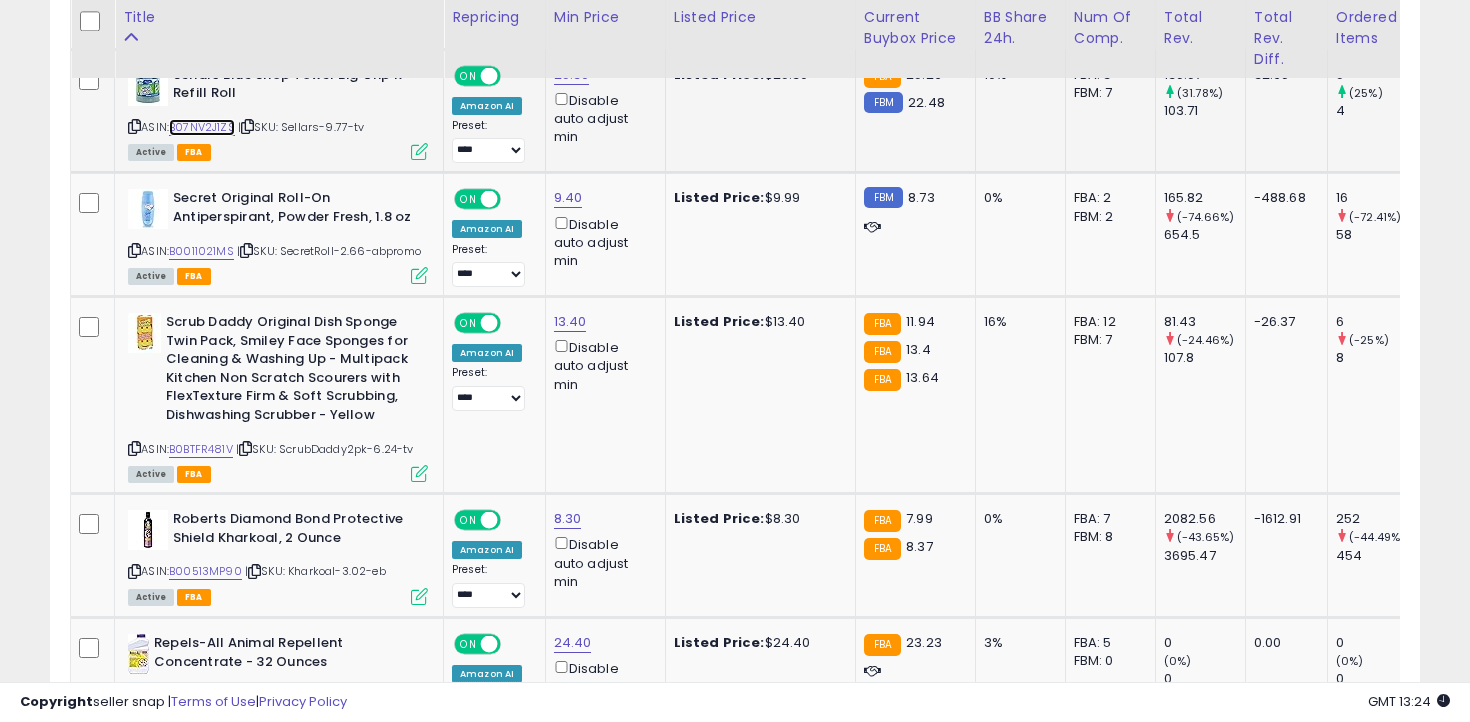 click on "B07NV2J1ZS" at bounding box center (202, 127) 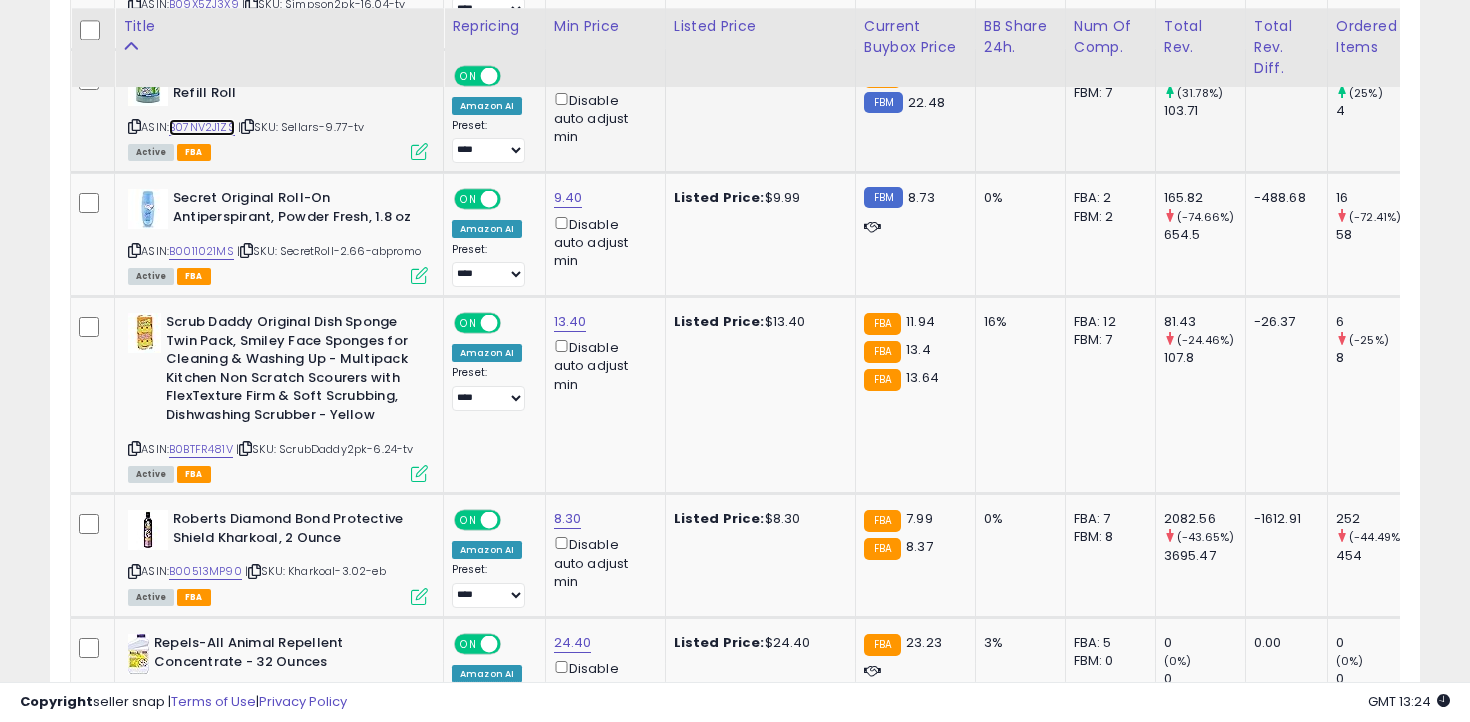 scroll, scrollTop: 3172, scrollLeft: 0, axis: vertical 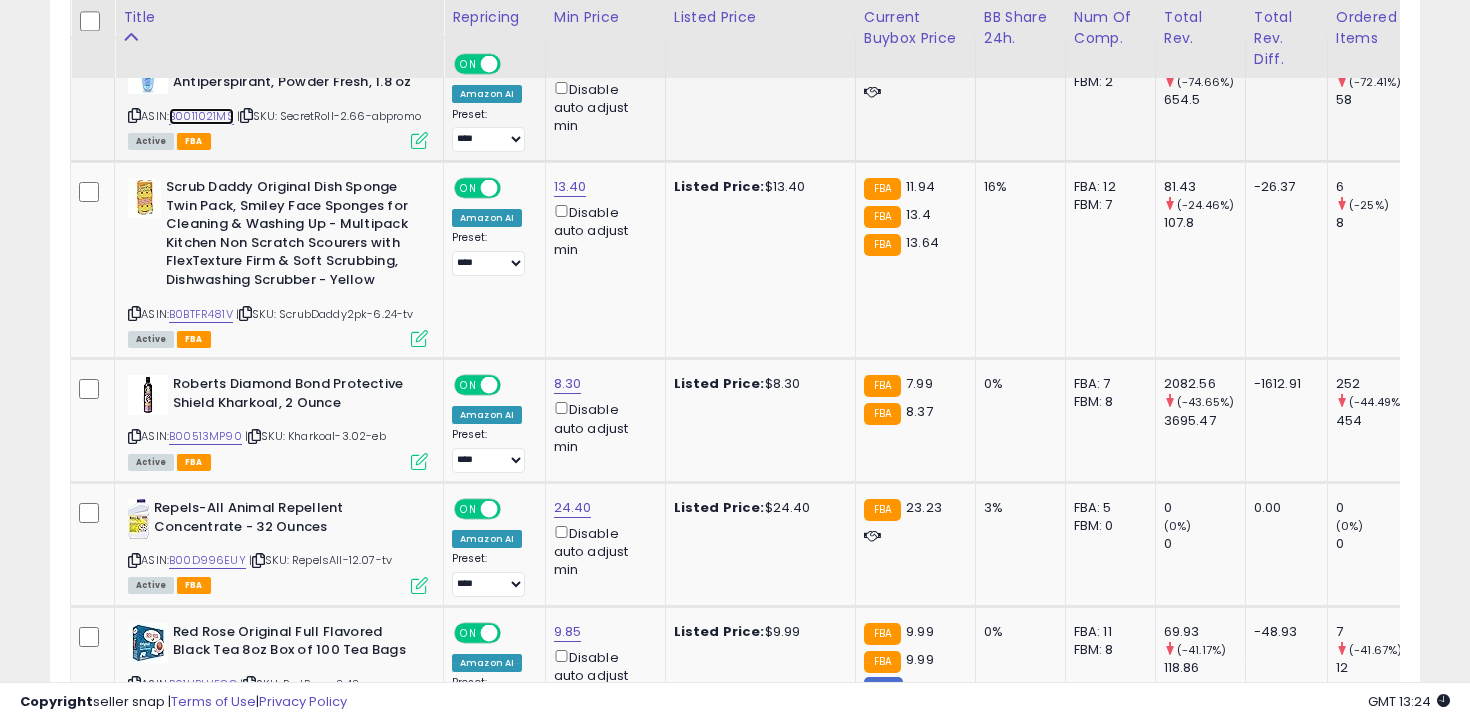 click on "B0011021MS" at bounding box center (201, 116) 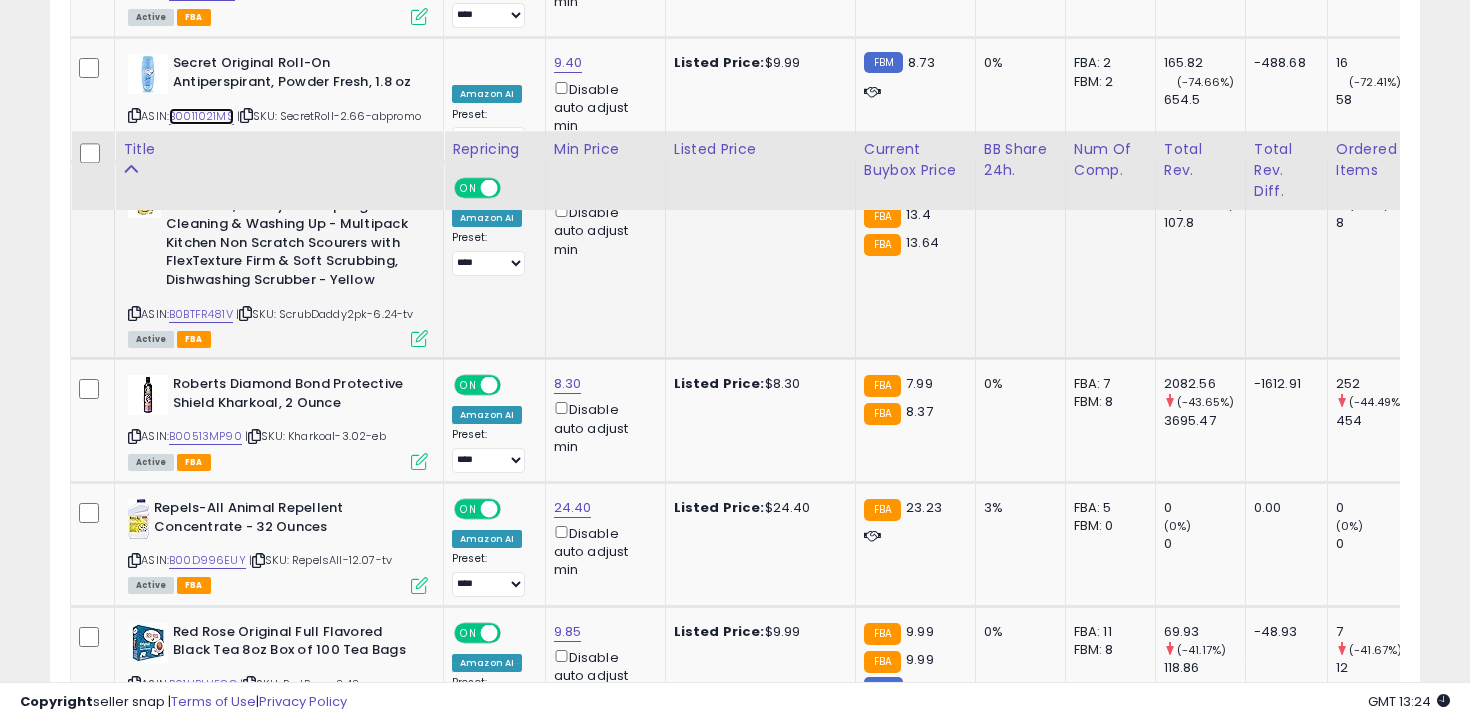 scroll, scrollTop: 3307, scrollLeft: 0, axis: vertical 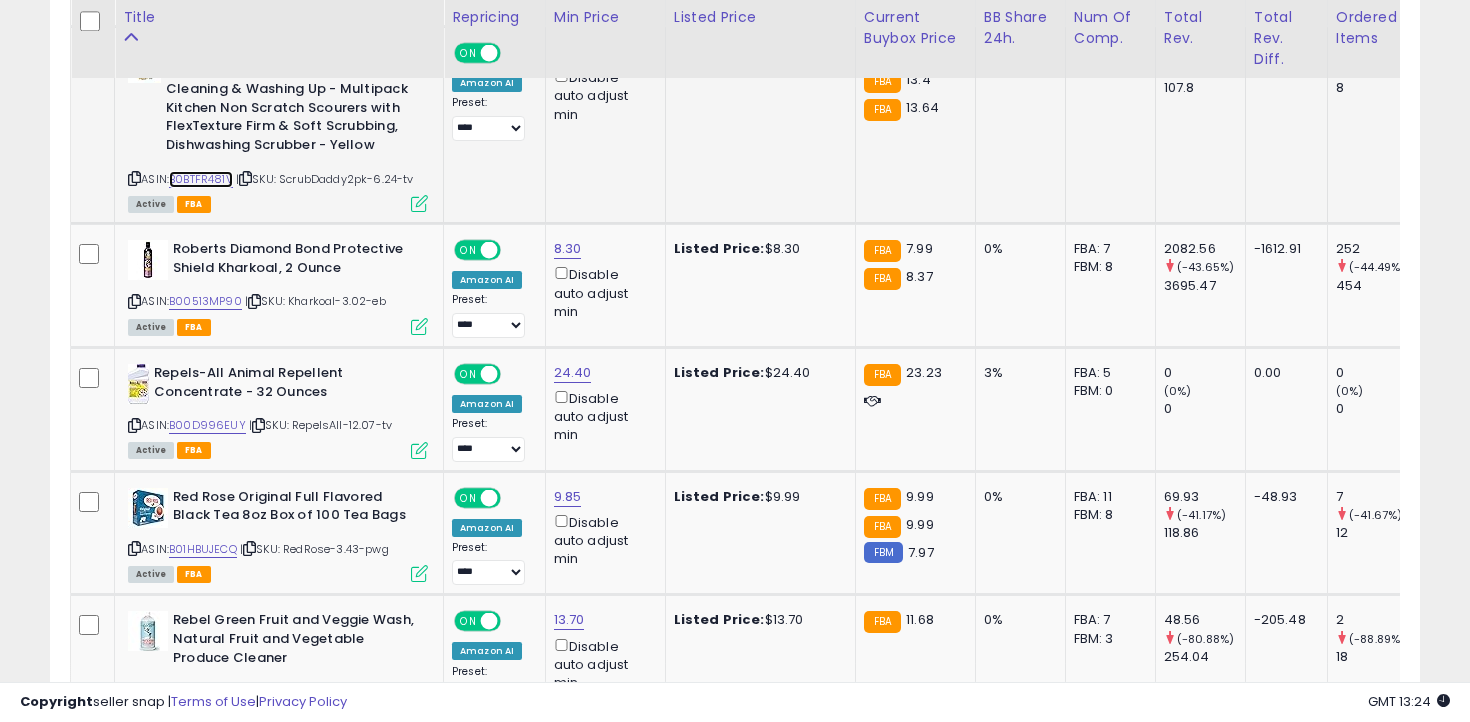 click on "B0BTFR481V" at bounding box center (201, 179) 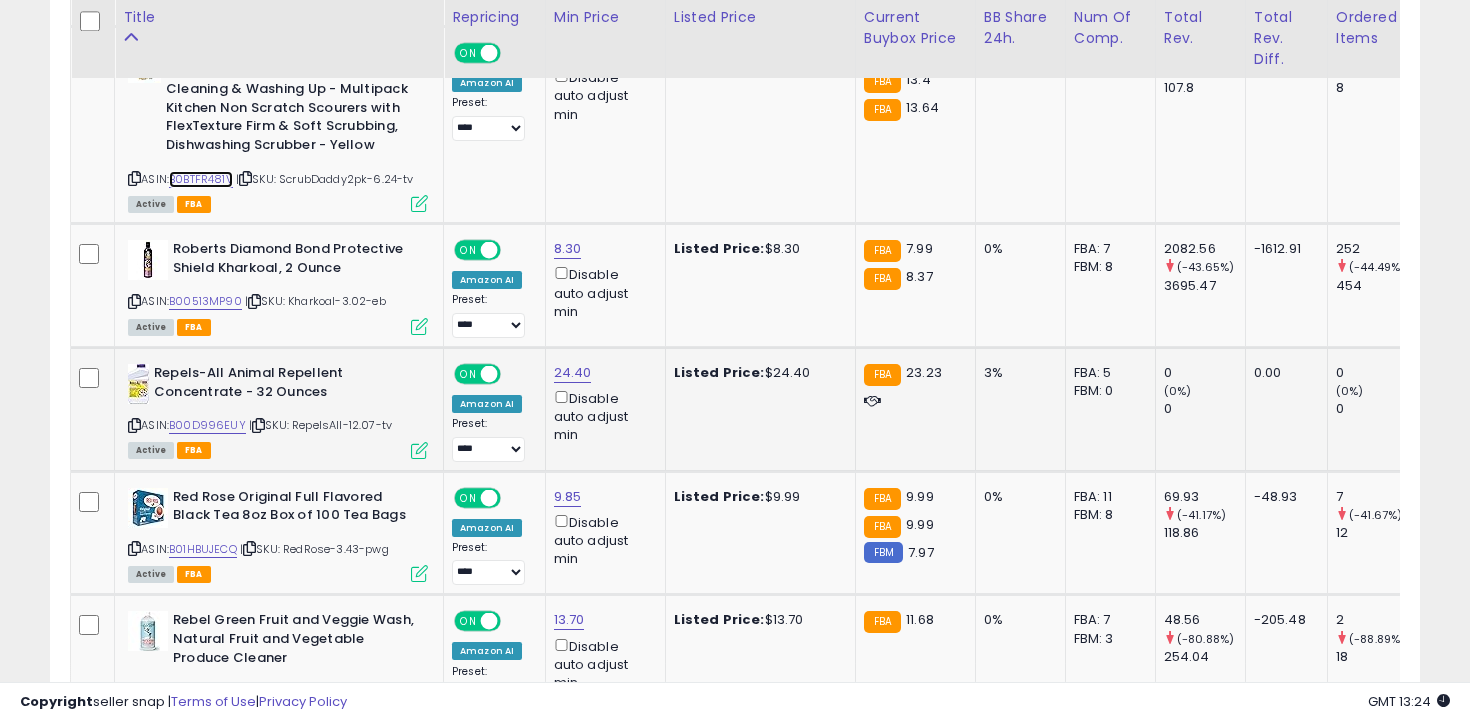 scroll, scrollTop: 3491, scrollLeft: 0, axis: vertical 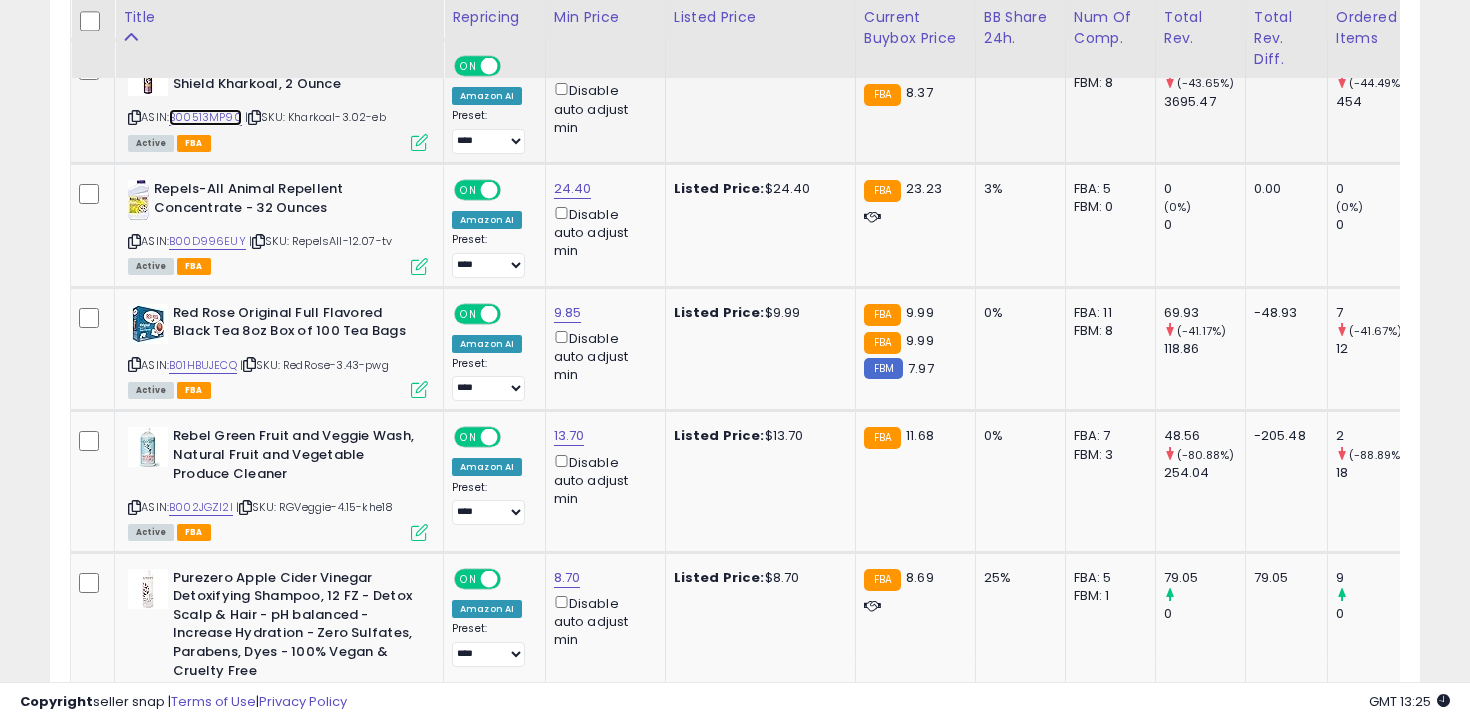 click on "B00513MP90" at bounding box center (205, 117) 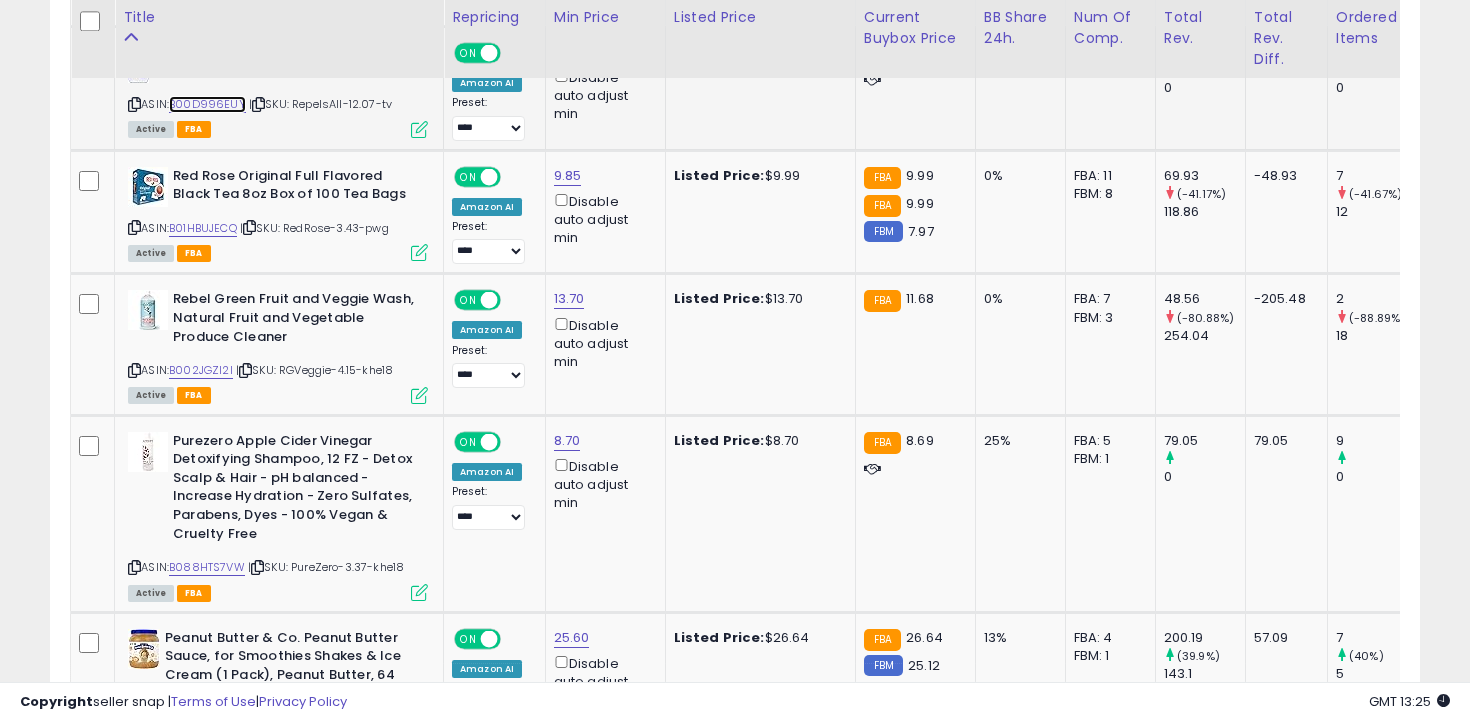 click on "B00D996EUY" at bounding box center (207, 104) 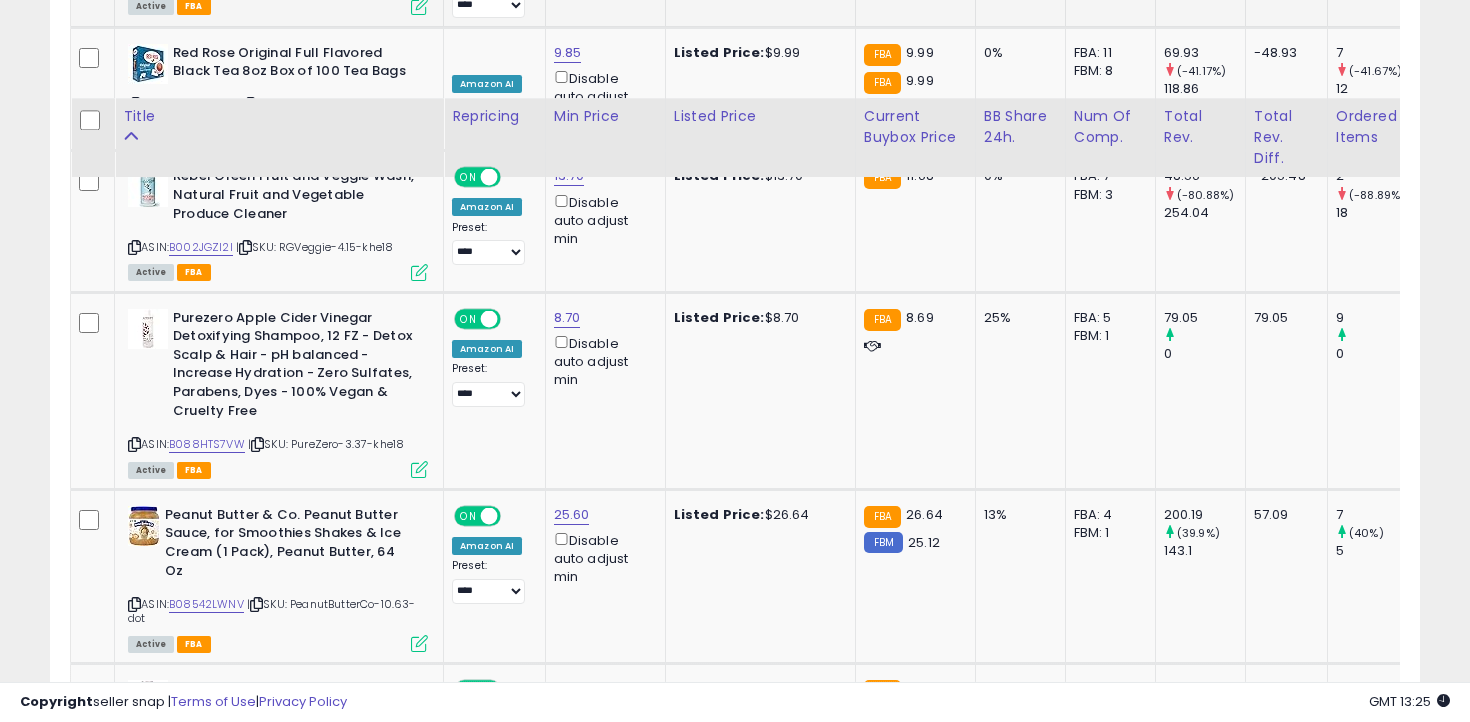 scroll, scrollTop: 3886, scrollLeft: 0, axis: vertical 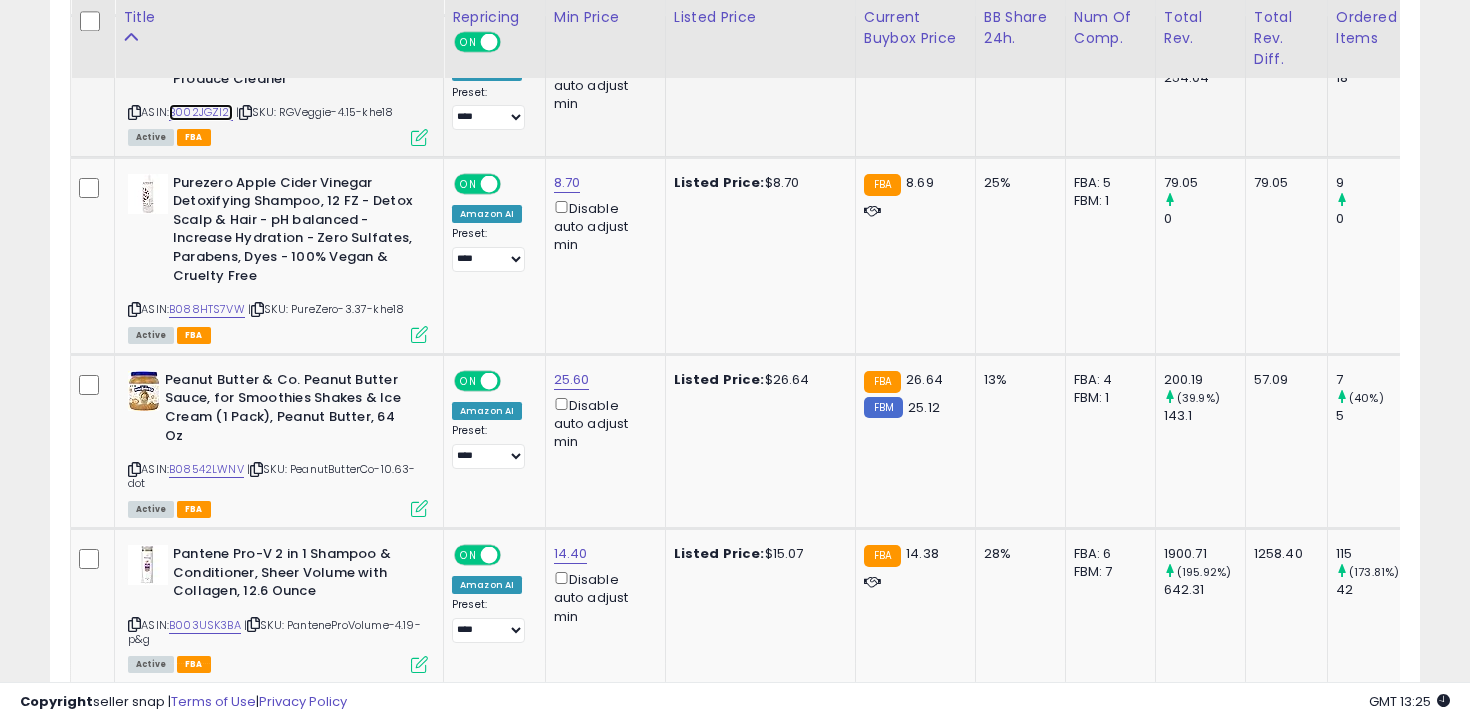 click on "B002JGZI2I" at bounding box center (201, 112) 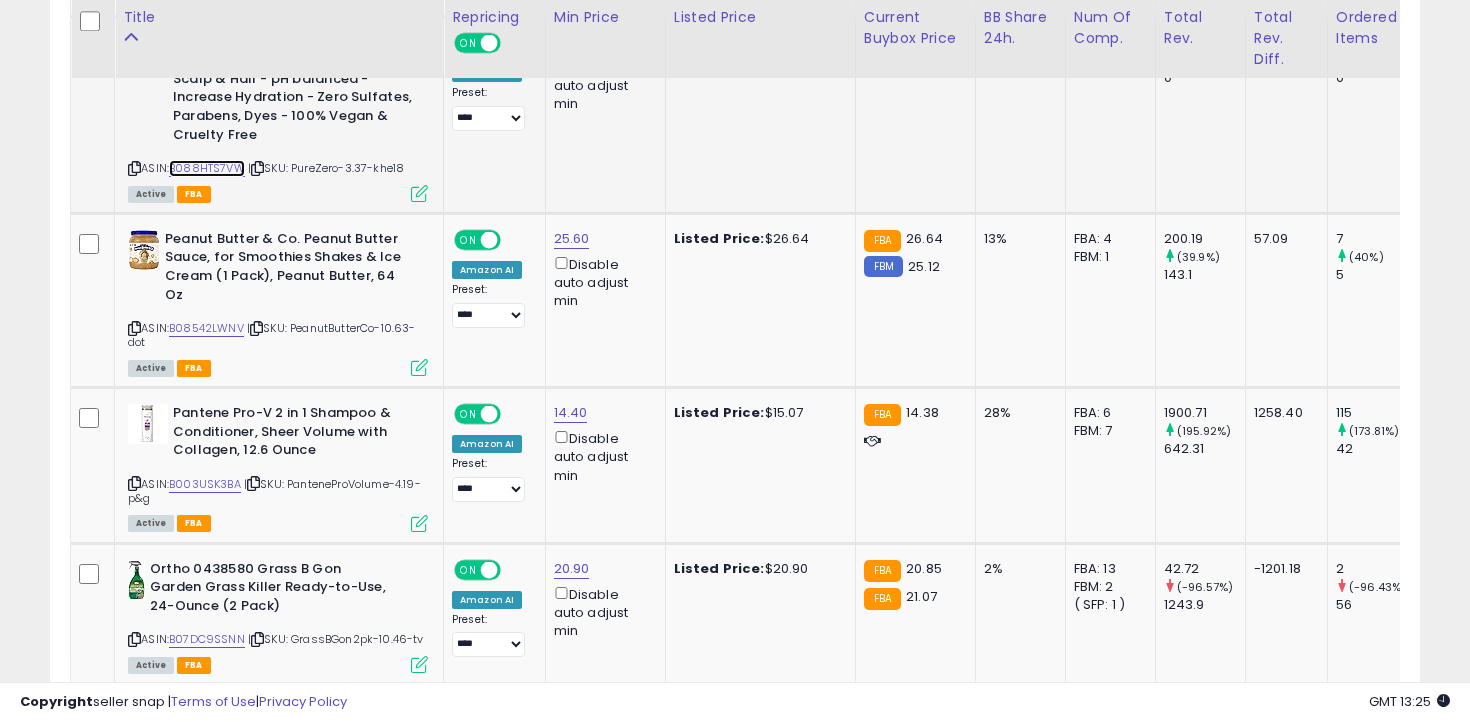 click on "B088HTS7VW" at bounding box center (207, 168) 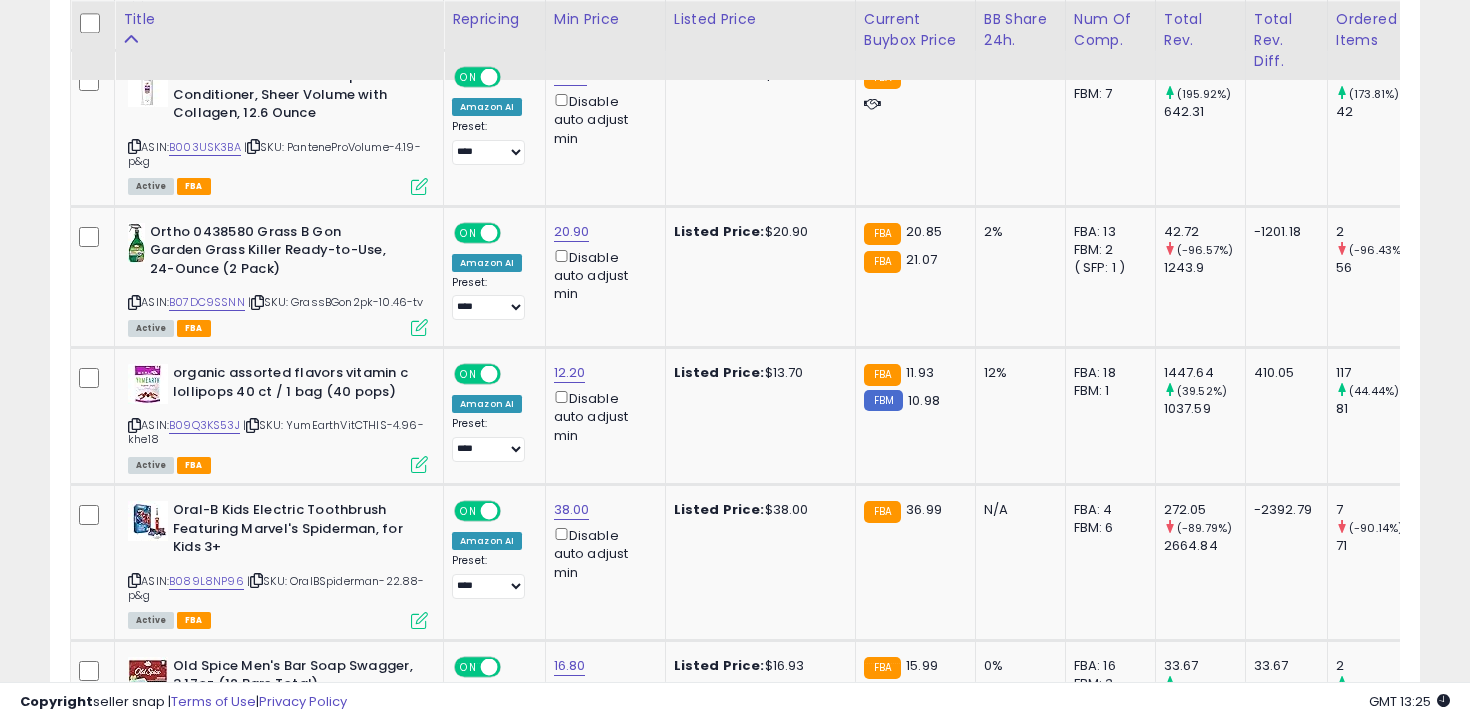 scroll, scrollTop: 4366, scrollLeft: 0, axis: vertical 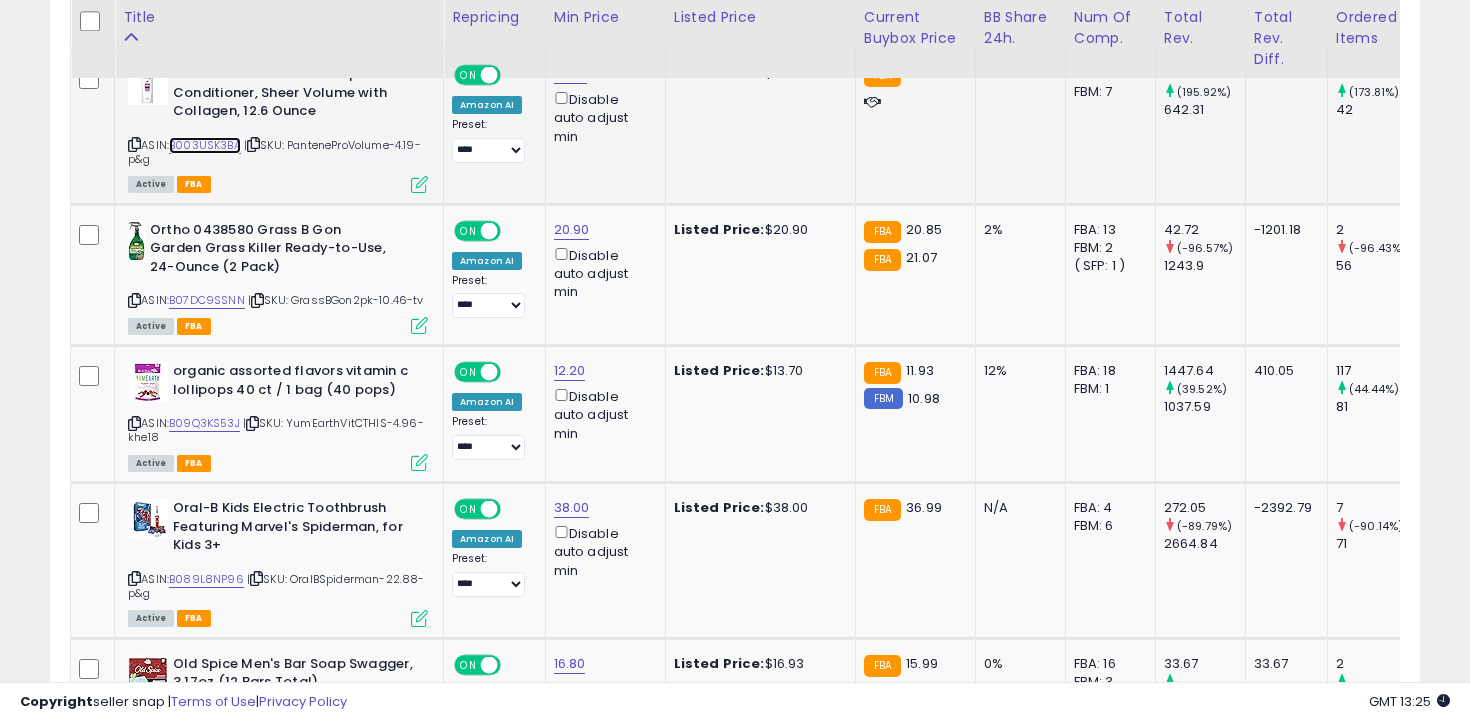 click on "B003USK3BA" at bounding box center (205, 145) 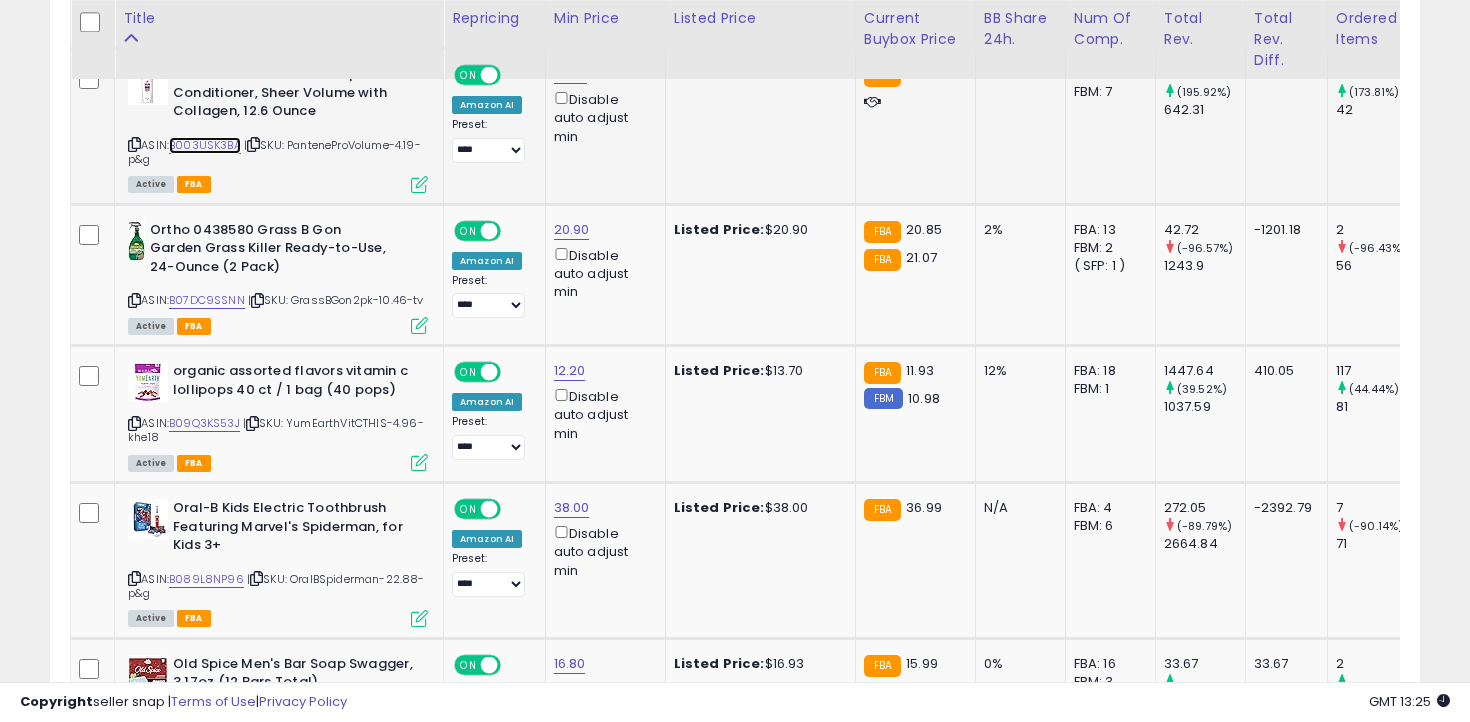 scroll, scrollTop: 4524, scrollLeft: 0, axis: vertical 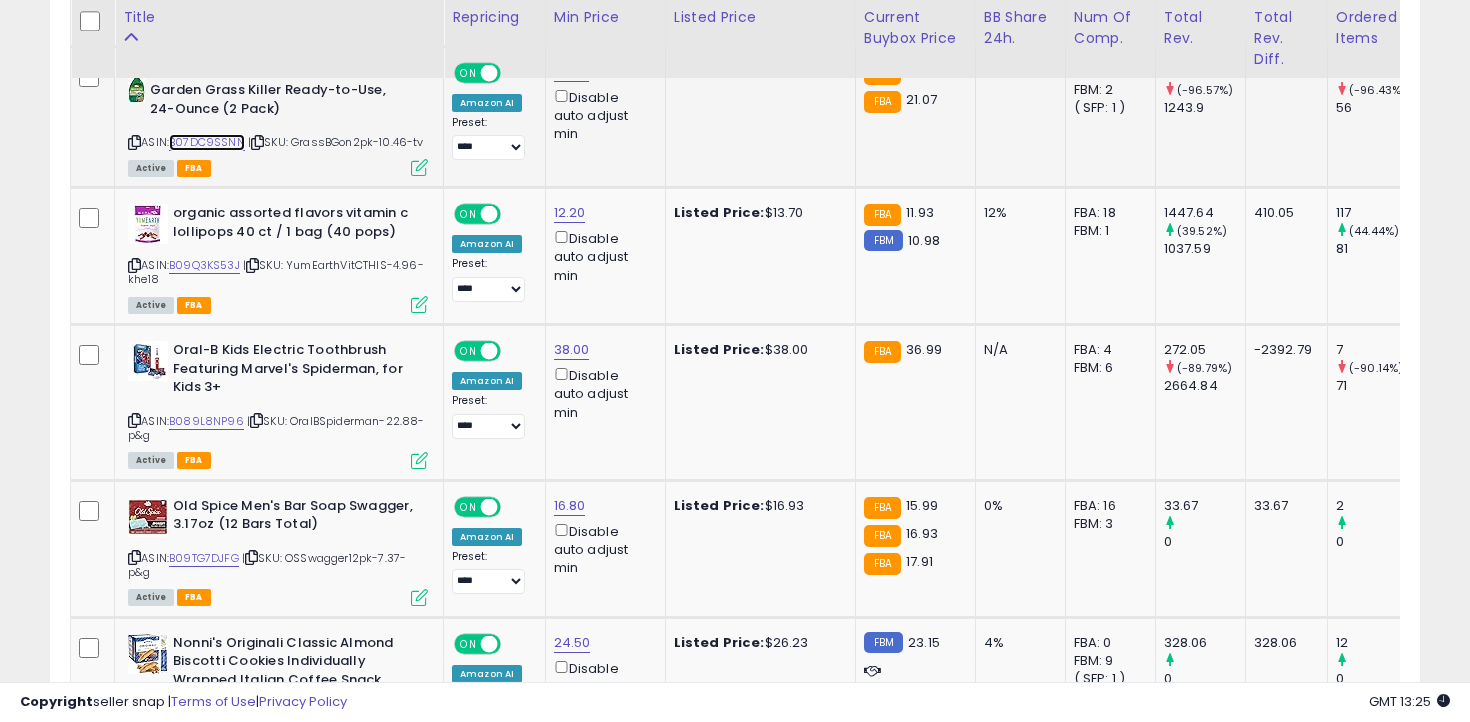 click on "B07DC9SSNN" at bounding box center (207, 142) 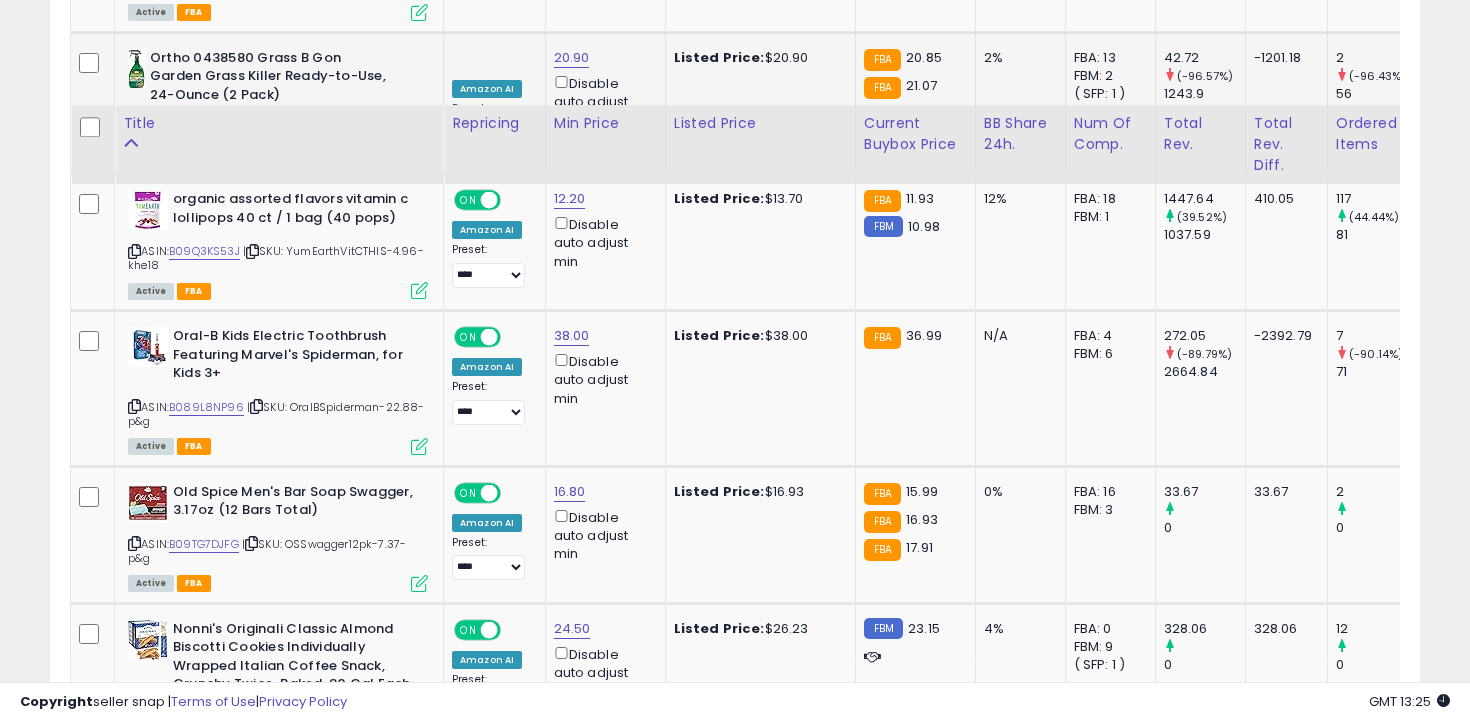 scroll, scrollTop: 4675, scrollLeft: 0, axis: vertical 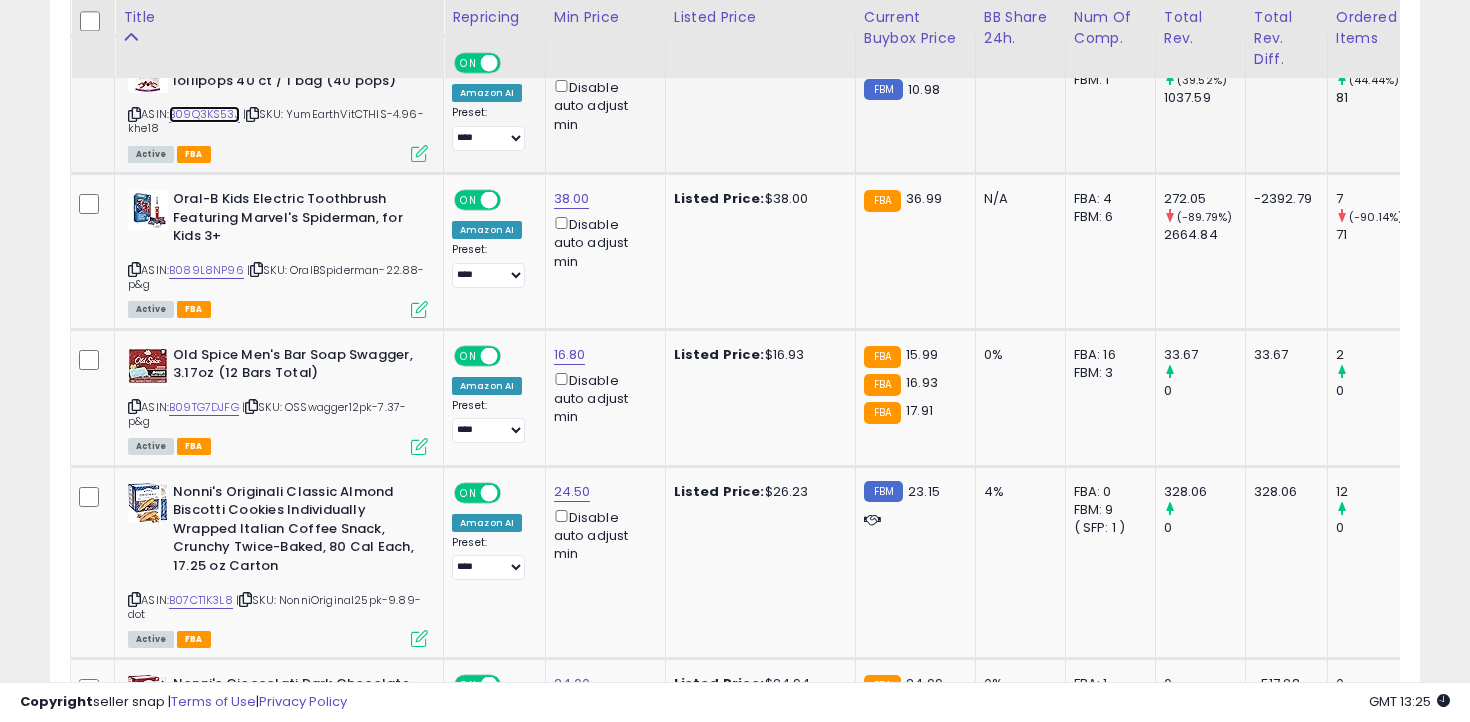 click on "B09Q3KS53J" at bounding box center [204, 114] 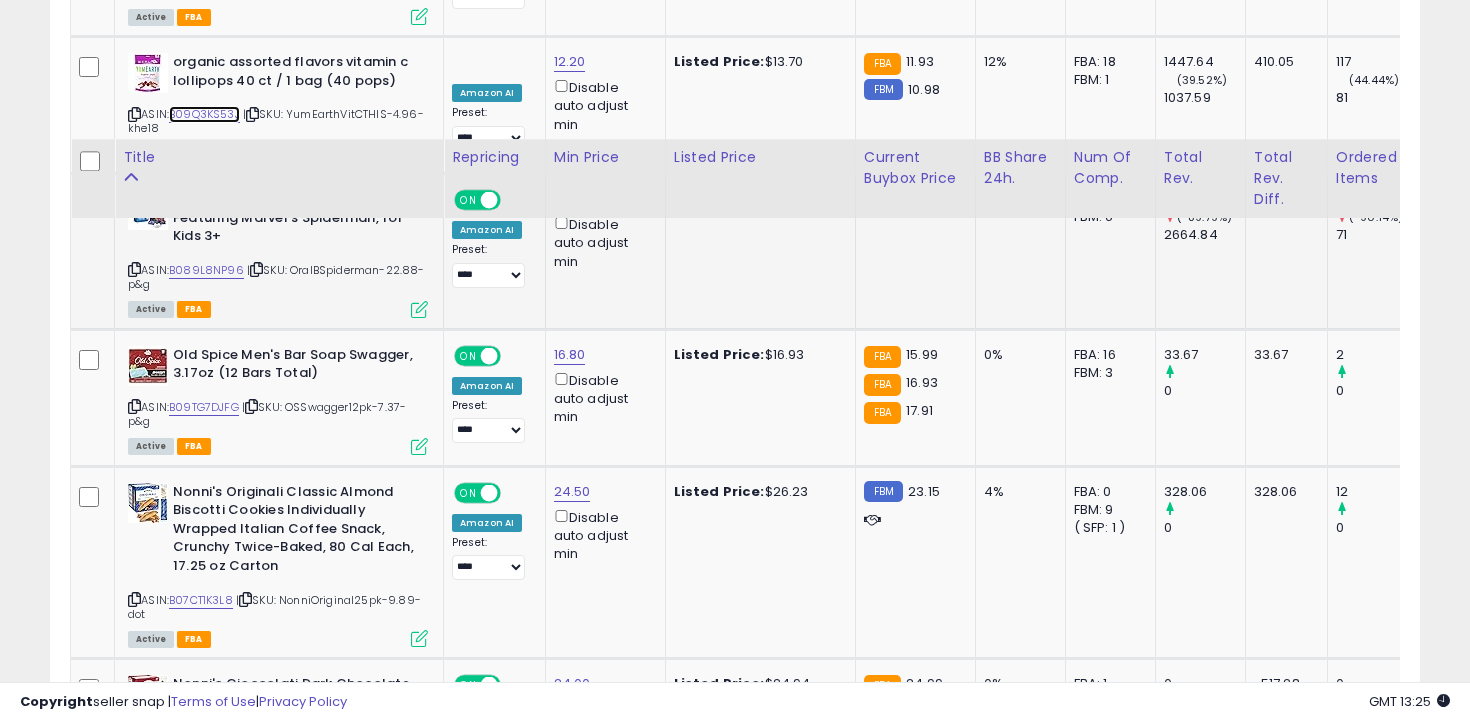 scroll, scrollTop: 4817, scrollLeft: 0, axis: vertical 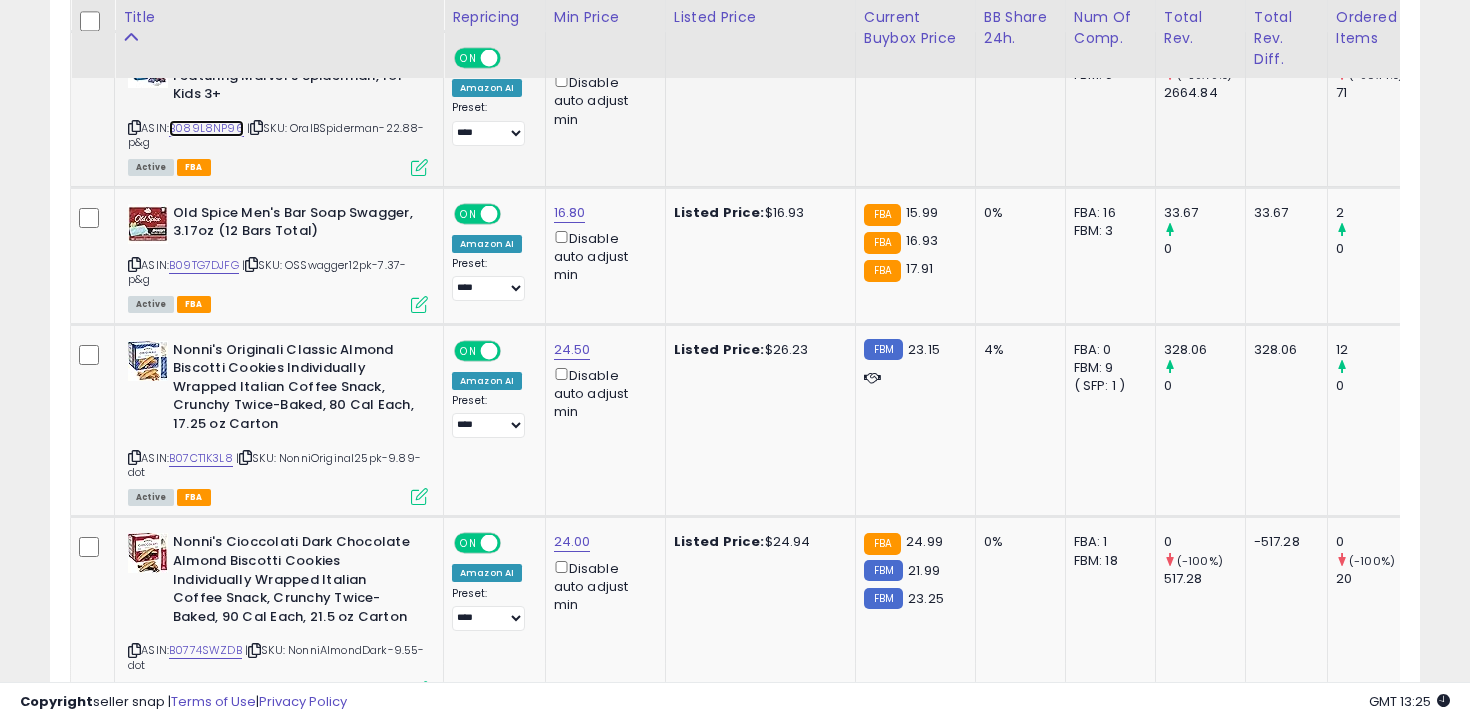 click on "B089L8NP96" at bounding box center (206, 128) 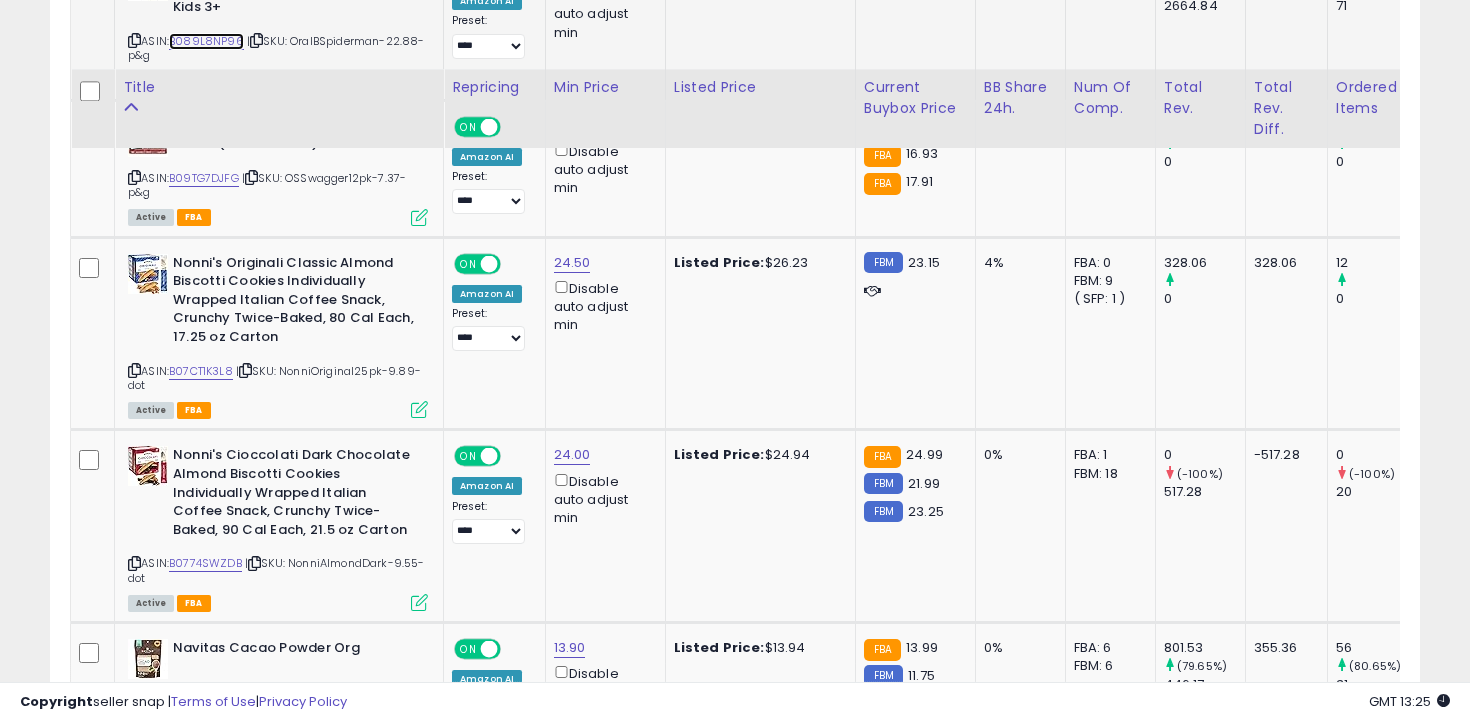 scroll, scrollTop: 4974, scrollLeft: 0, axis: vertical 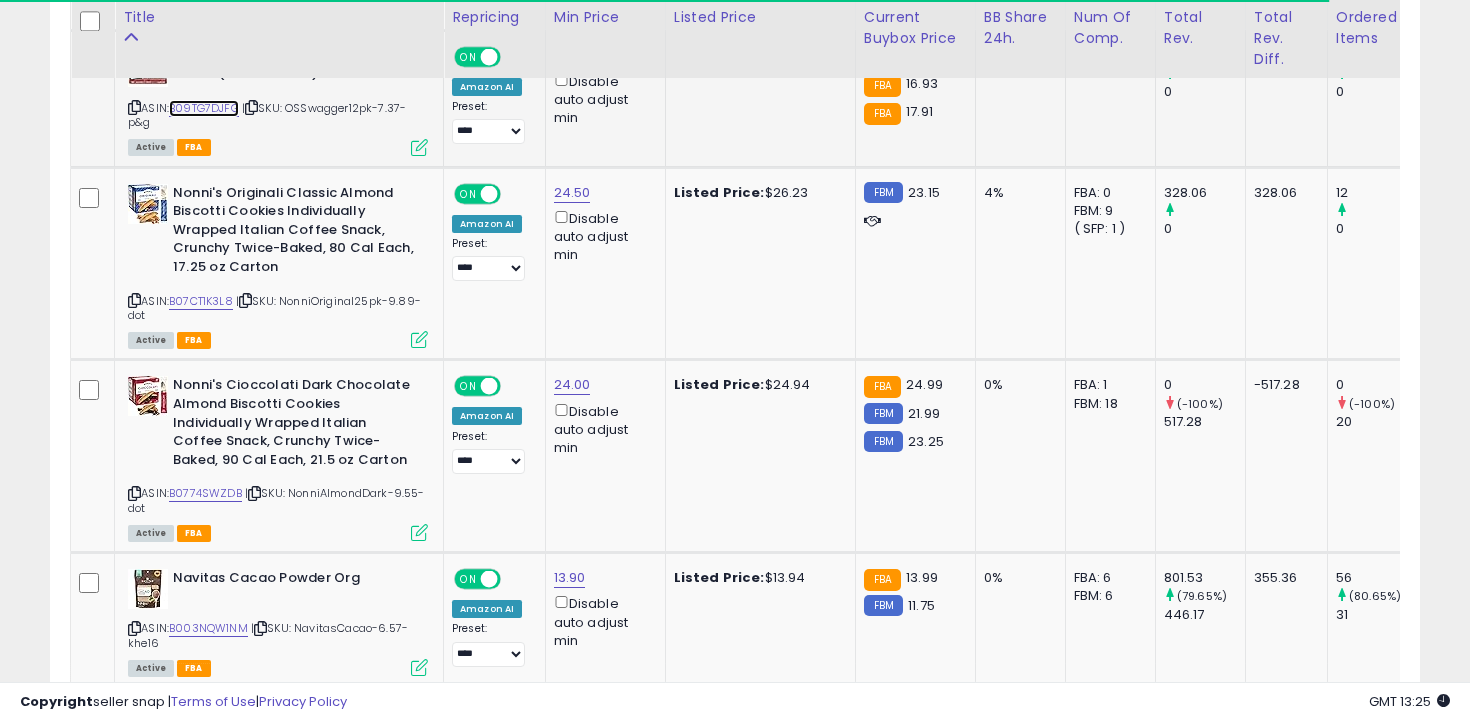 click on "B09TG7DJFG" at bounding box center [204, 108] 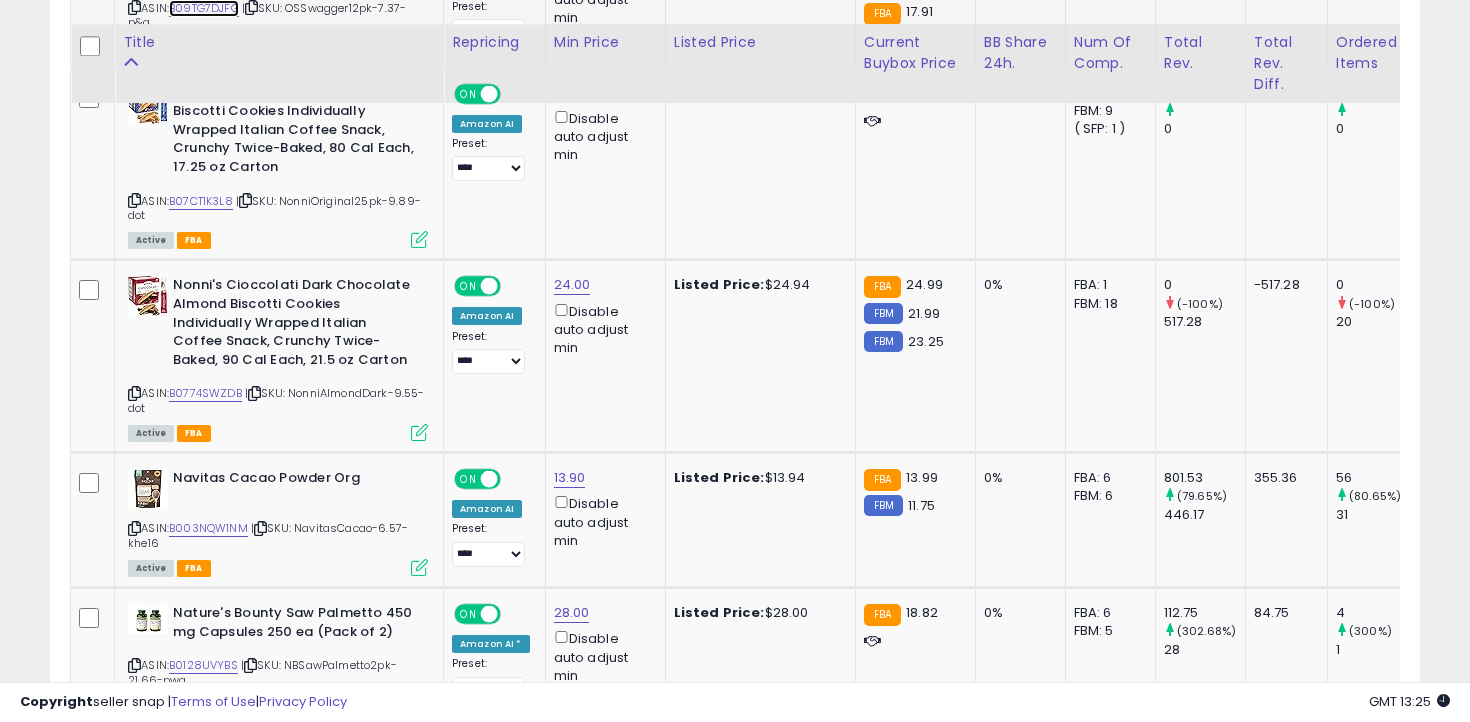 scroll, scrollTop: 5103, scrollLeft: 0, axis: vertical 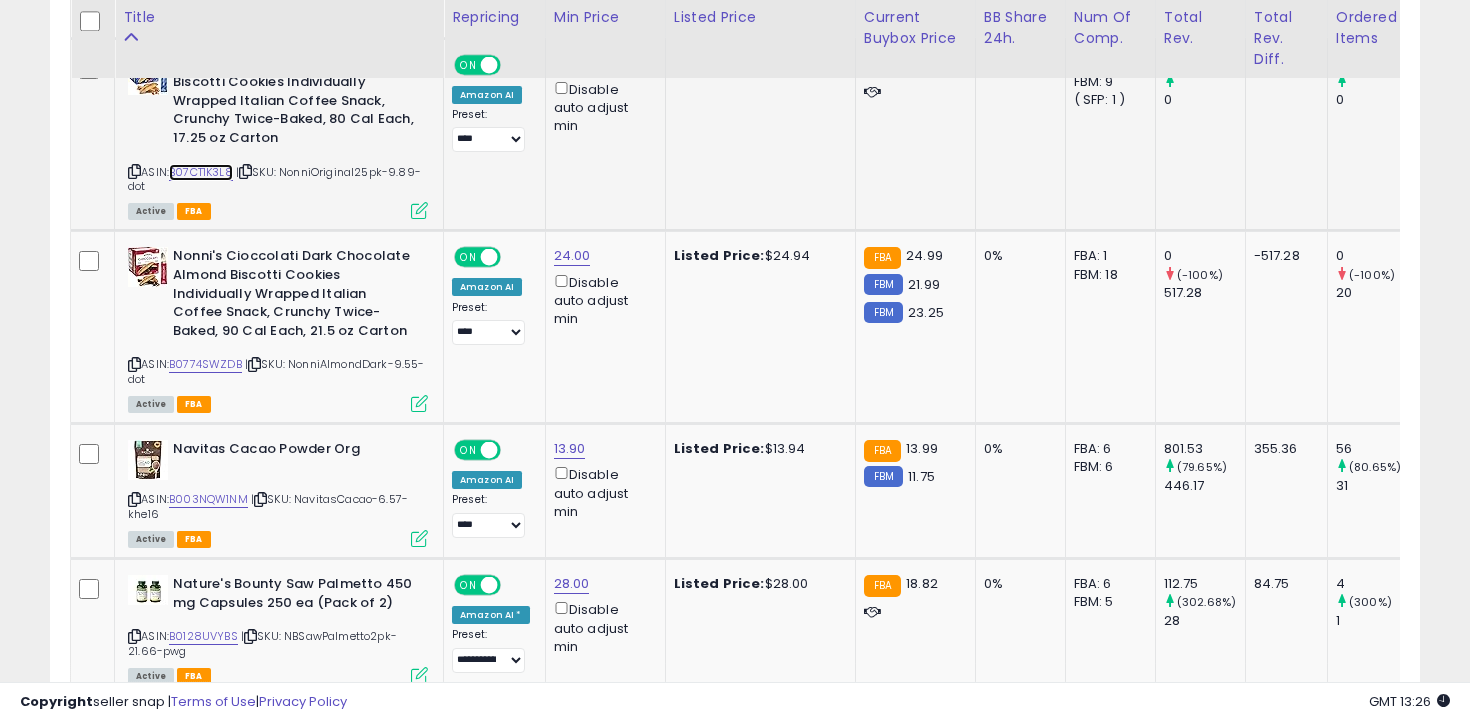 click on "B07CT1K3L8" at bounding box center (201, 172) 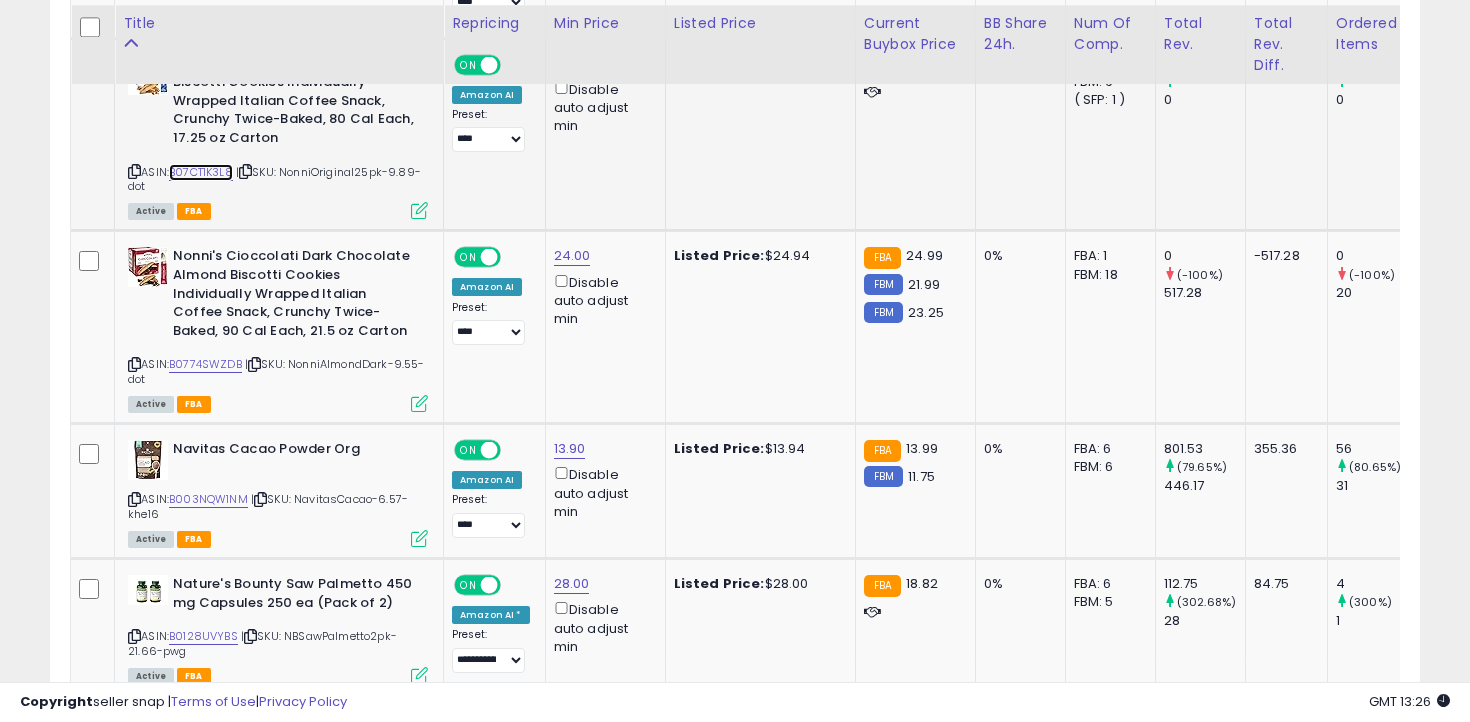 scroll, scrollTop: 5279, scrollLeft: 0, axis: vertical 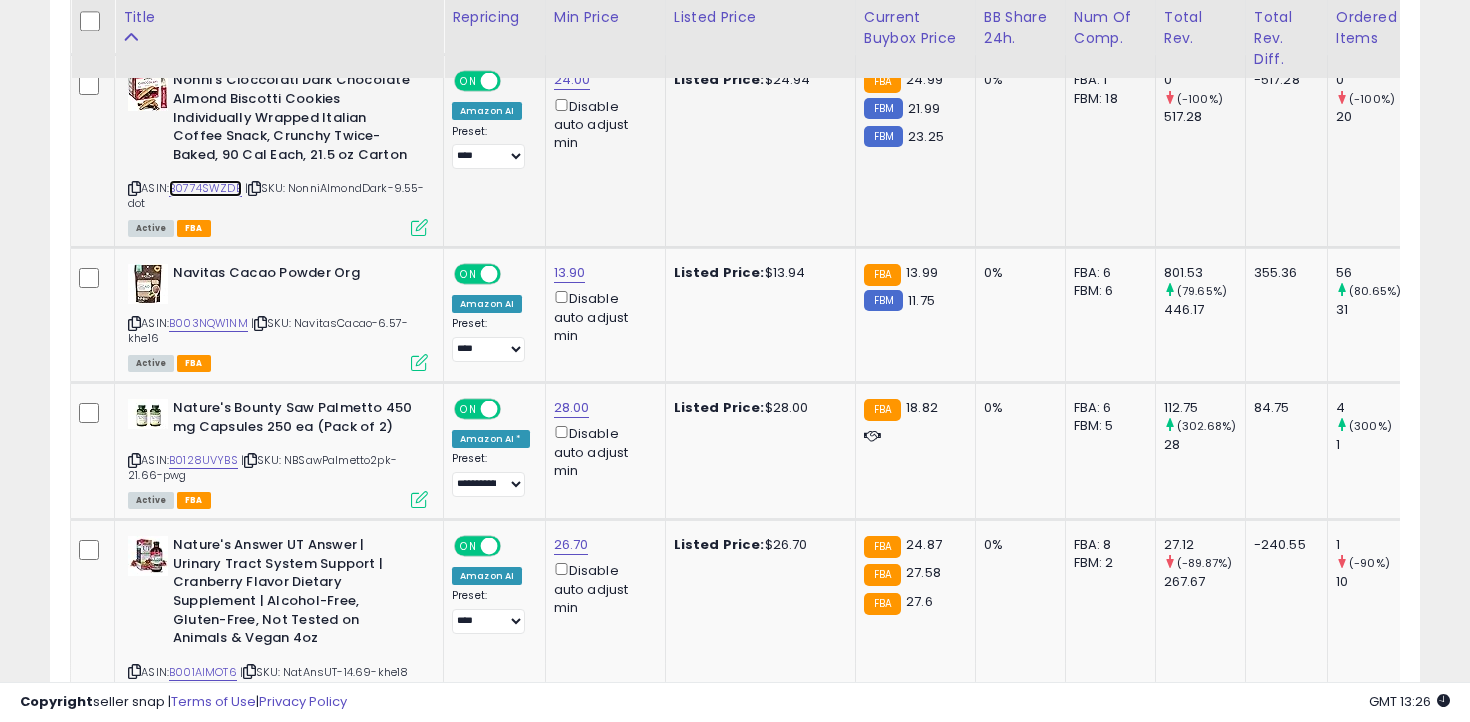 click on "B0774SWZDB" at bounding box center [205, 188] 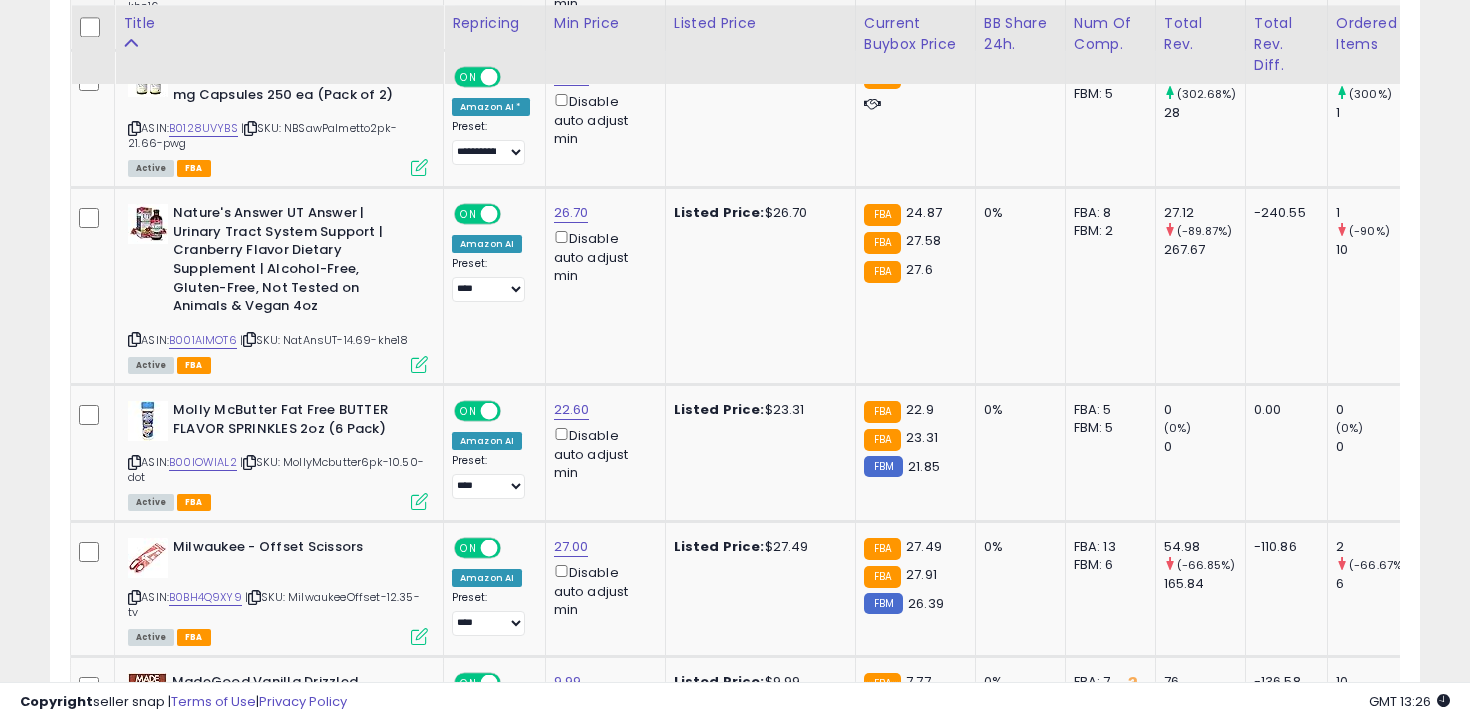 scroll, scrollTop: 5617, scrollLeft: 0, axis: vertical 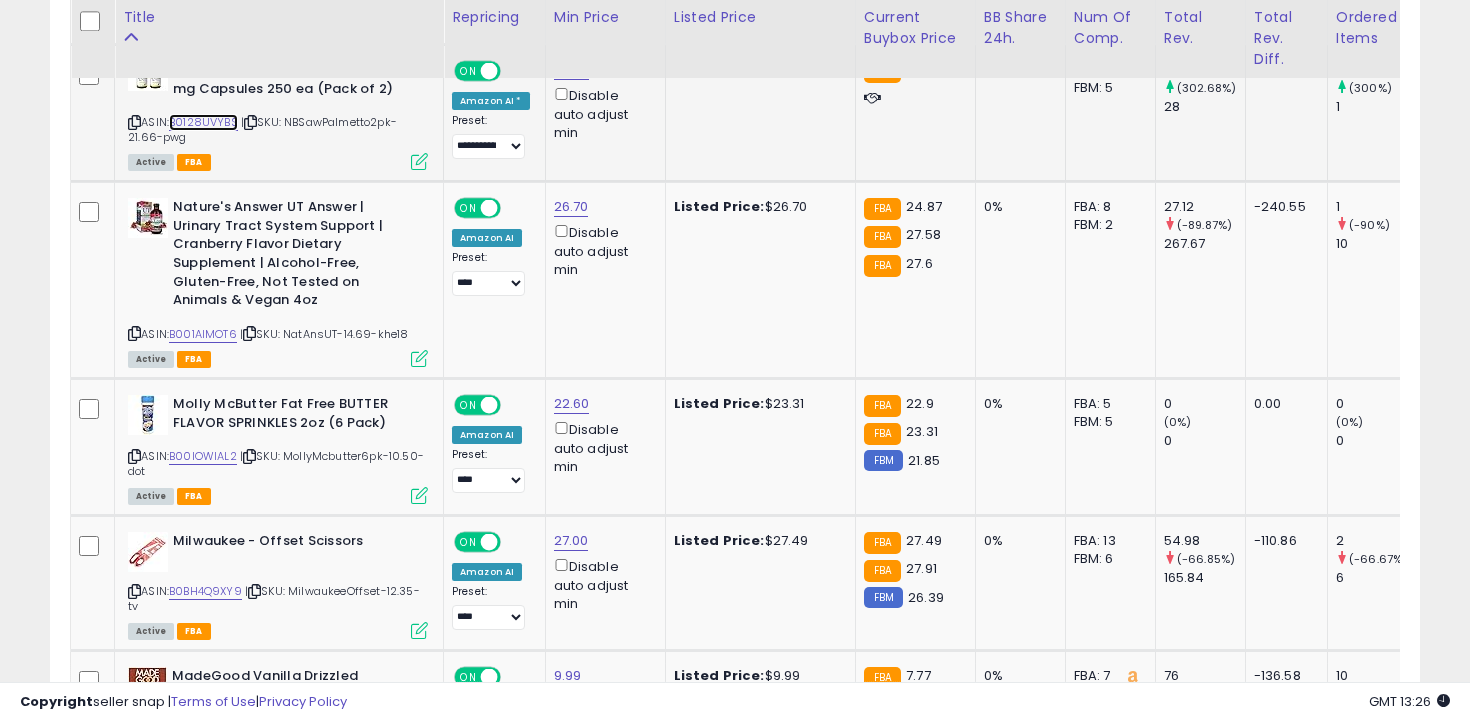 click on "B0128UVYBS" at bounding box center (203, 122) 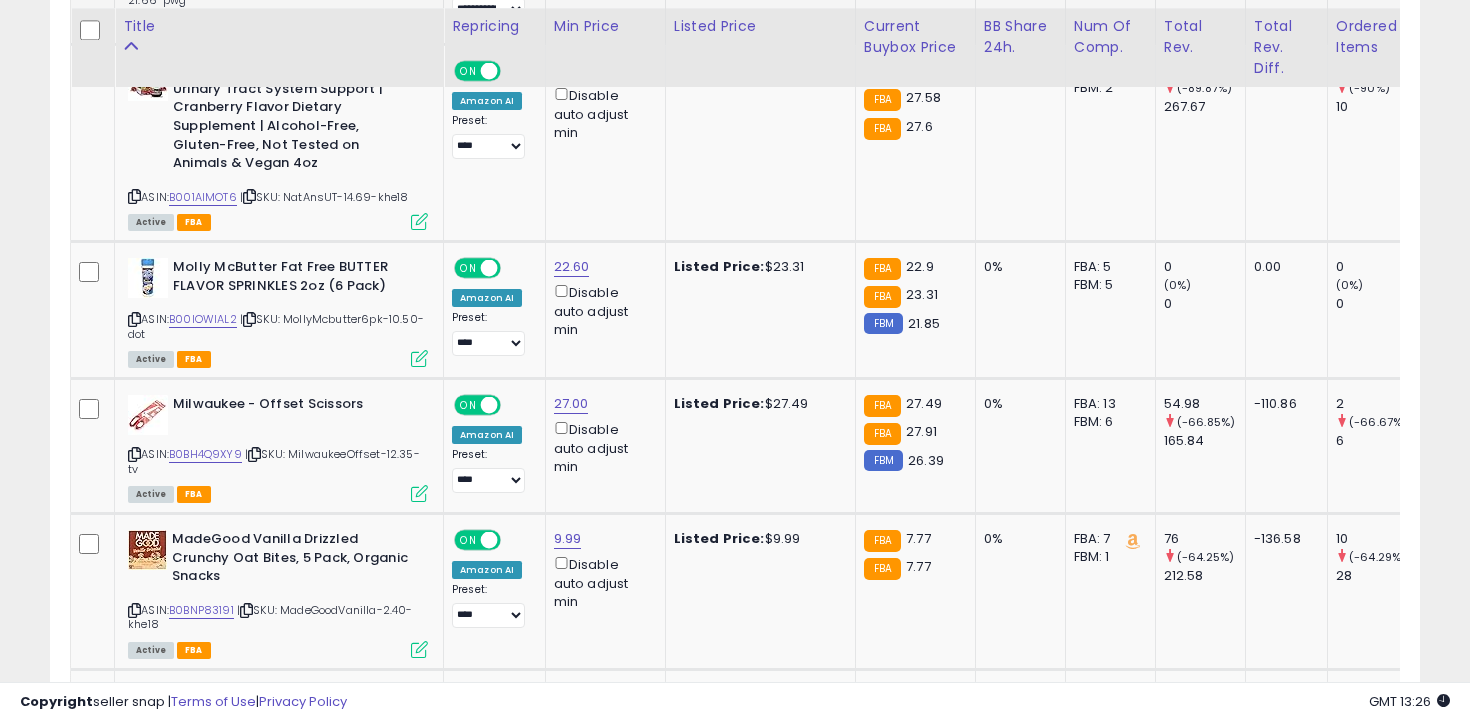 scroll, scrollTop: 5768, scrollLeft: 0, axis: vertical 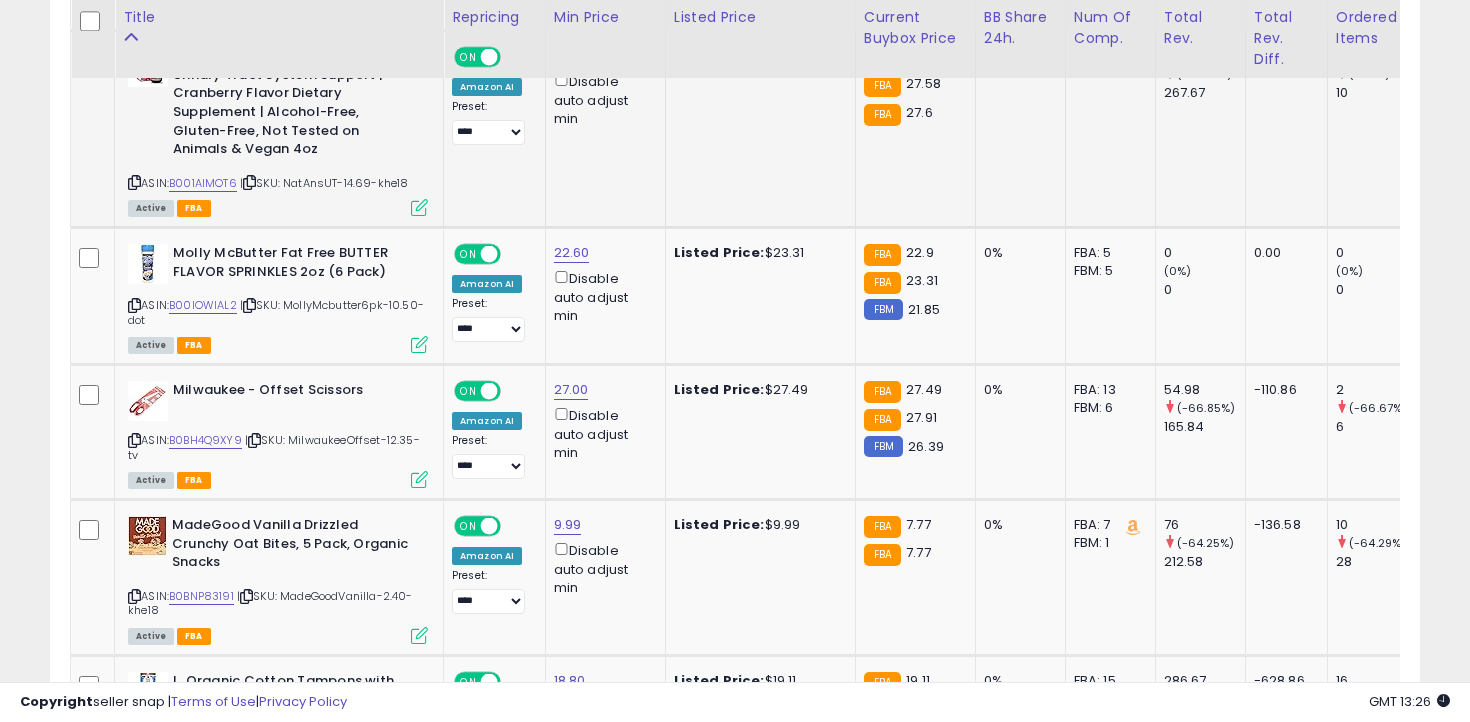 click at bounding box center [134, 182] 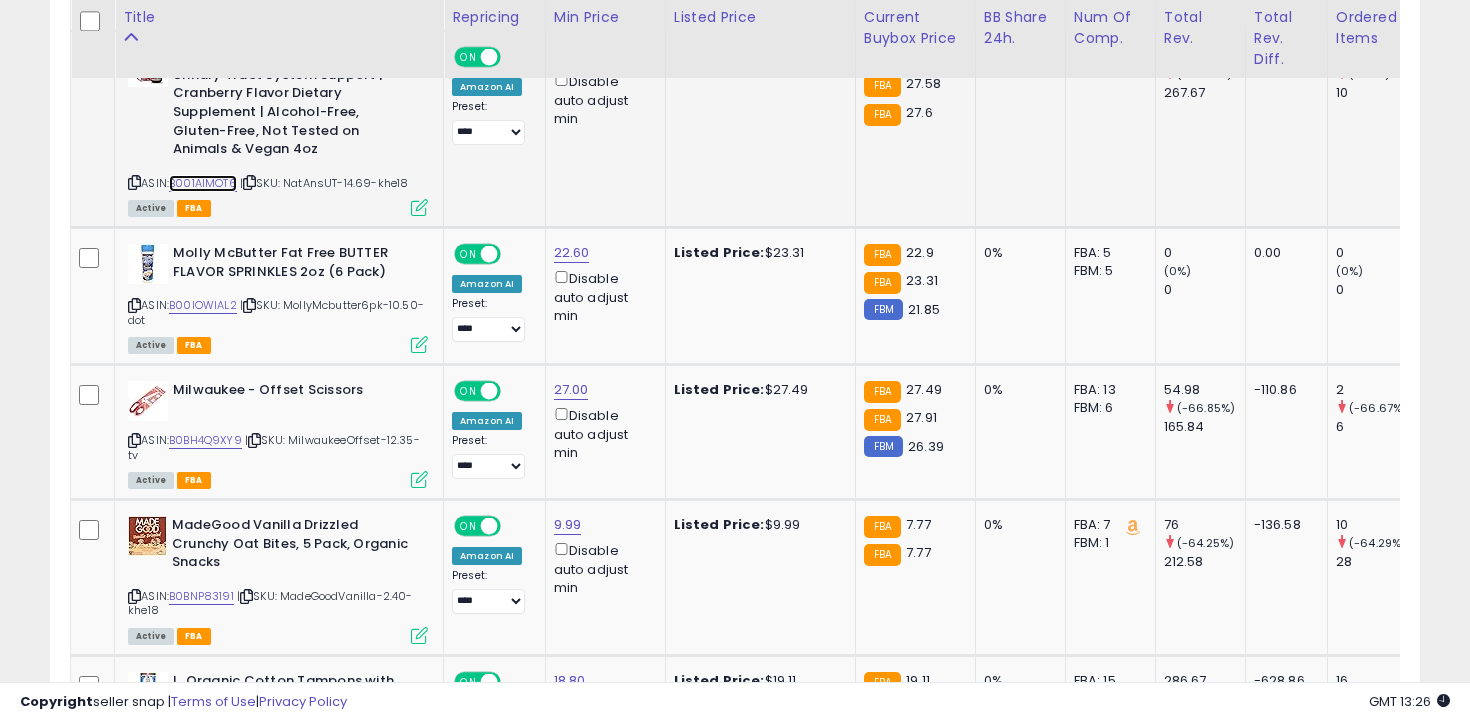 click on "B001AIMOT6" at bounding box center [203, 183] 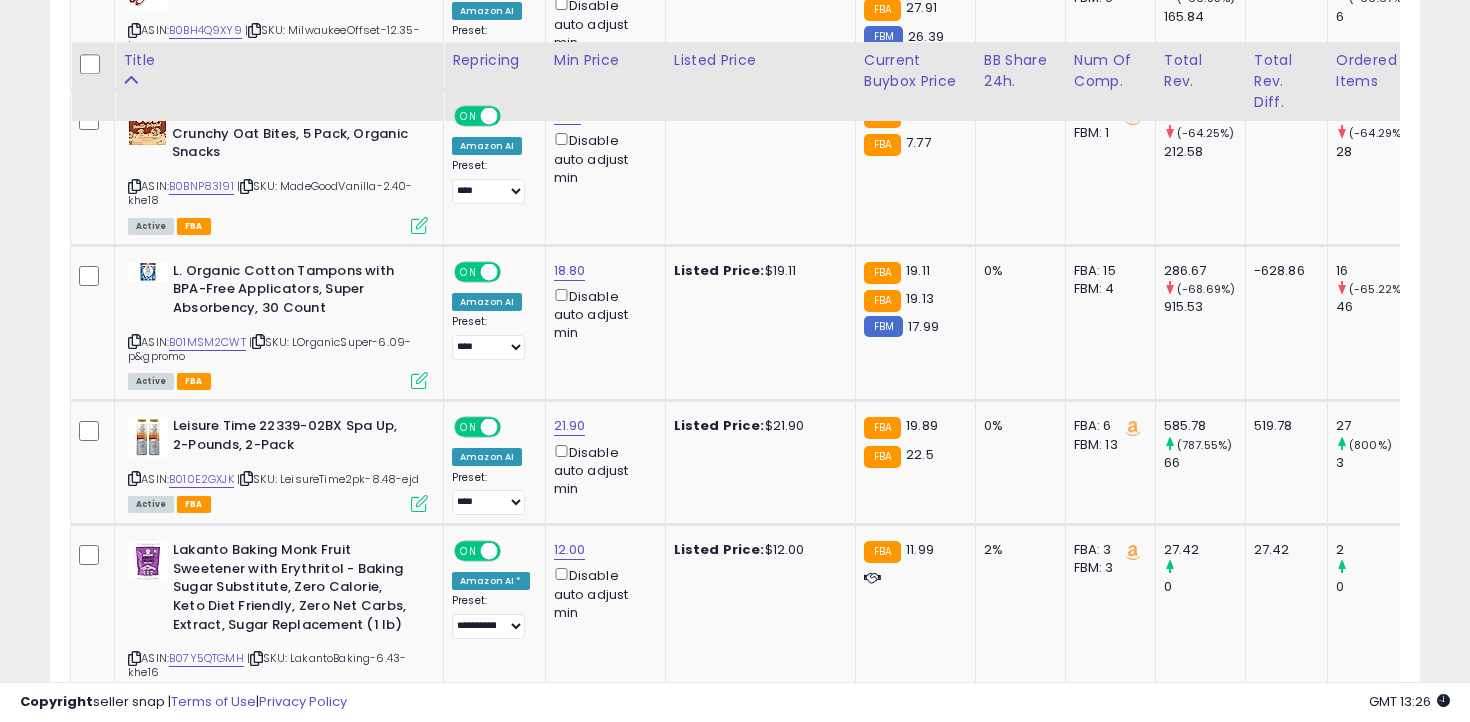 scroll, scrollTop: 6222, scrollLeft: 0, axis: vertical 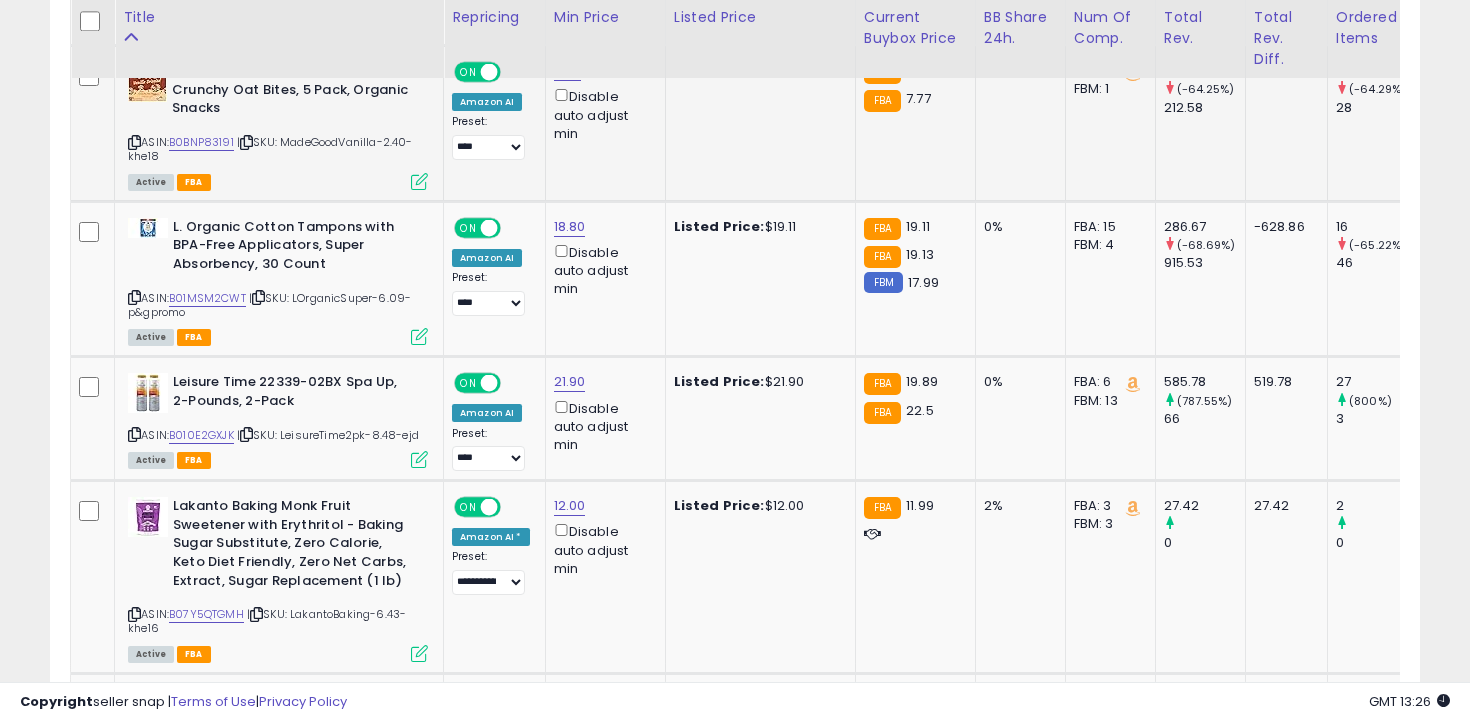 click at bounding box center [134, 142] 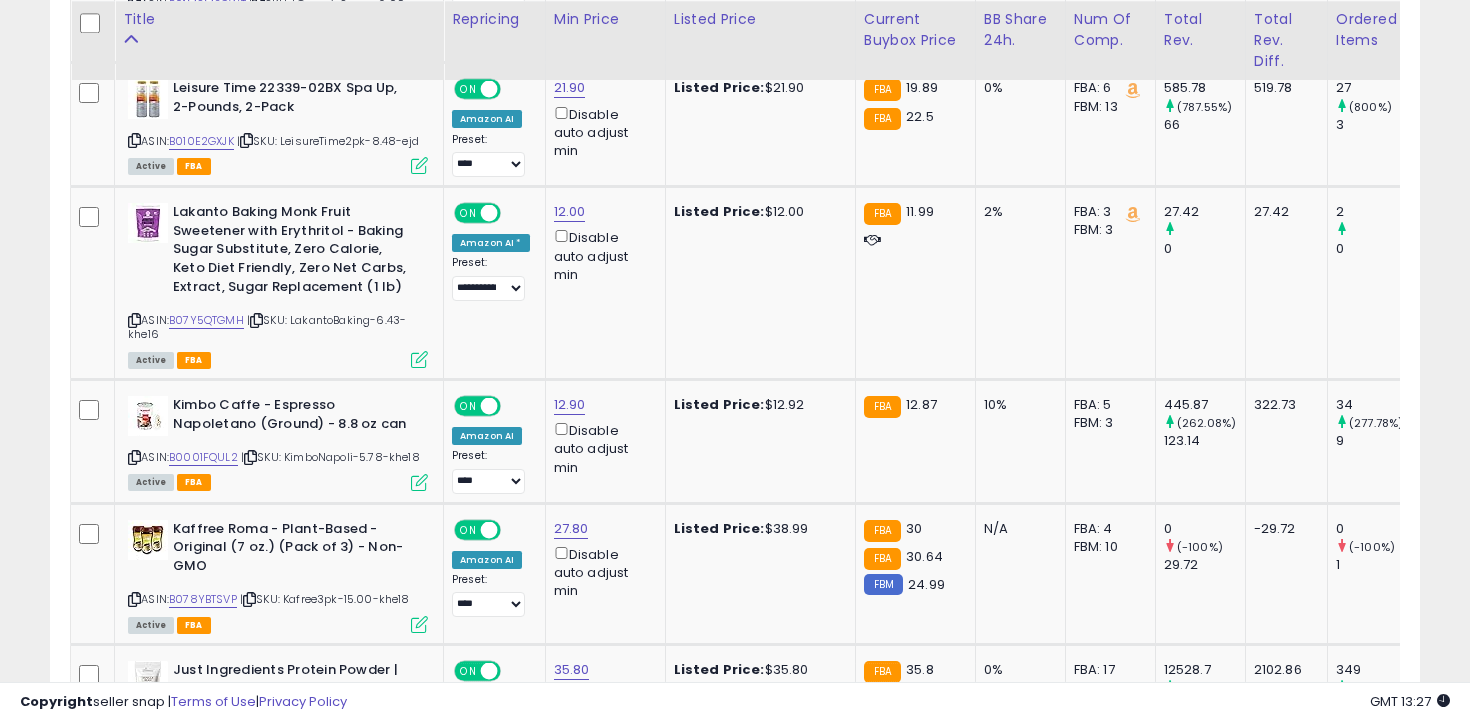 scroll, scrollTop: 6518, scrollLeft: 0, axis: vertical 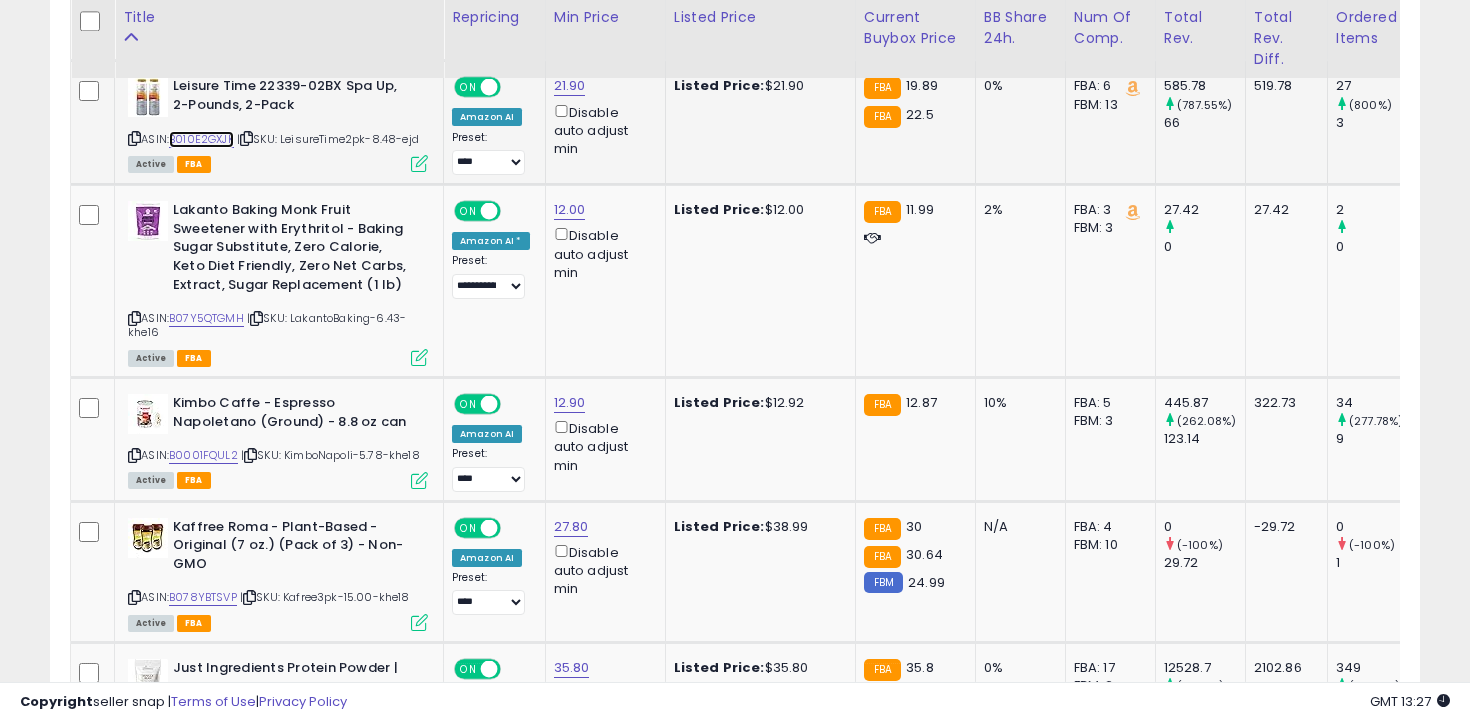 click on "B010E2GXJK" at bounding box center [201, 139] 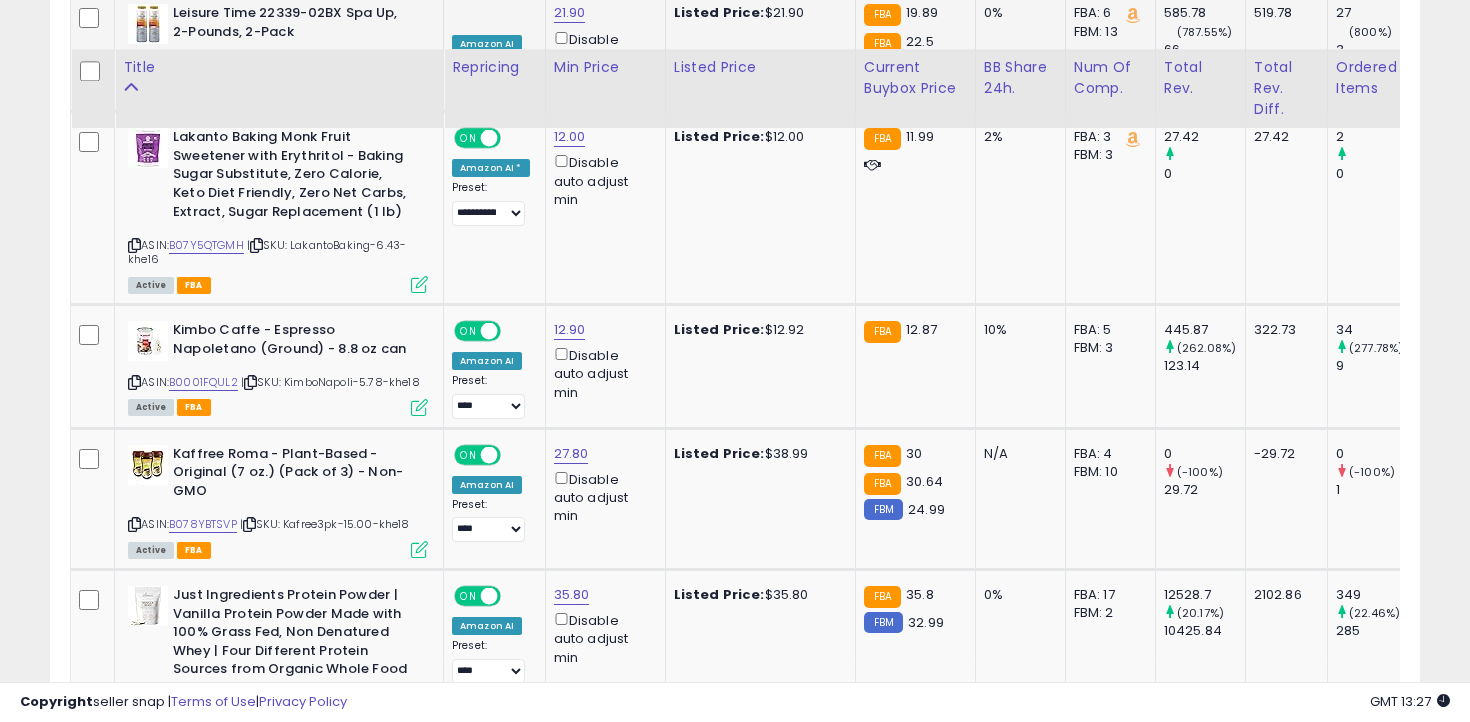 scroll, scrollTop: 6647, scrollLeft: 0, axis: vertical 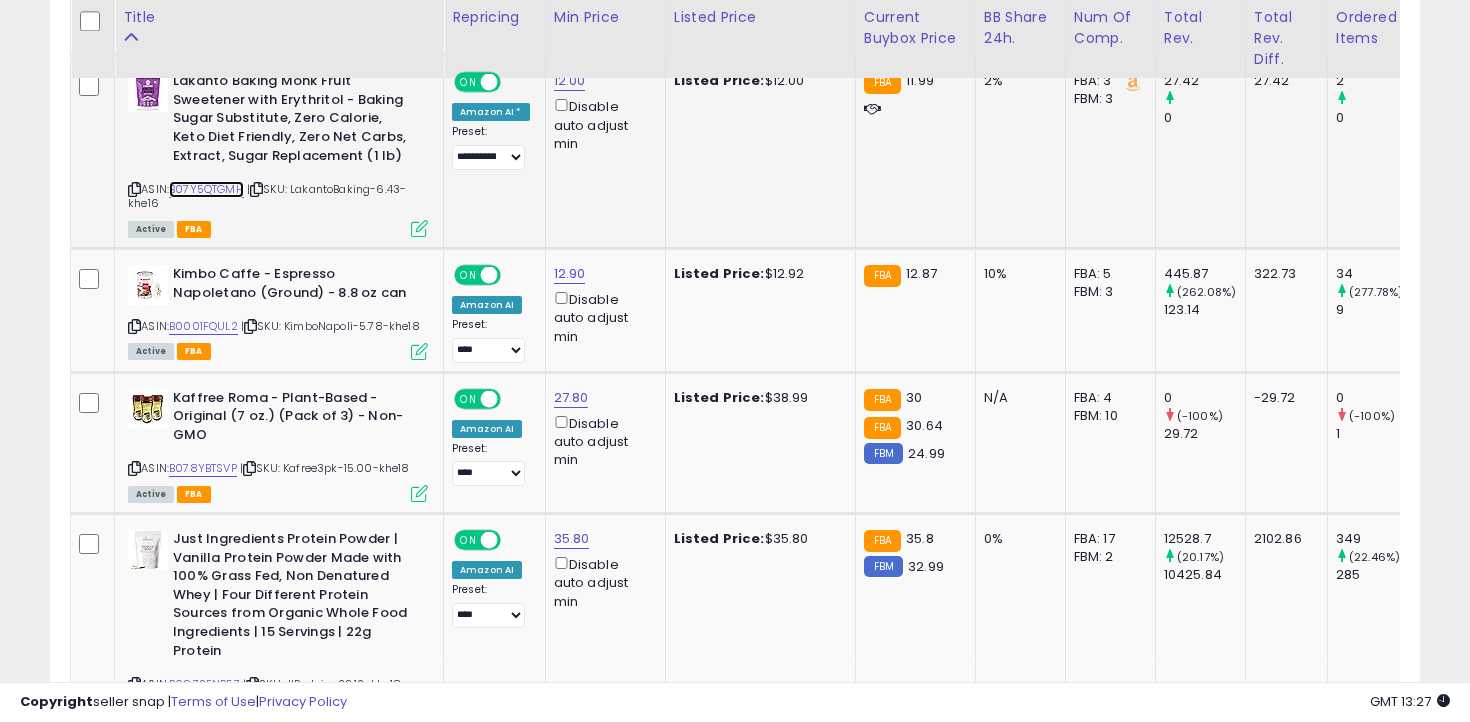 click on "B07Y5QTGMH" at bounding box center (206, 189) 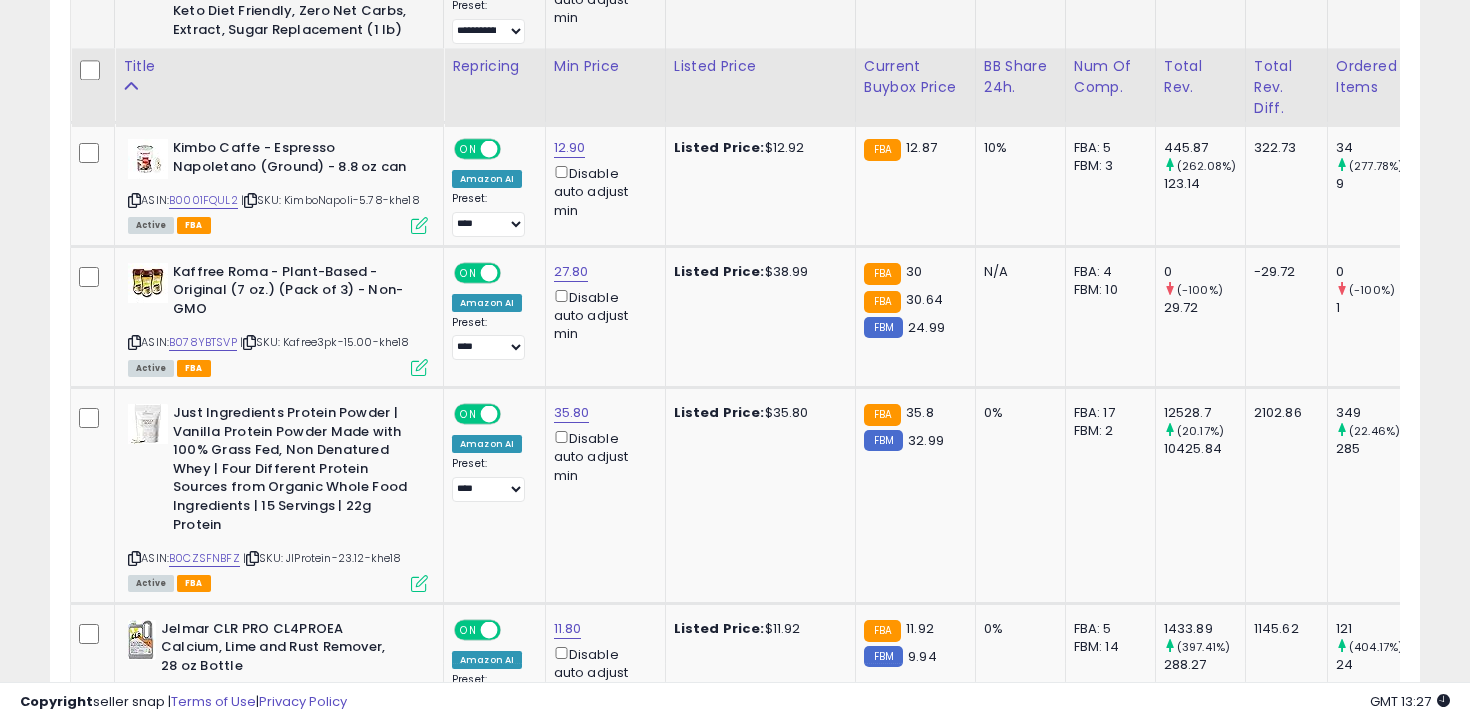 scroll, scrollTop: 6822, scrollLeft: 0, axis: vertical 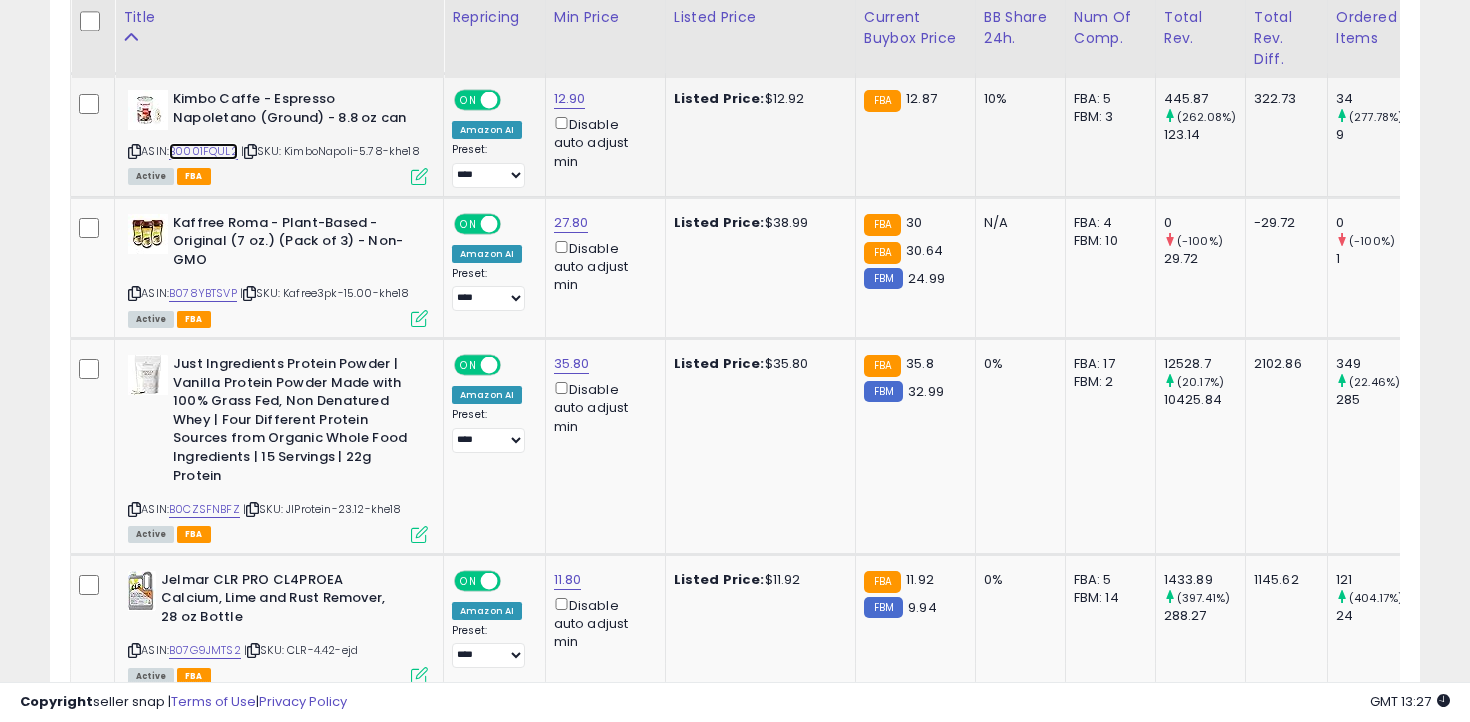 click on "B0001FQUL2" at bounding box center (203, 151) 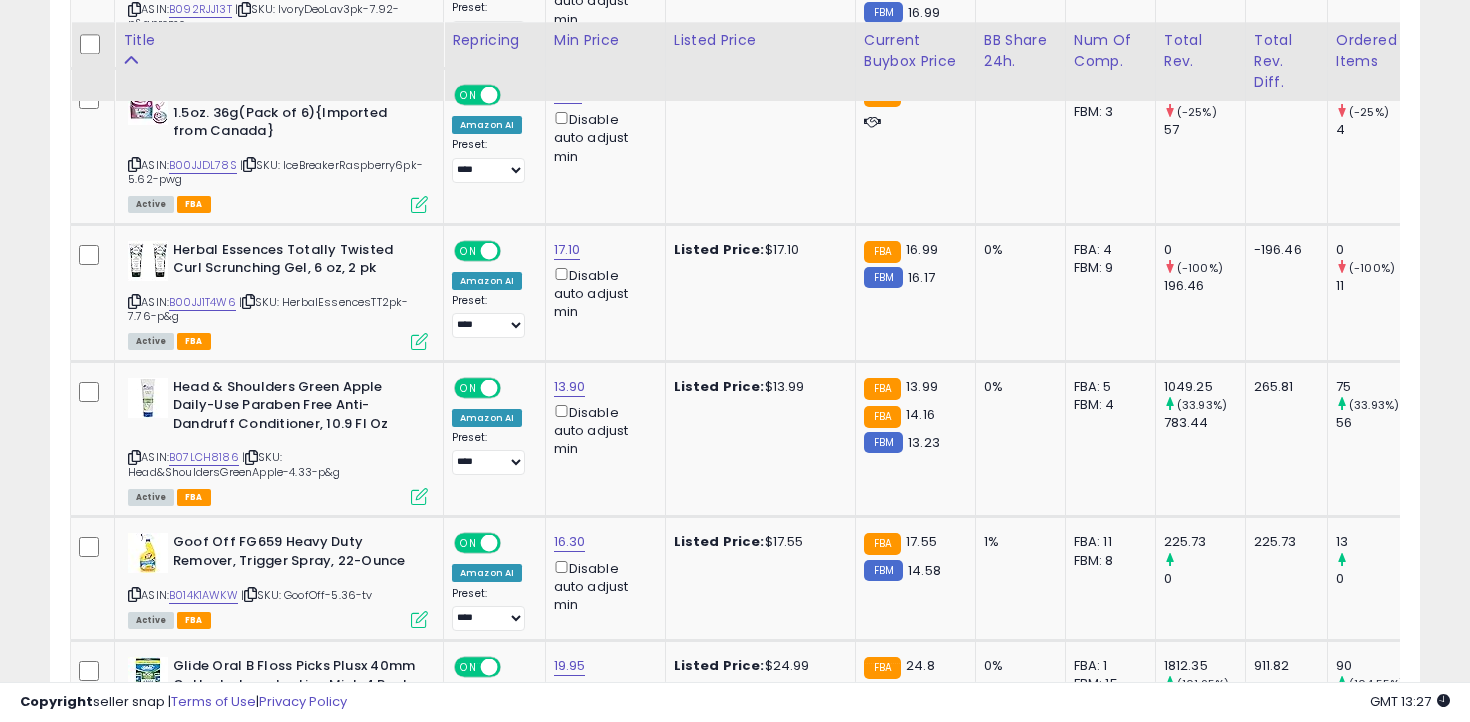 scroll, scrollTop: 7609, scrollLeft: 0, axis: vertical 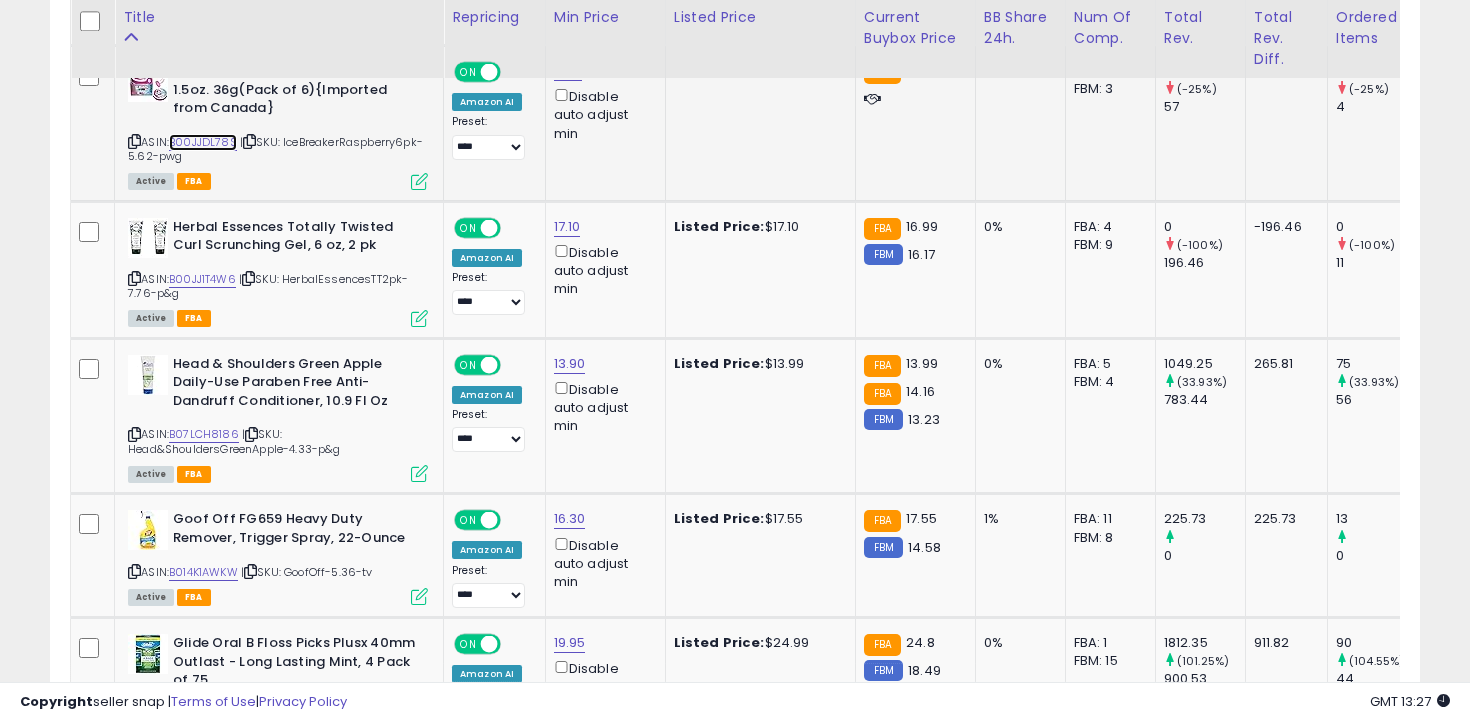 click on "B00JJDL78S" at bounding box center [203, 142] 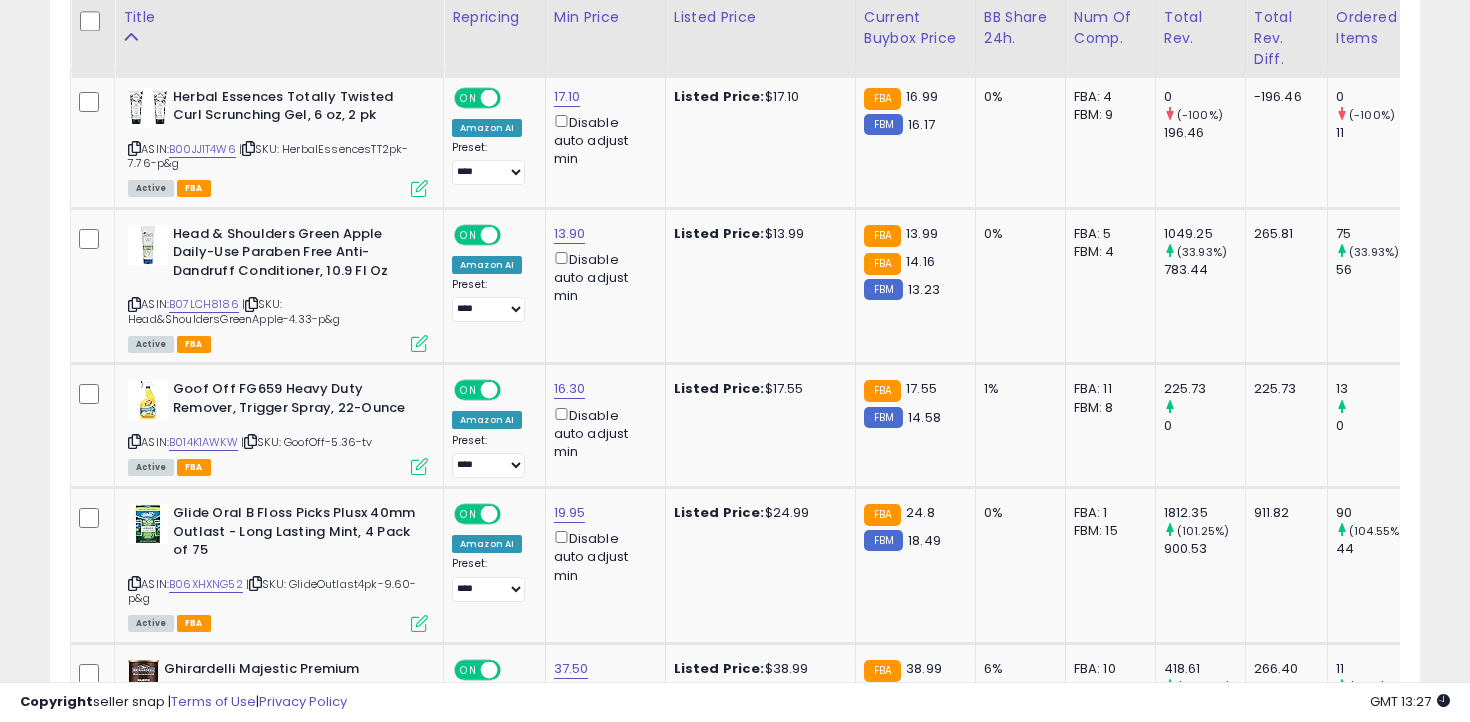 scroll, scrollTop: 7756, scrollLeft: 0, axis: vertical 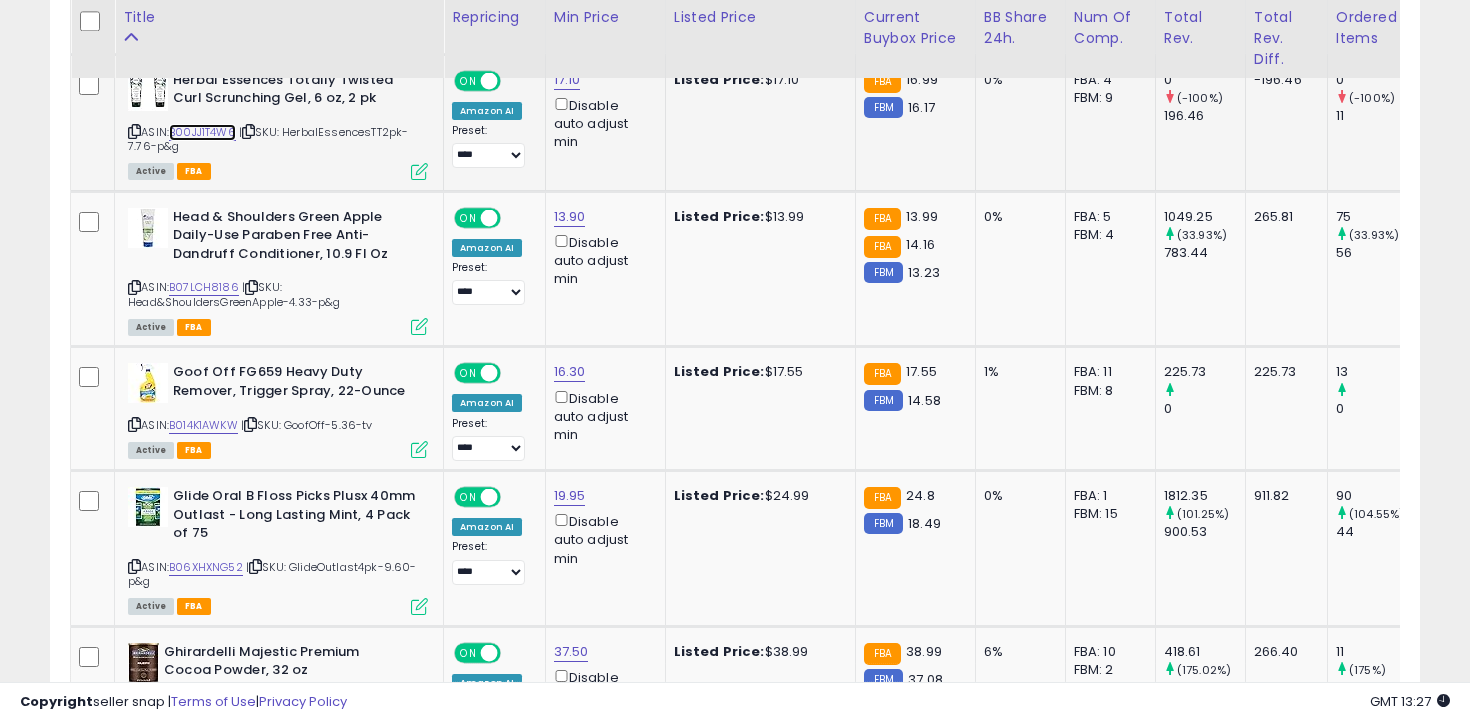 click on "B00JJ1T4W6" at bounding box center [202, 132] 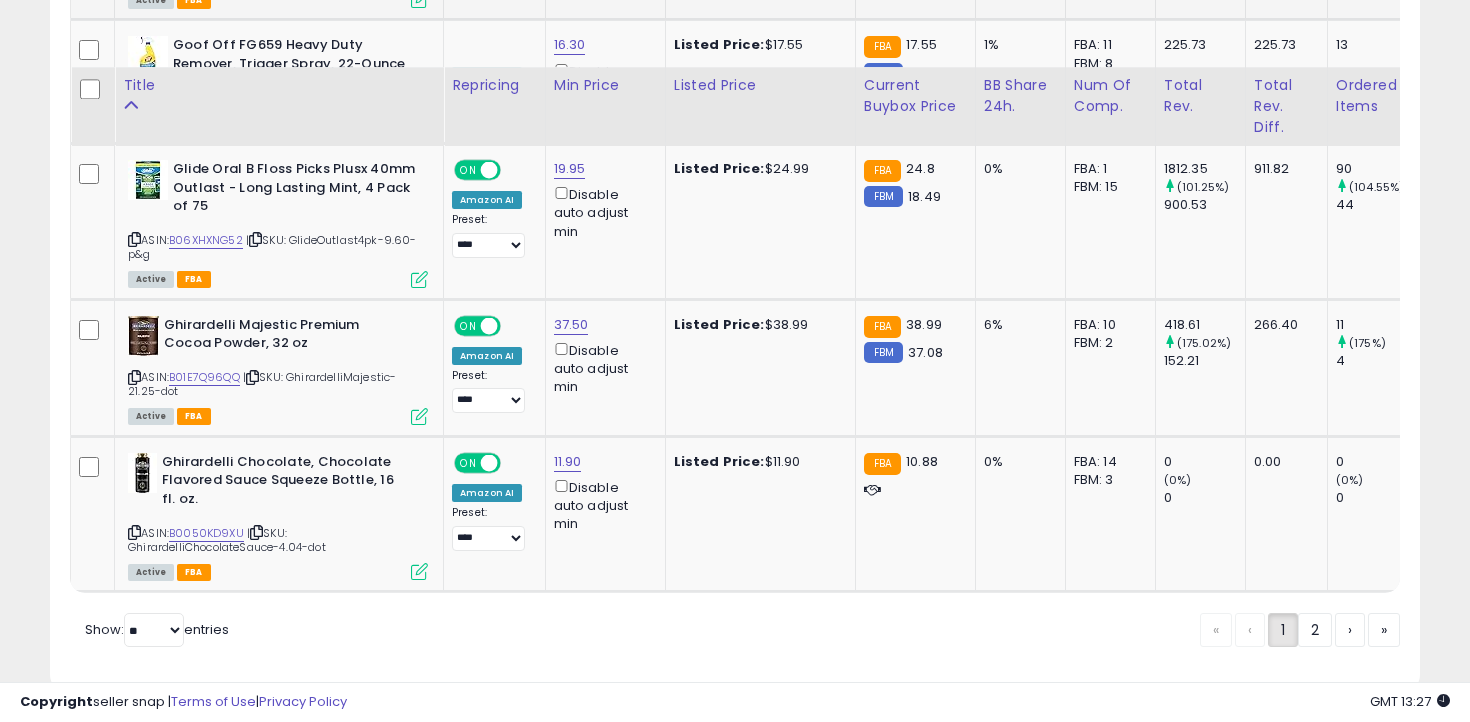 scroll, scrollTop: 8151, scrollLeft: 0, axis: vertical 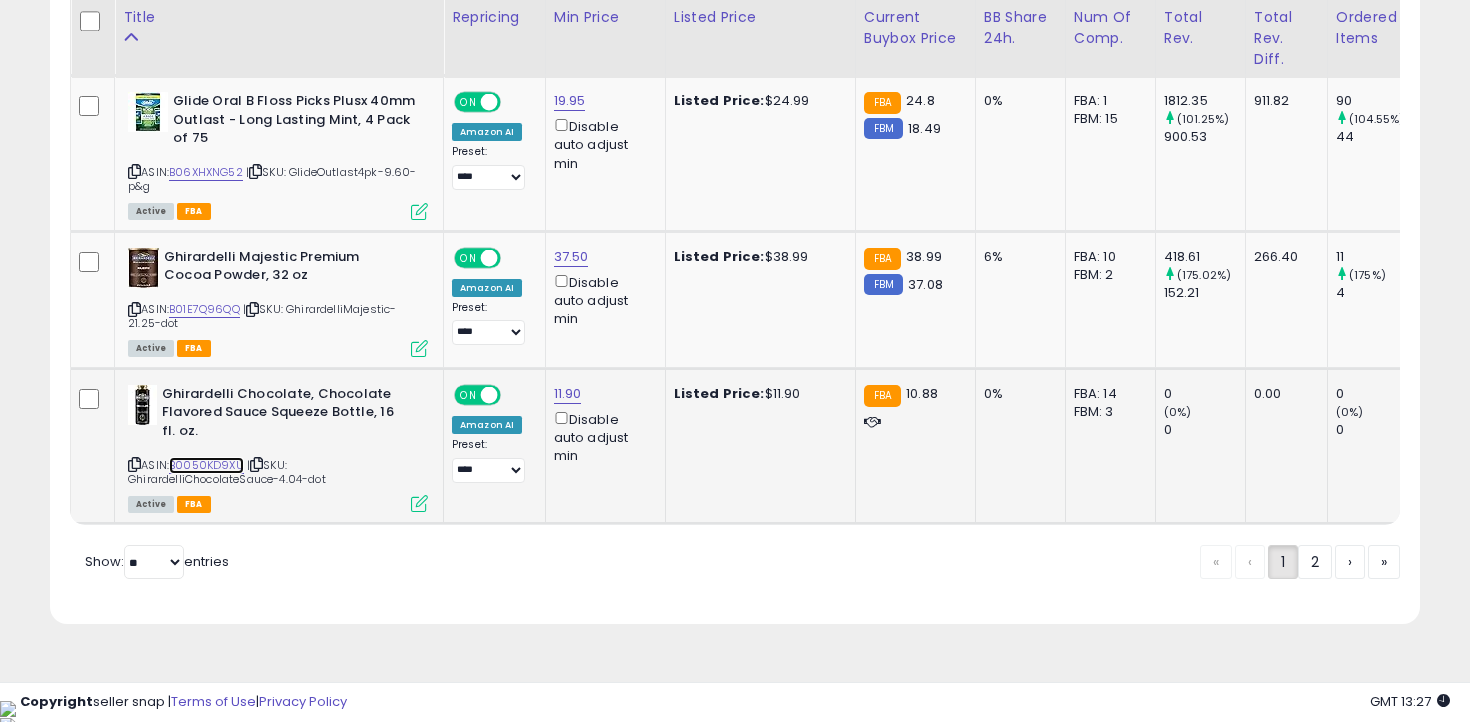 click on "B0050KD9XU" at bounding box center [206, 465] 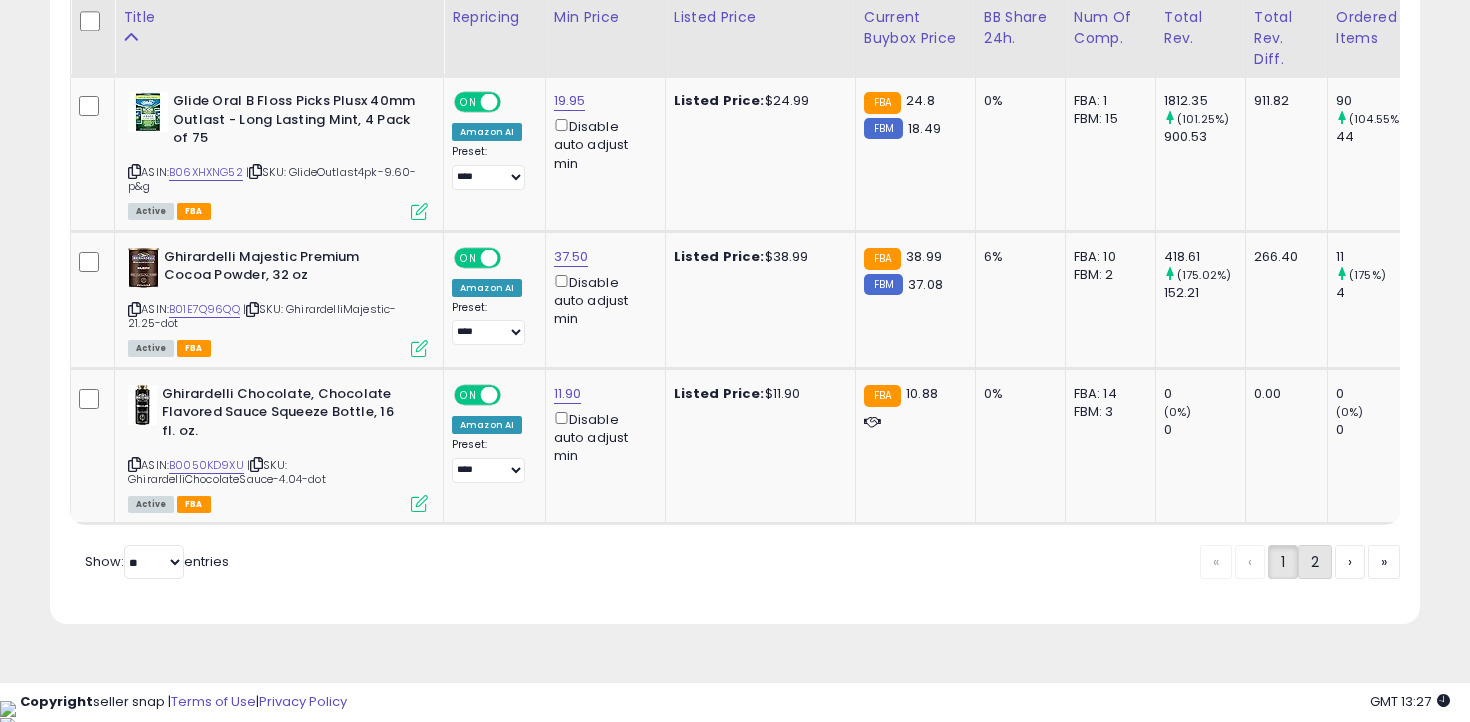 click on "2" 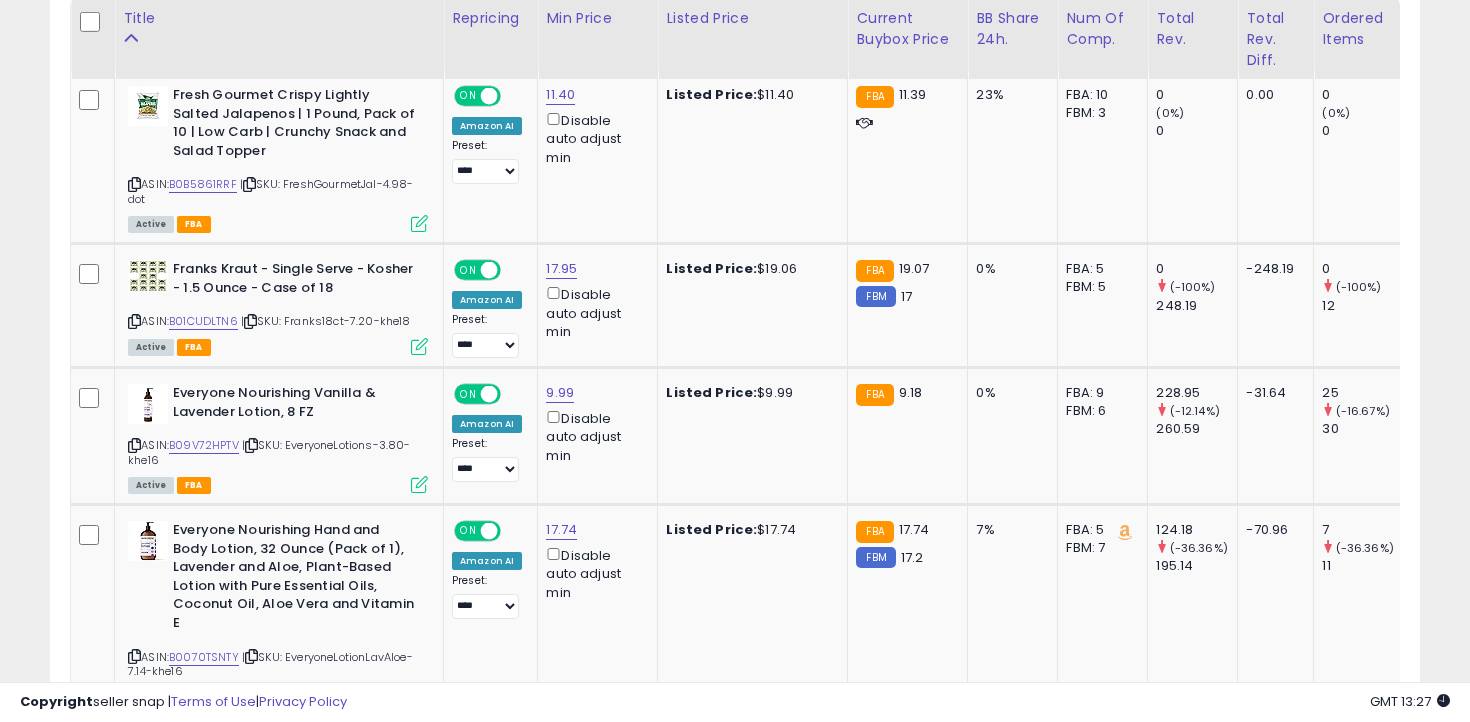 scroll, scrollTop: 970, scrollLeft: 0, axis: vertical 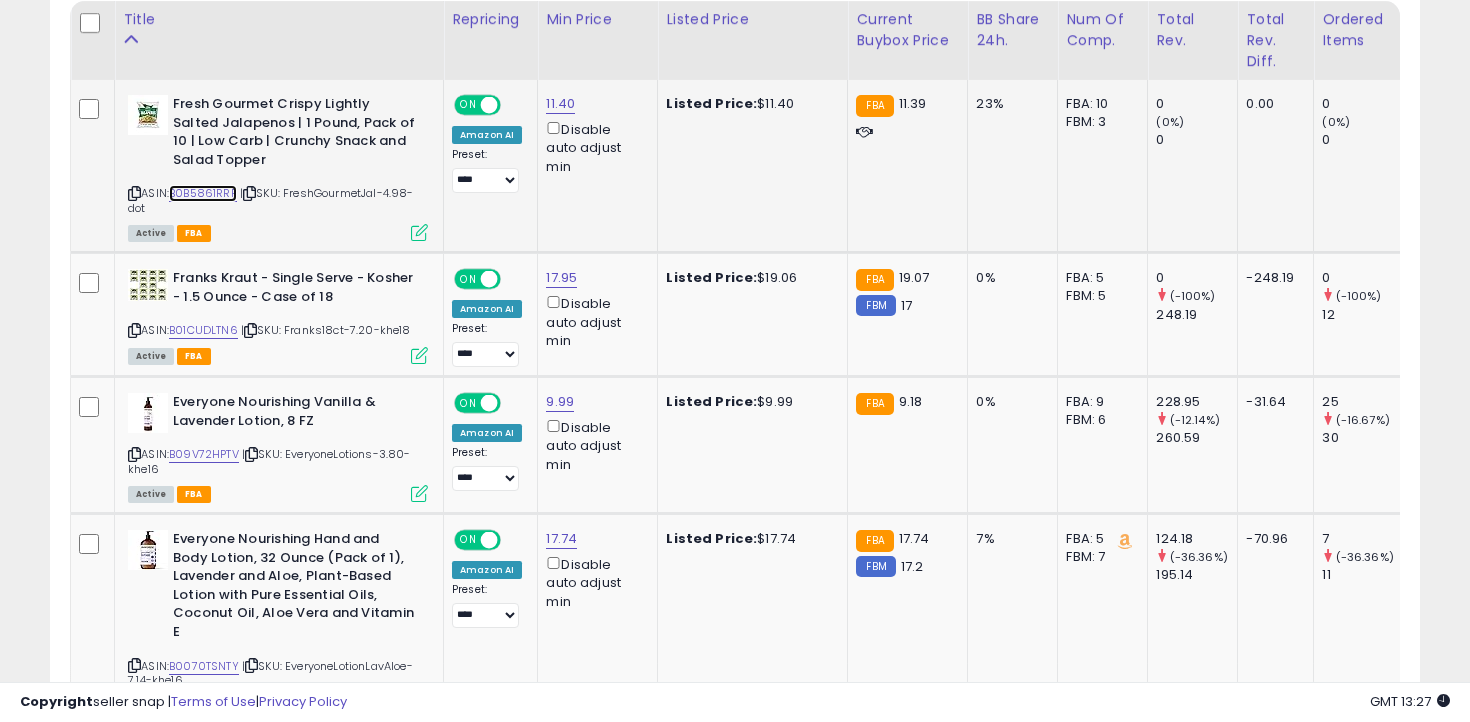 click on "B0B5861RRF" at bounding box center [203, 193] 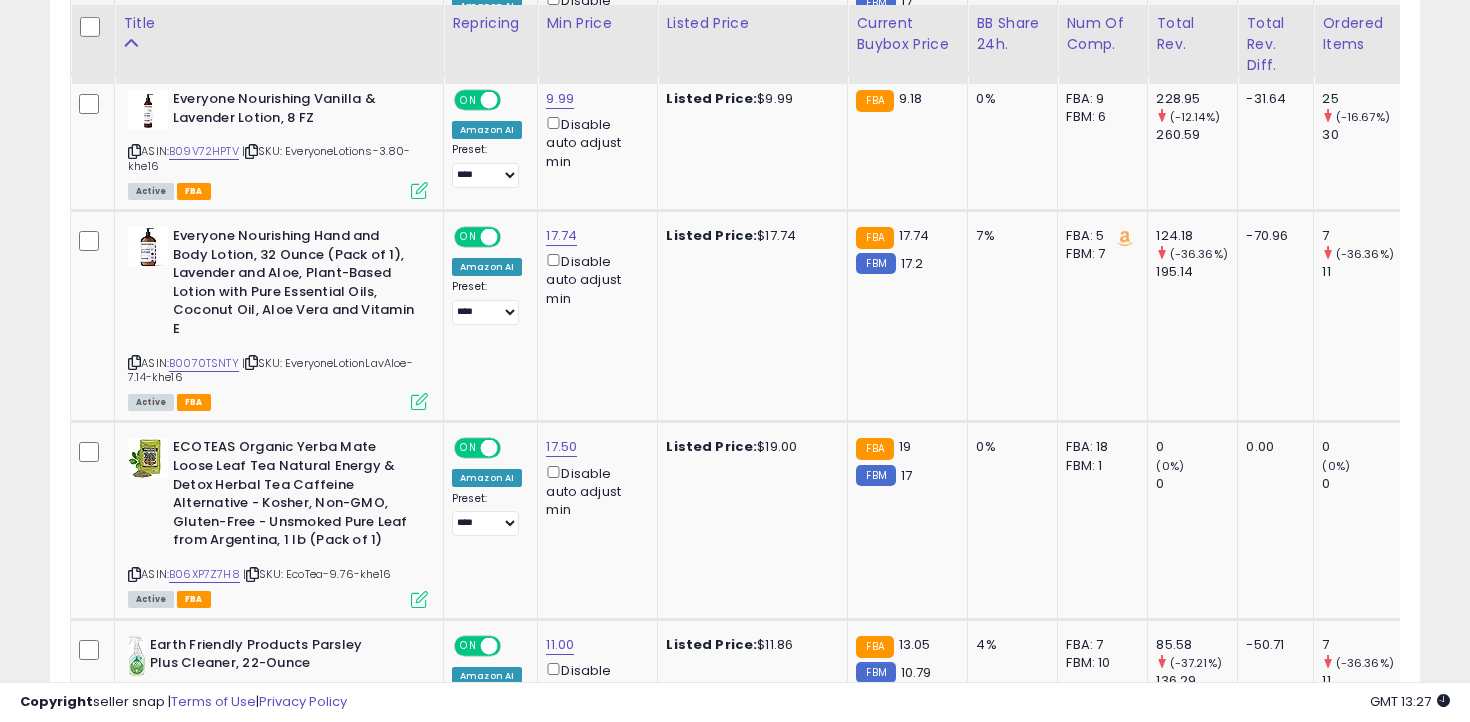 scroll, scrollTop: 1278, scrollLeft: 0, axis: vertical 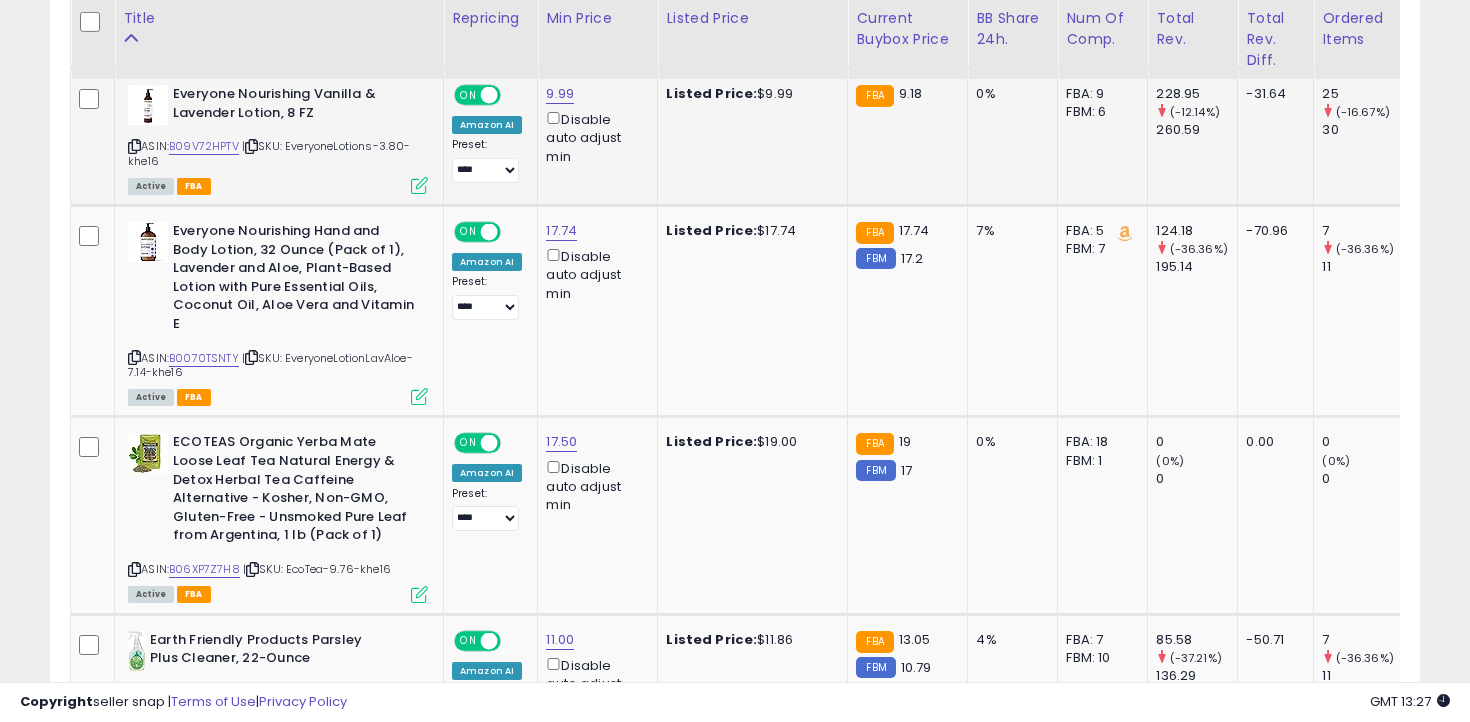 click at bounding box center [134, 146] 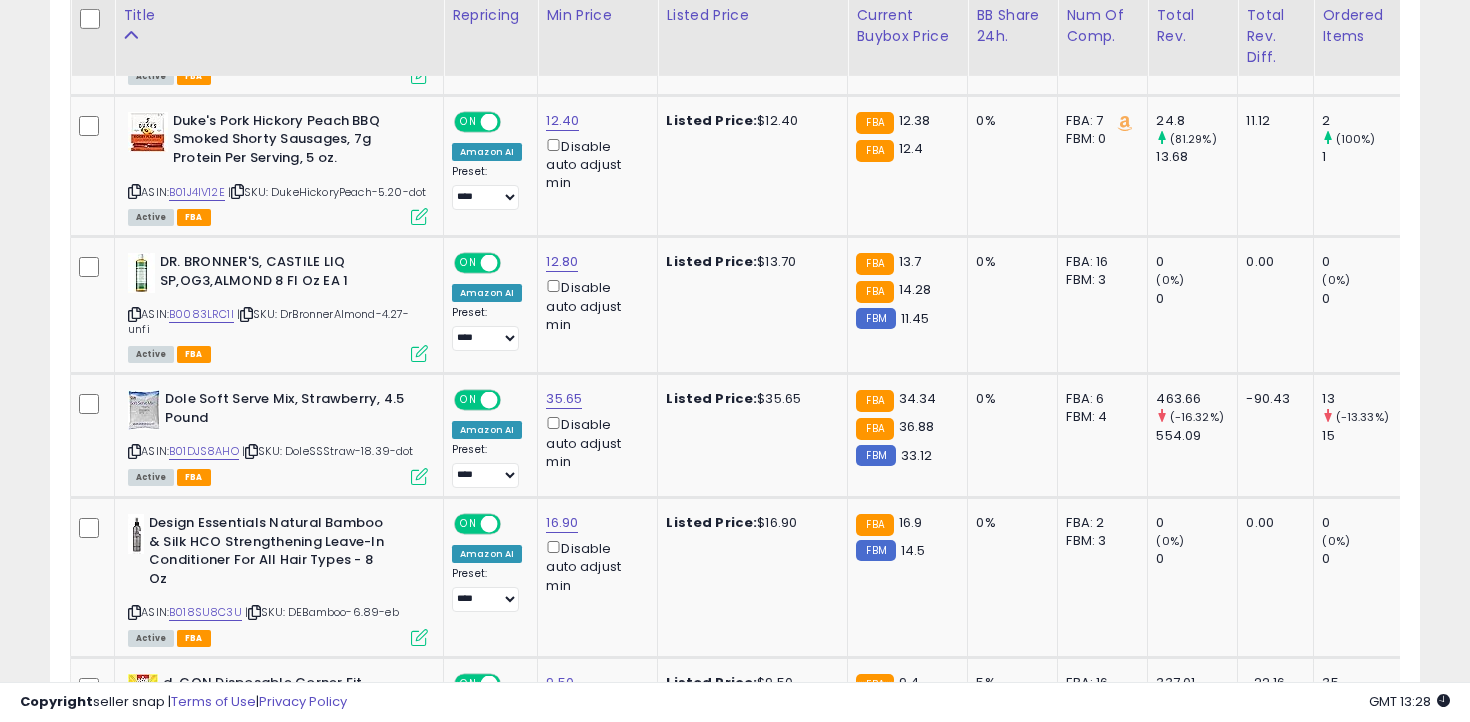 scroll, scrollTop: 2081, scrollLeft: 0, axis: vertical 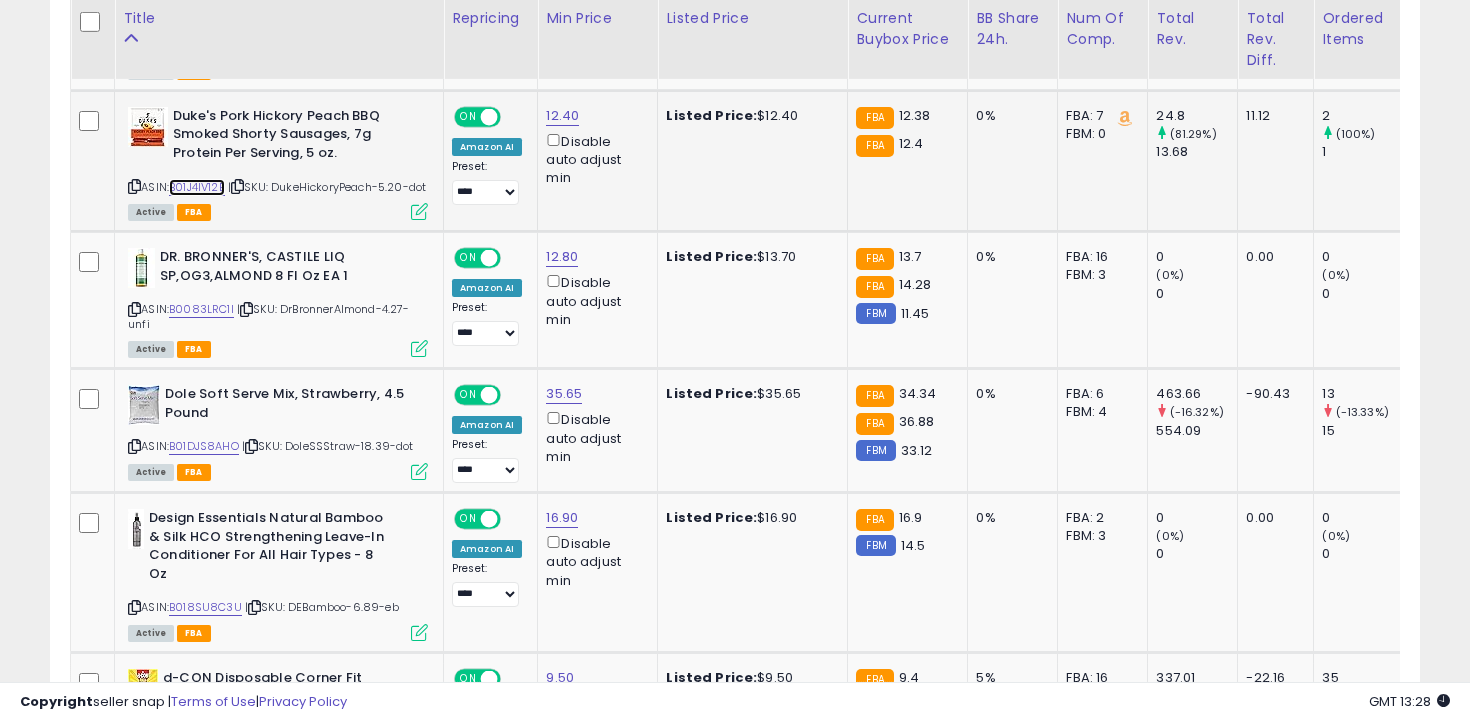 click on "B01J4IV12E" at bounding box center (197, 187) 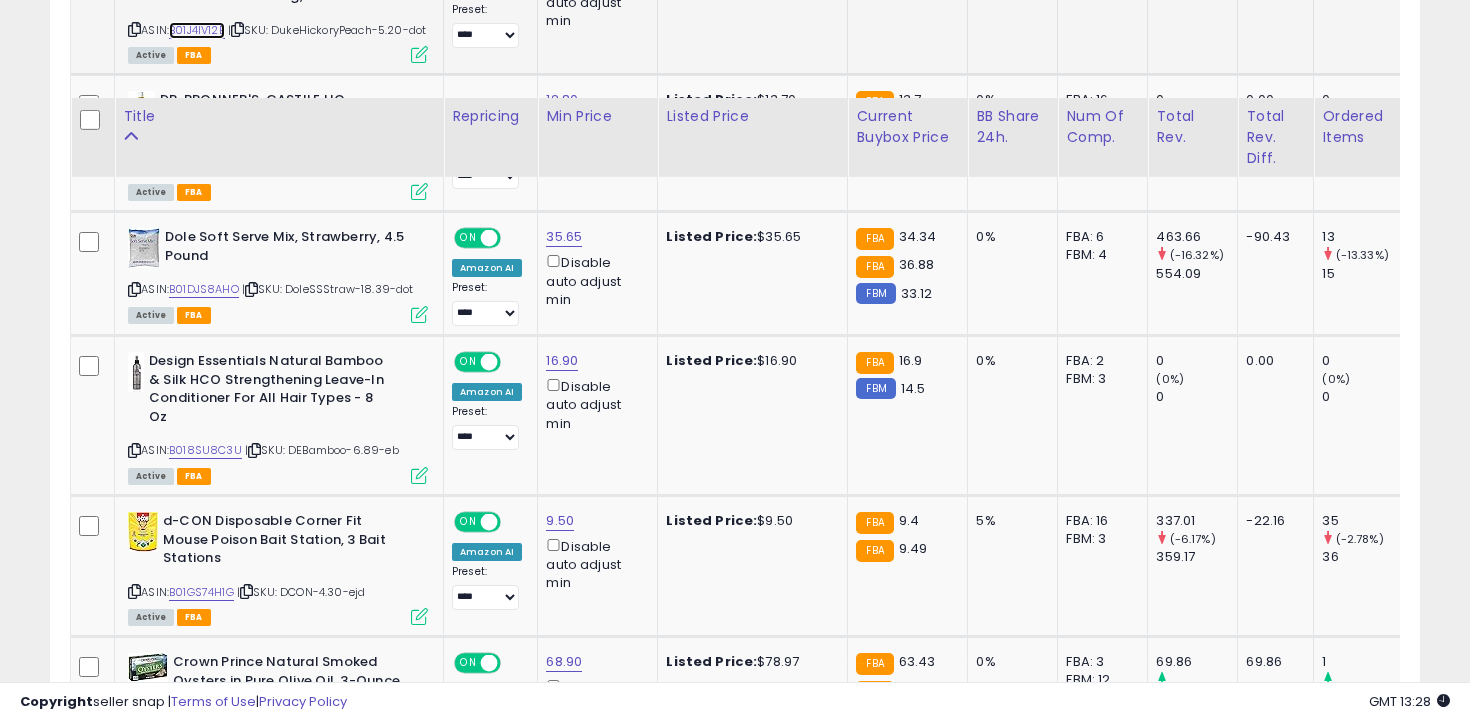 scroll, scrollTop: 2376, scrollLeft: 0, axis: vertical 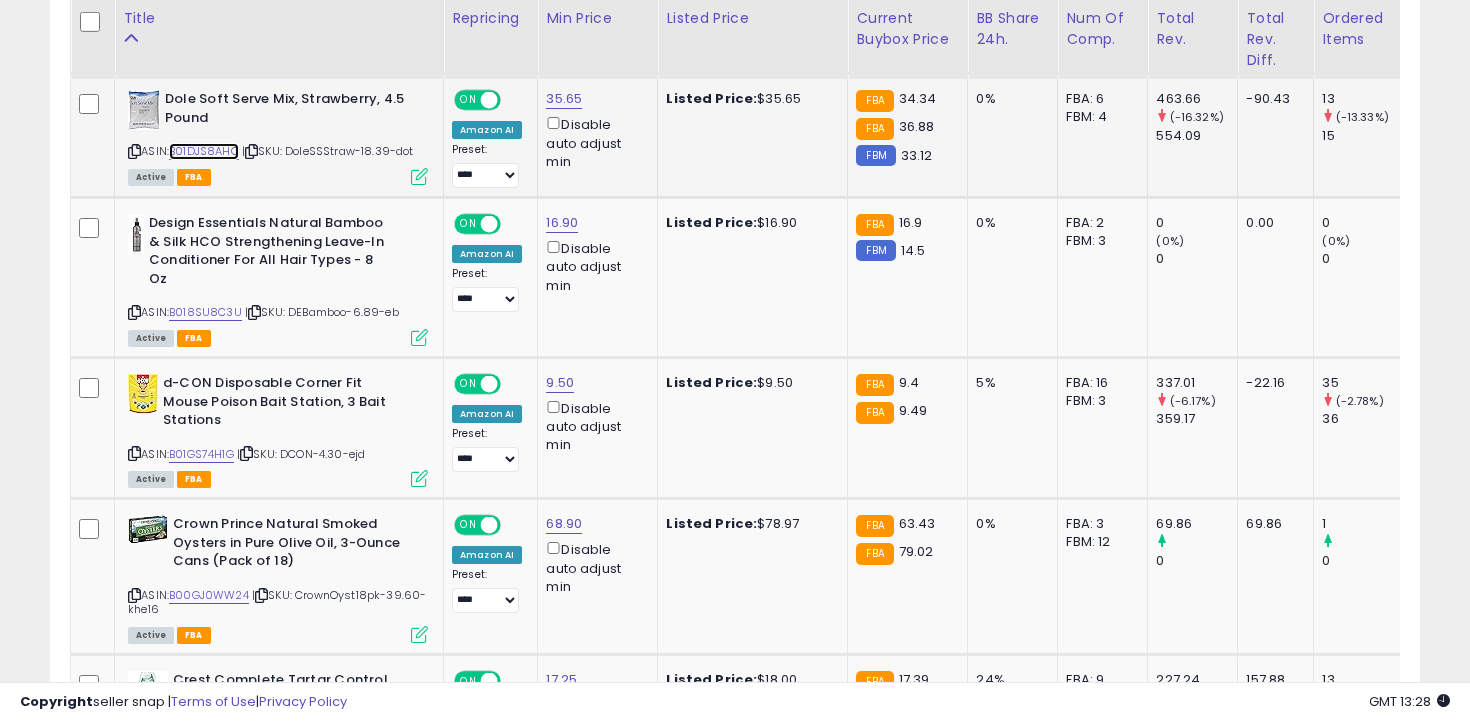 click on "B01DJS8AHO" at bounding box center [204, 151] 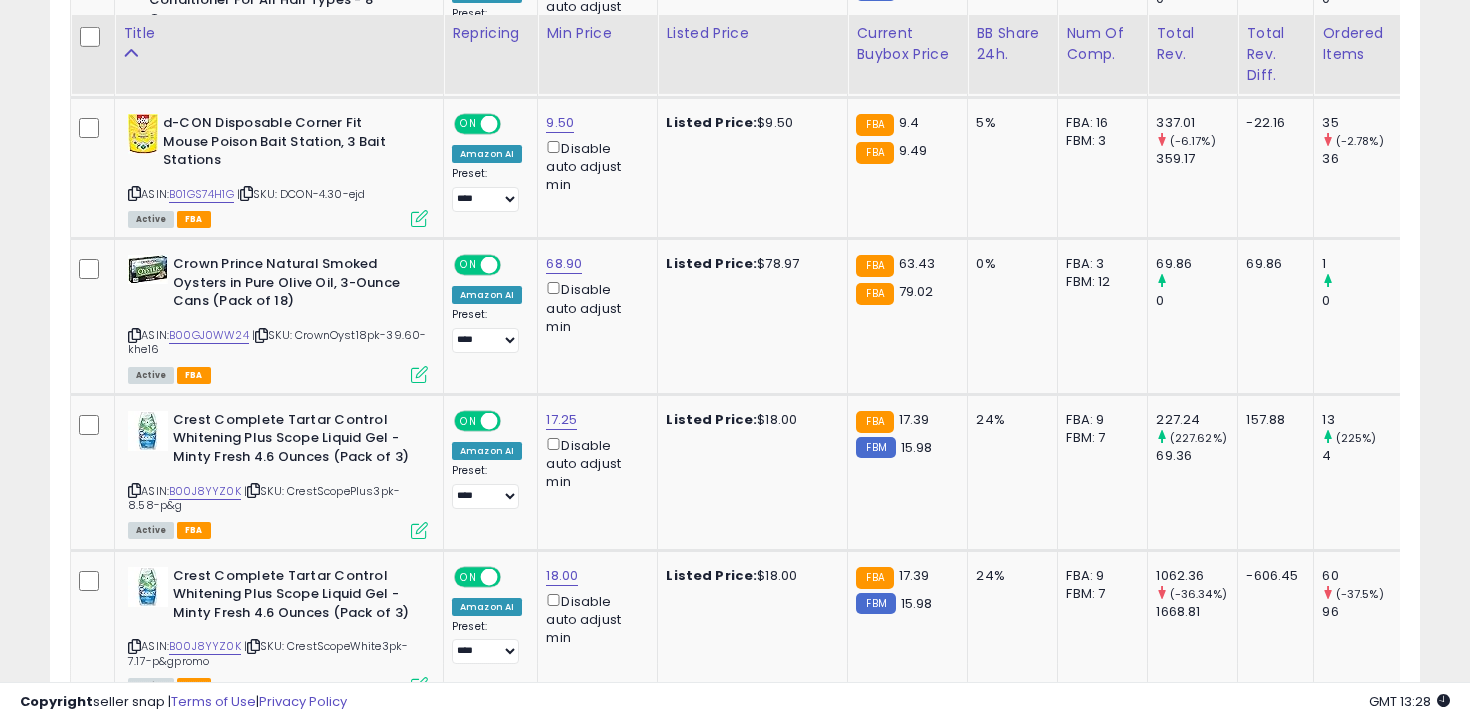 scroll, scrollTop: 2651, scrollLeft: 0, axis: vertical 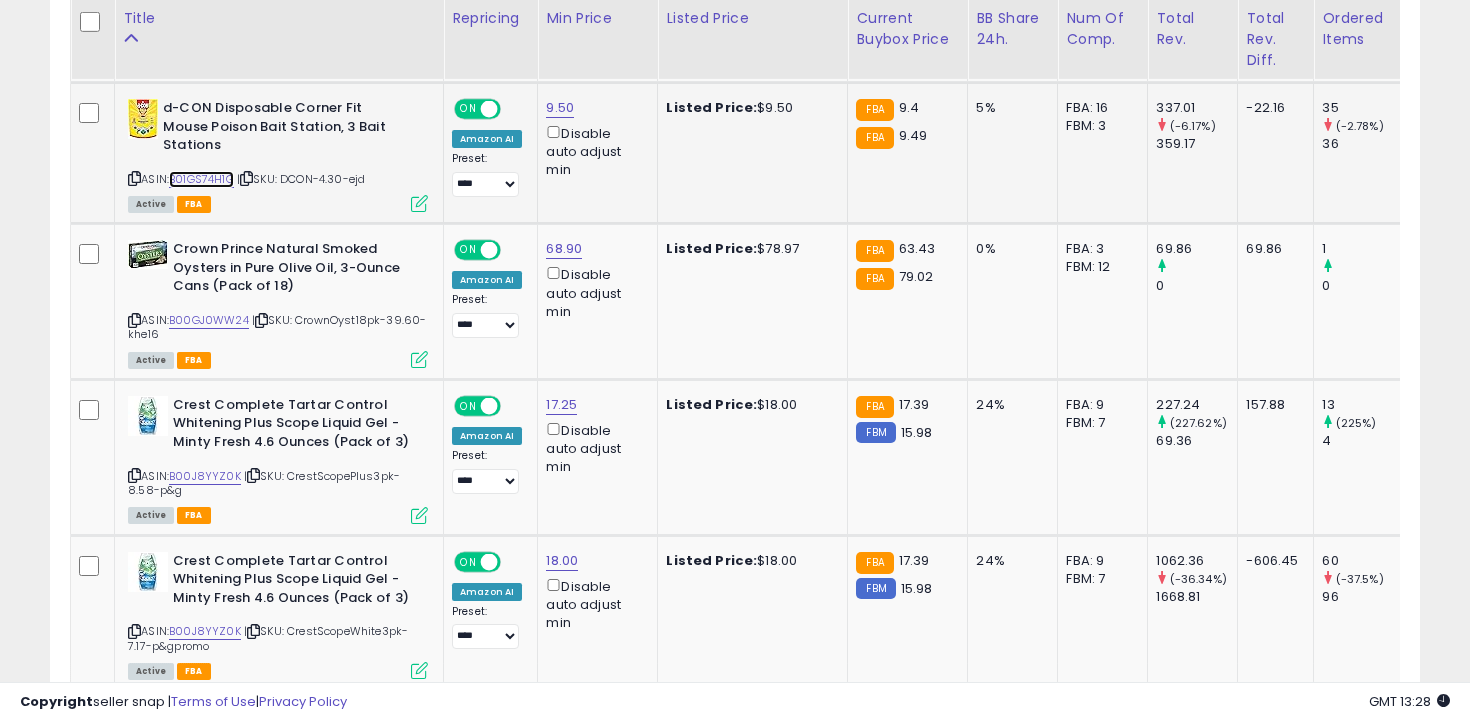 click on "B01GS74H1G" at bounding box center [201, 179] 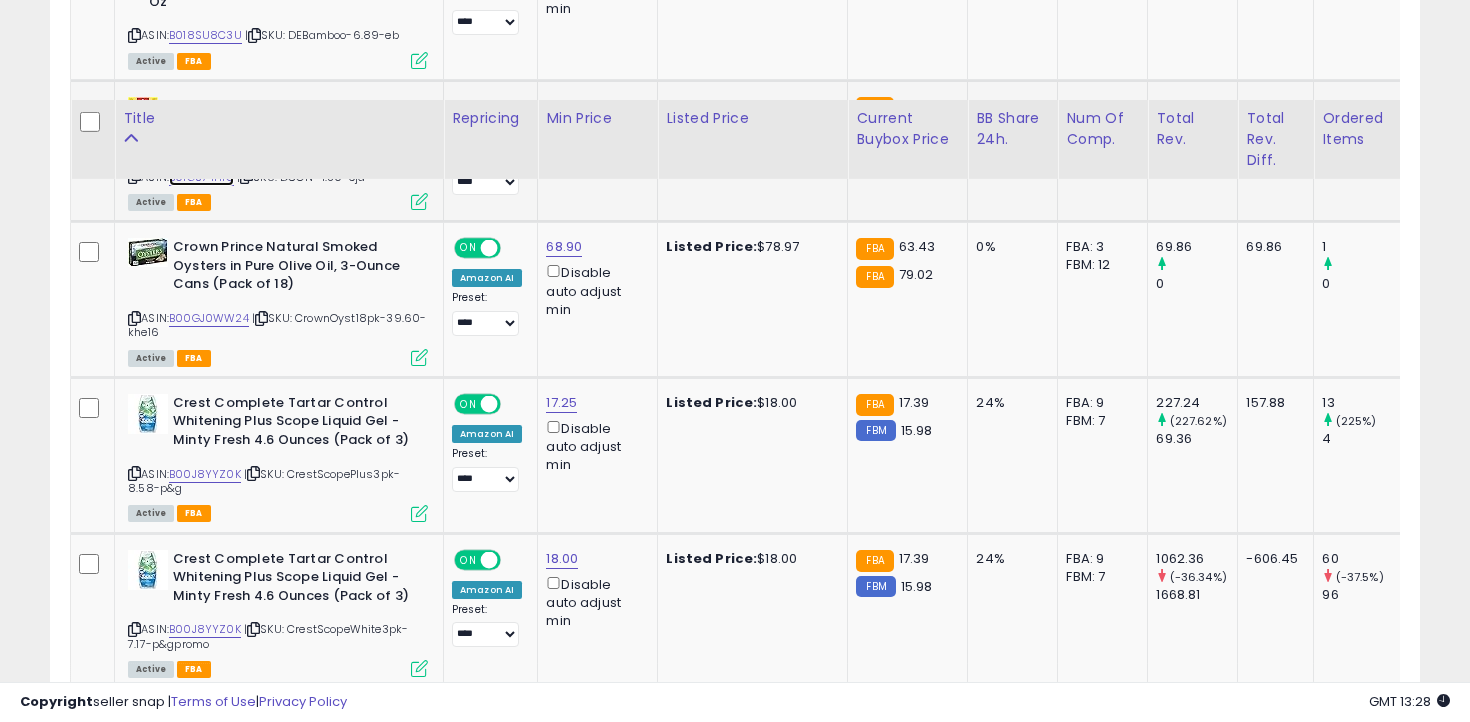 scroll, scrollTop: 2793, scrollLeft: 0, axis: vertical 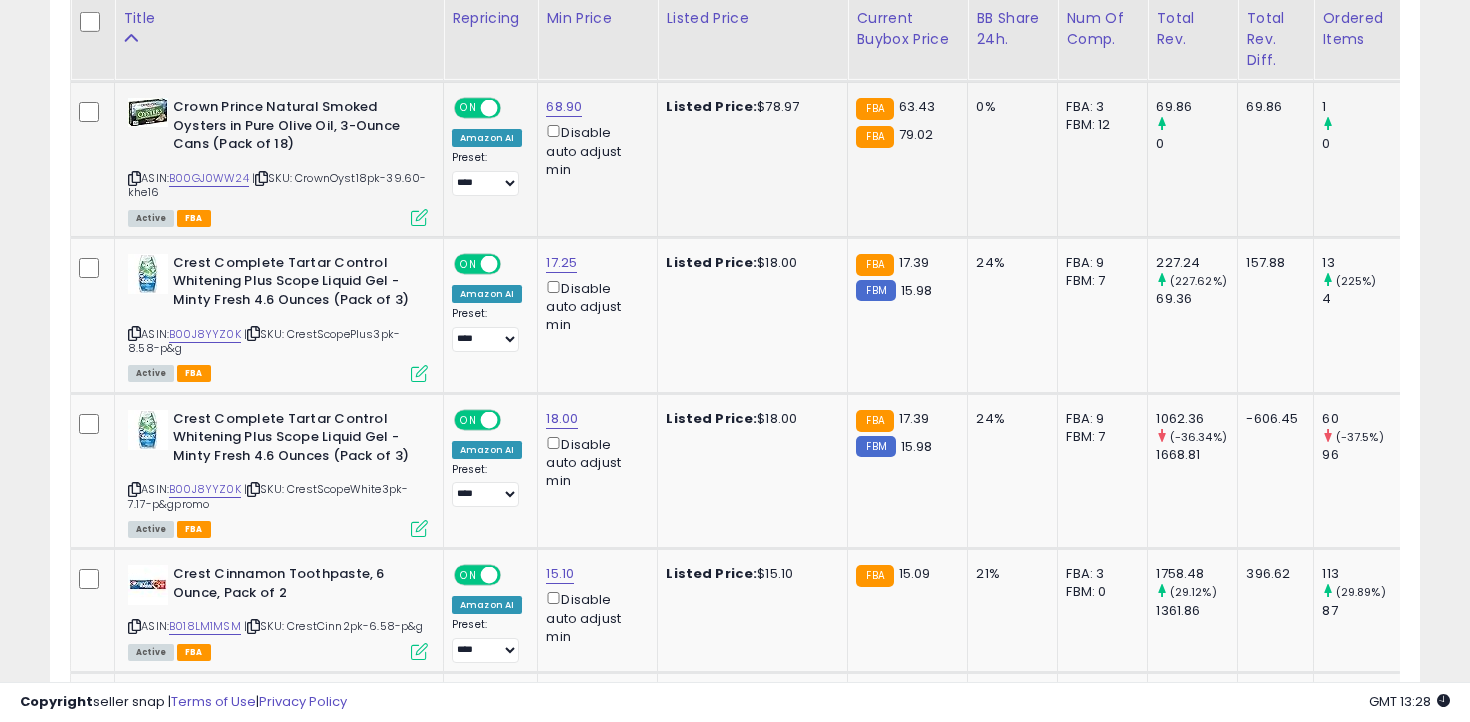 click on "ASIN:  B00GJ0WW24    |   SKU: CrownOyst18pk-39.60-khe16 Active FBA" at bounding box center [278, 161] 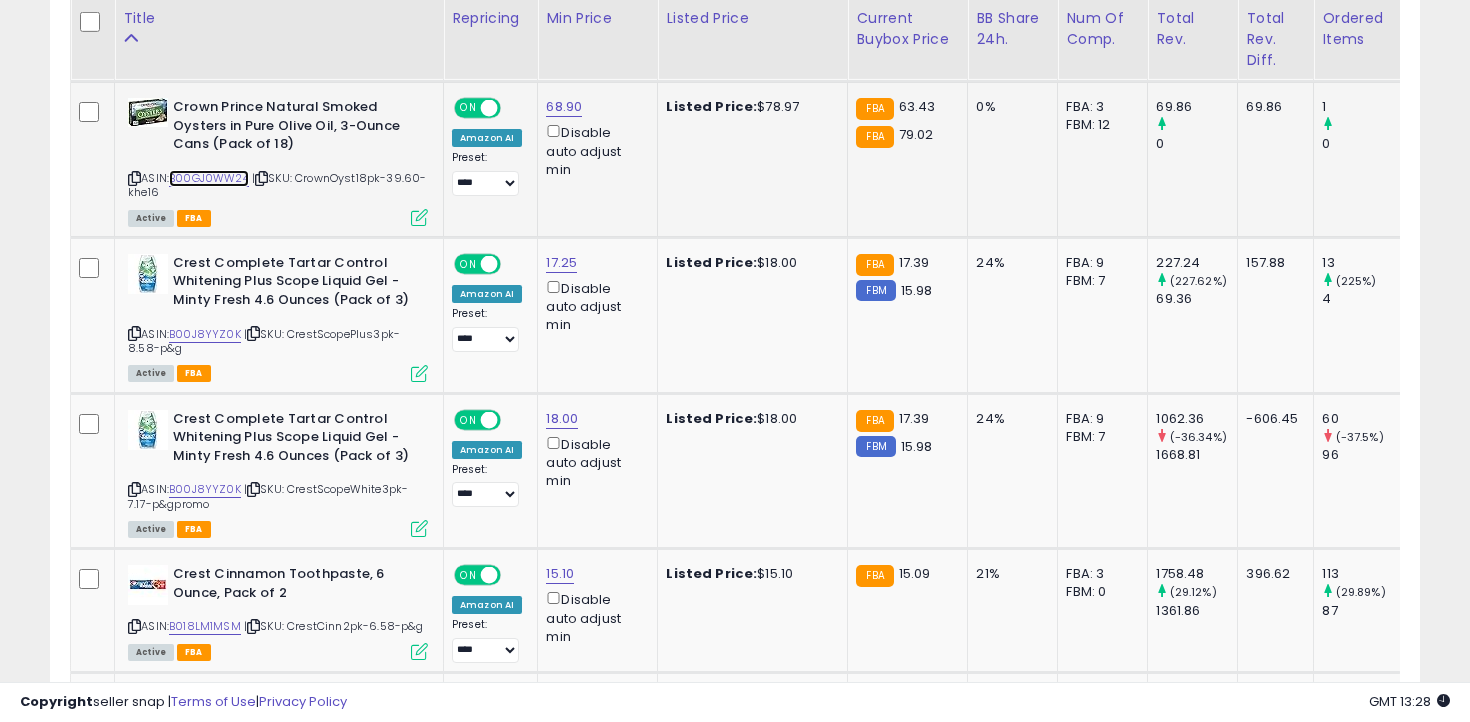 click on "B00GJ0WW24" at bounding box center [209, 178] 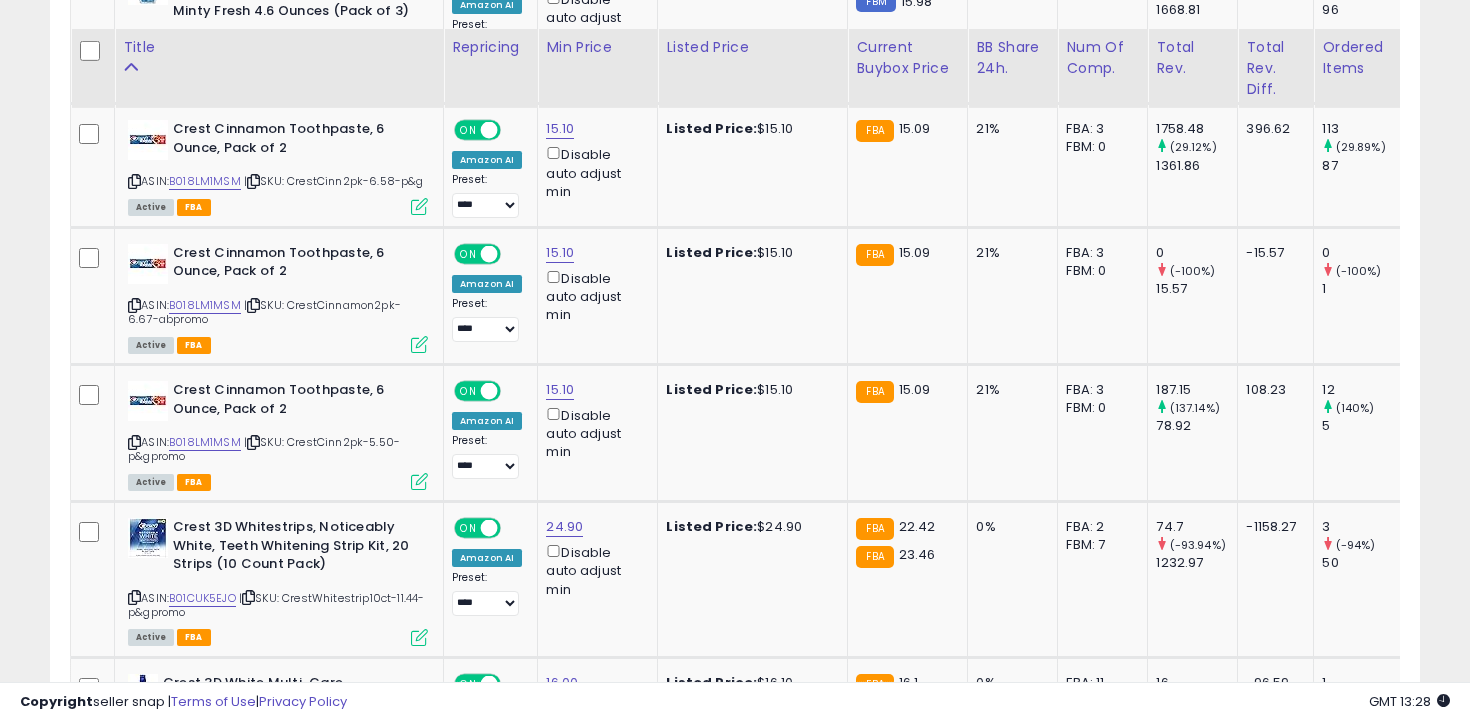scroll, scrollTop: 3267, scrollLeft: 0, axis: vertical 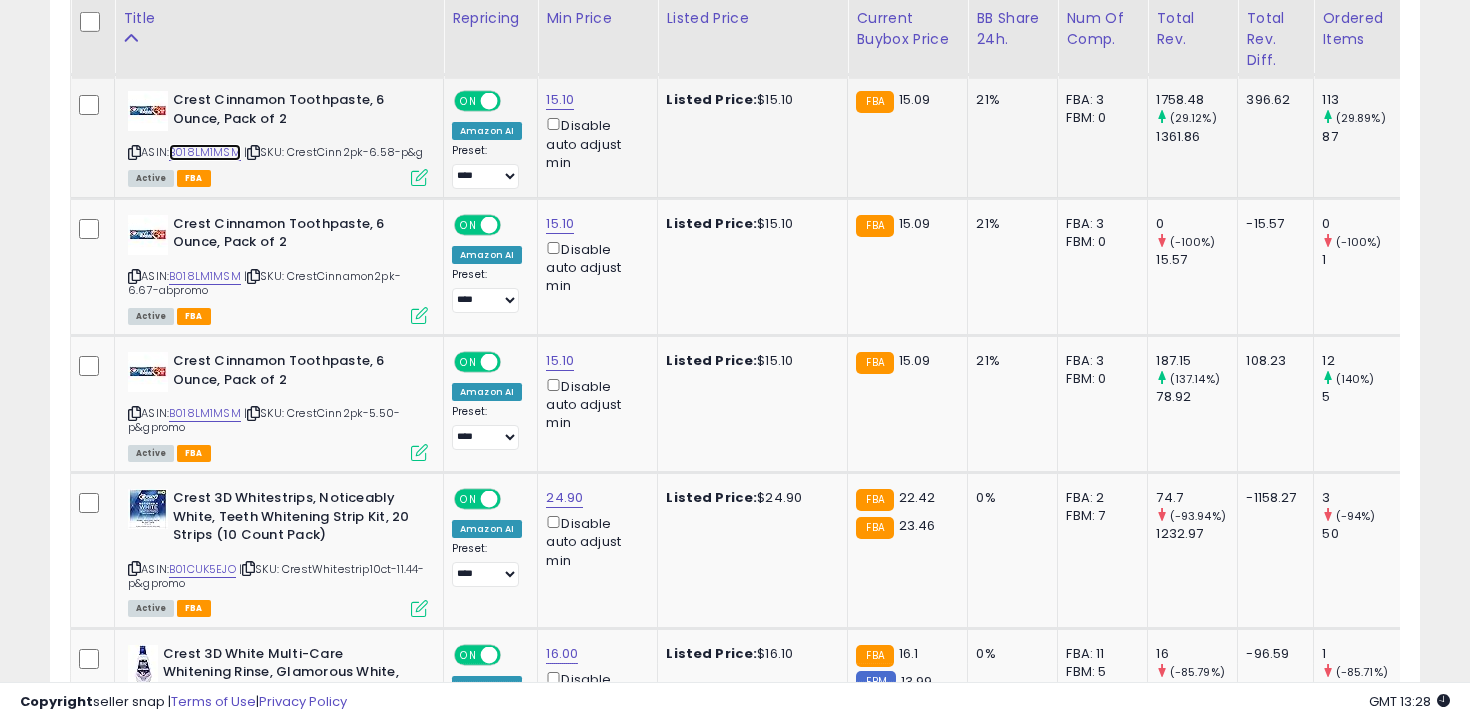 click on "B018LM1MSM" at bounding box center (205, 152) 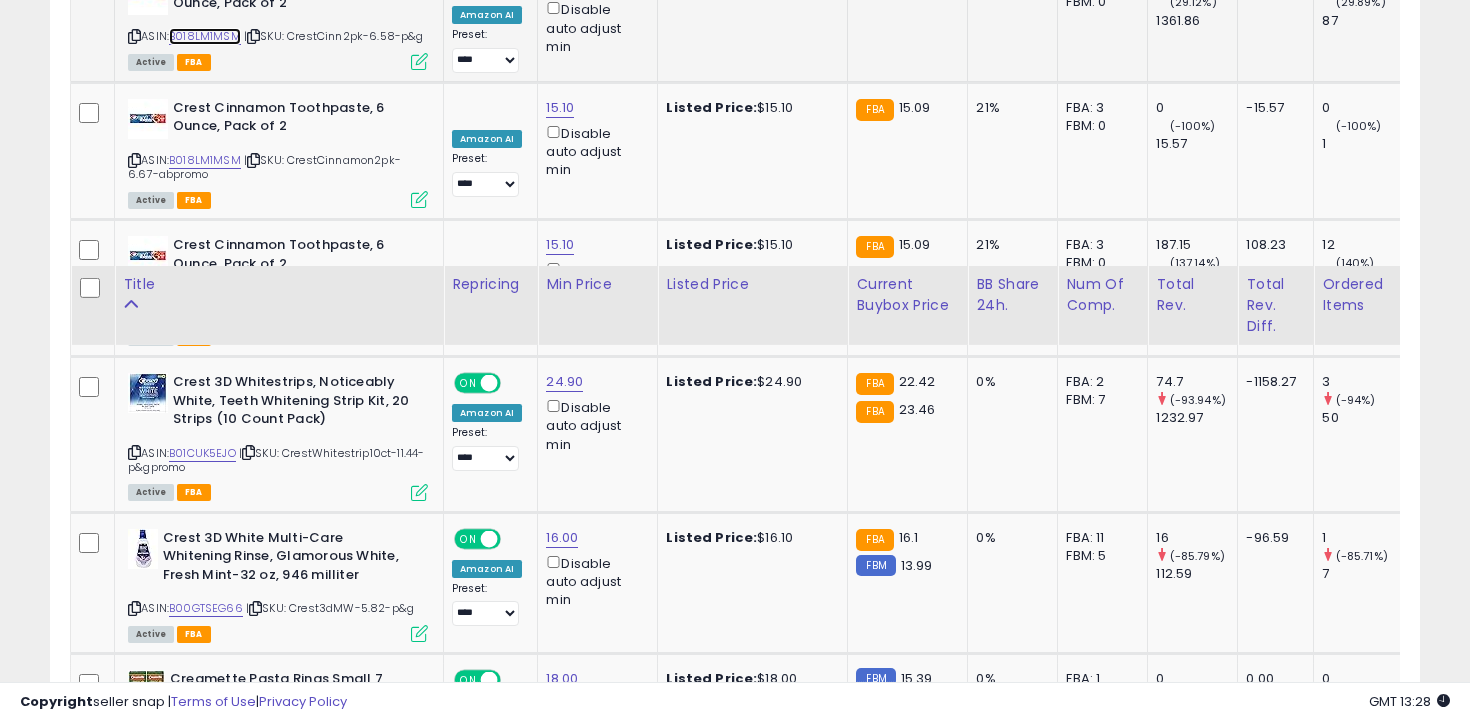 scroll, scrollTop: 3649, scrollLeft: 0, axis: vertical 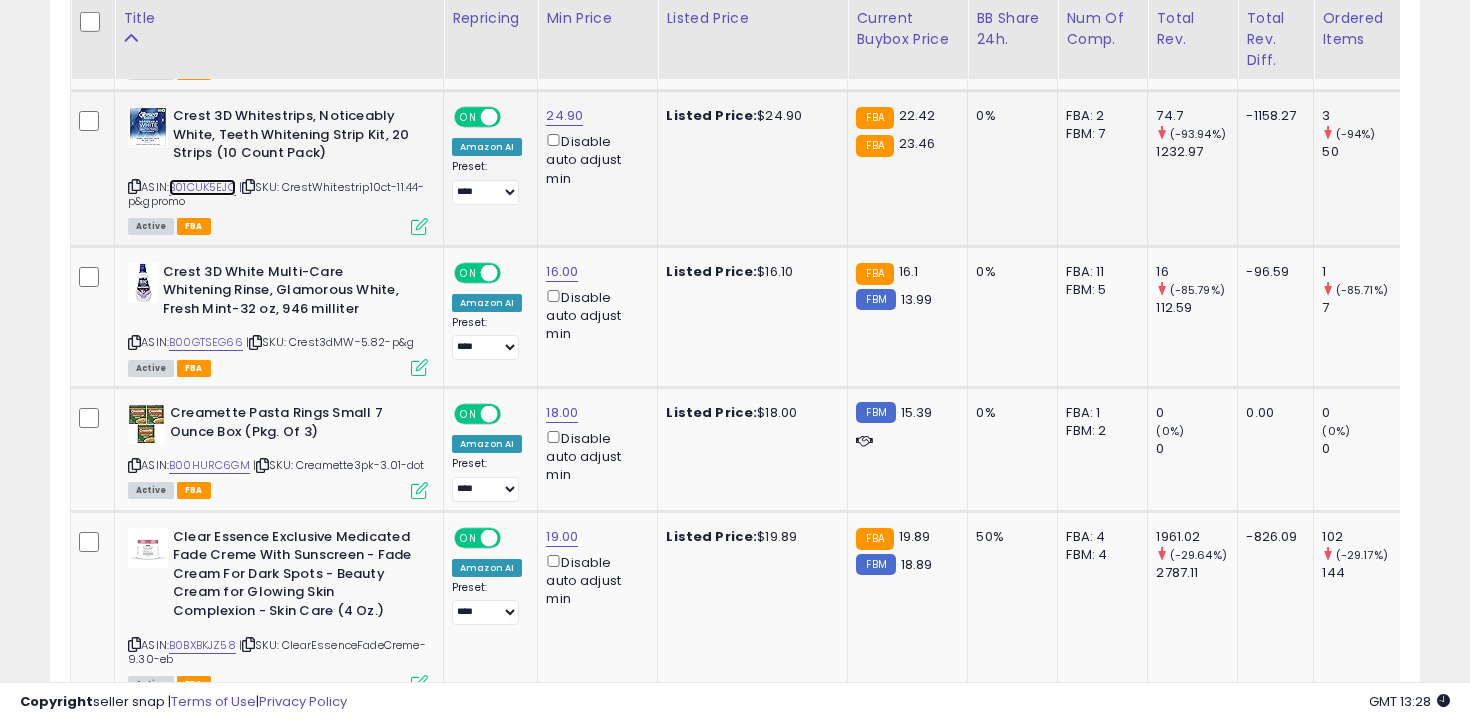 click on "B01CUK5EJO" at bounding box center (202, 187) 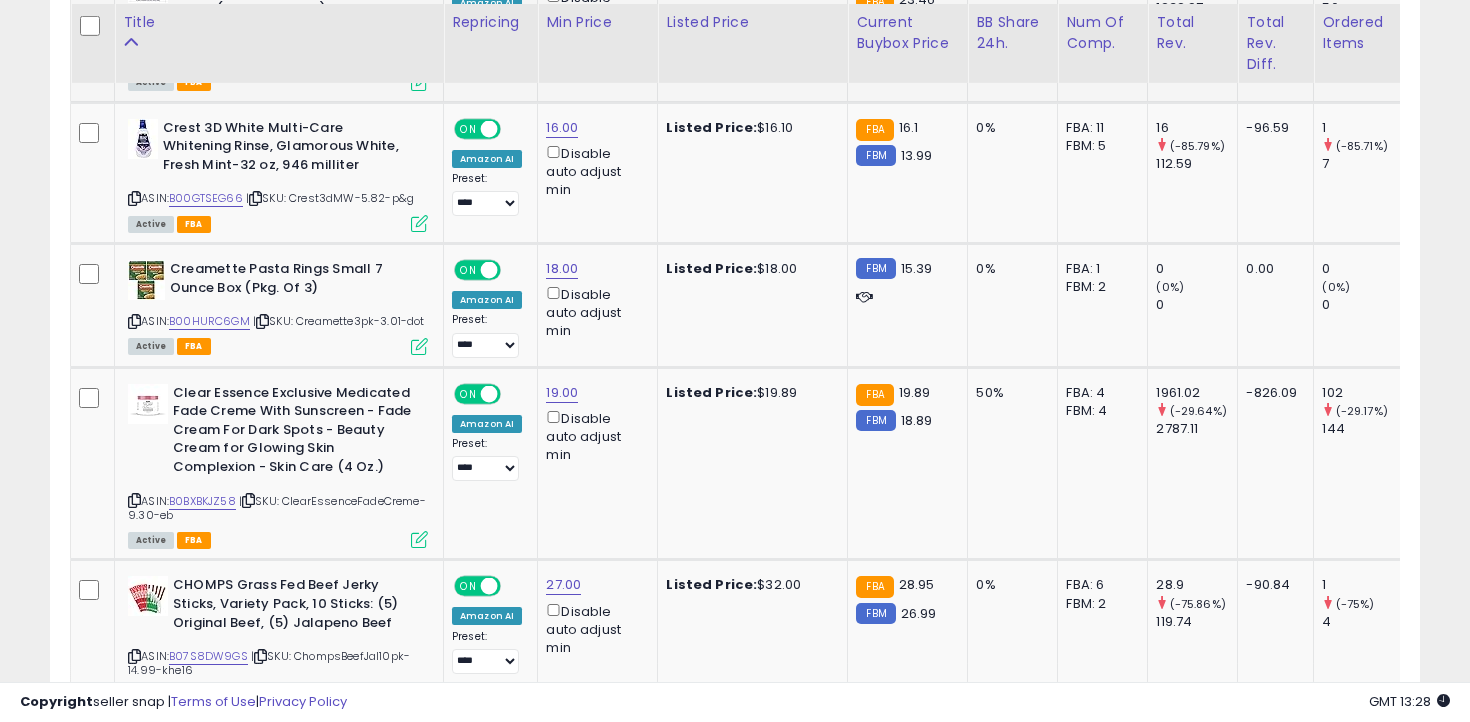 scroll, scrollTop: 3947, scrollLeft: 0, axis: vertical 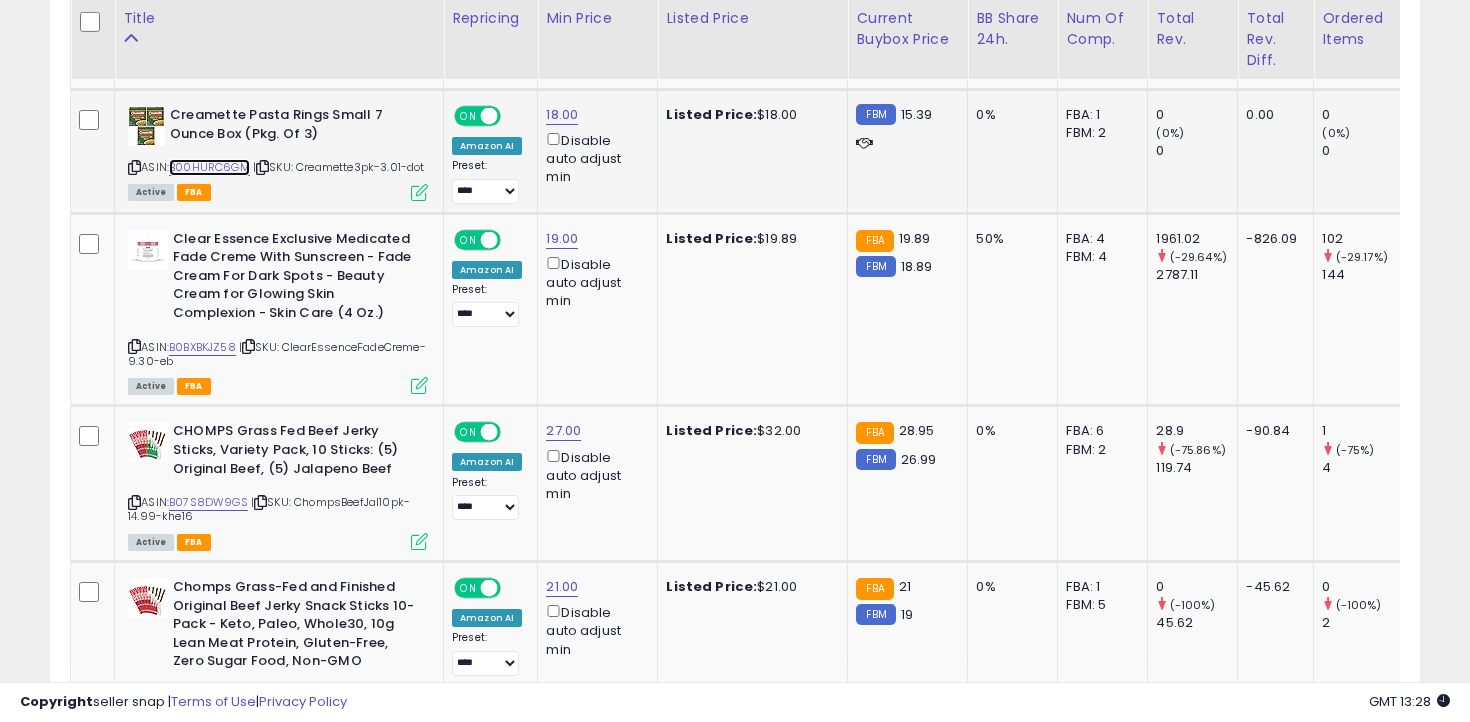 click on "B00HURC6GM" at bounding box center (209, 167) 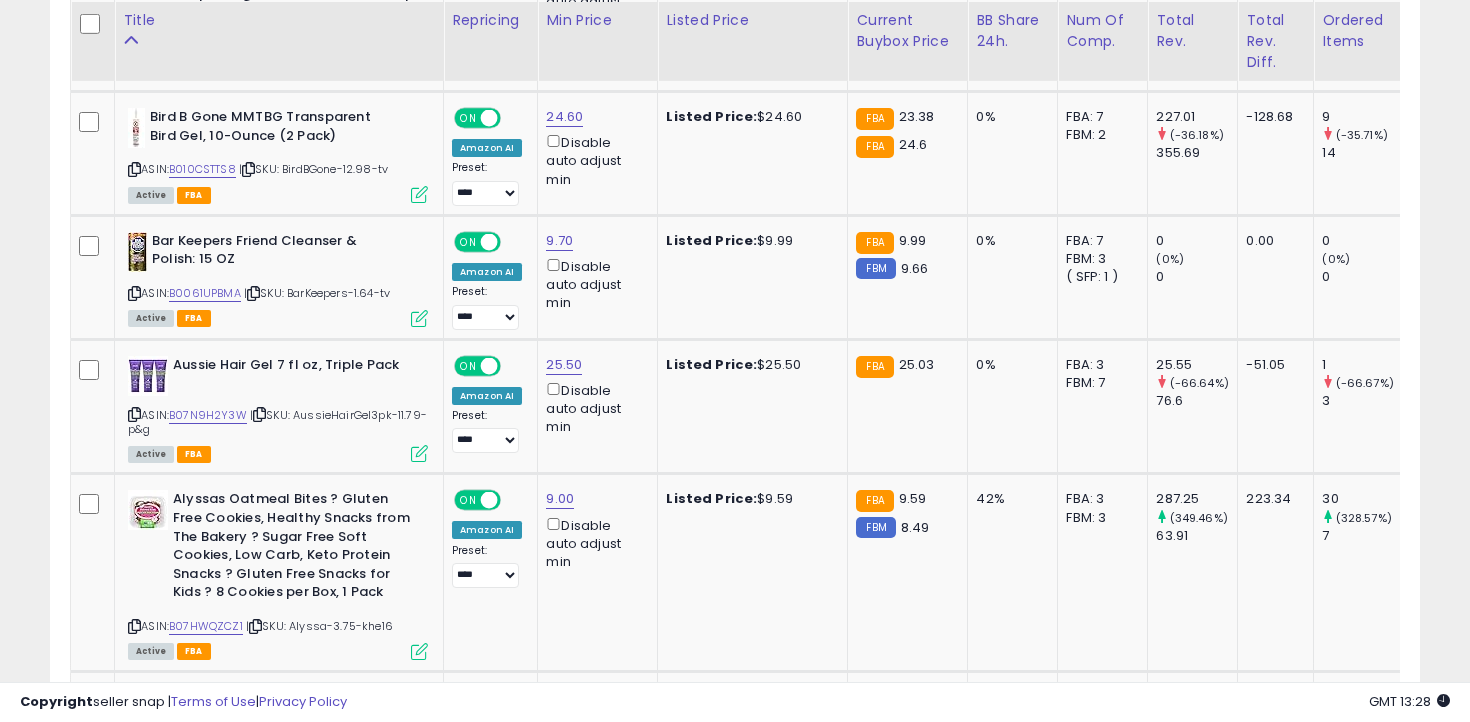 scroll, scrollTop: 4913, scrollLeft: 0, axis: vertical 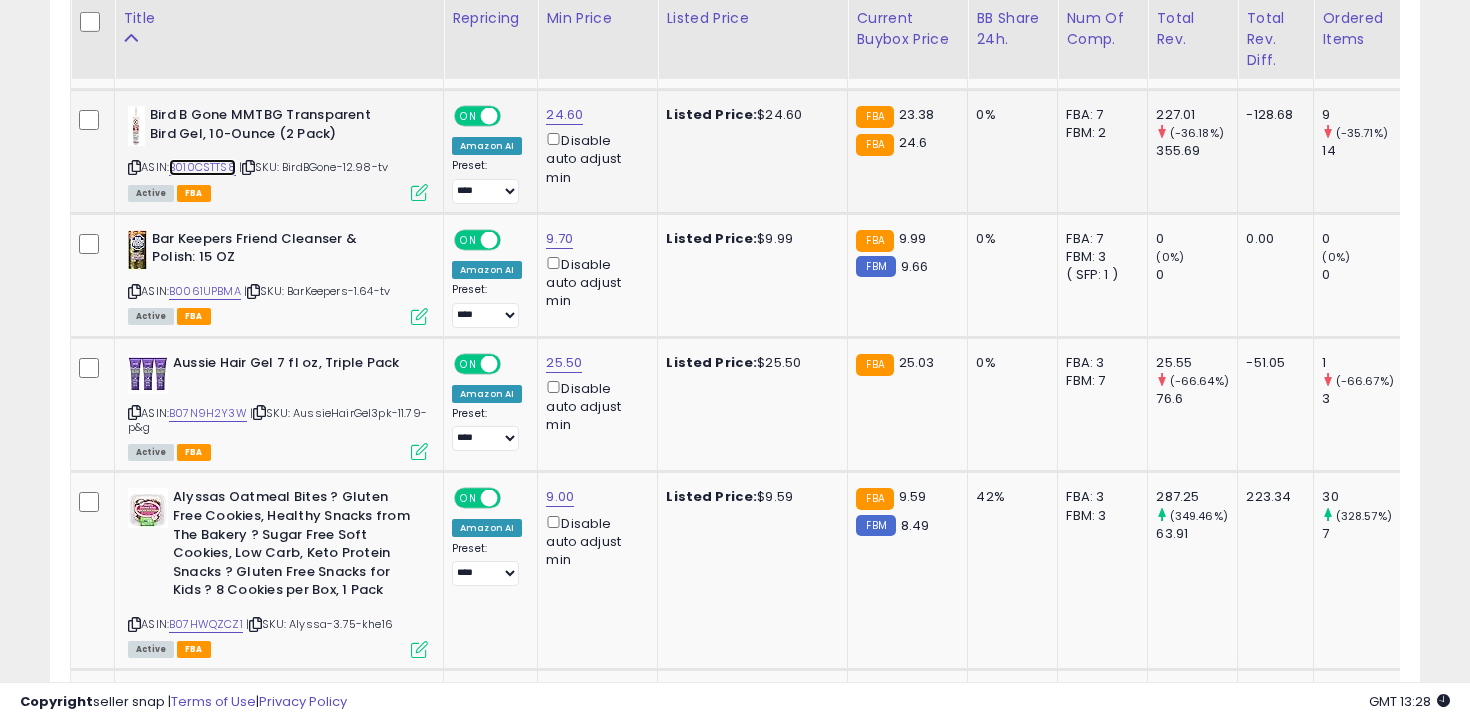click on "B010CSTTS8" at bounding box center (202, 167) 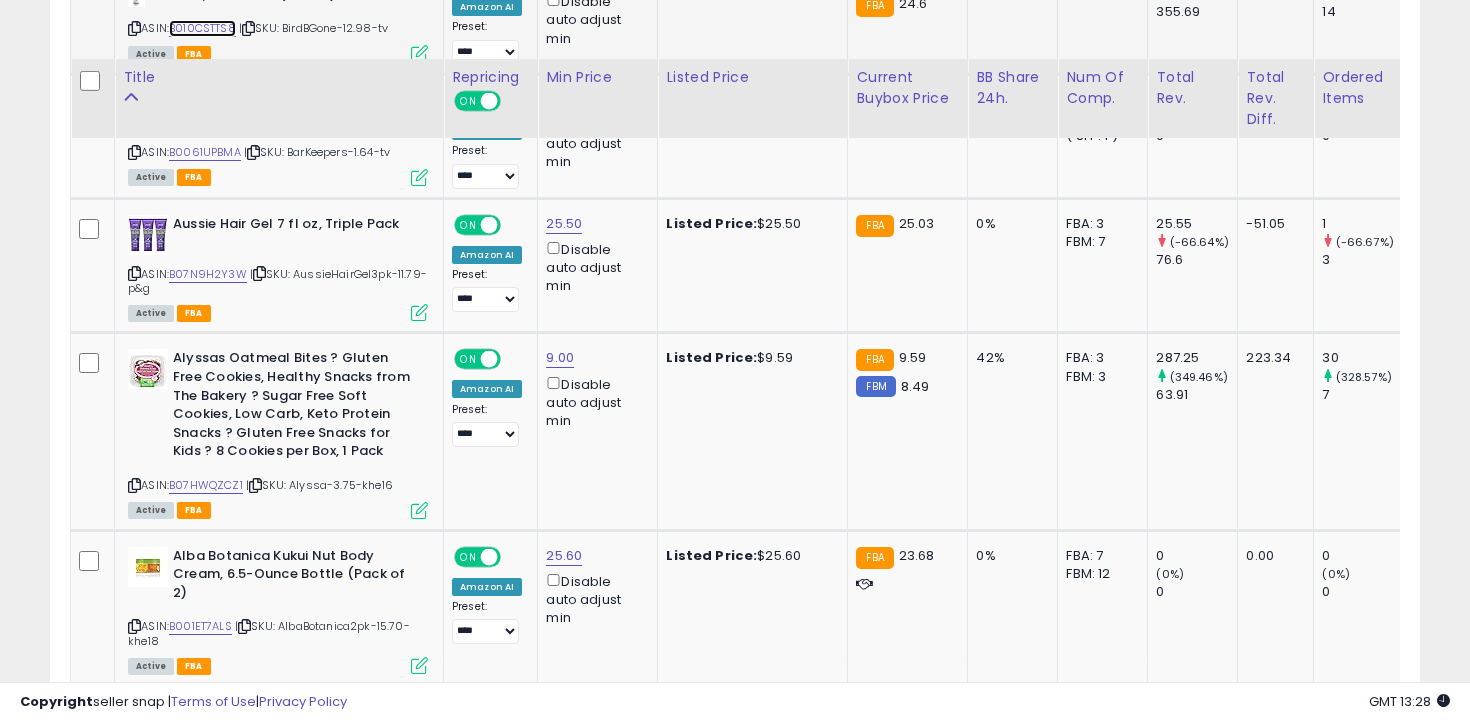 scroll, scrollTop: 5191, scrollLeft: 0, axis: vertical 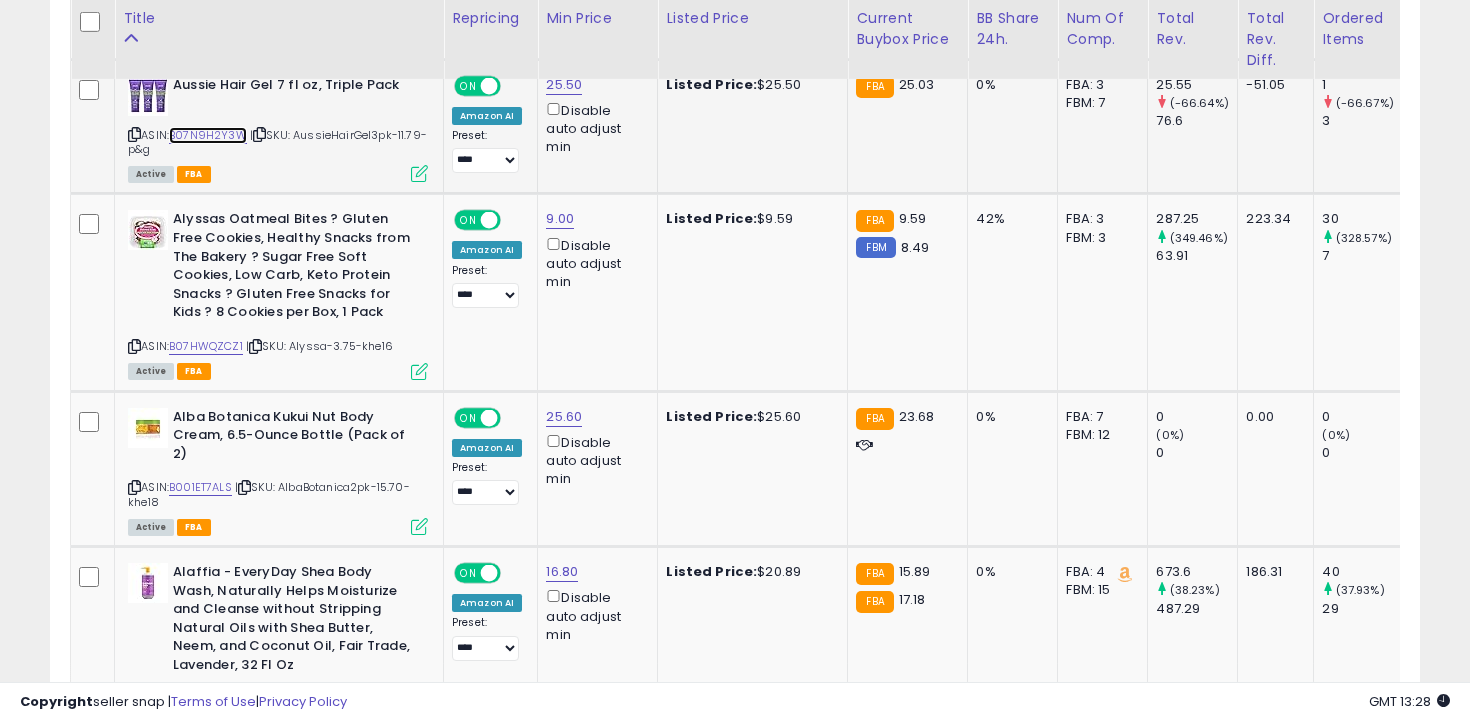 click on "B07N9H2Y3W" at bounding box center (208, 135) 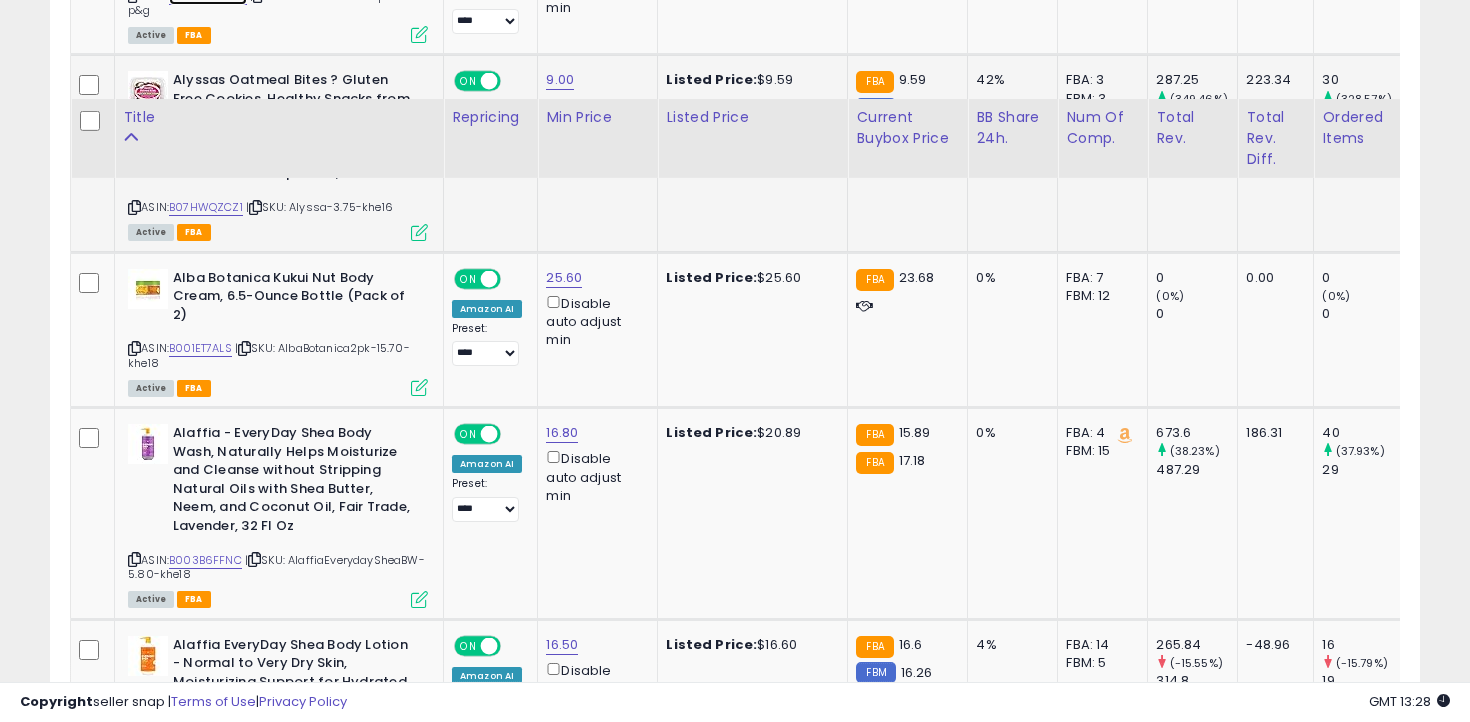 scroll, scrollTop: 5502, scrollLeft: 0, axis: vertical 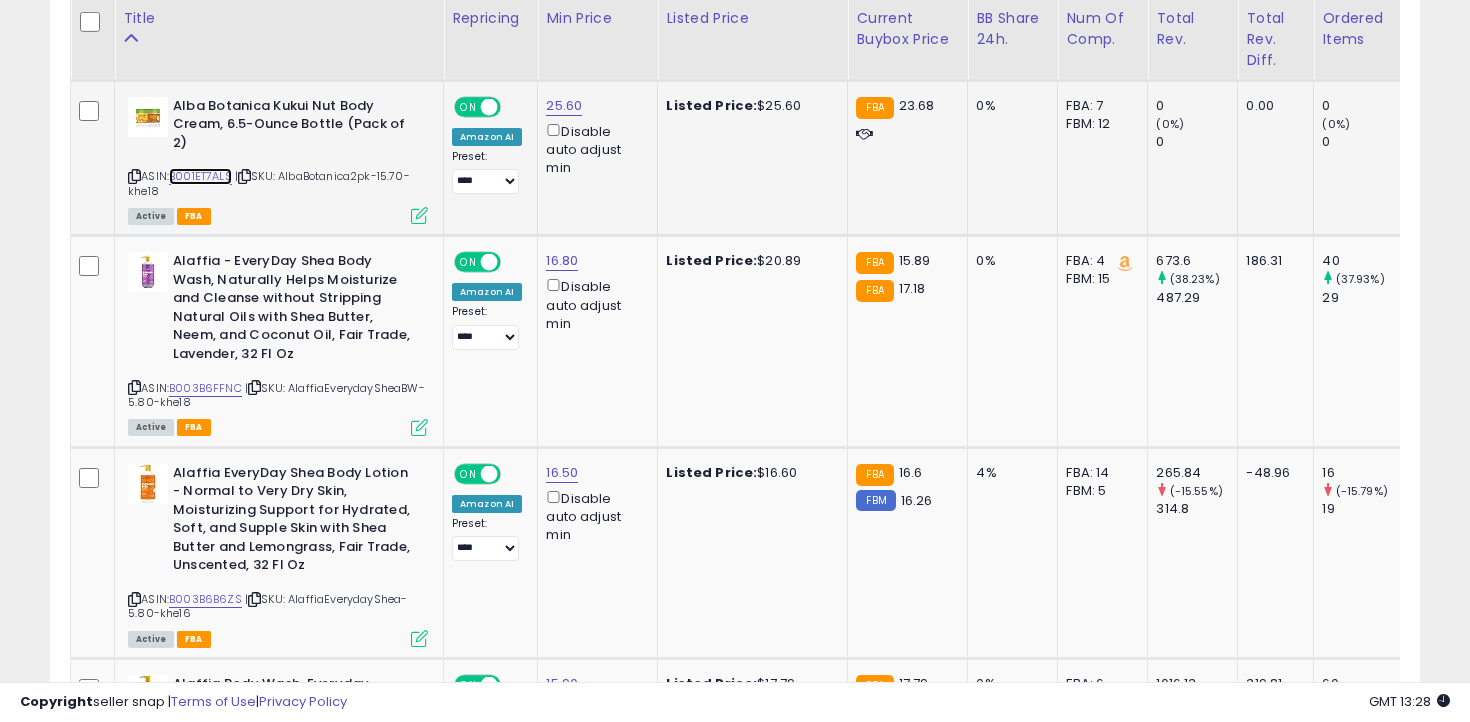 click on "B001ET7ALS" at bounding box center [200, 176] 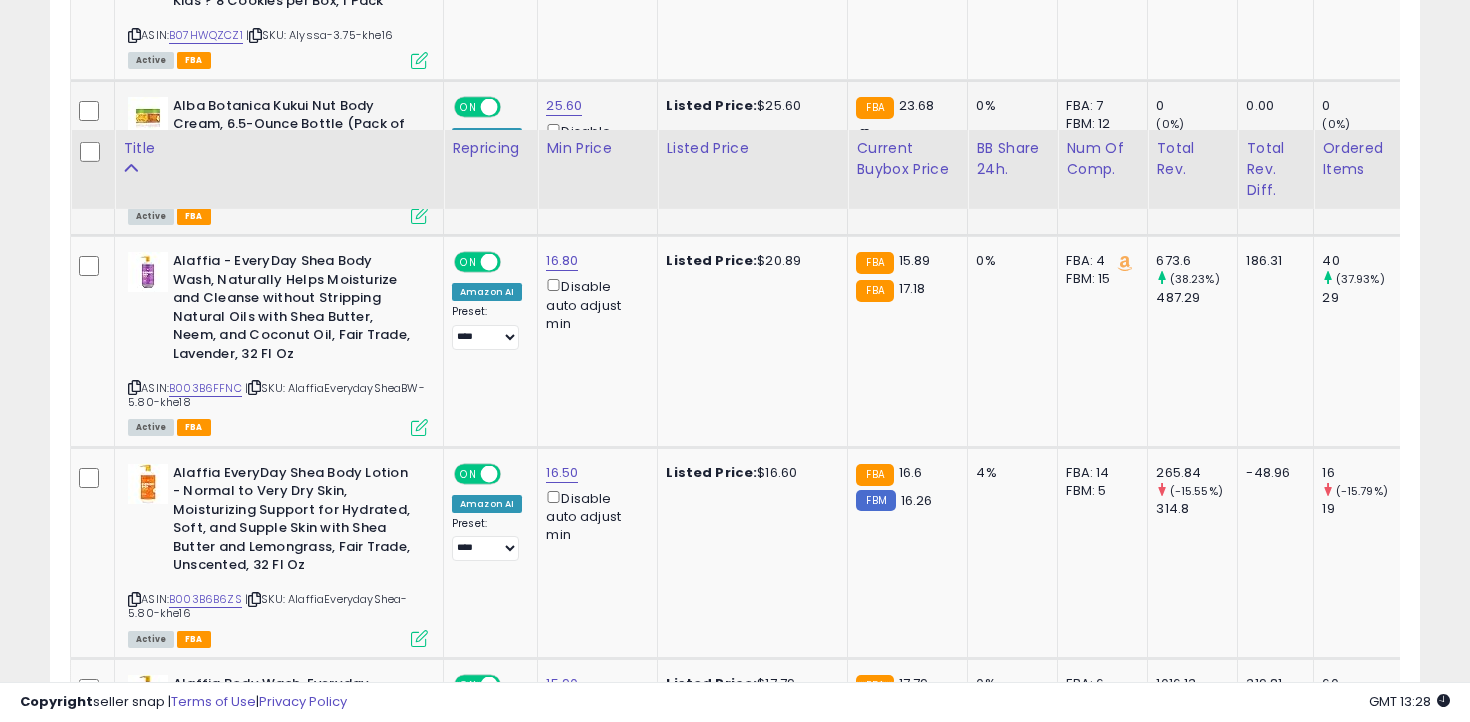 scroll, scrollTop: 5661, scrollLeft: 0, axis: vertical 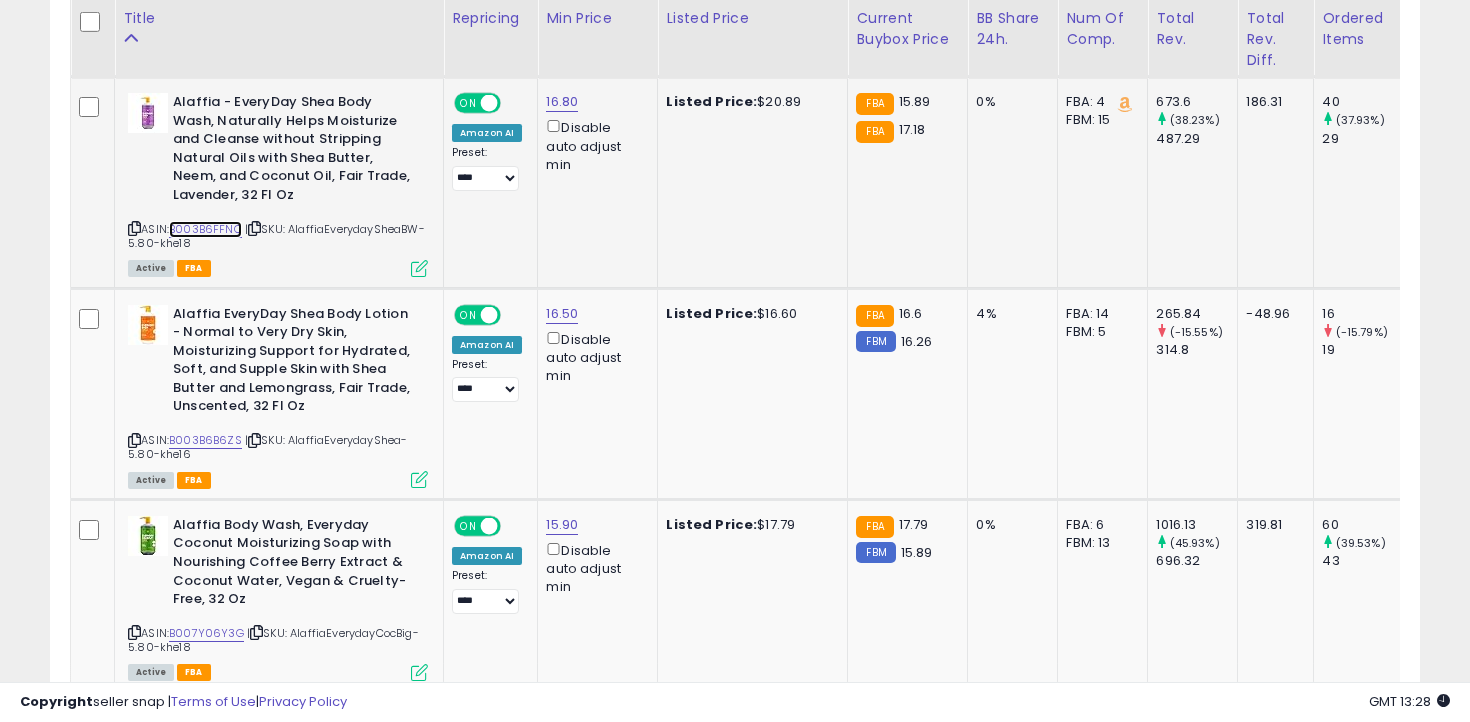 click on "B003B6FFNC" at bounding box center (205, 229) 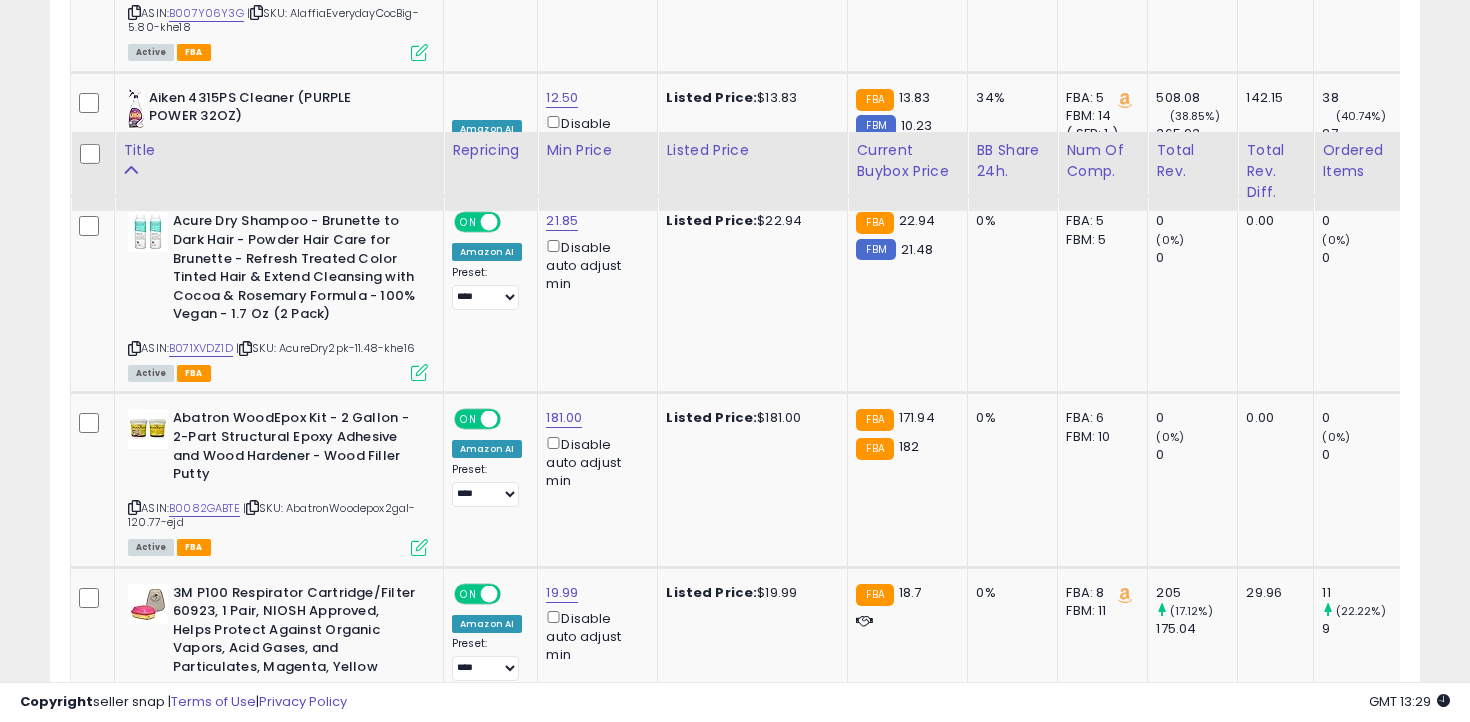 scroll, scrollTop: 6413, scrollLeft: 0, axis: vertical 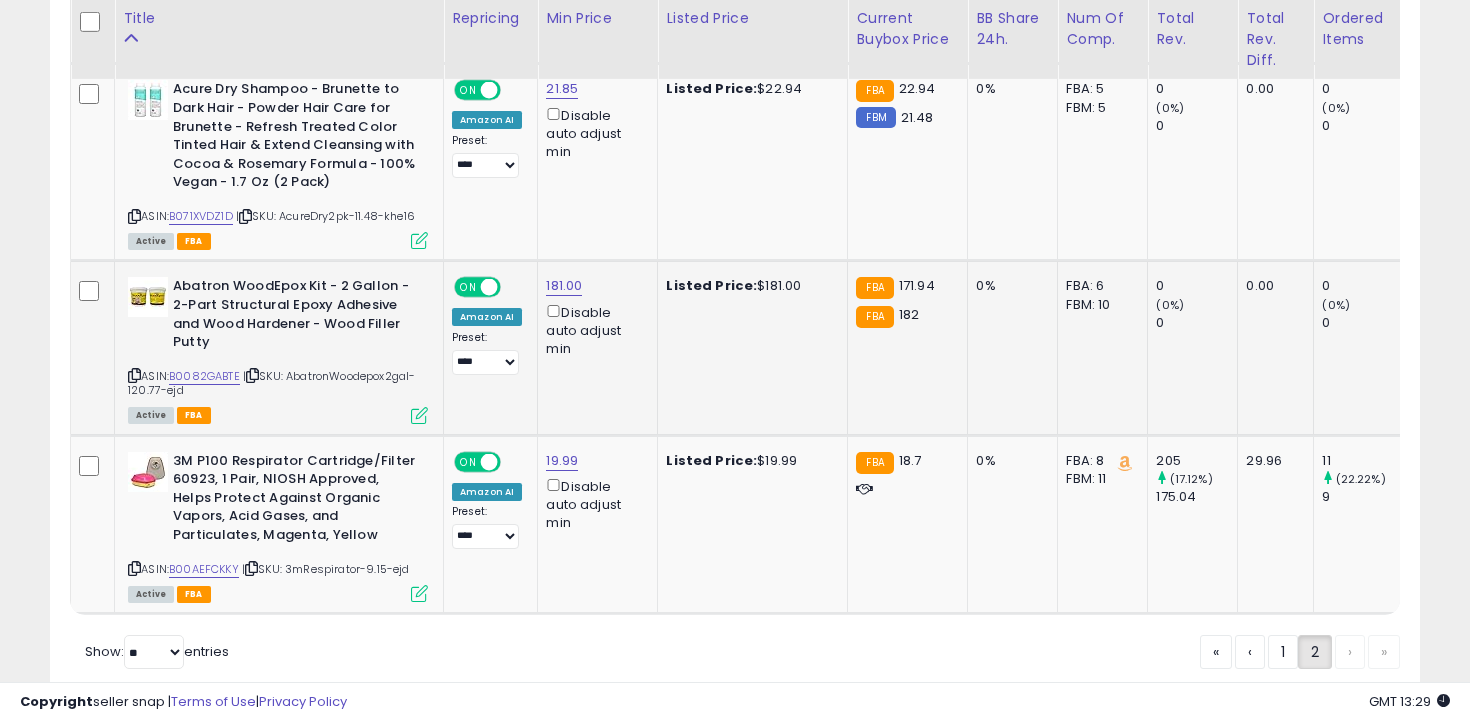 click at bounding box center [134, 375] 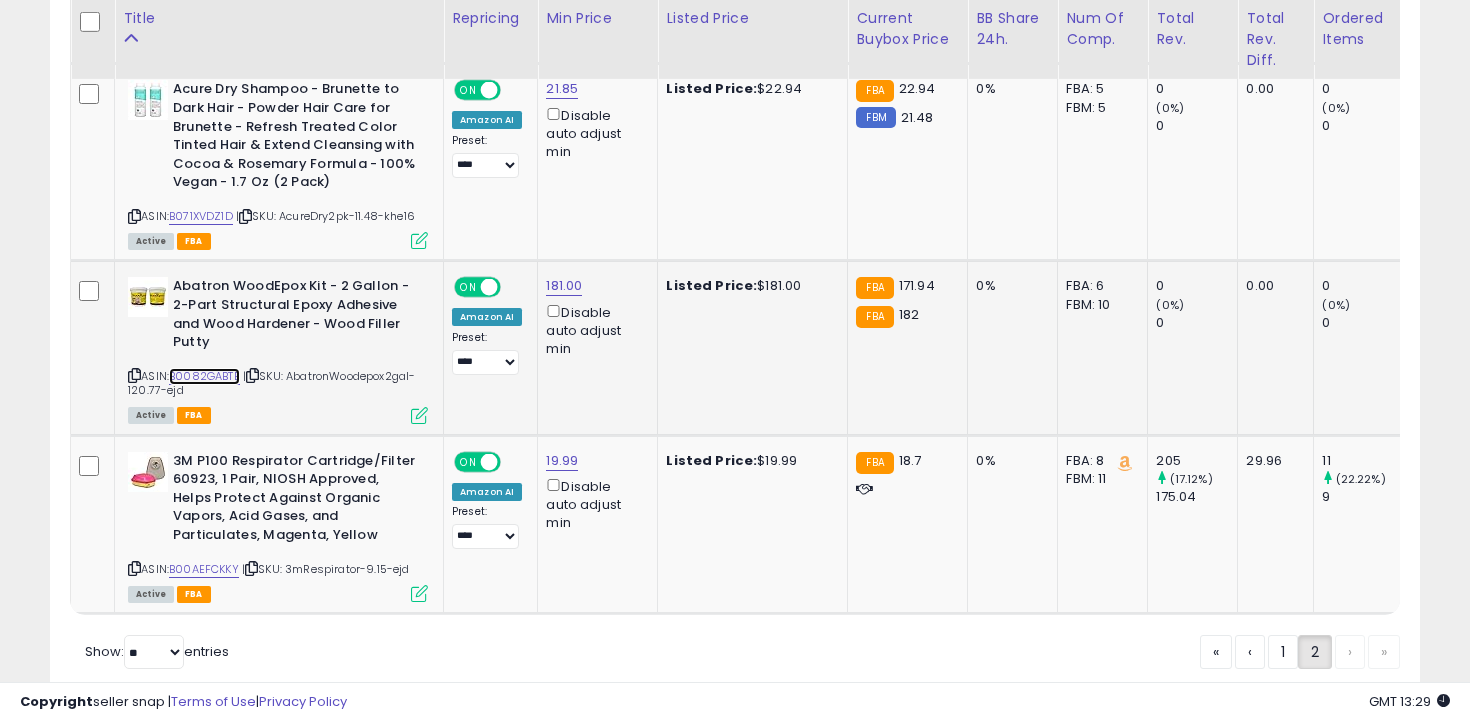 click on "B0082GABTE" at bounding box center [204, 376] 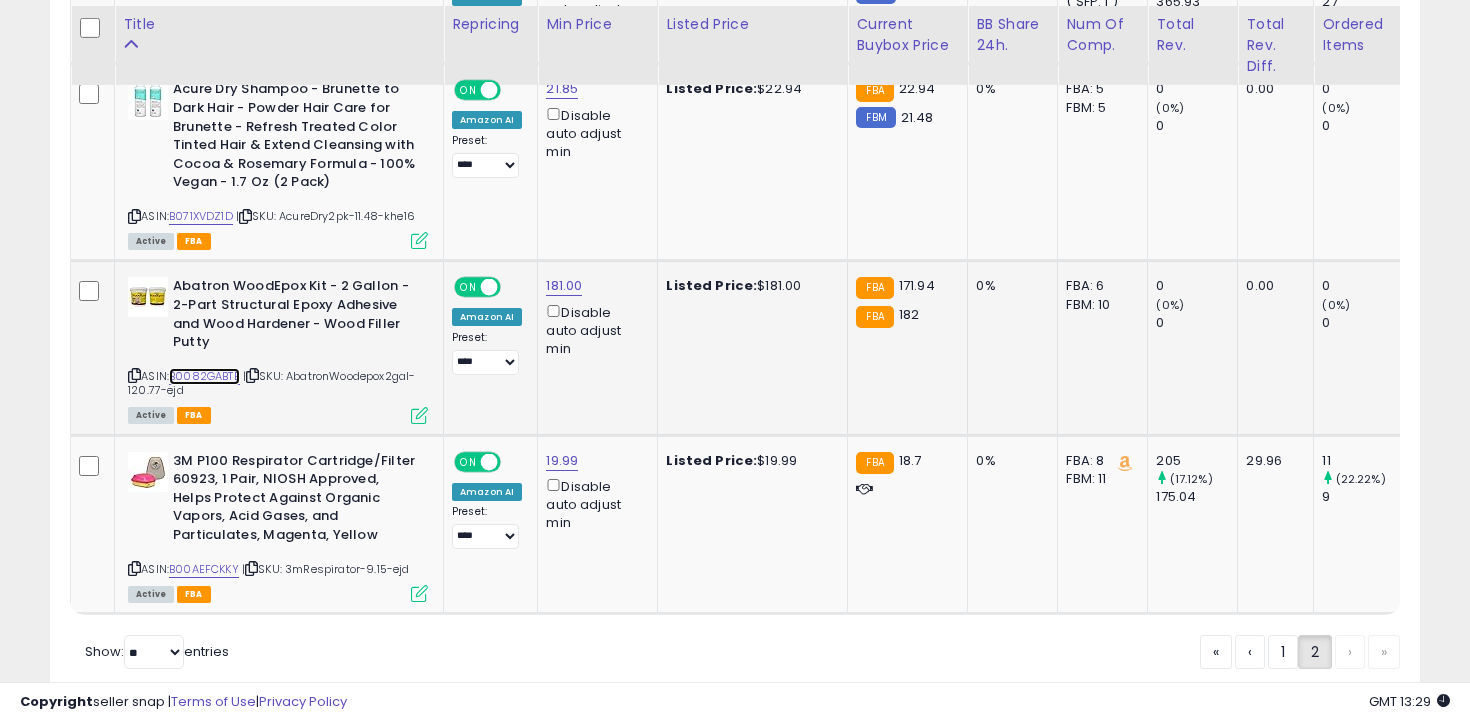 scroll, scrollTop: 6490, scrollLeft: 0, axis: vertical 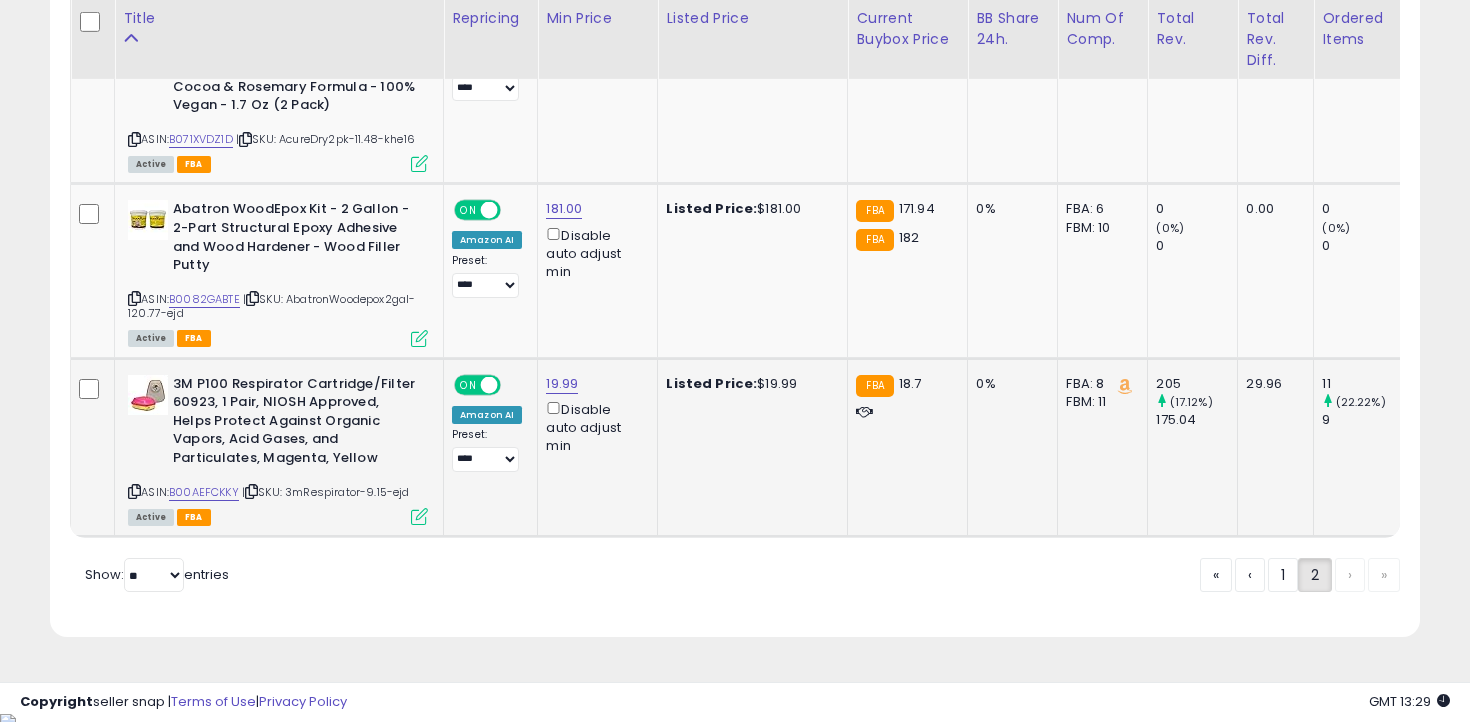 click at bounding box center [134, 491] 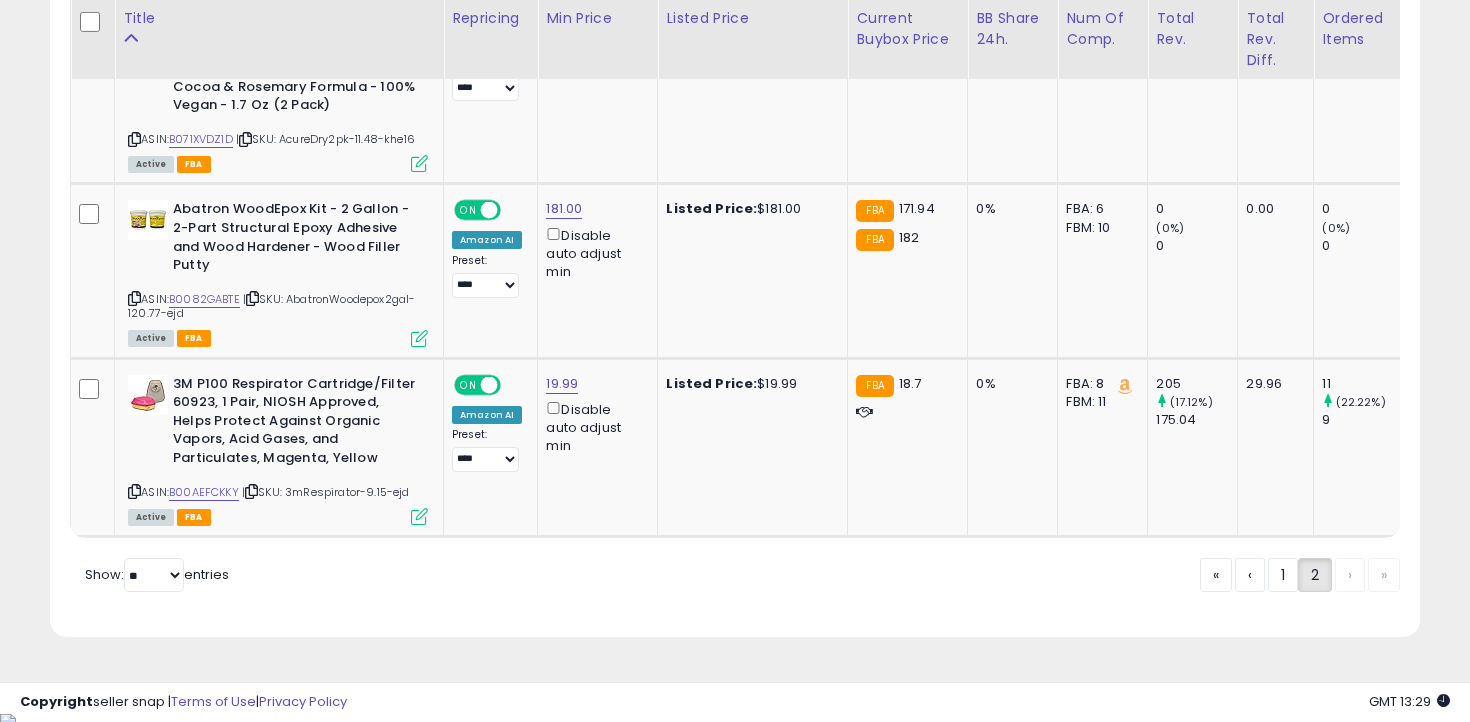click on "«
‹
1
2
›
»" at bounding box center (1300, 577) 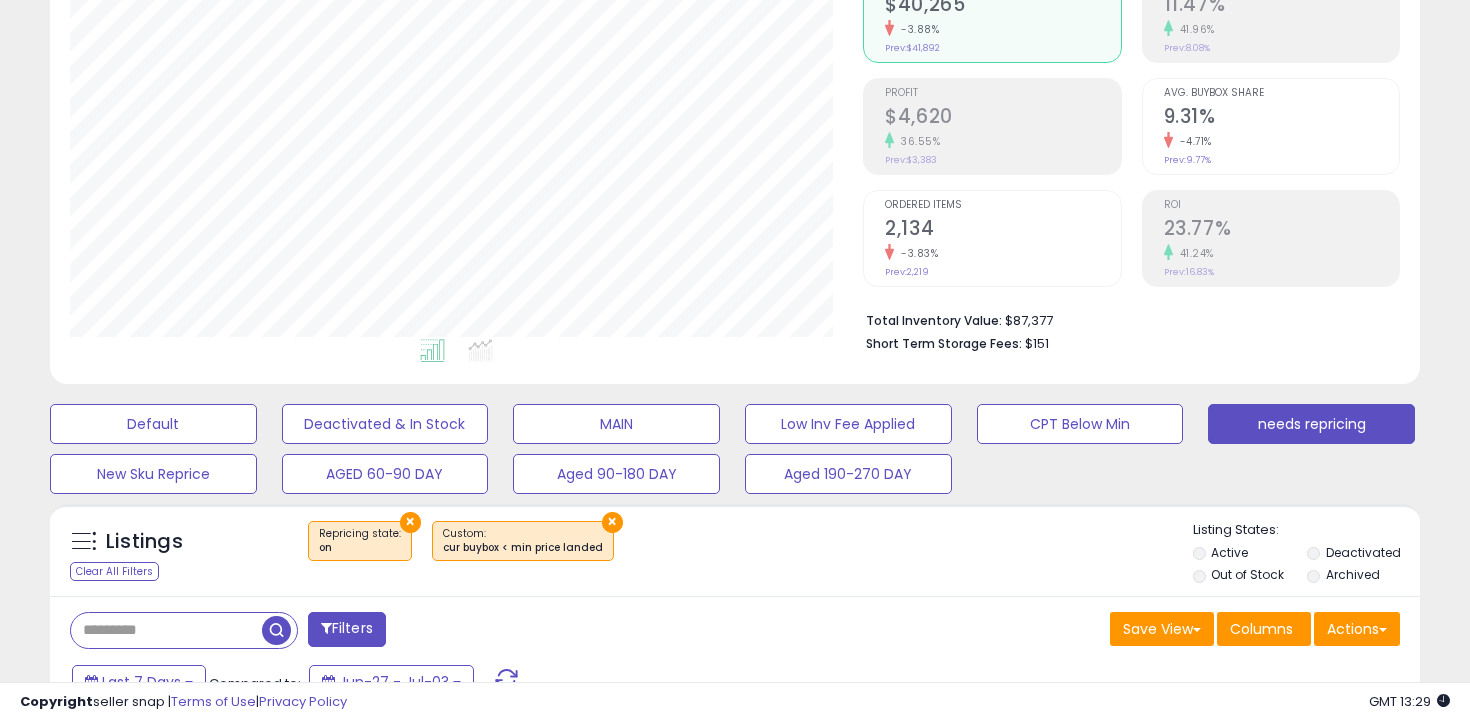scroll, scrollTop: 244, scrollLeft: 0, axis: vertical 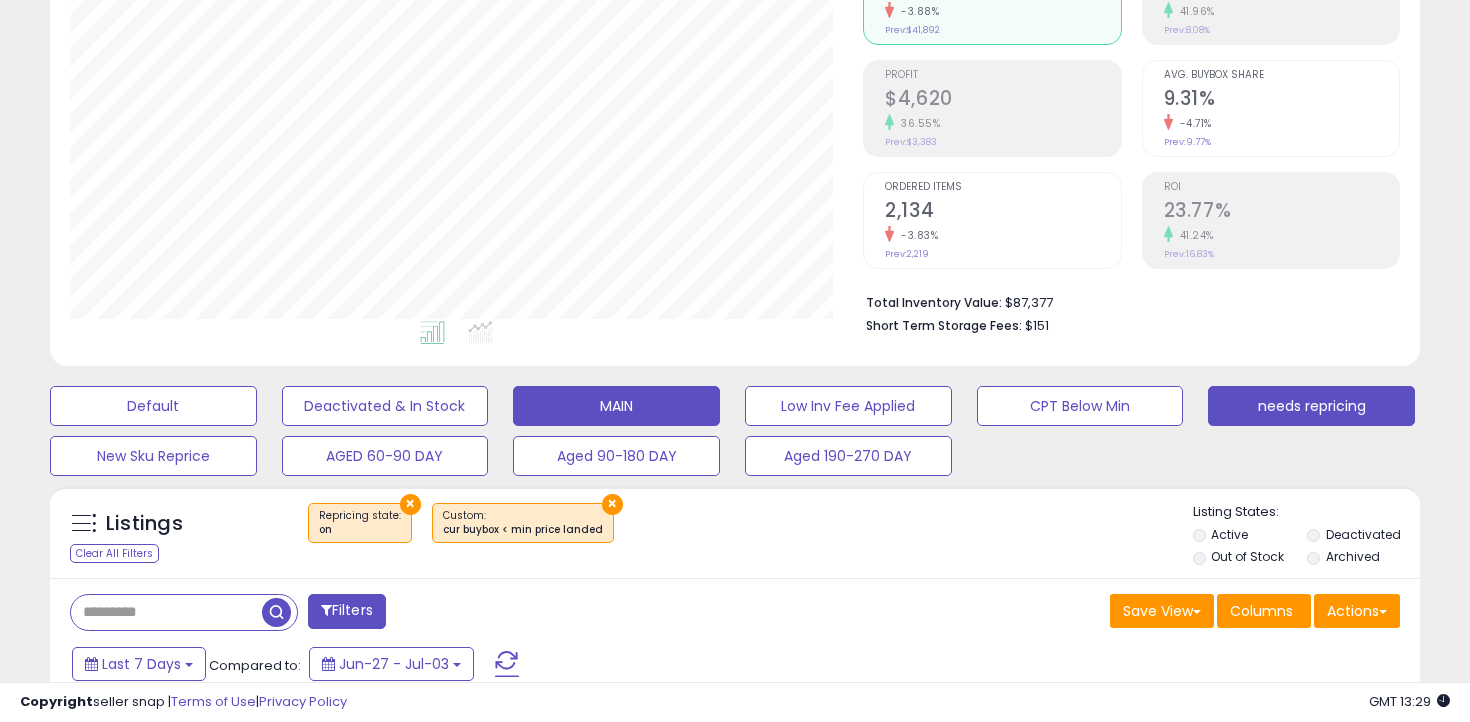 click on "MAIN" at bounding box center [153, 406] 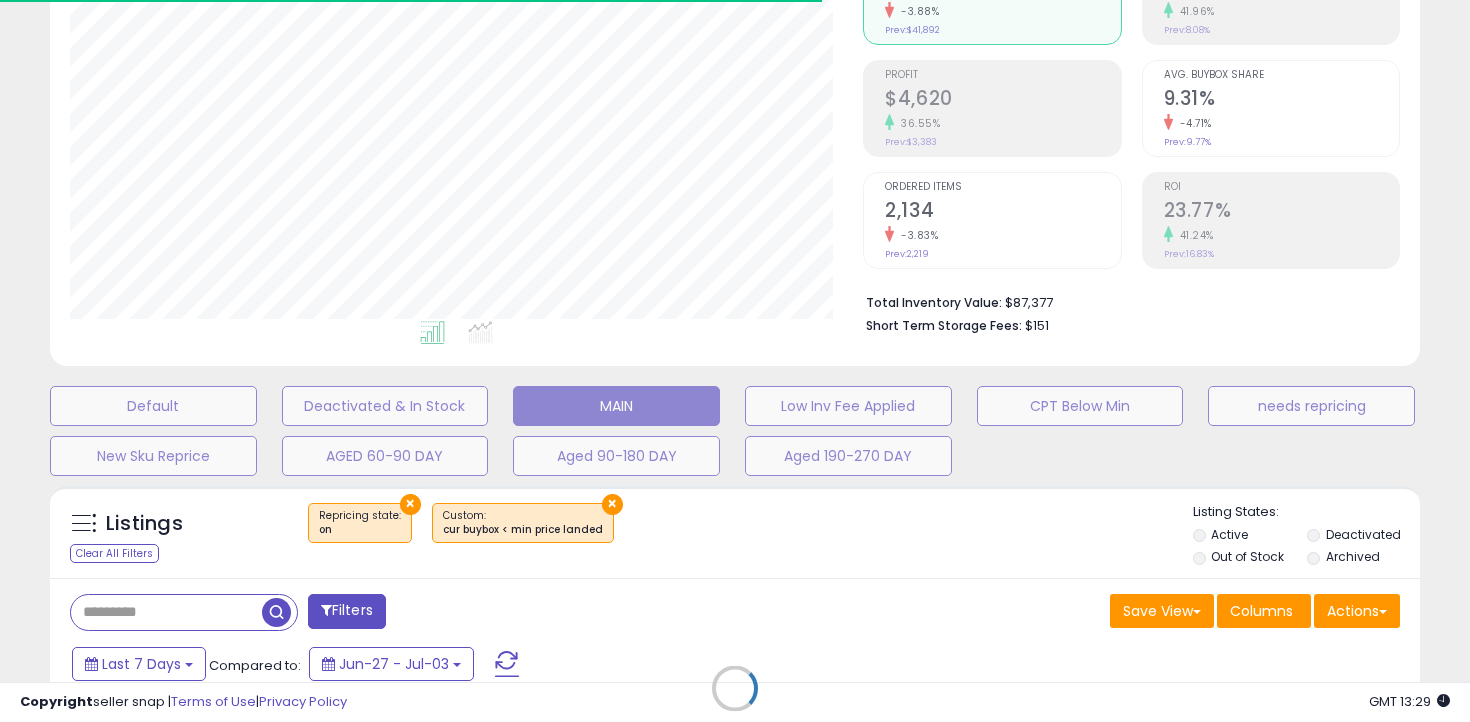 select on "**" 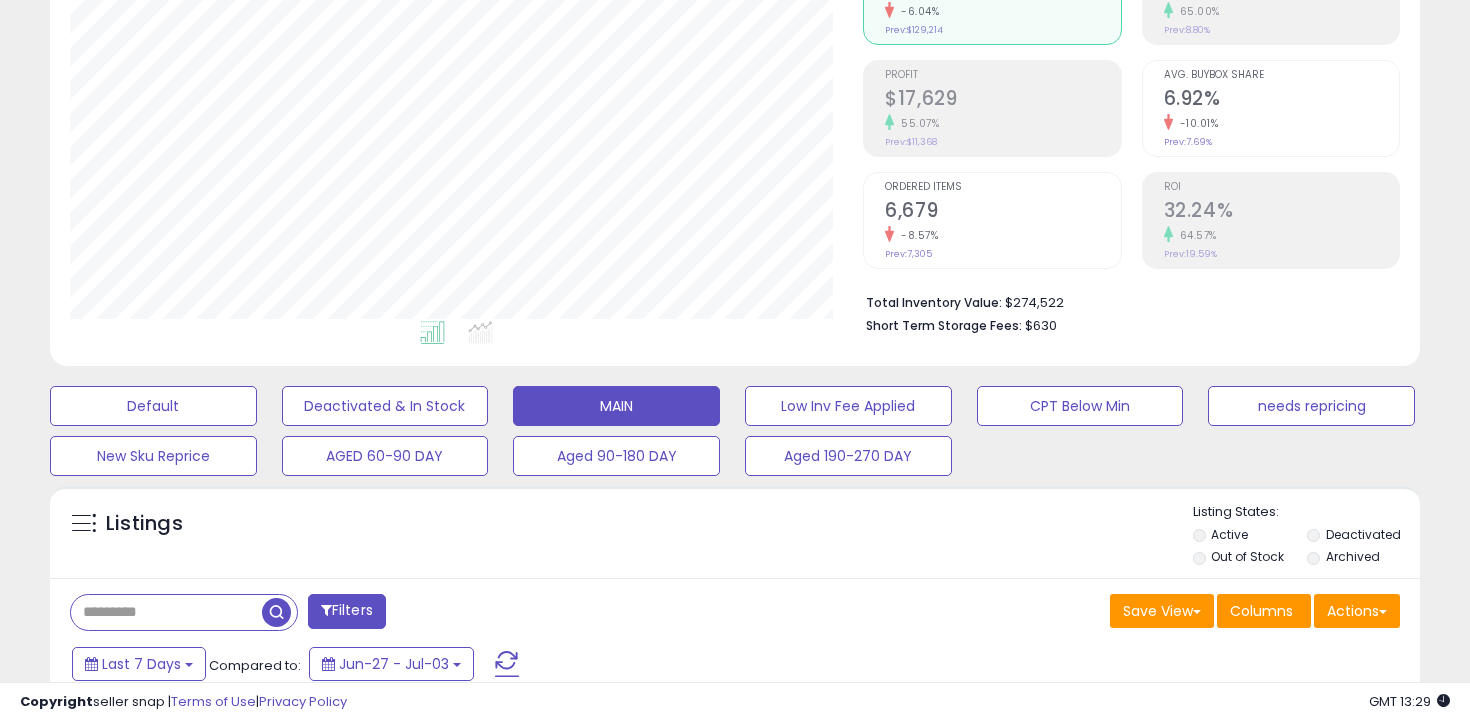 scroll, scrollTop: 999590, scrollLeft: 999206, axis: both 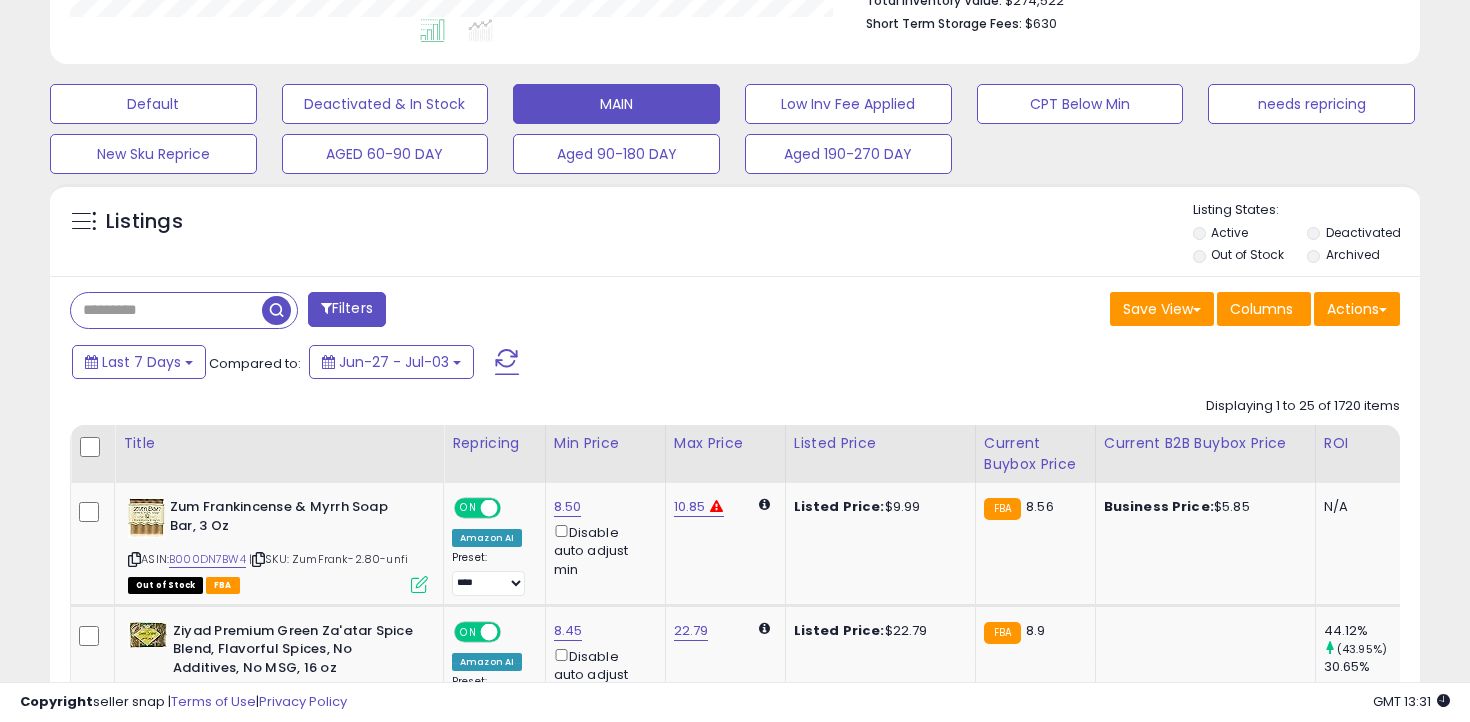 click at bounding box center (166, 310) 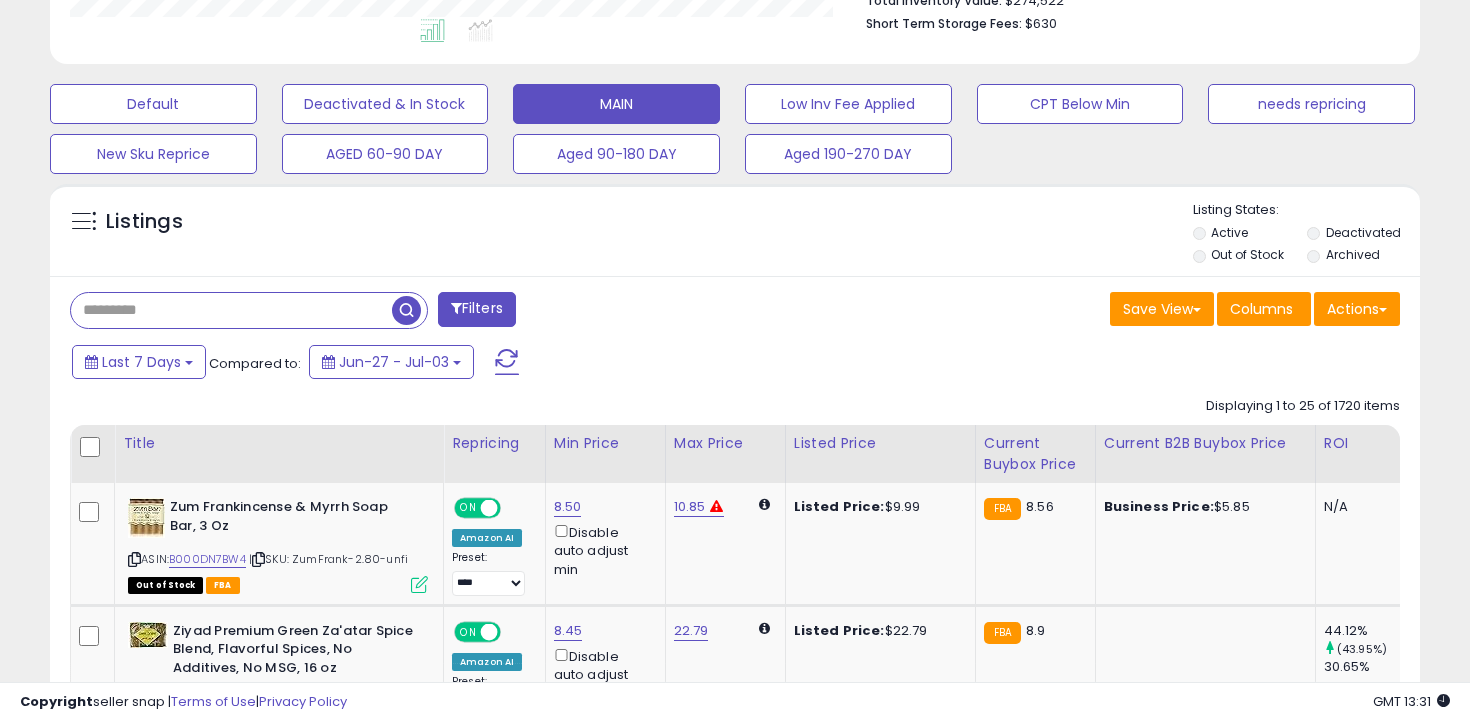 paste on "**********" 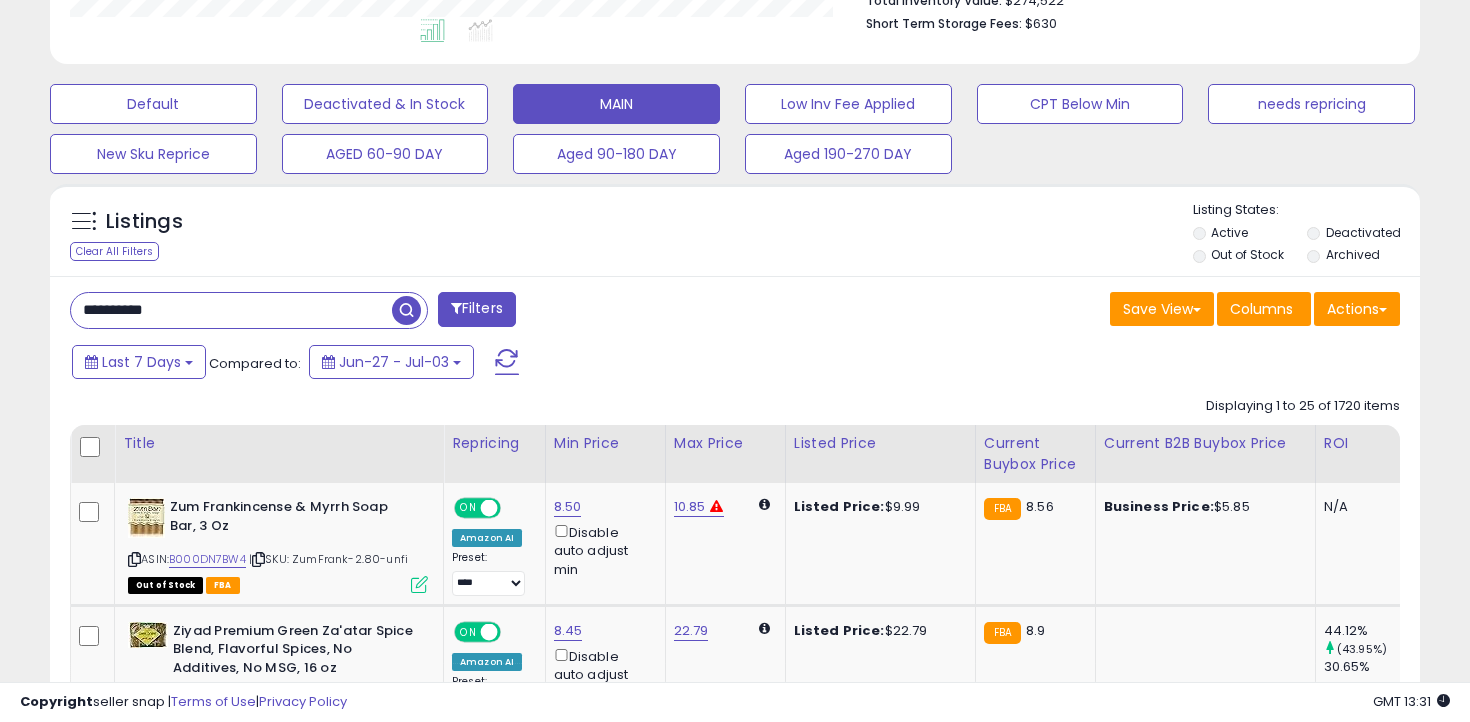 type on "**********" 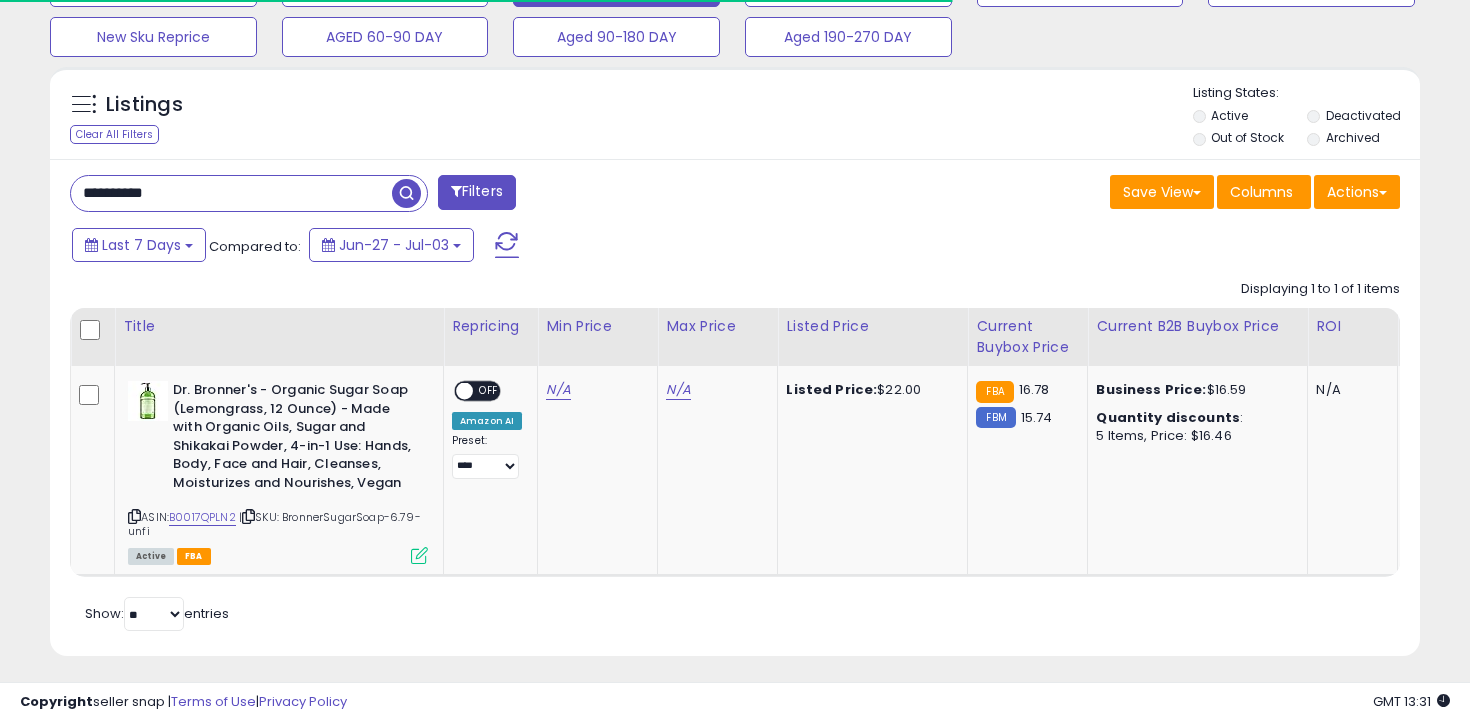 scroll, scrollTop: 673, scrollLeft: 0, axis: vertical 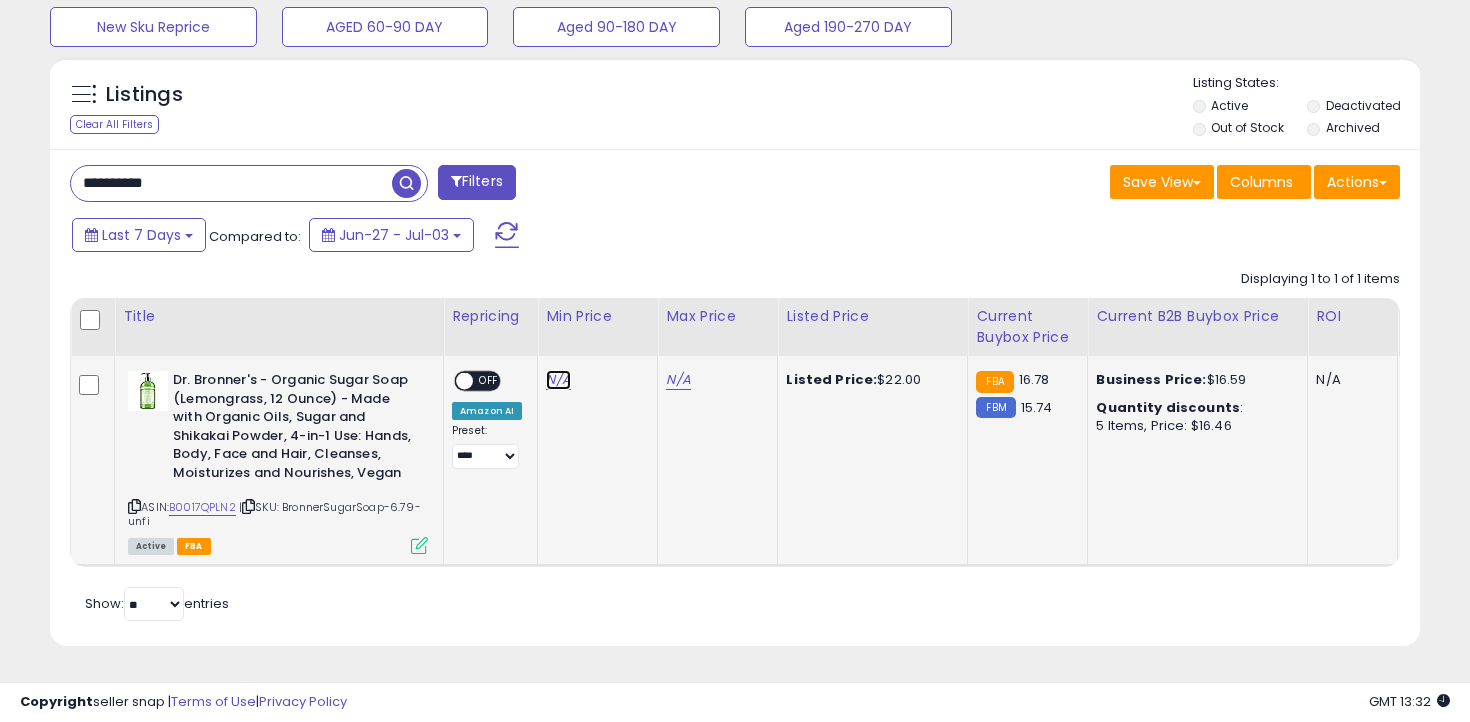 click on "N/A" at bounding box center [558, 380] 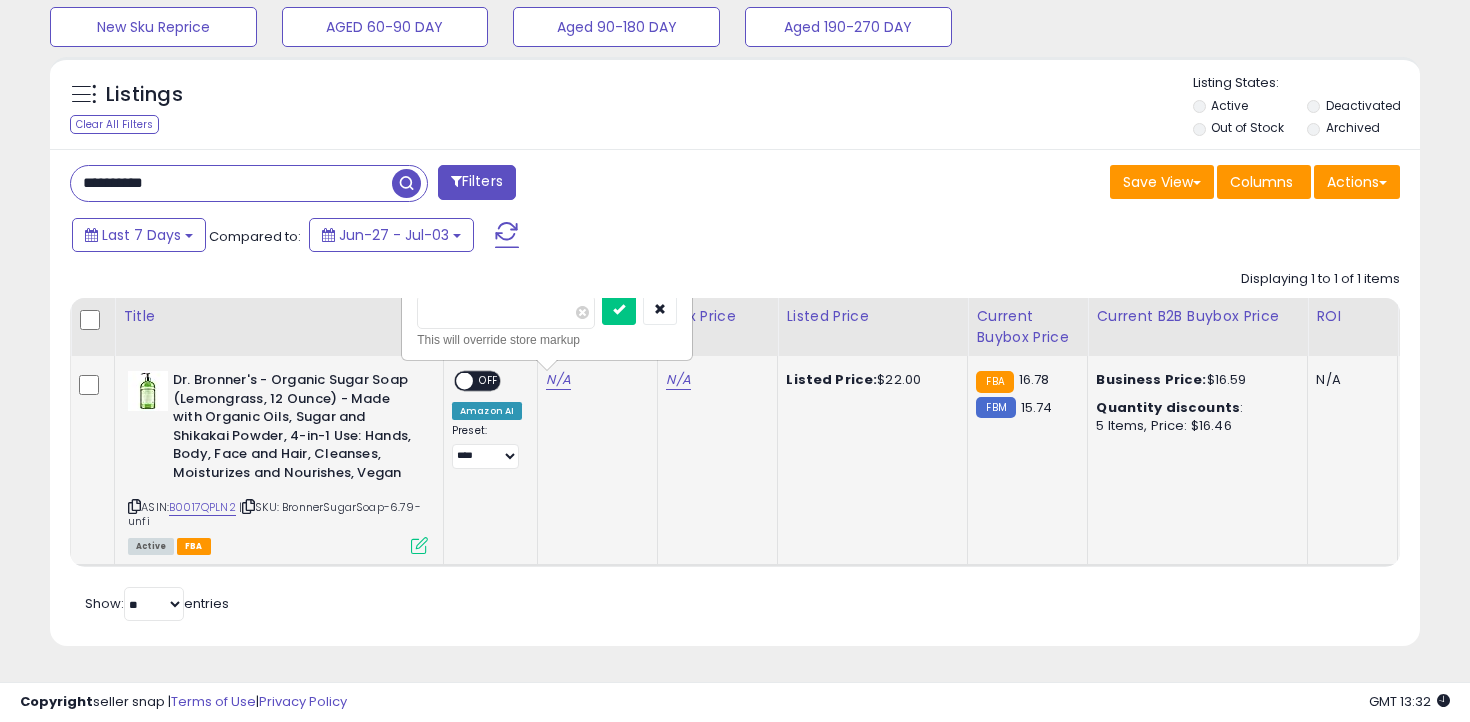 type on "****" 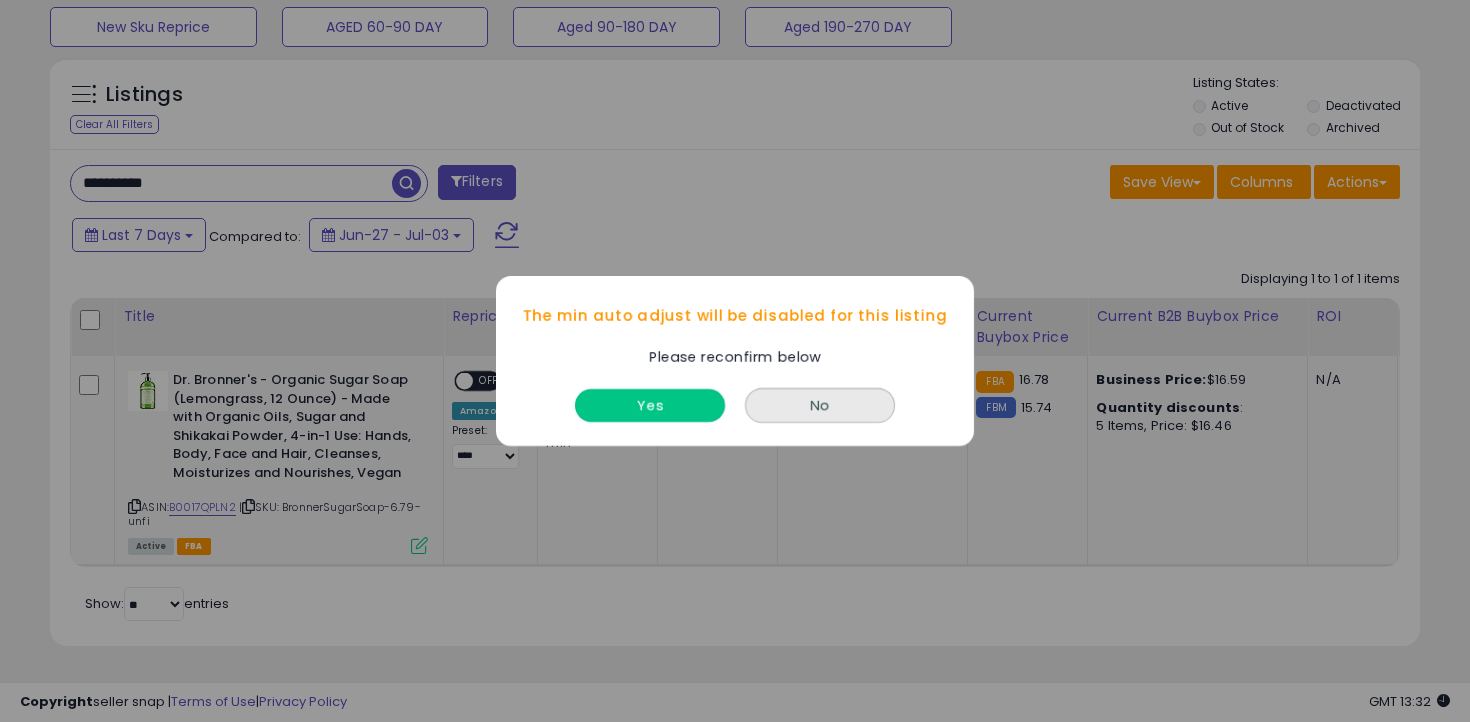 click on "Yes" at bounding box center [650, 405] 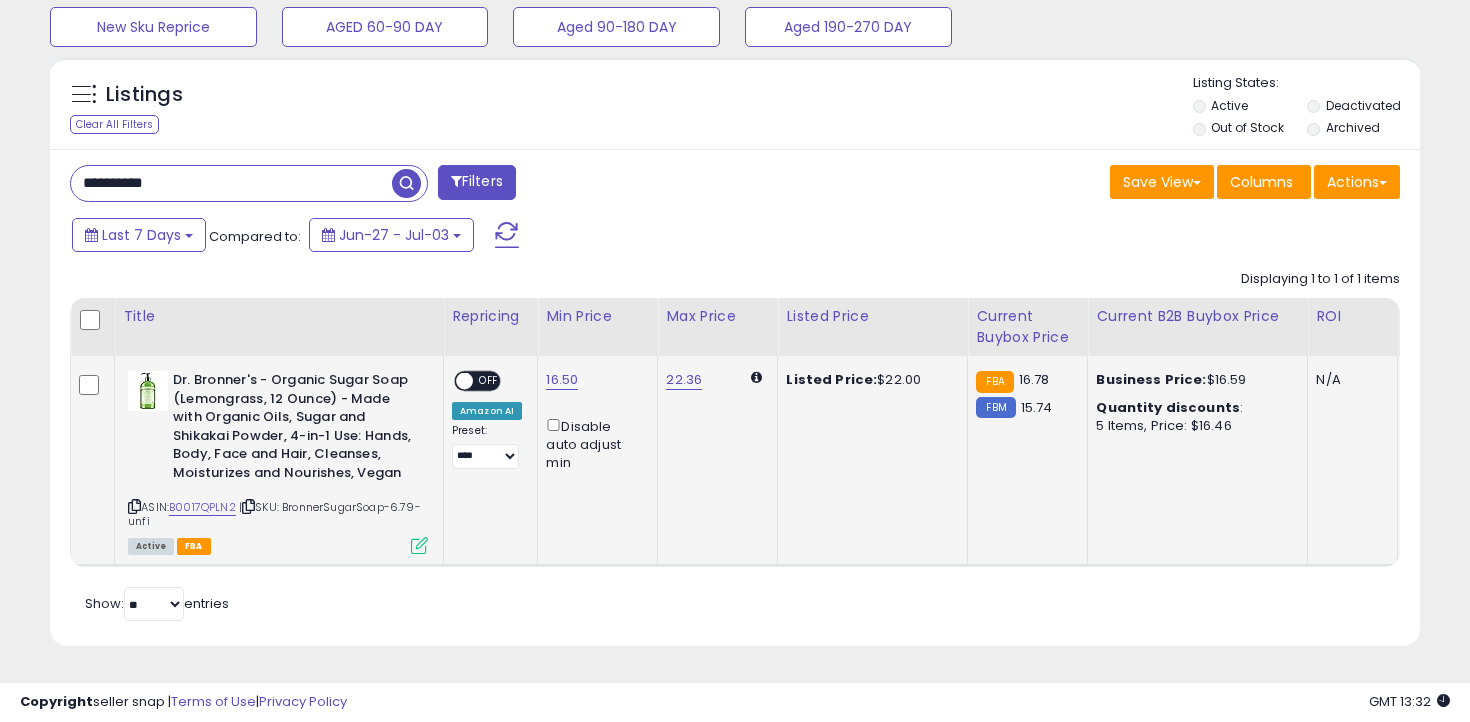 click on "OFF" at bounding box center (489, 381) 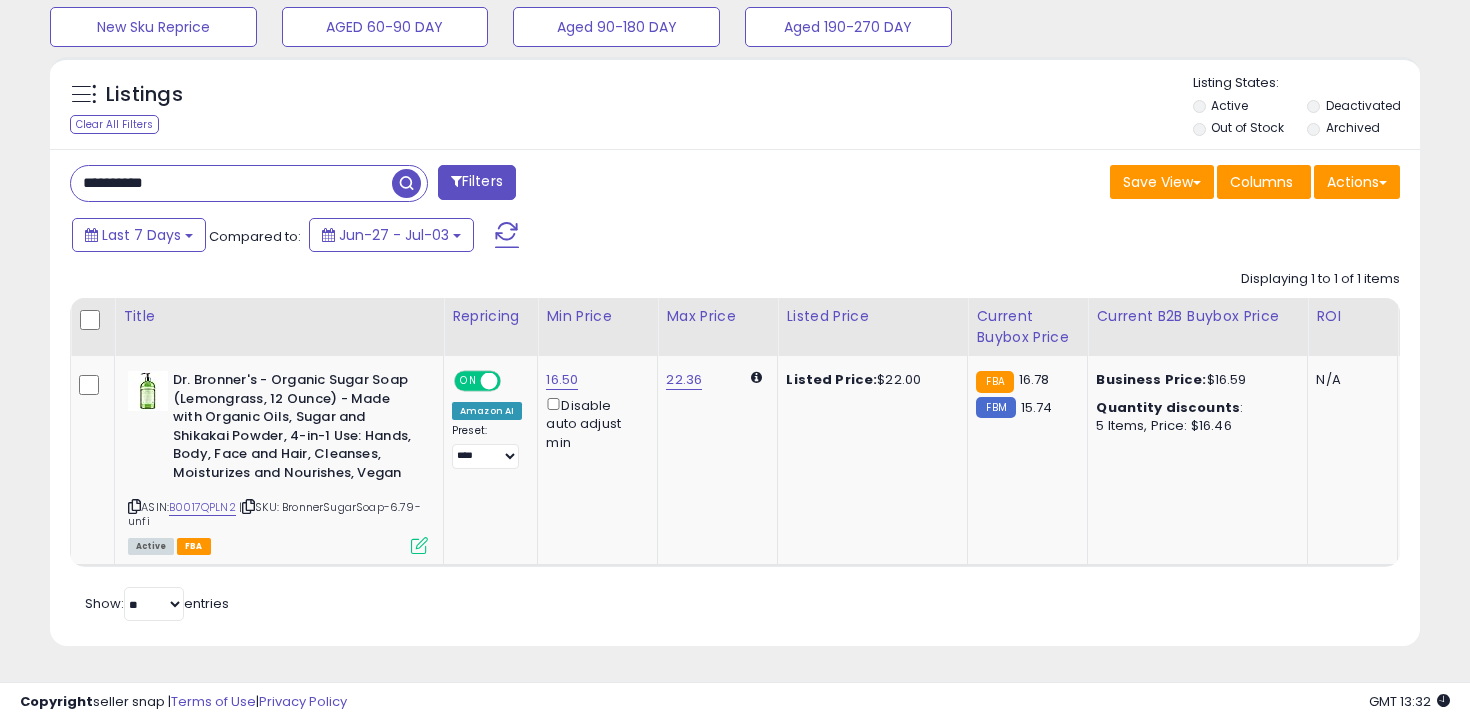 click on "**********" at bounding box center (231, 183) 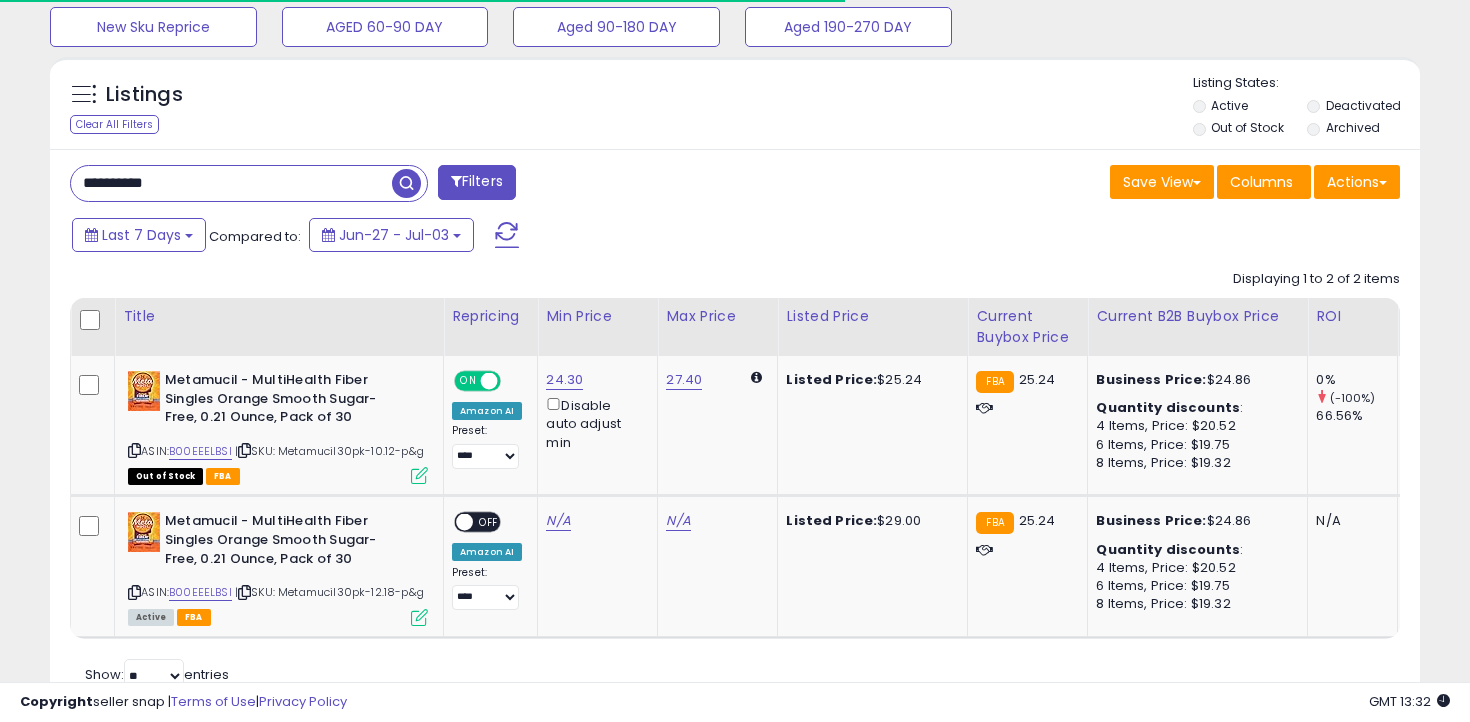 scroll, scrollTop: 736, scrollLeft: 0, axis: vertical 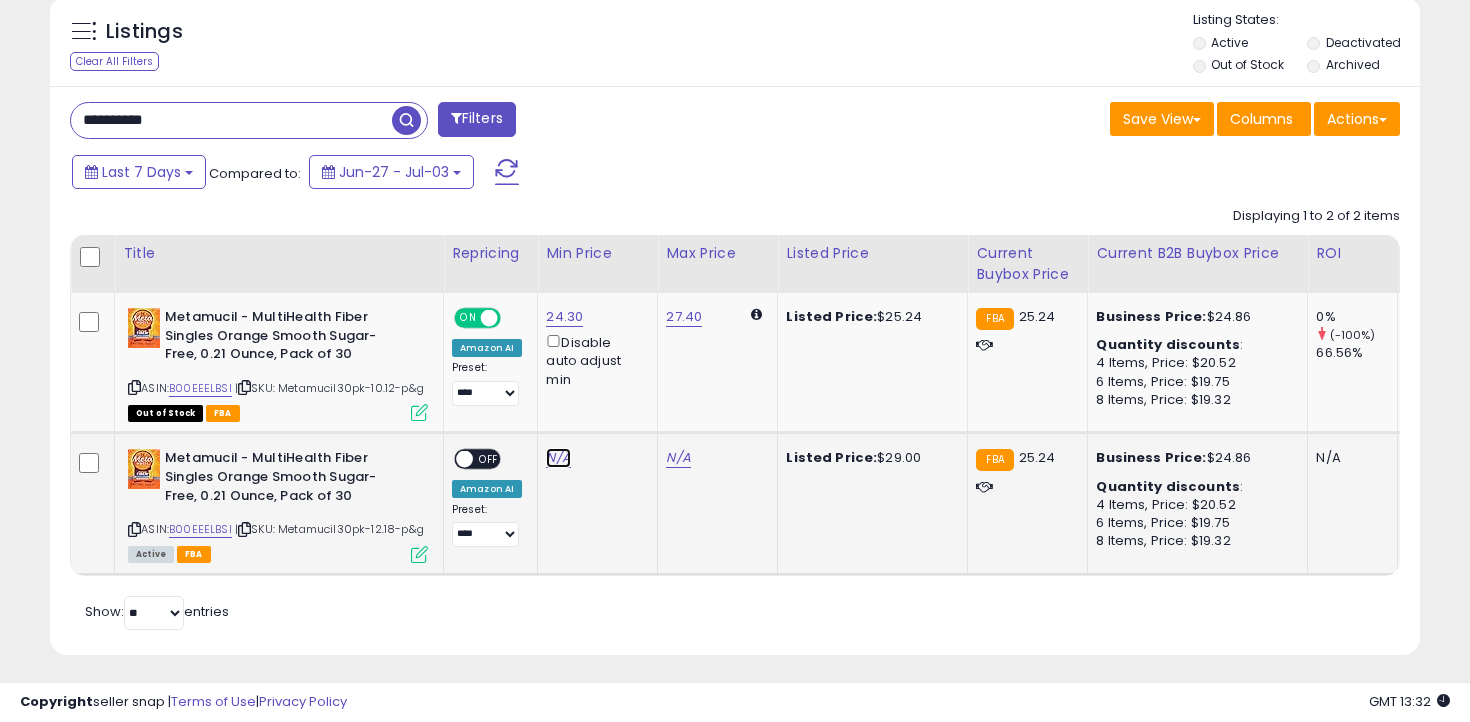 click on "N/A" at bounding box center (558, 458) 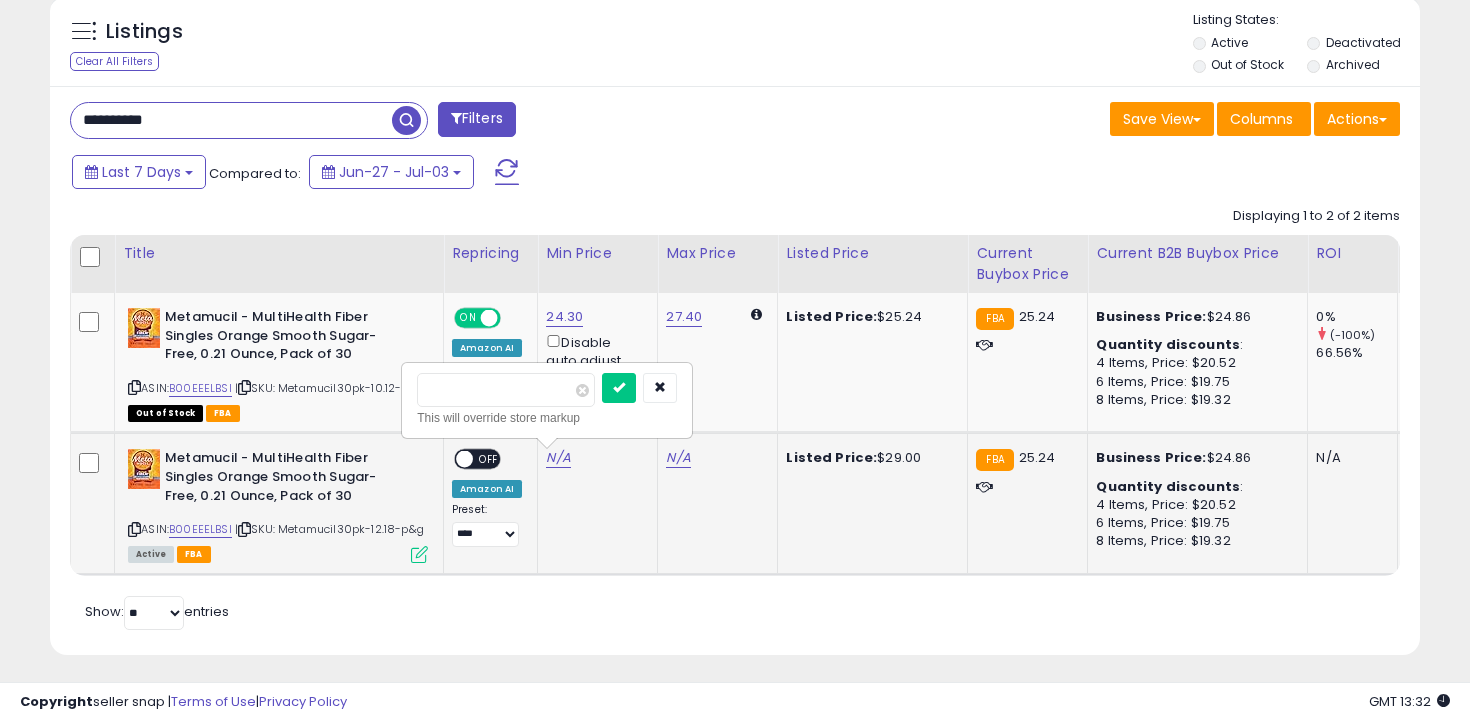 type on "****" 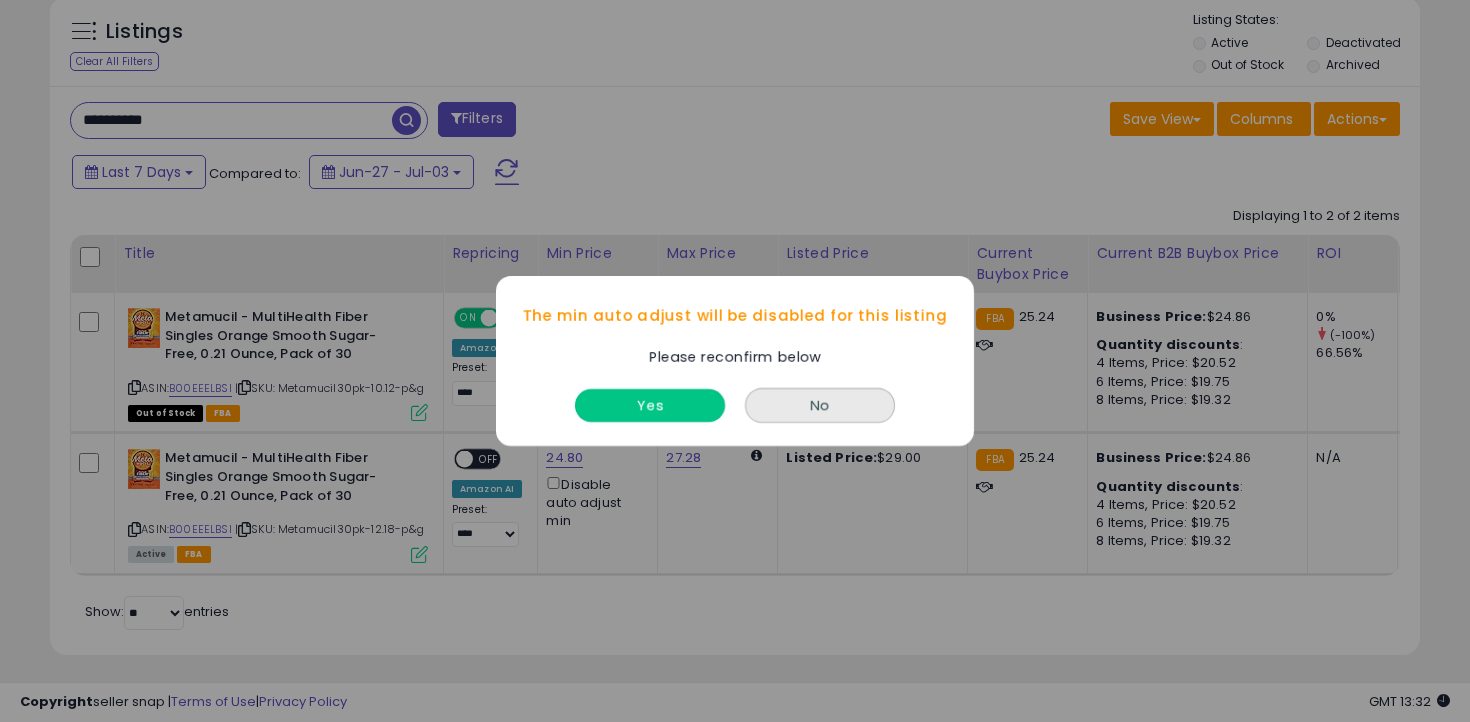 click on "Yes" at bounding box center (650, 405) 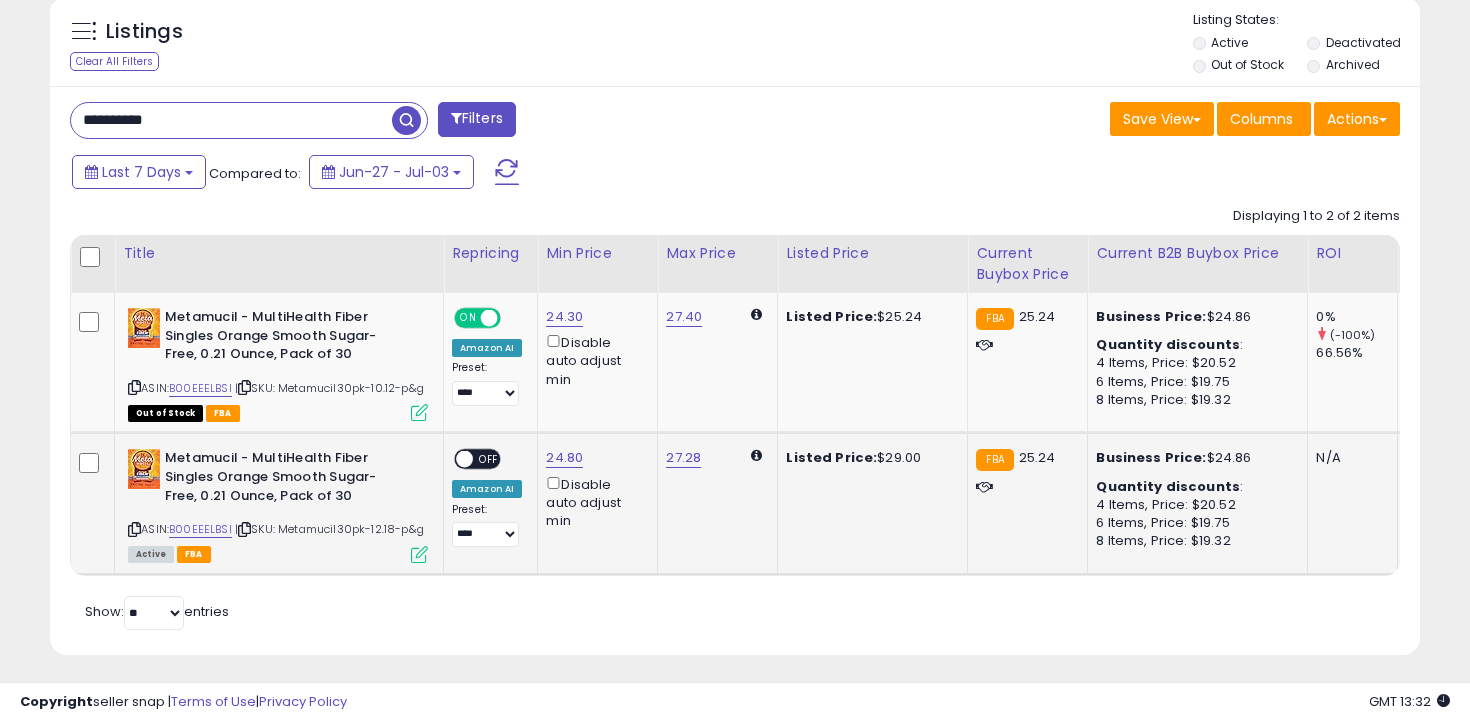 click on "OFF" at bounding box center [489, 459] 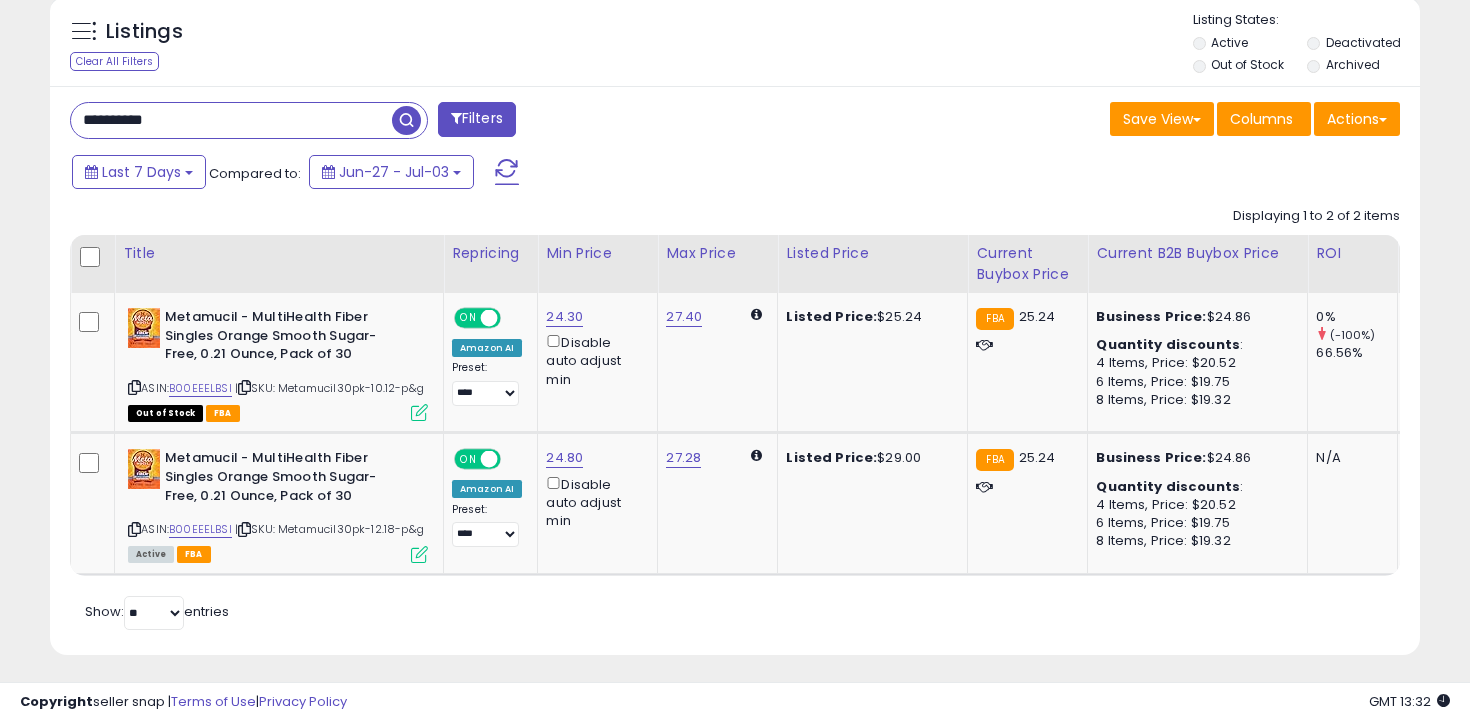 click on "**********" at bounding box center [231, 120] 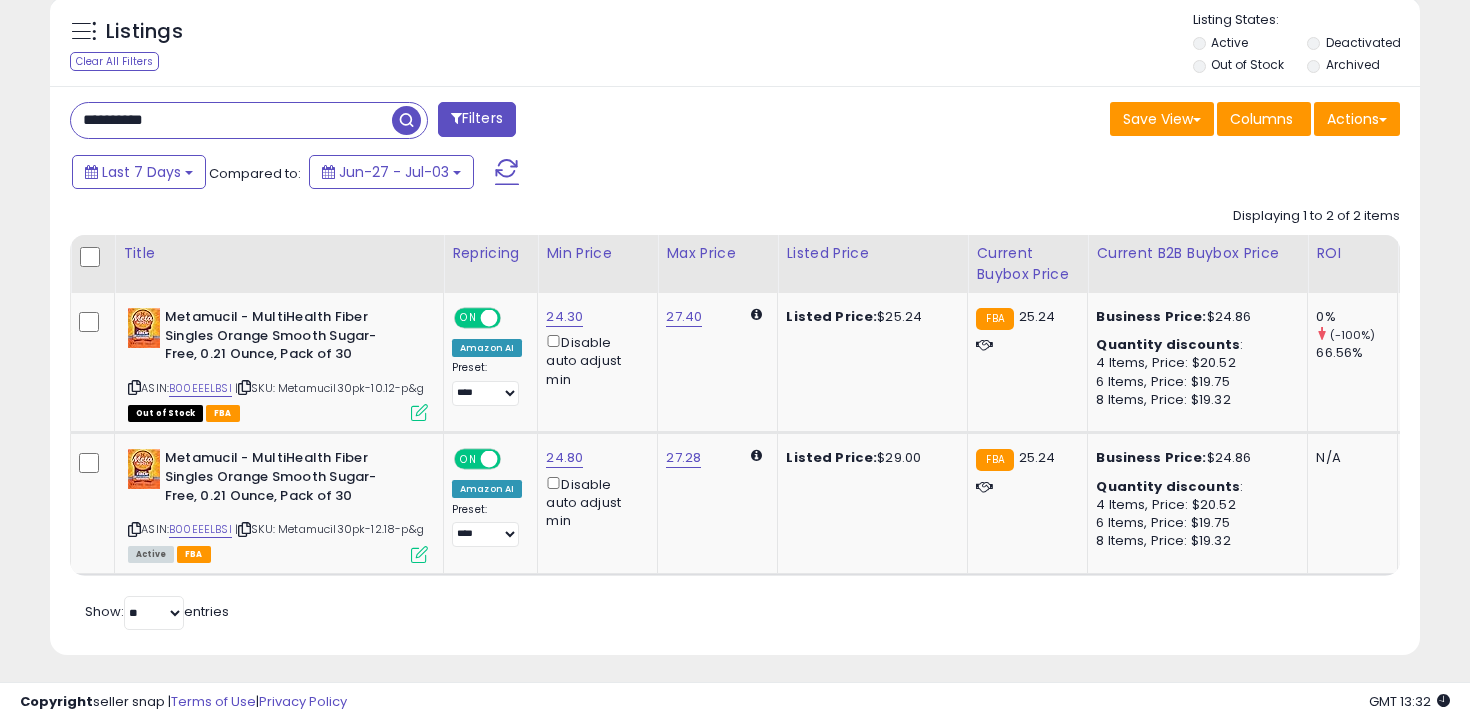 type on "**********" 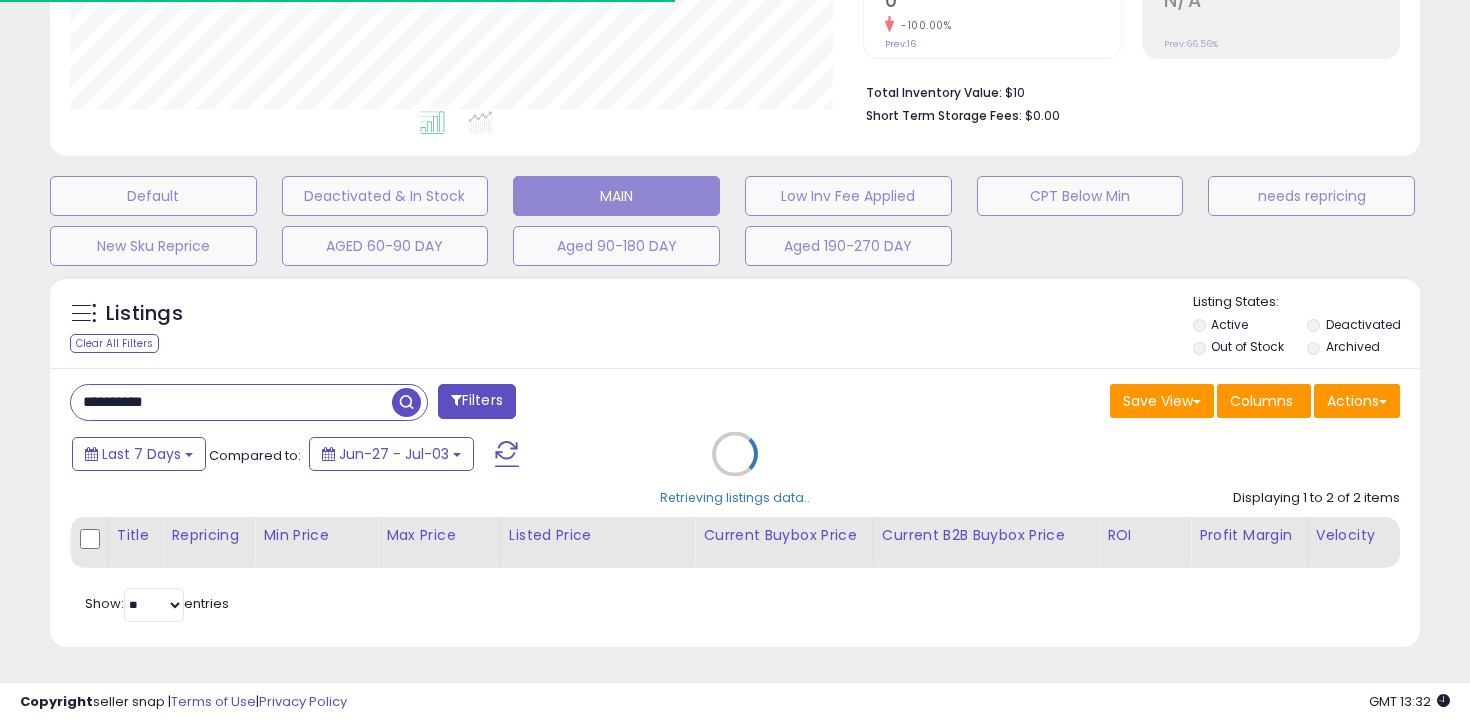 scroll, scrollTop: 598, scrollLeft: 0, axis: vertical 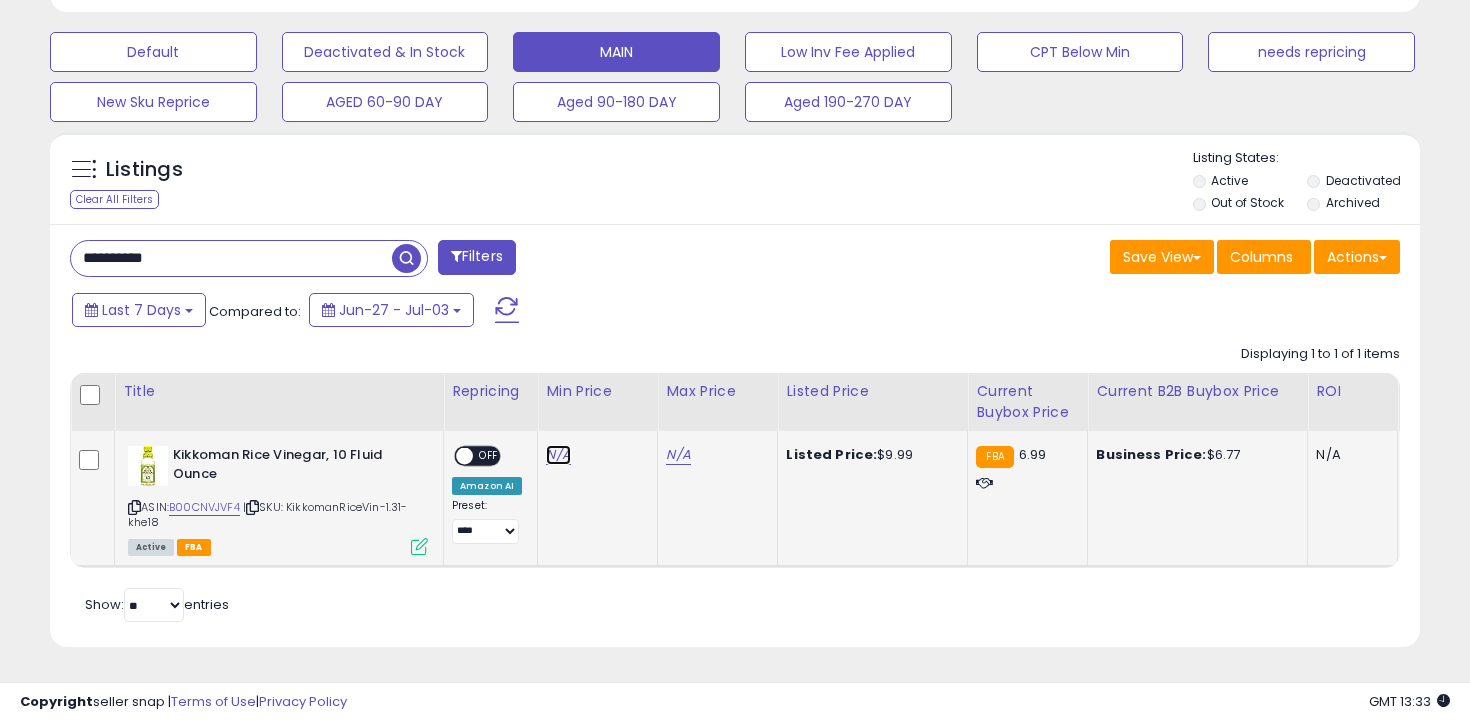 click on "N/A" at bounding box center [558, 455] 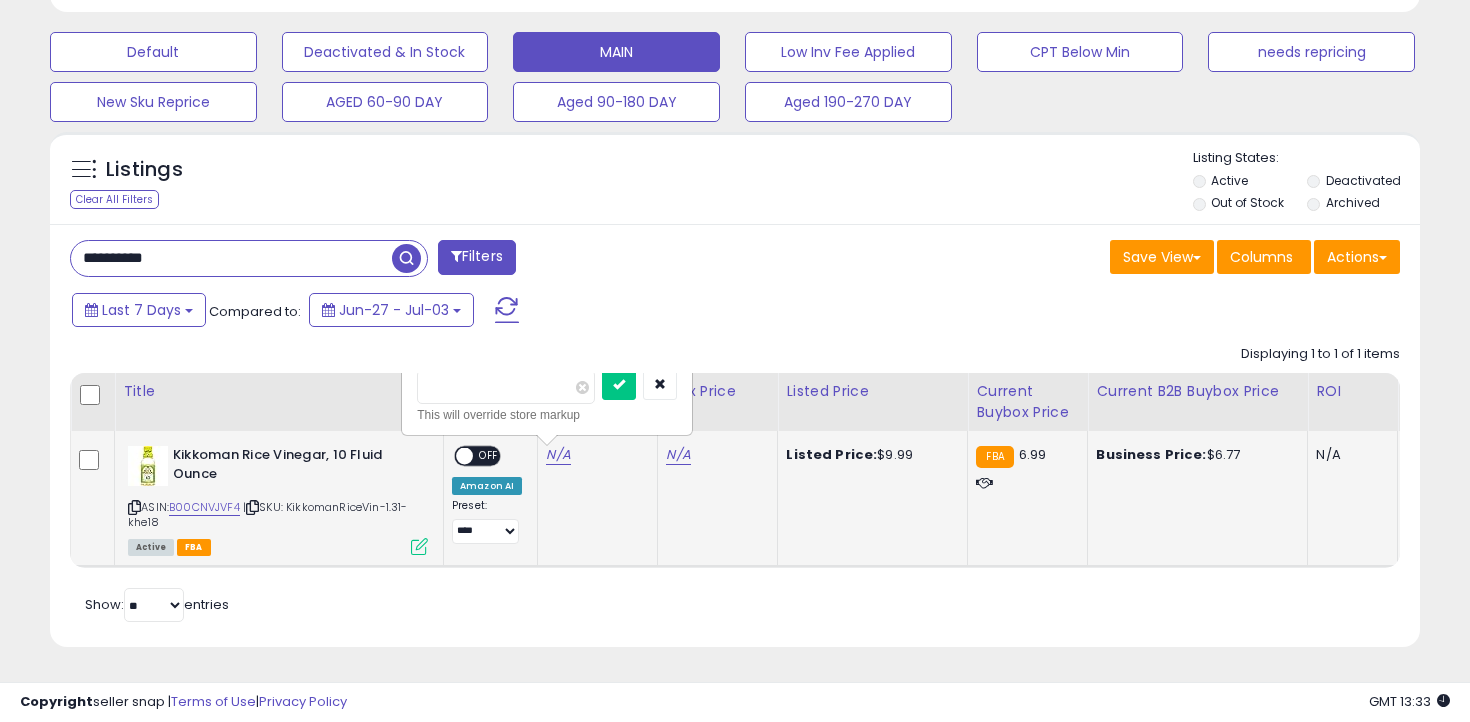 type on "***" 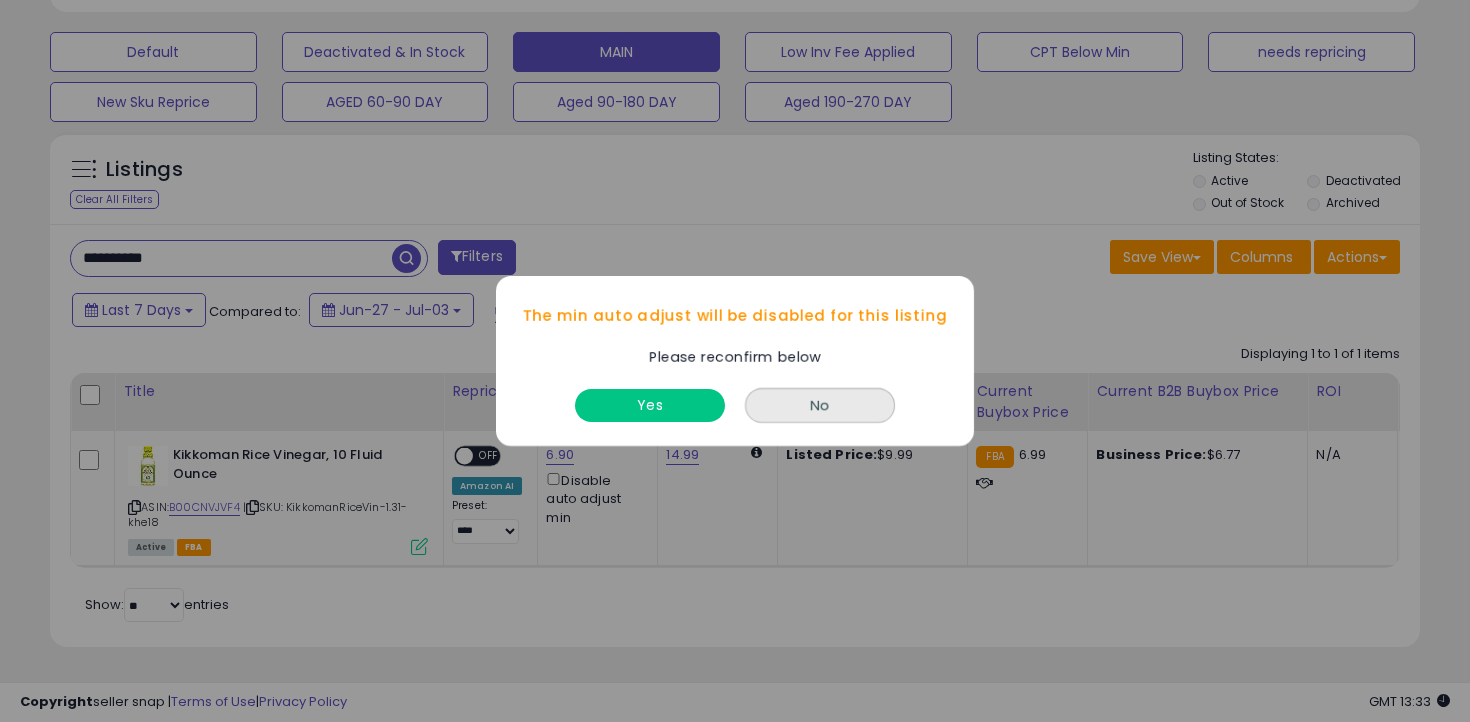 click on "Yes" at bounding box center [650, 400] 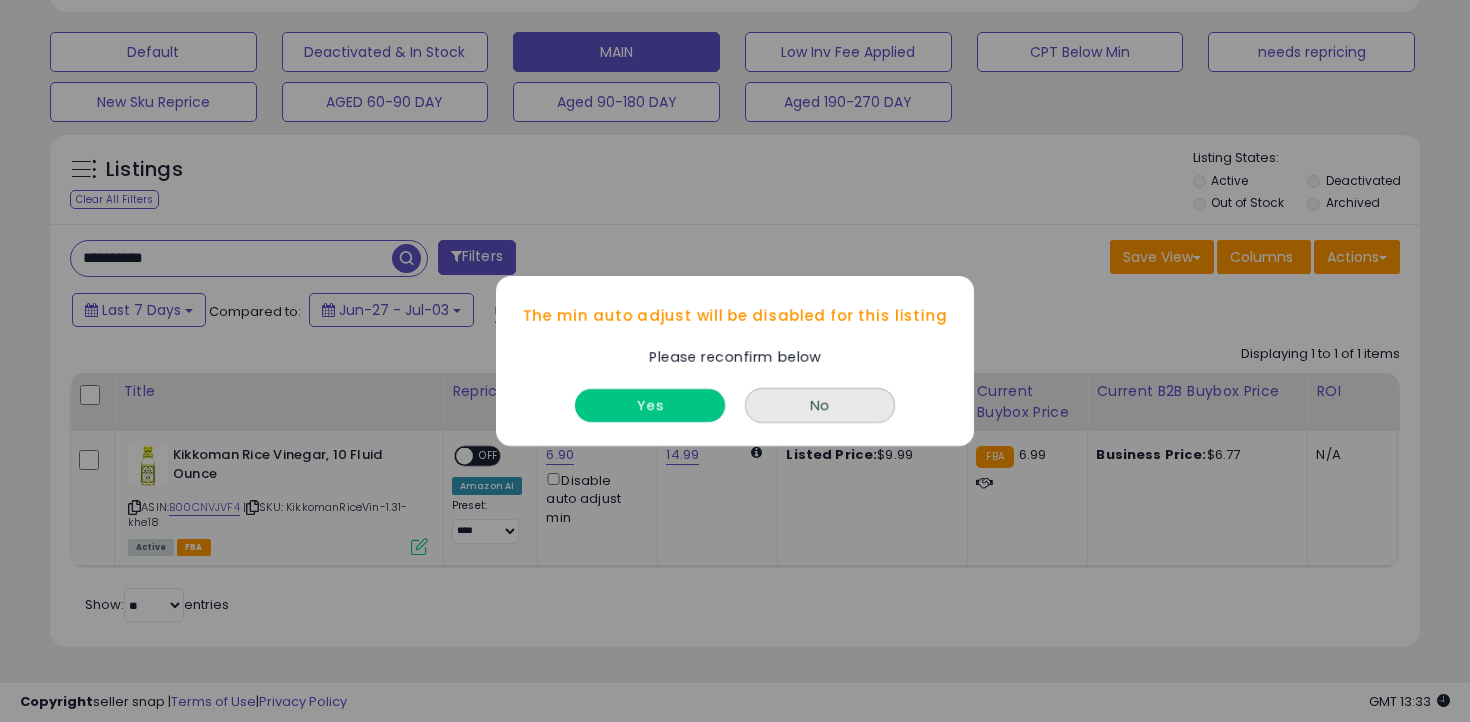 click on "Yes" at bounding box center (650, 405) 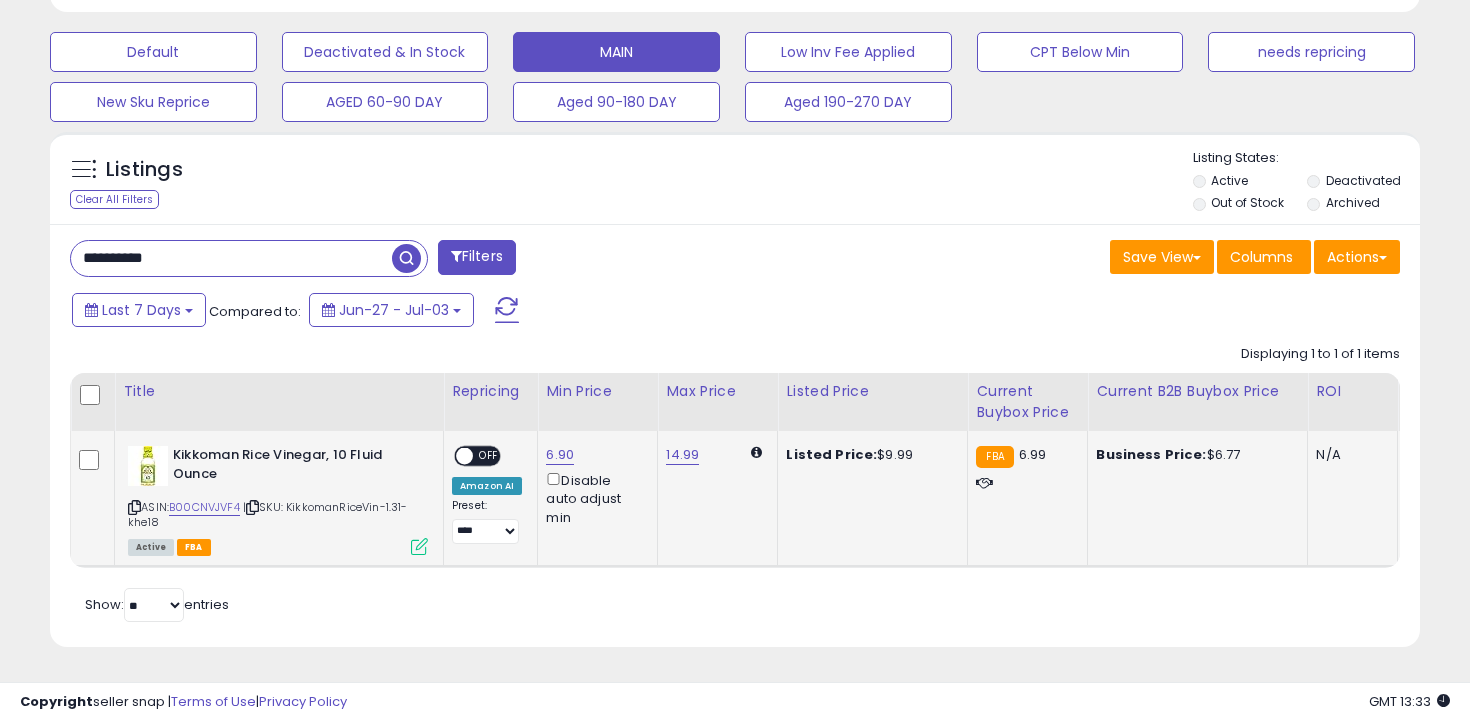 click on "OFF" at bounding box center [489, 456] 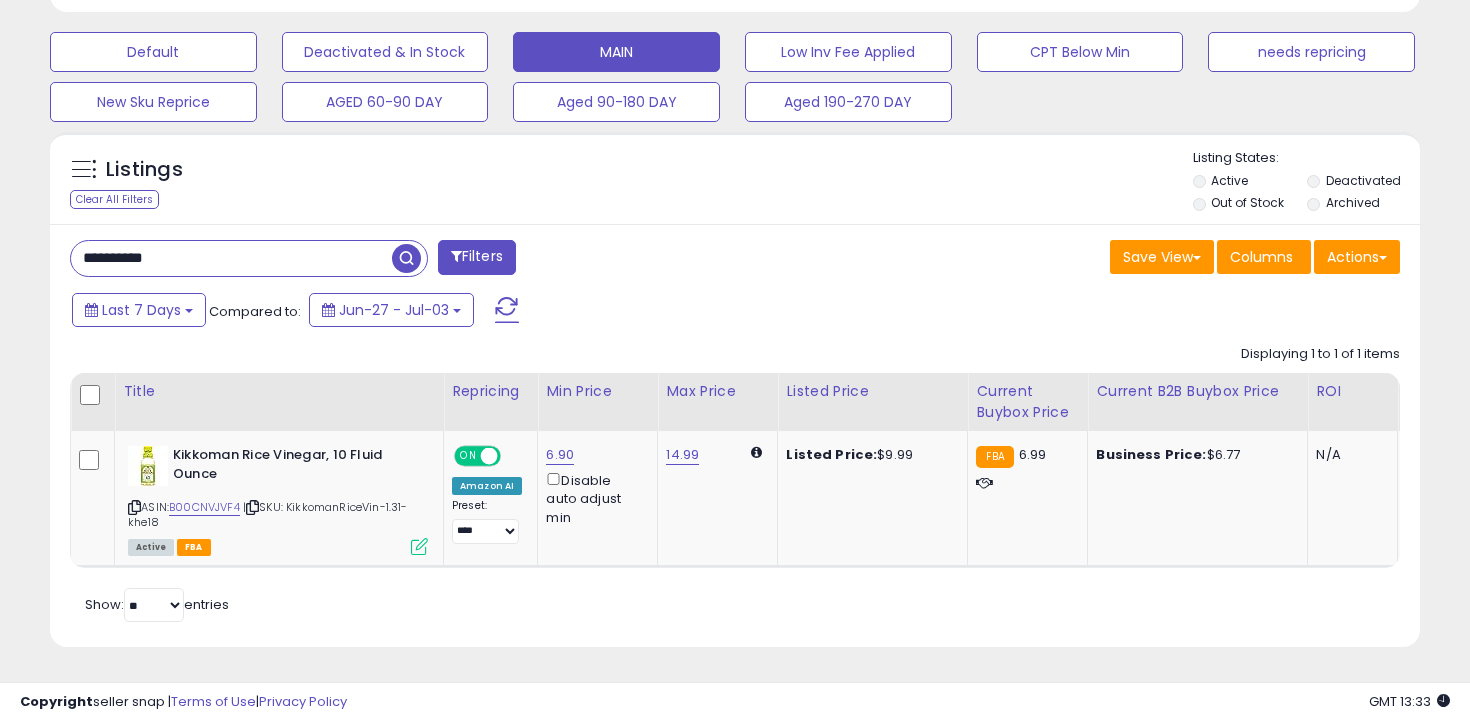 click on "**********" at bounding box center [231, 258] 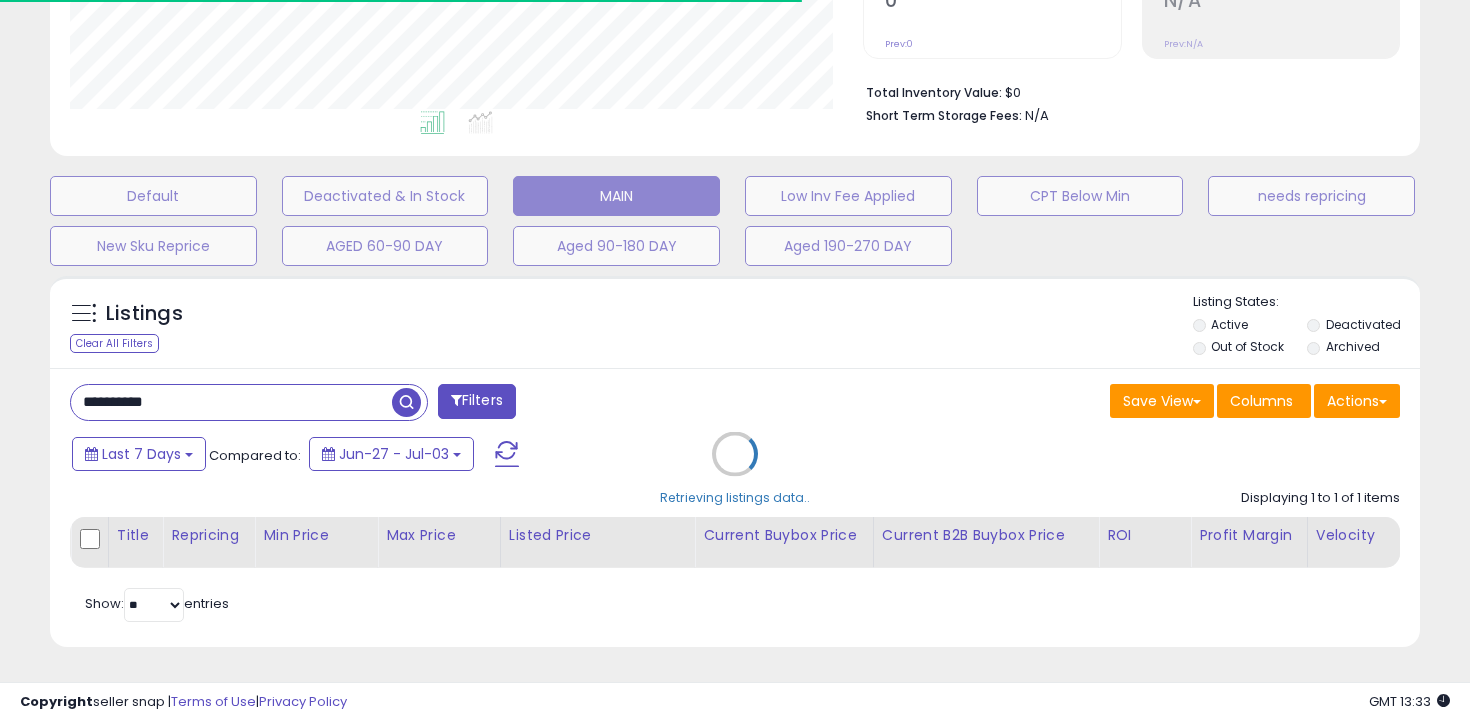 scroll, scrollTop: 598, scrollLeft: 0, axis: vertical 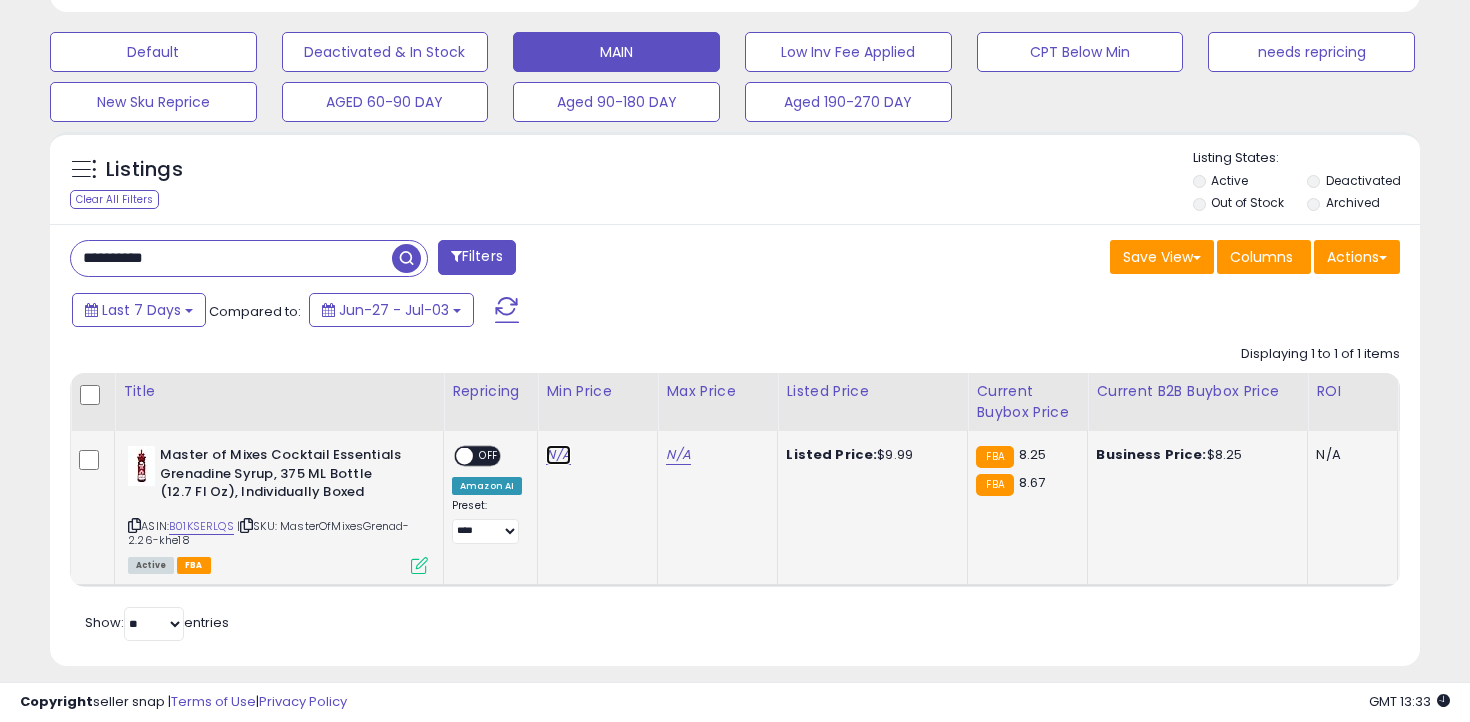 click on "N/A" at bounding box center [558, 455] 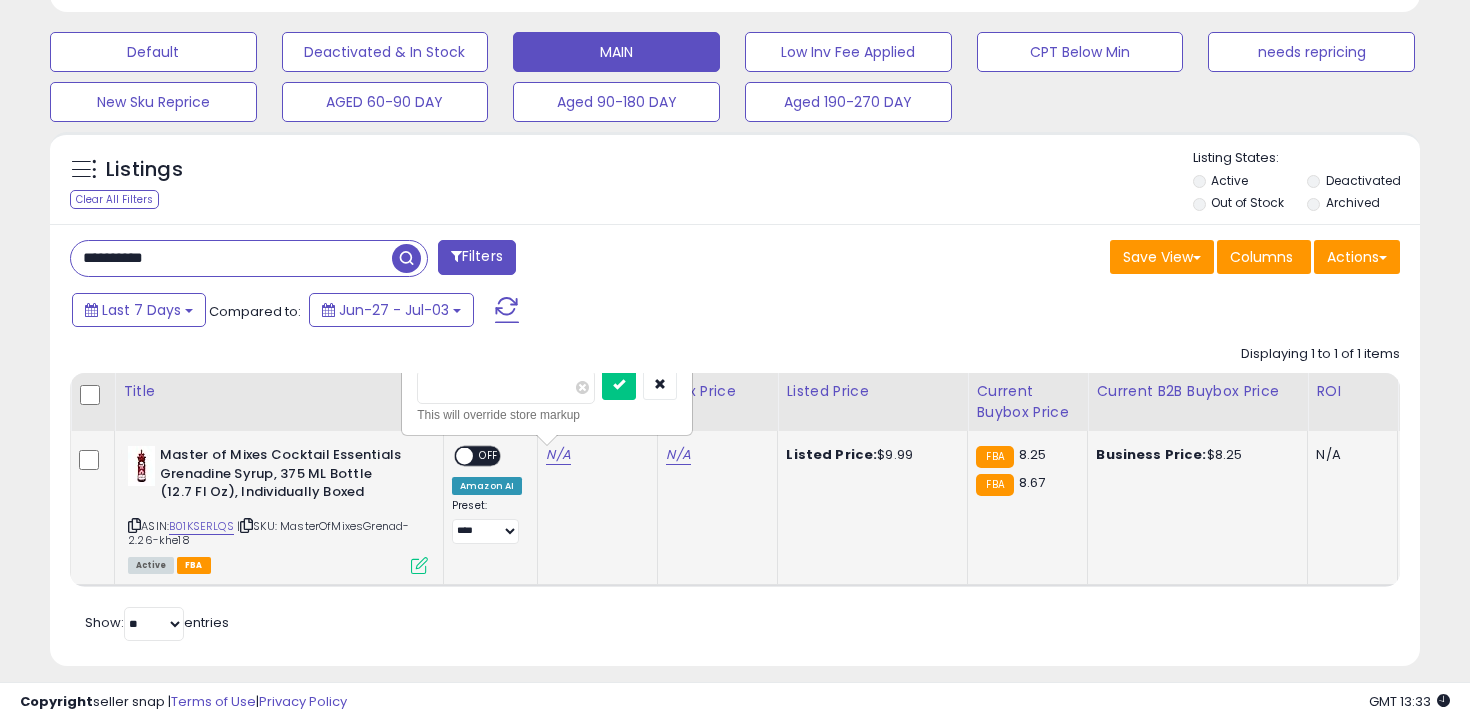 type on "***" 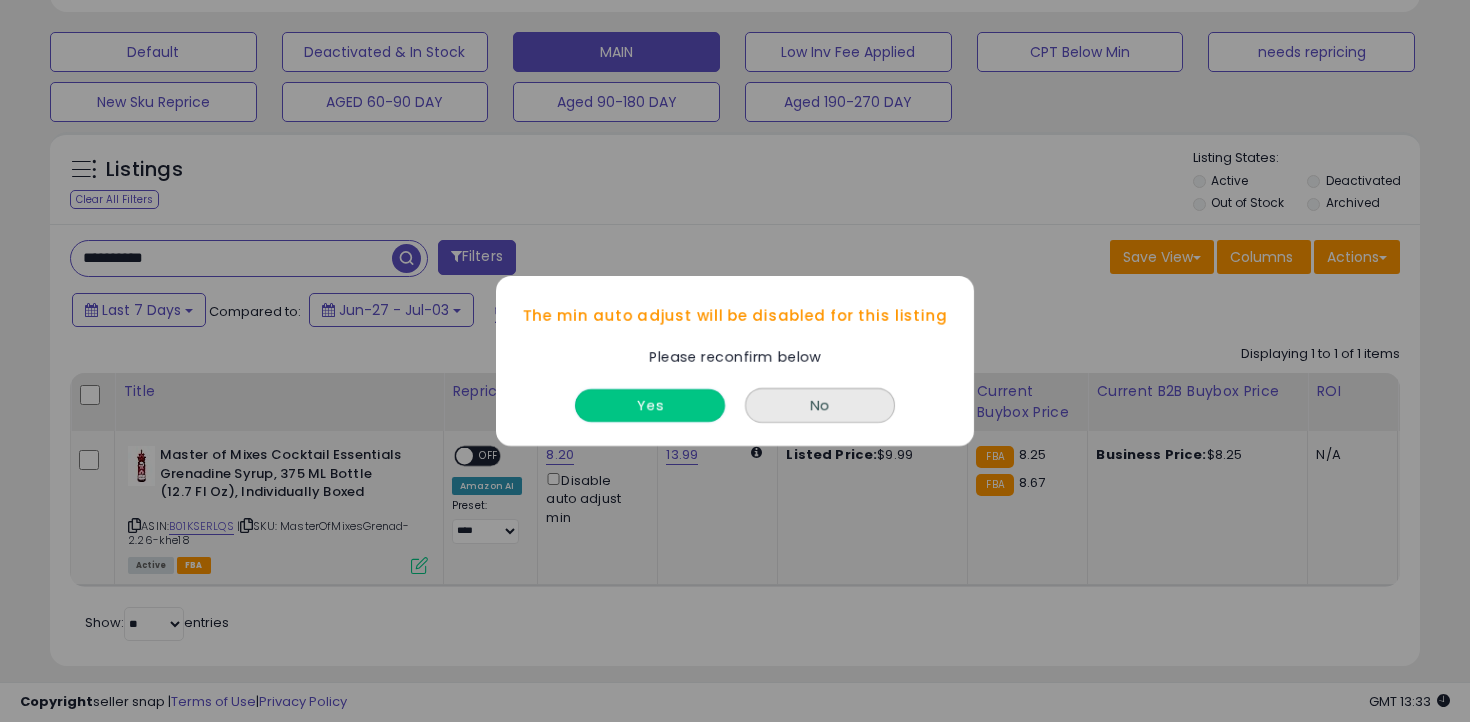 click on "Yes" at bounding box center [650, 405] 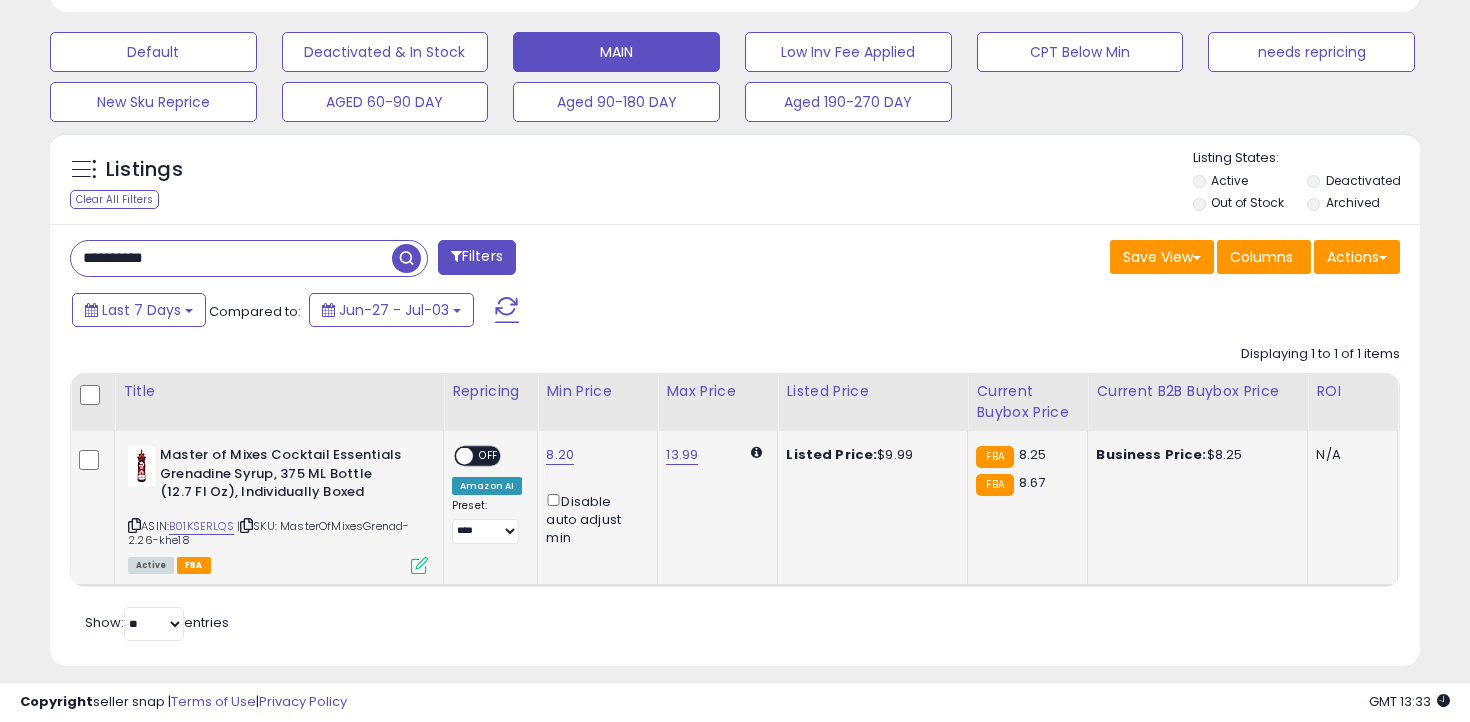 click on "**********" 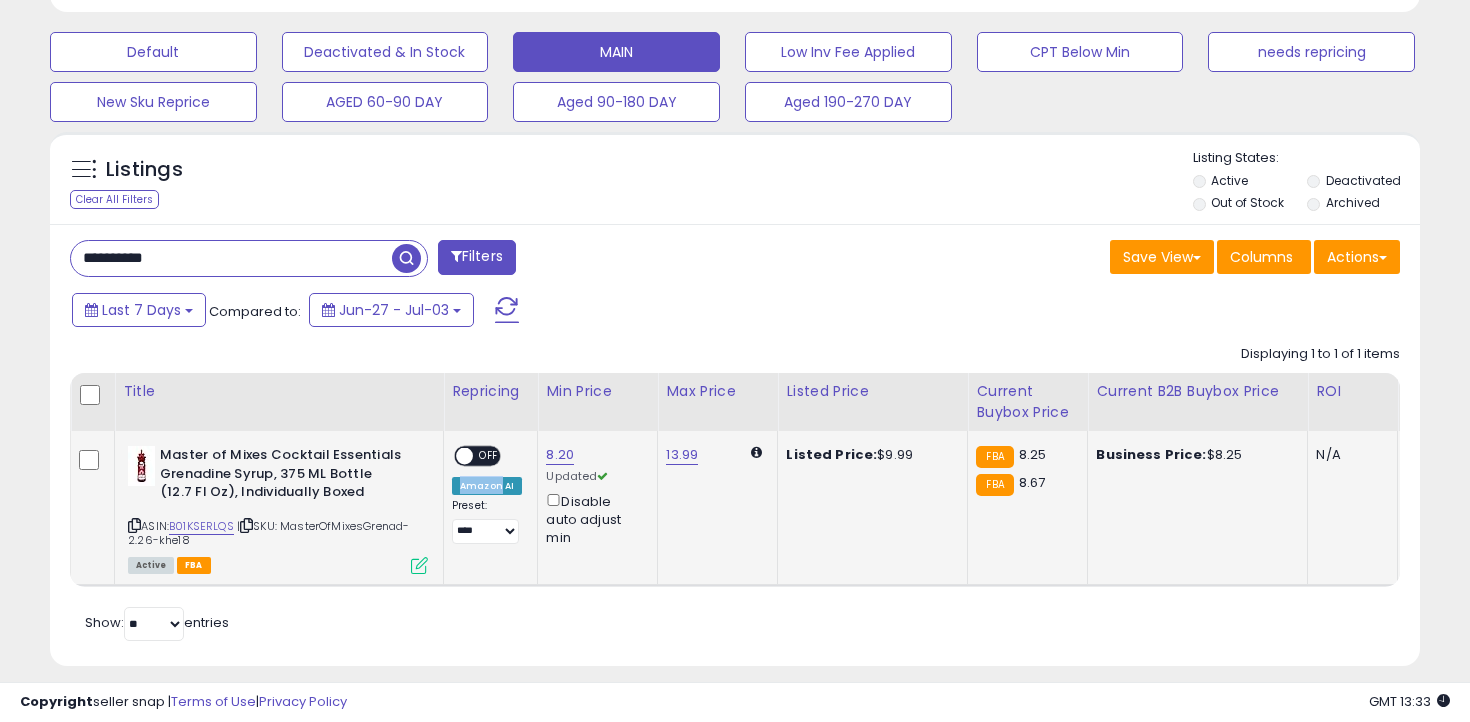 click on "**********" 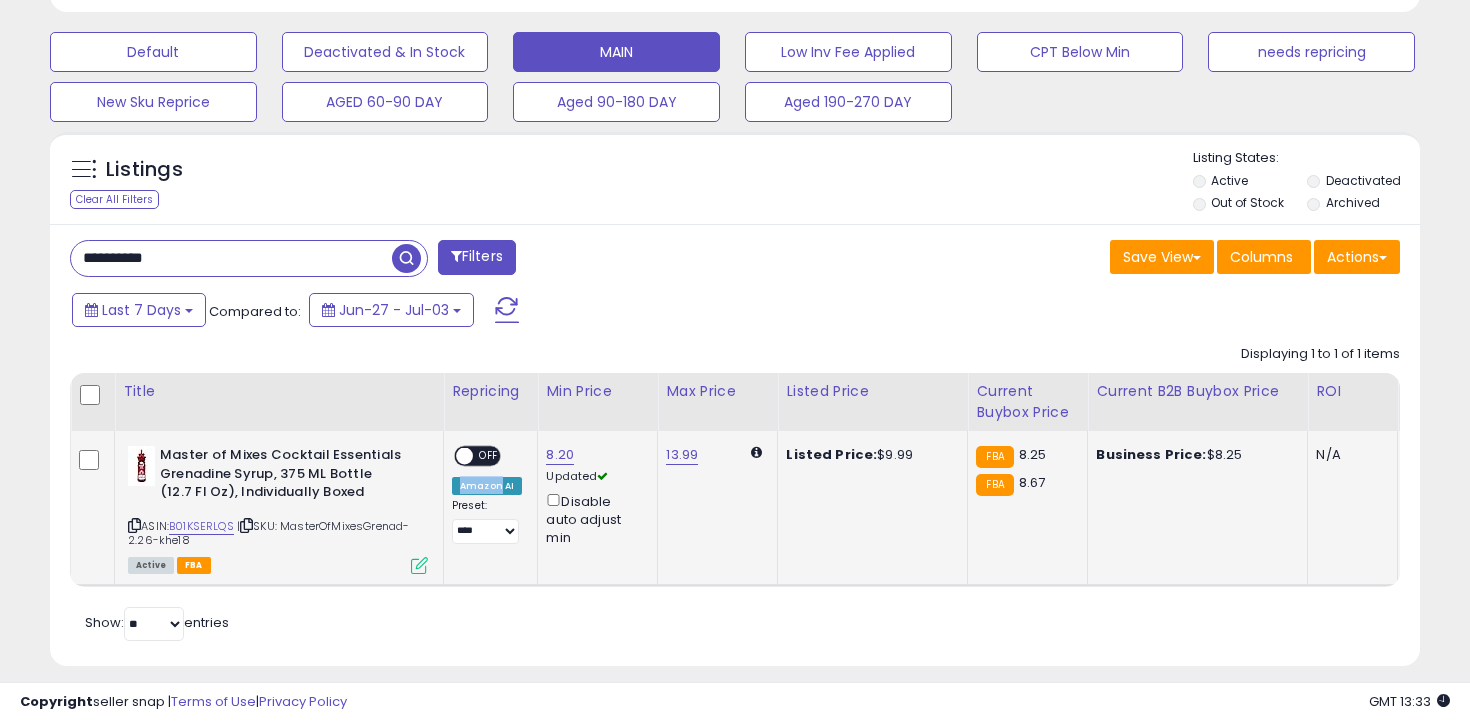 click on "OFF" at bounding box center (489, 456) 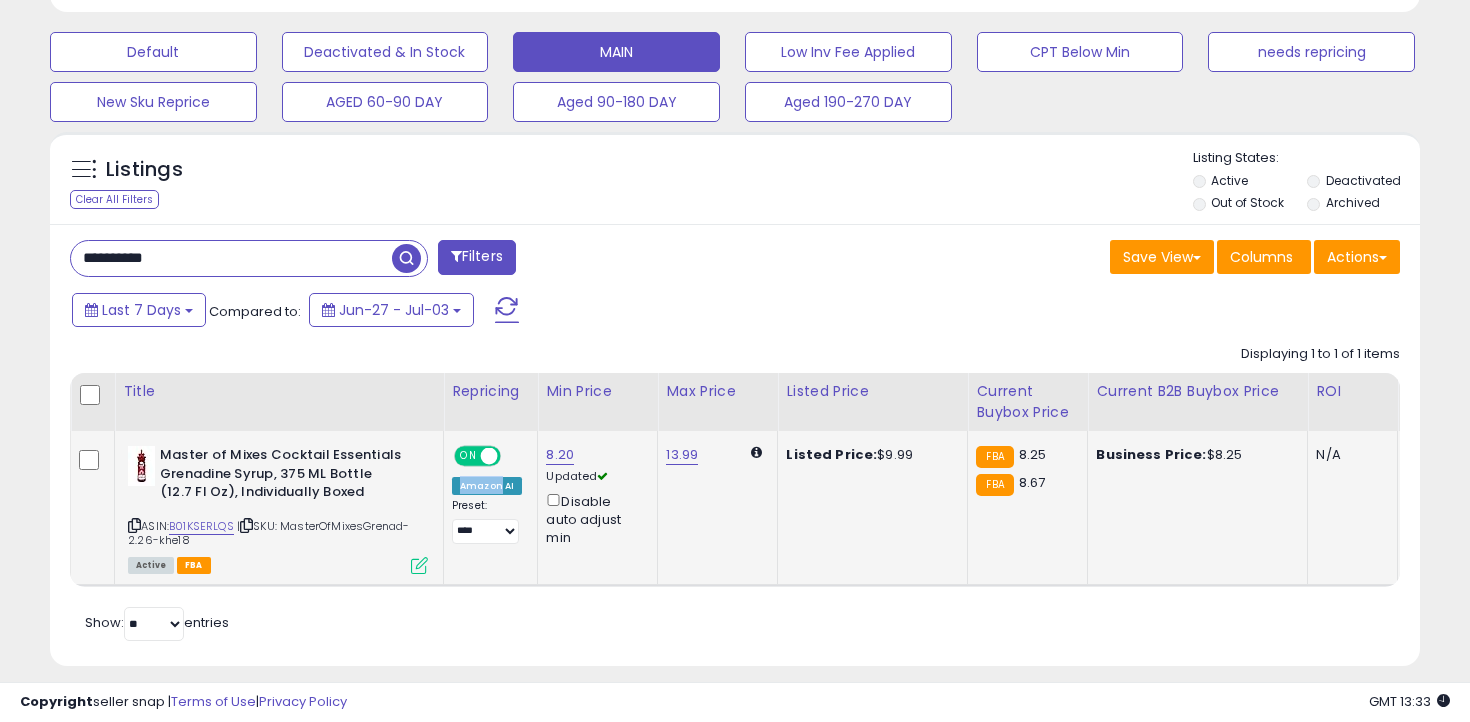 click on "OFF" at bounding box center (514, 456) 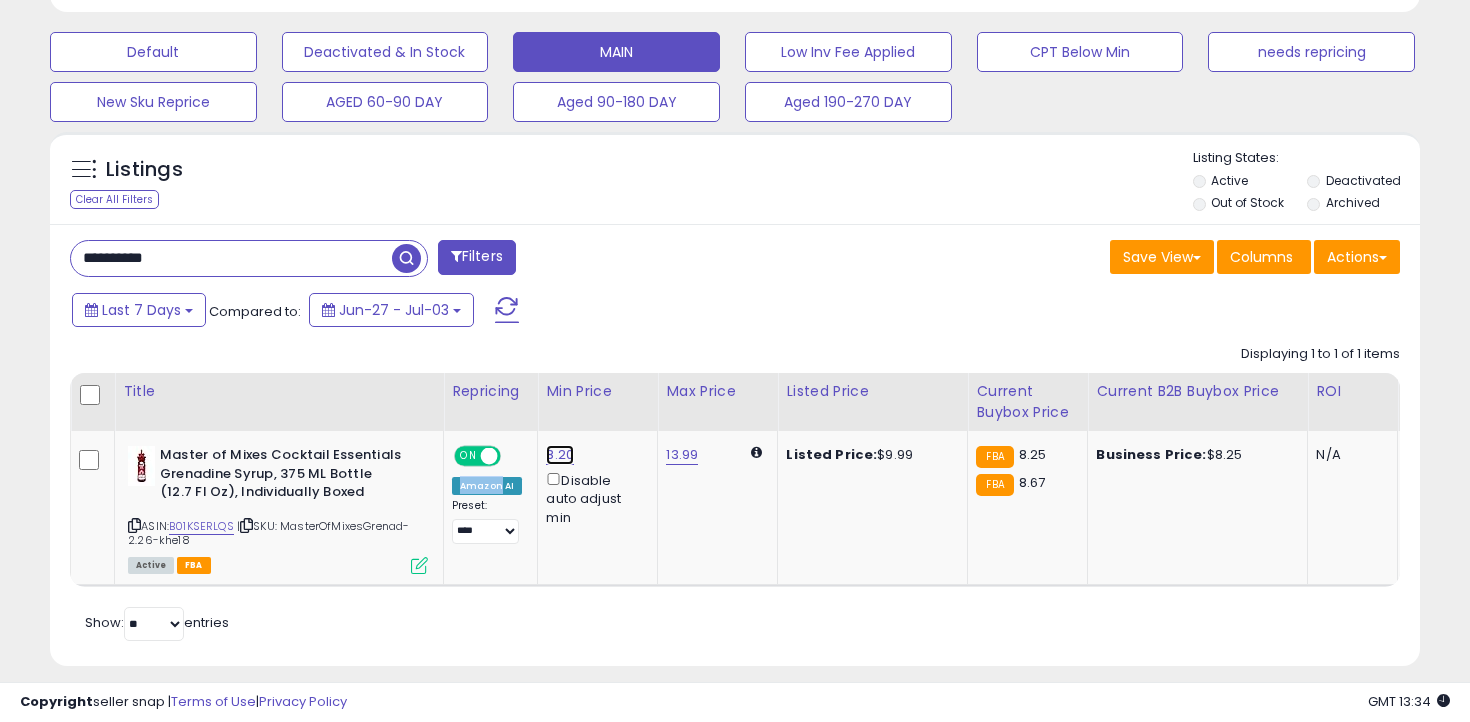 click on "8.20" at bounding box center [560, 455] 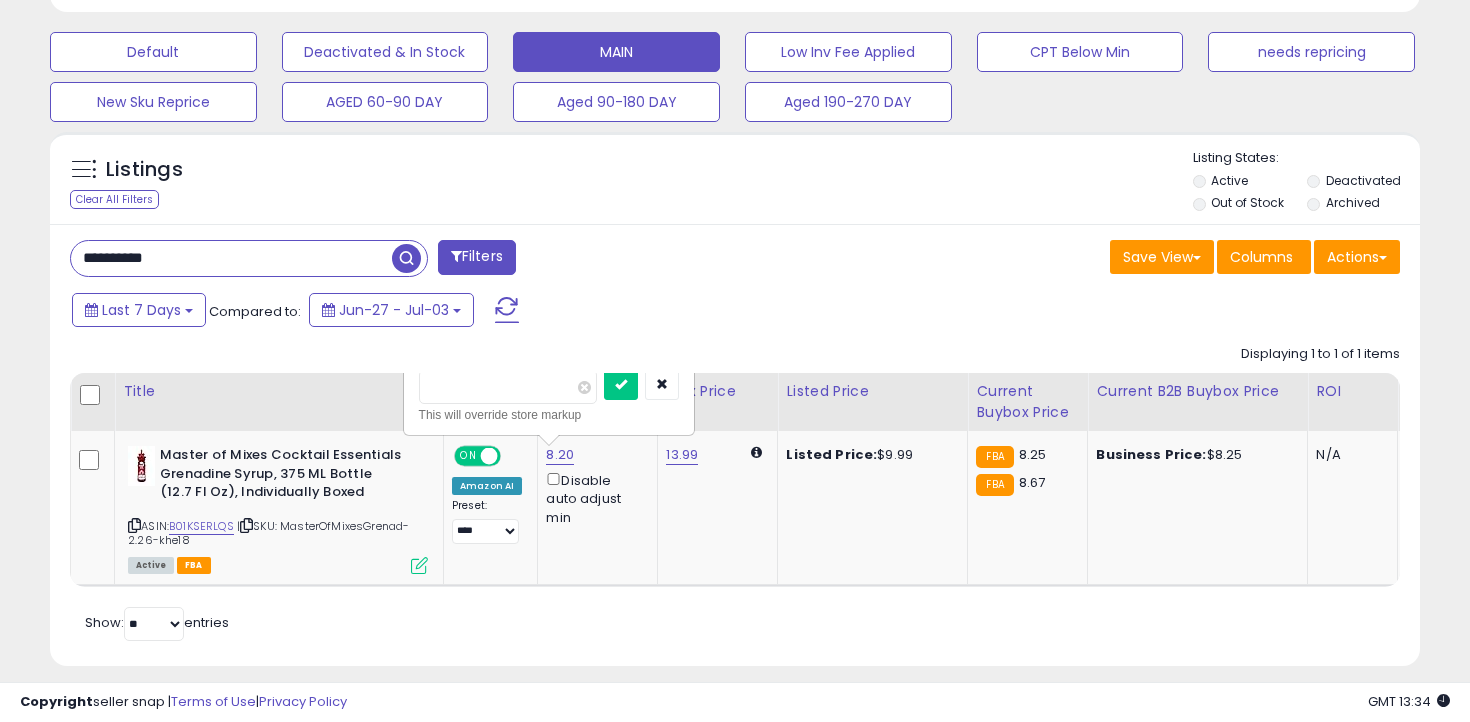 click on "****" at bounding box center [508, 387] 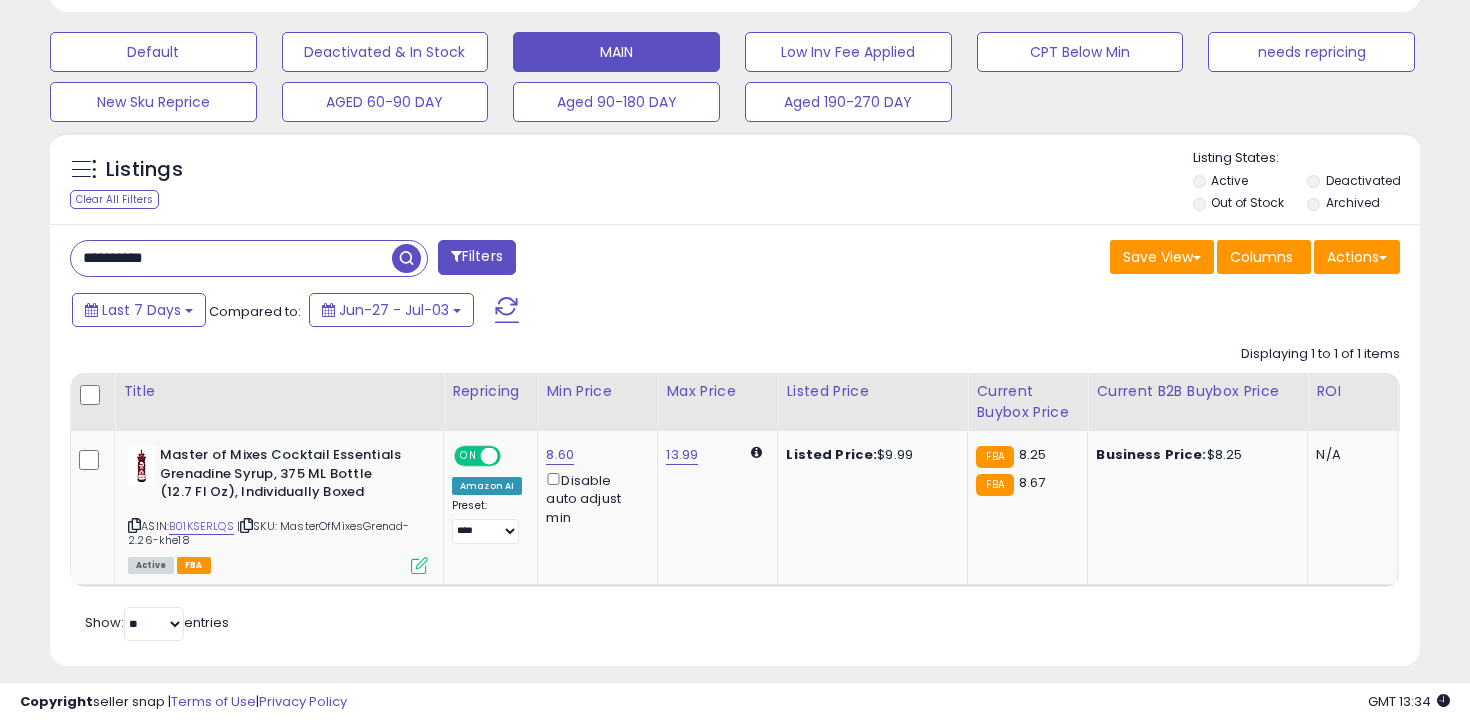 click on "**********" at bounding box center (231, 258) 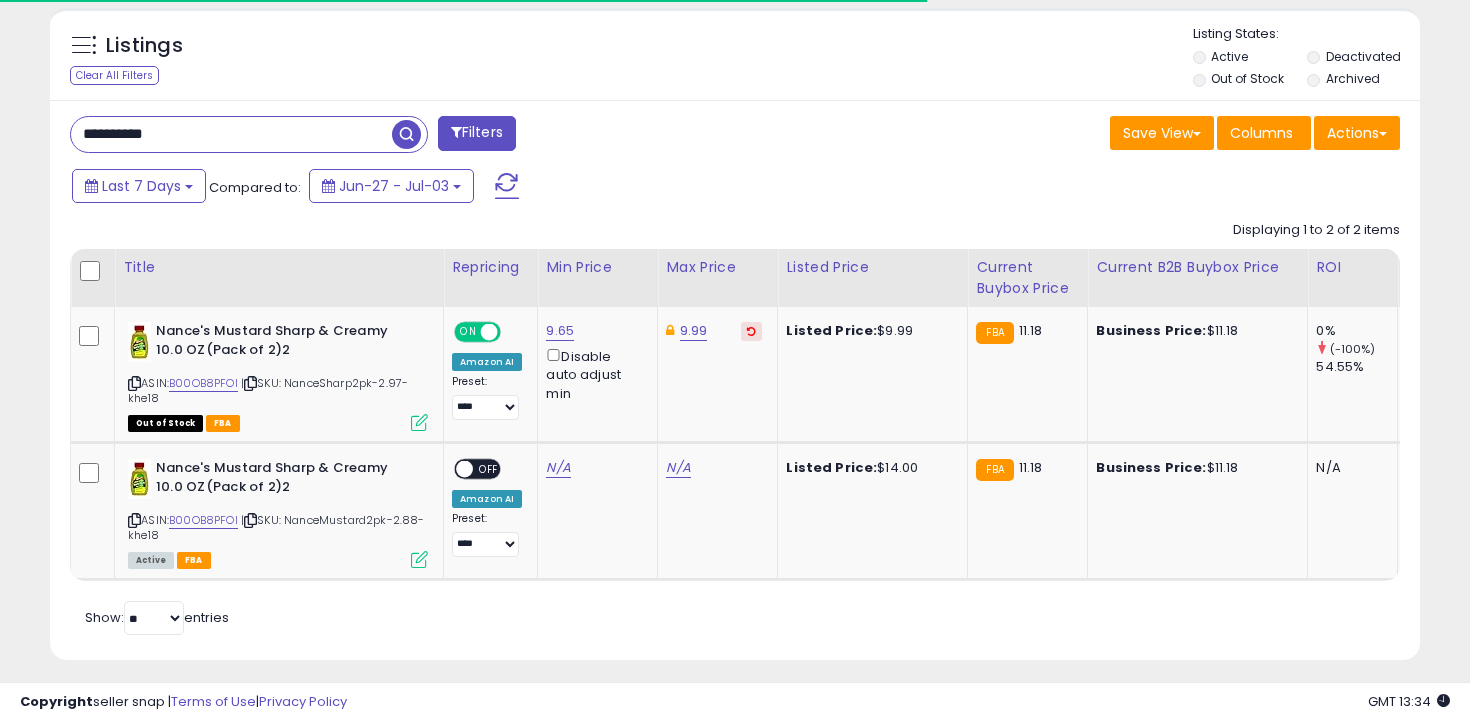 scroll, scrollTop: 724, scrollLeft: 0, axis: vertical 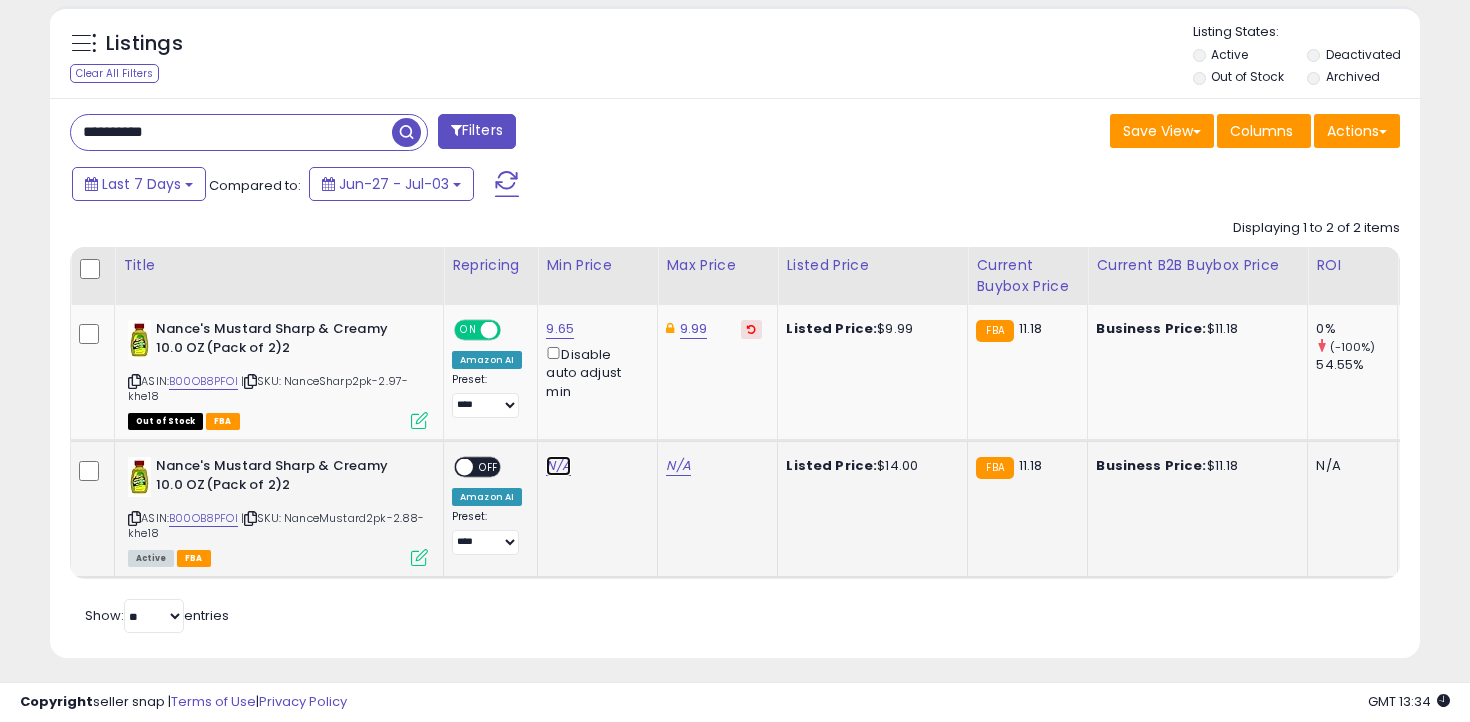 click on "N/A" at bounding box center (558, 466) 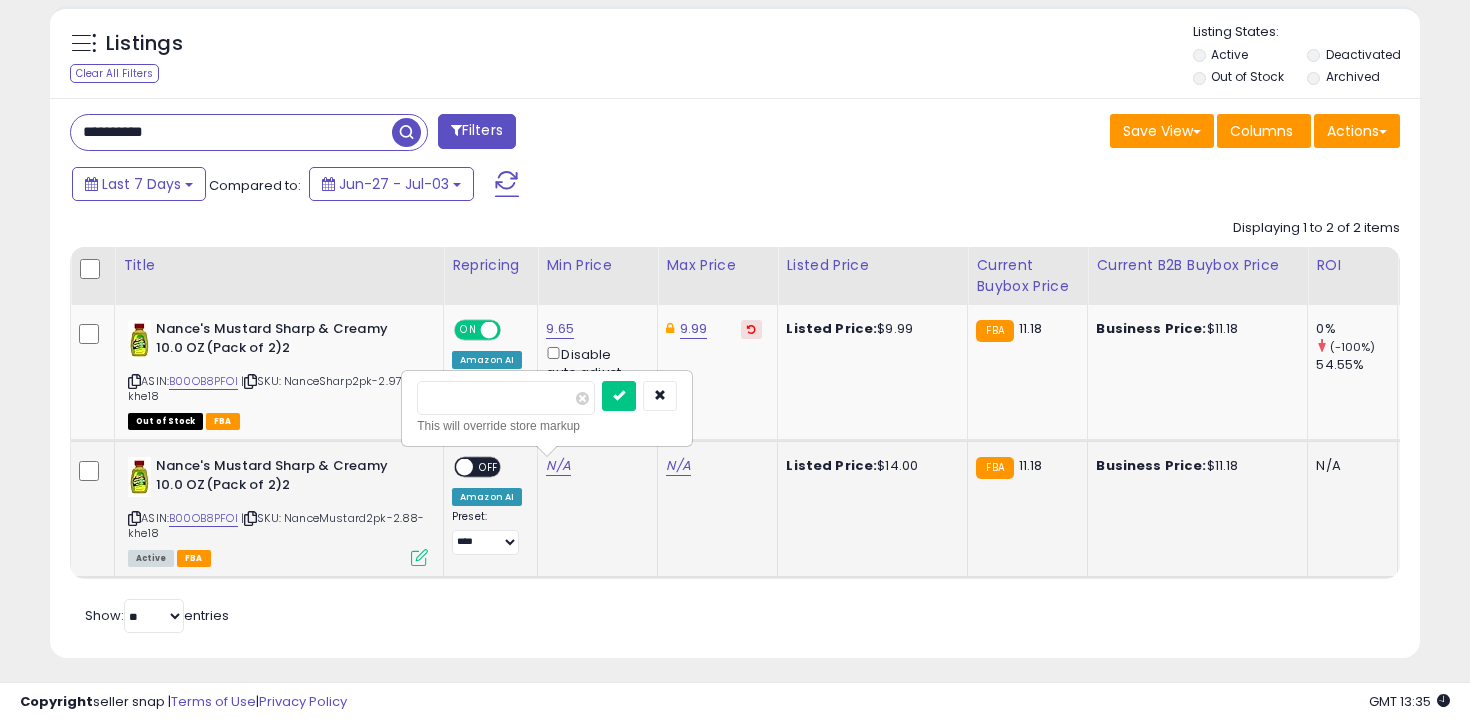 type on "****" 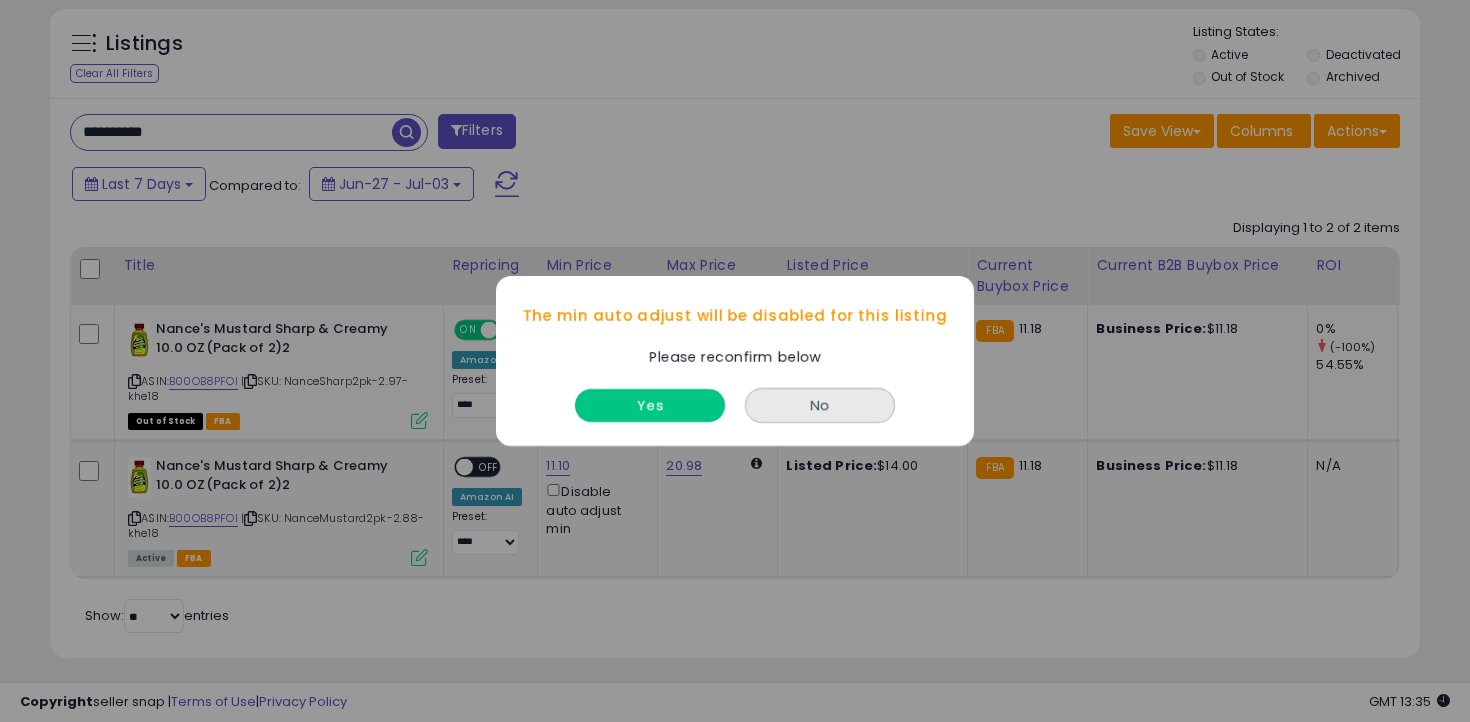 click on "Yes" at bounding box center [650, 405] 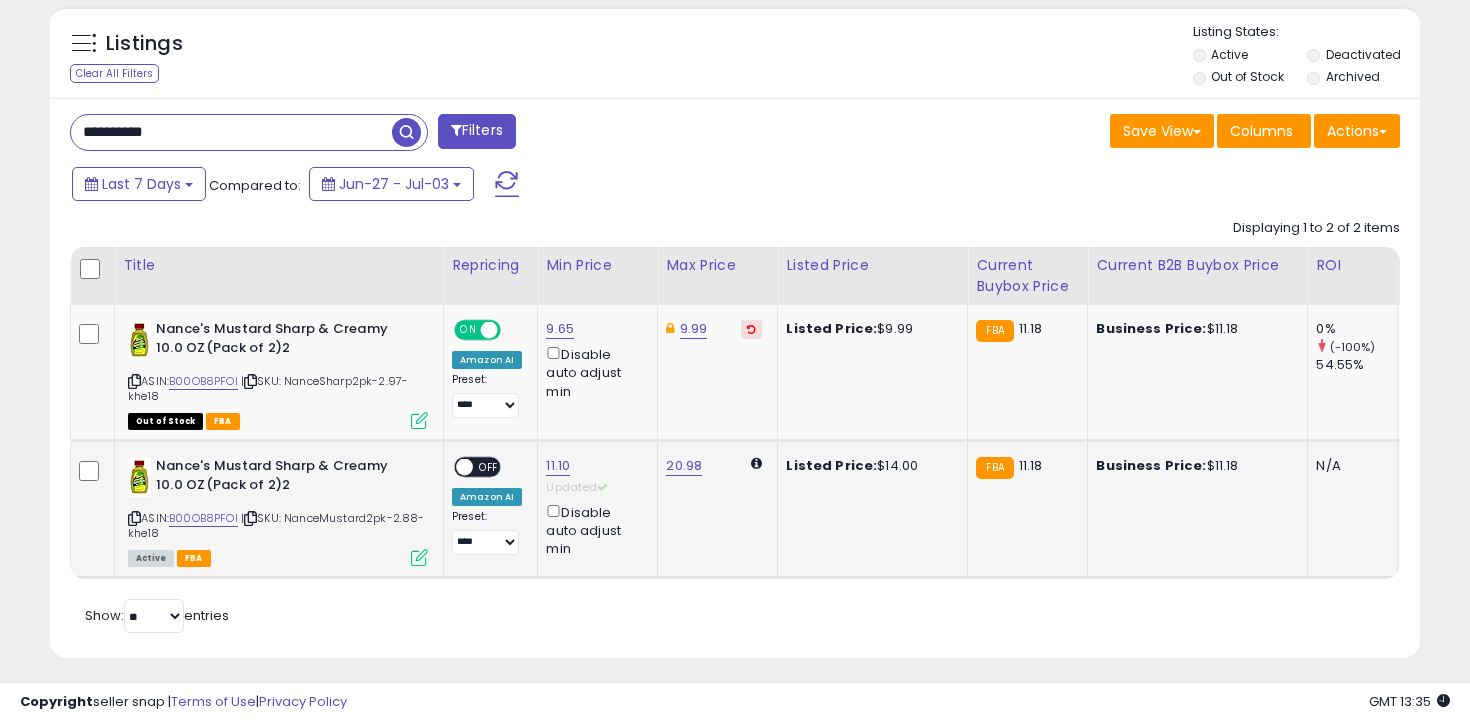 click on "OFF" at bounding box center [489, 467] 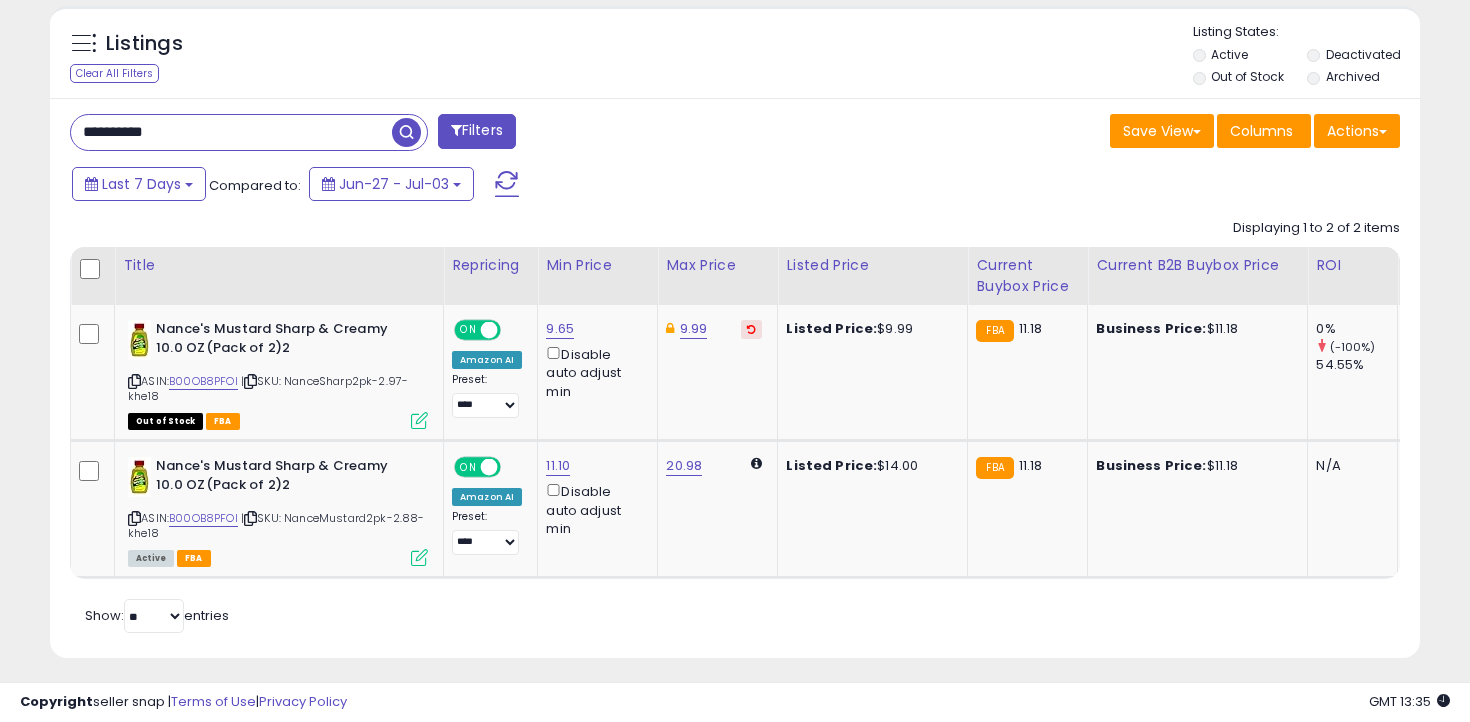 click on "**********" at bounding box center [735, 378] 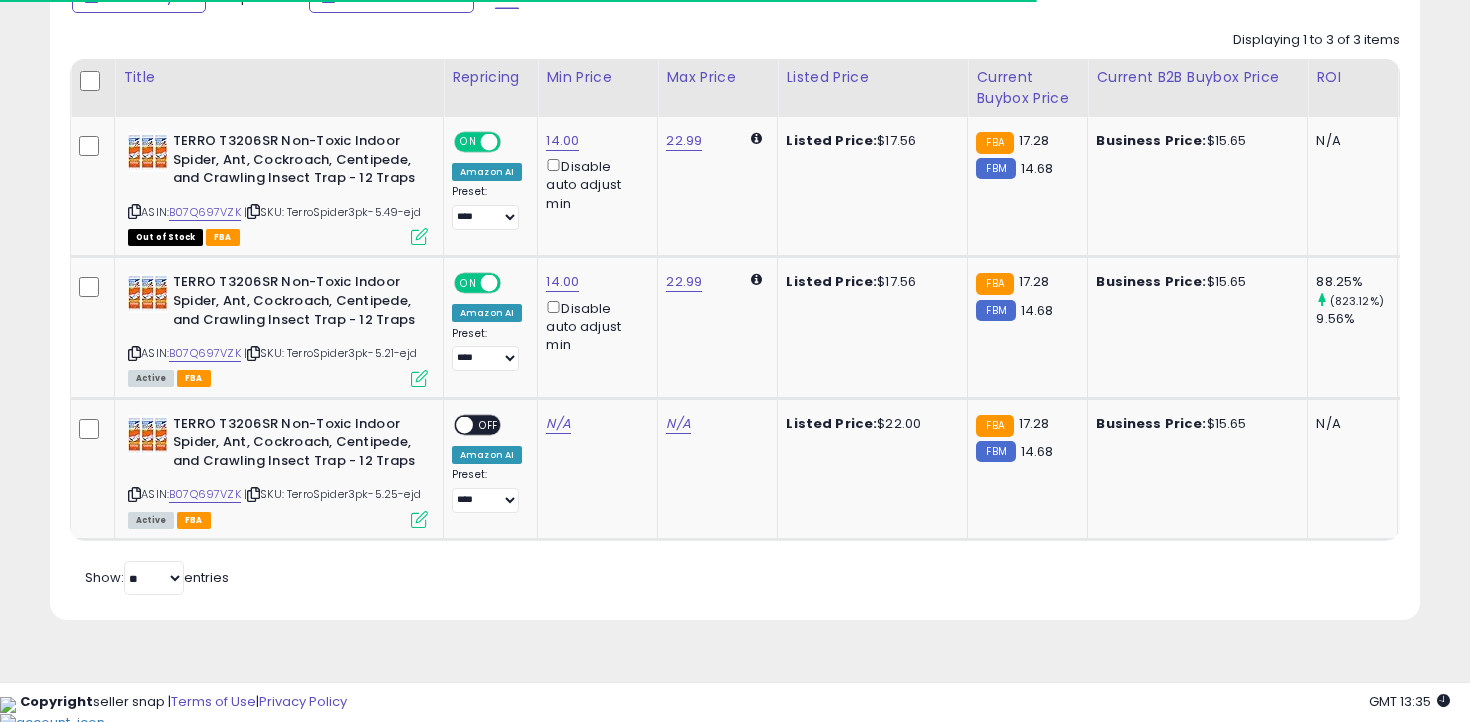 scroll, scrollTop: 914, scrollLeft: 0, axis: vertical 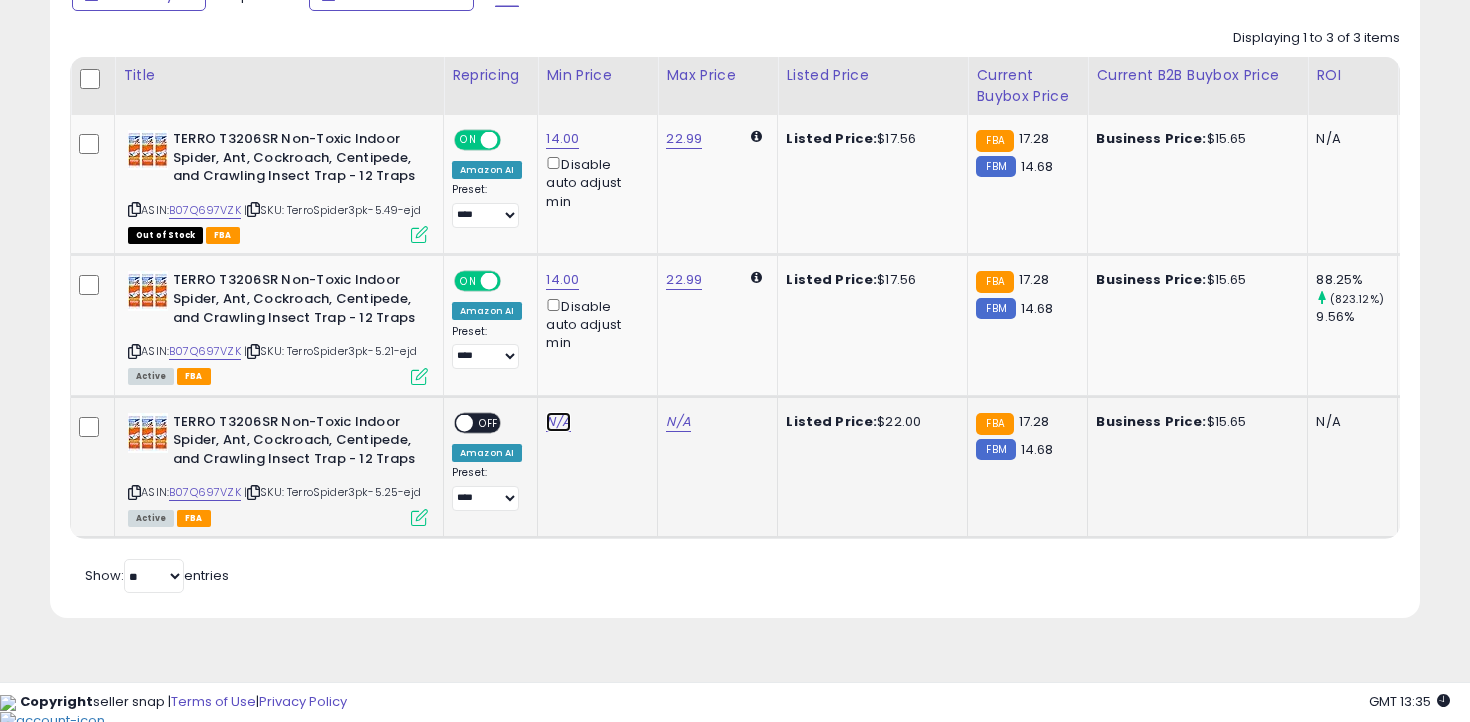 click on "N/A" at bounding box center (558, 422) 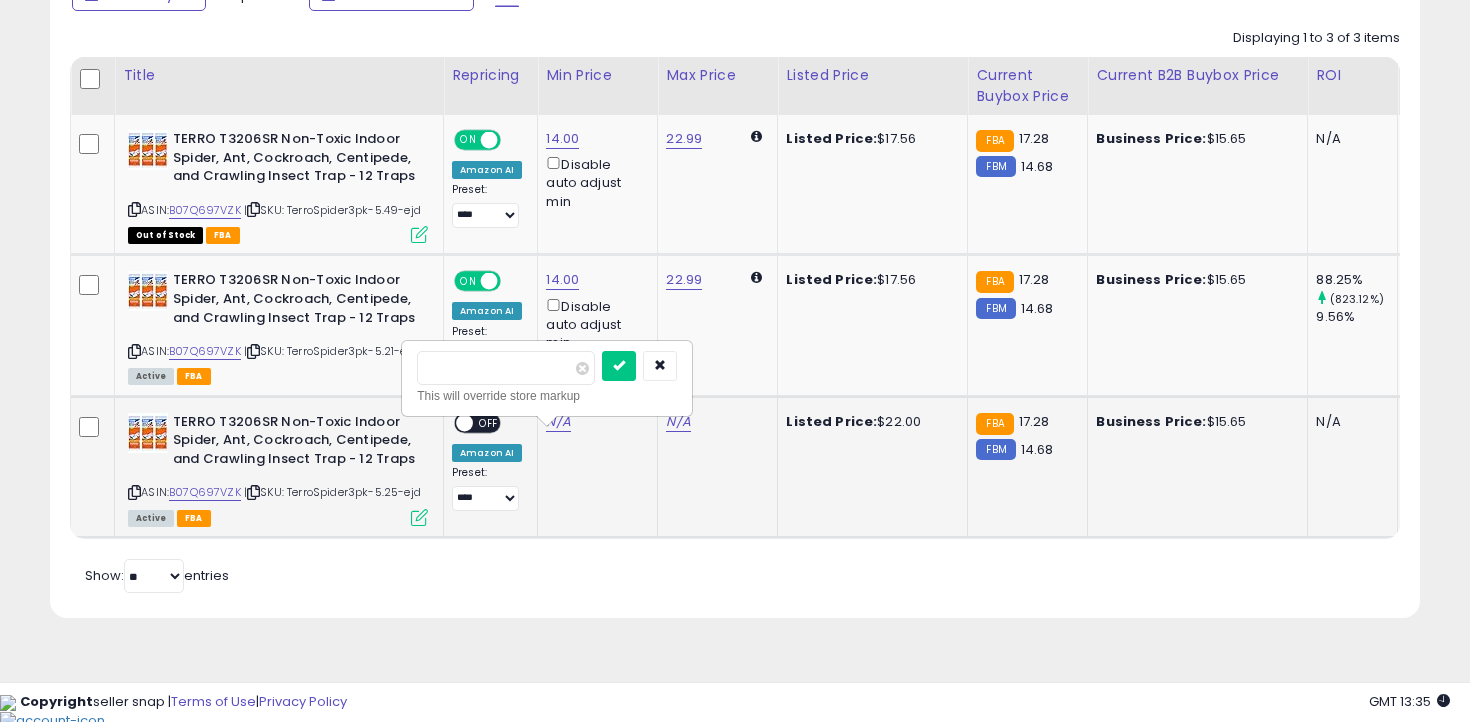 type on "**" 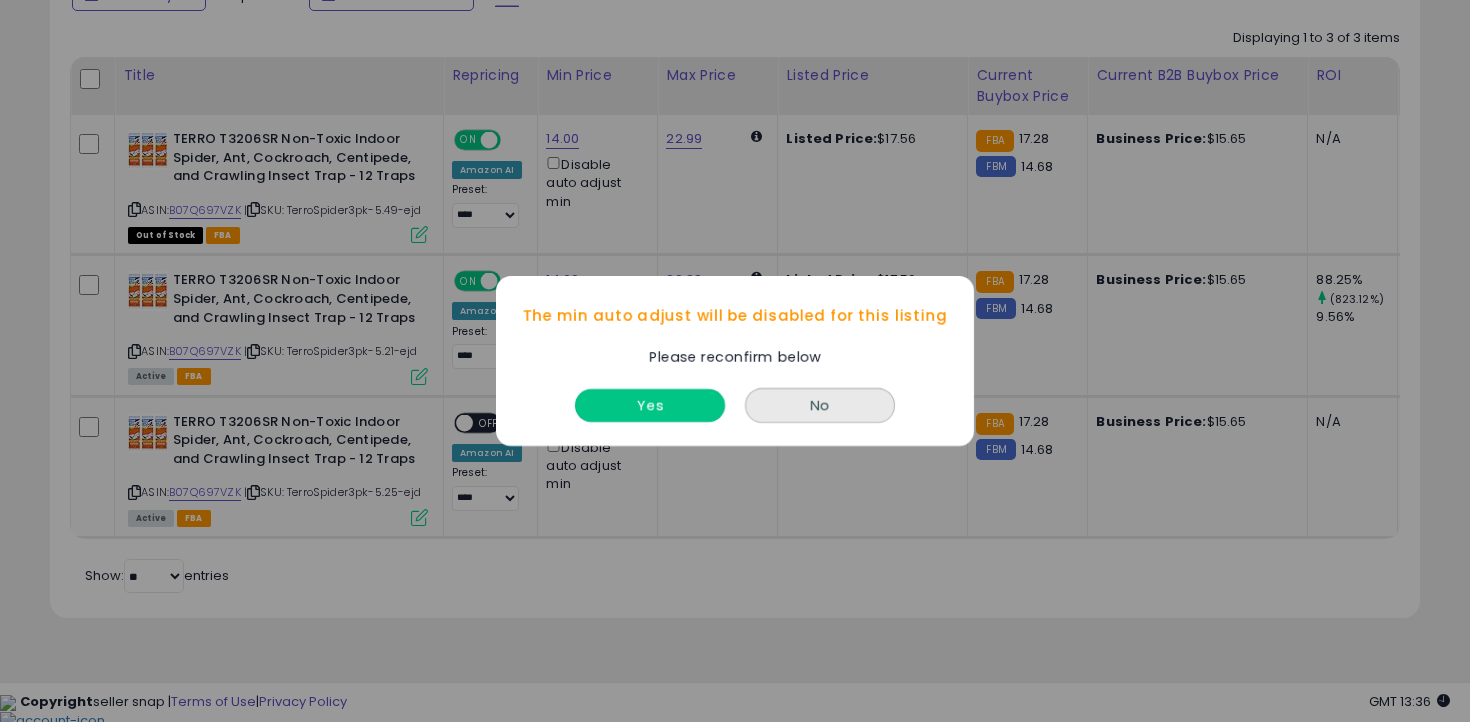 click on "Yes" at bounding box center (650, 405) 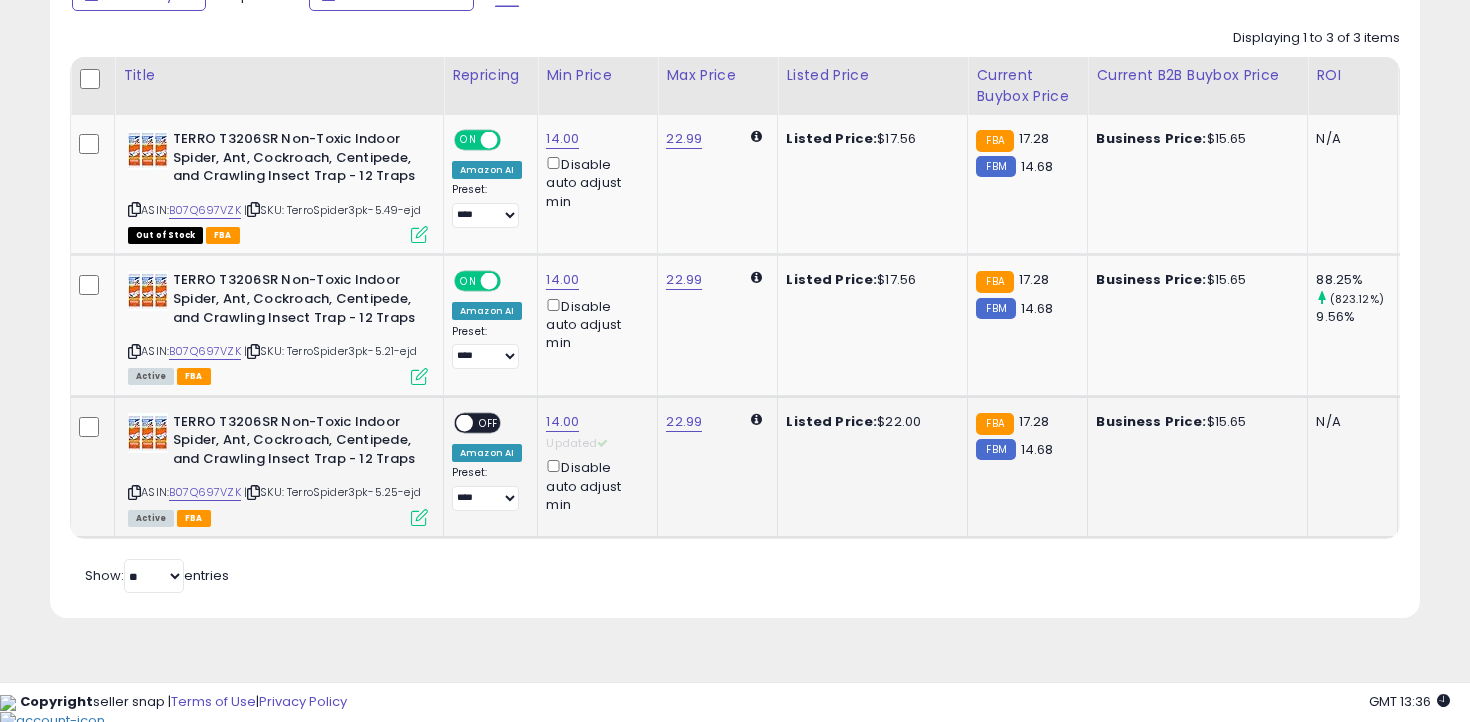 click on "OFF" at bounding box center [489, 422] 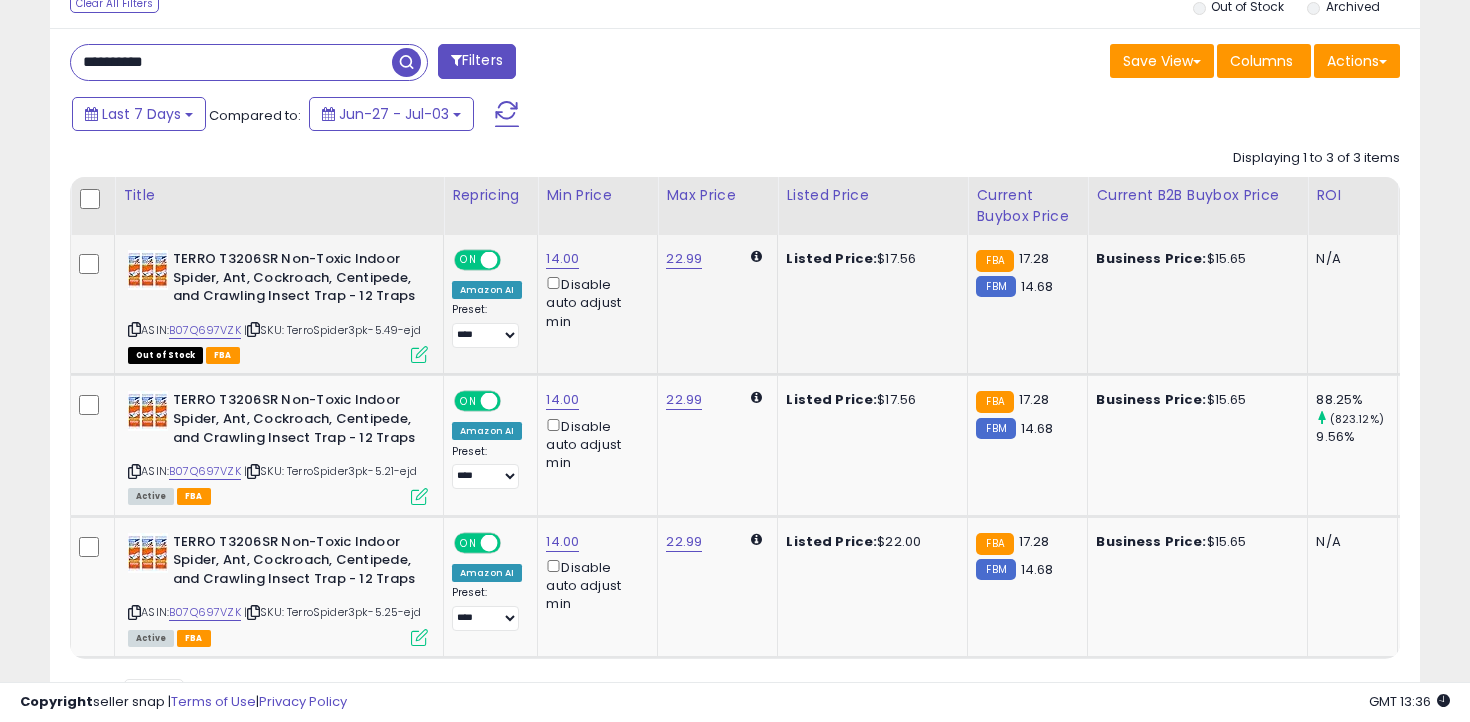 scroll, scrollTop: 785, scrollLeft: 0, axis: vertical 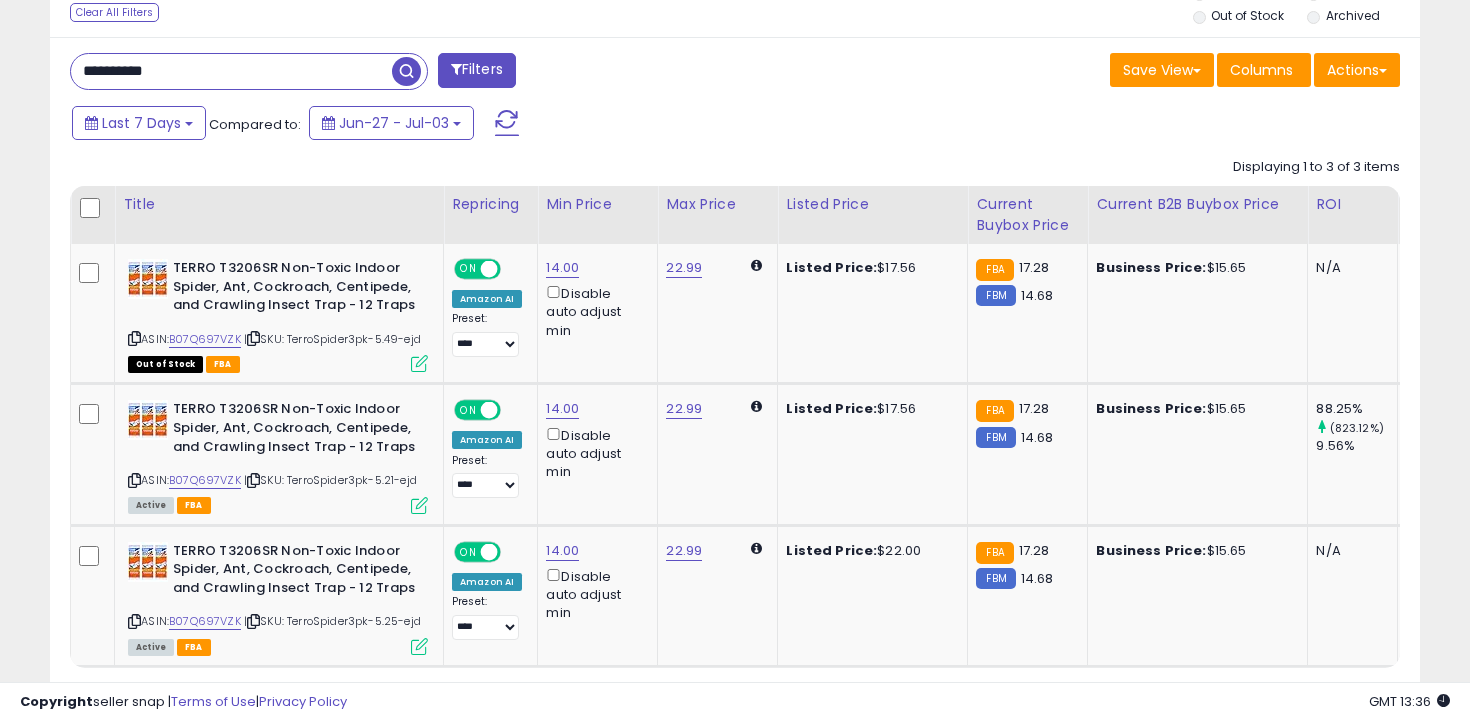 click on "**********" at bounding box center [395, 73] 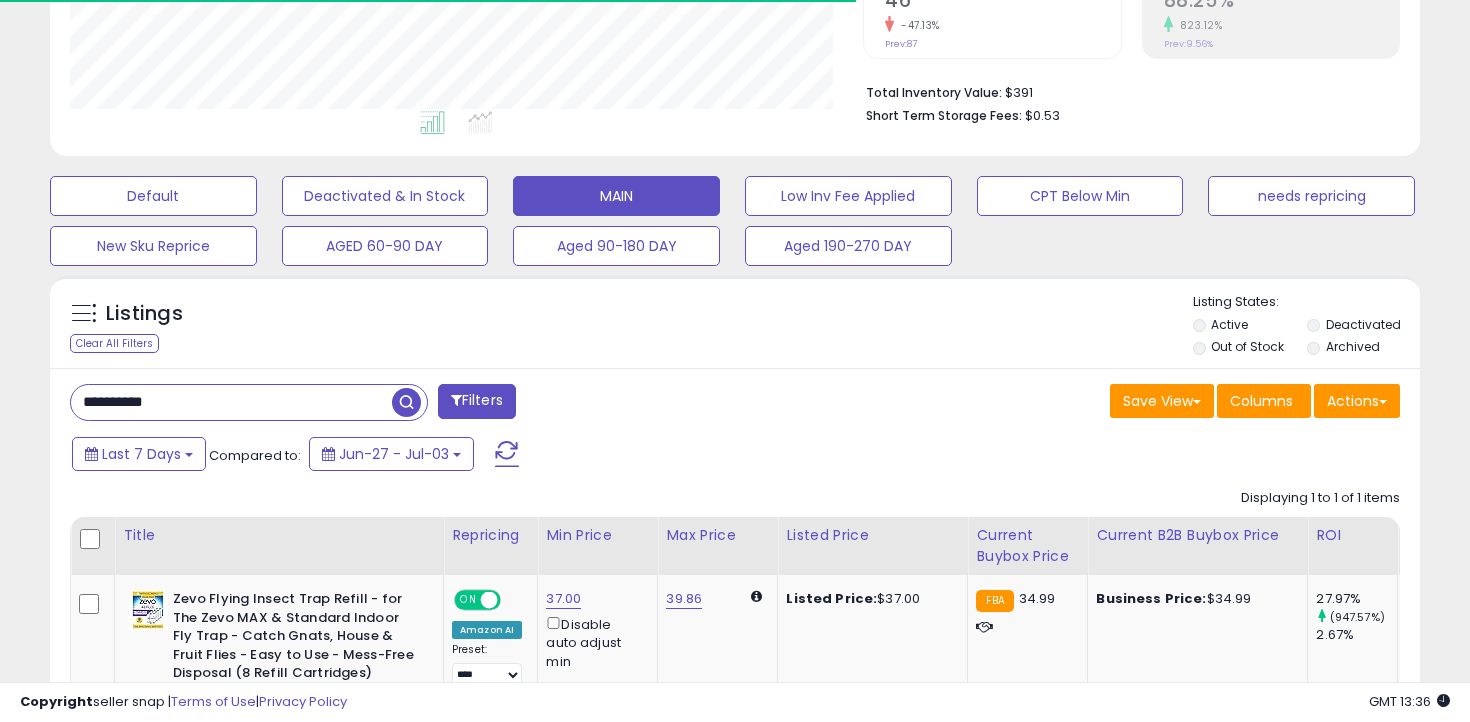 scroll, scrollTop: 654, scrollLeft: 0, axis: vertical 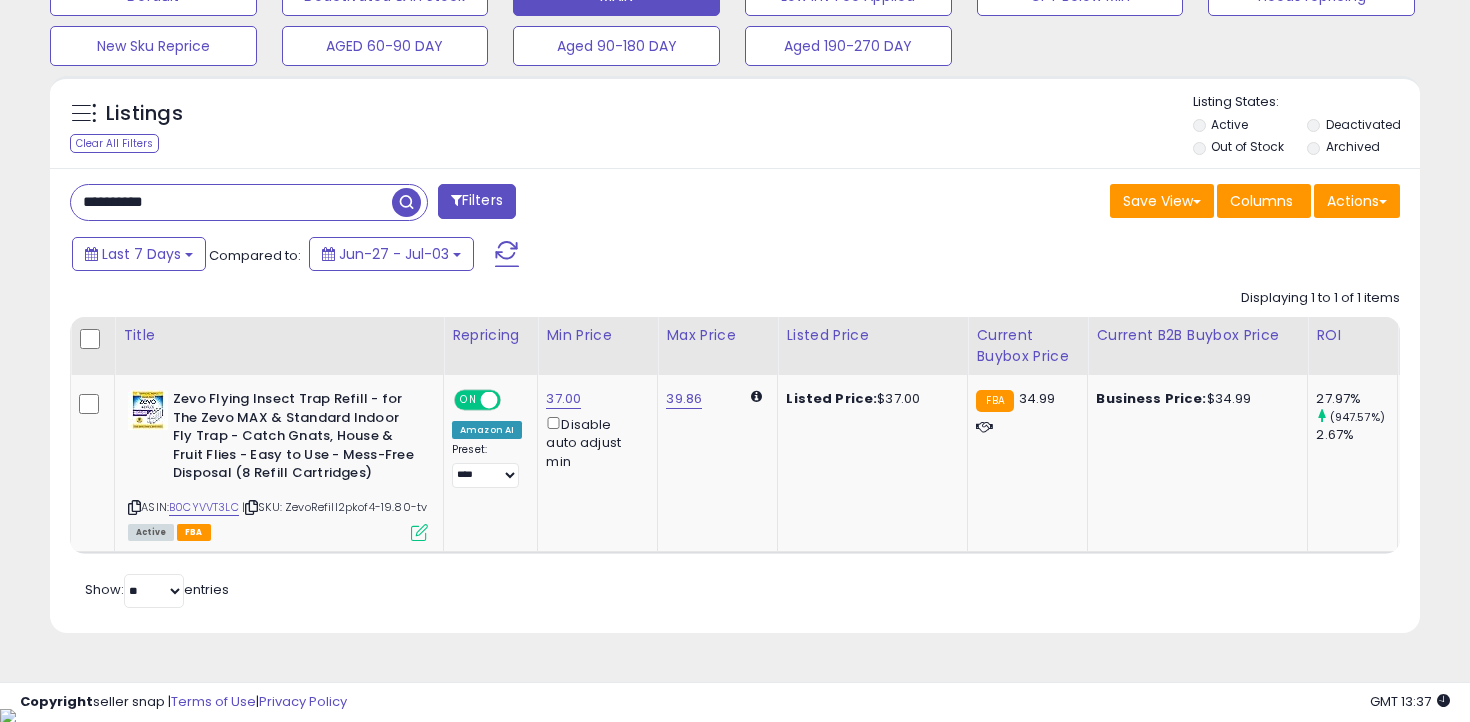 click on "**********" at bounding box center (735, 400) 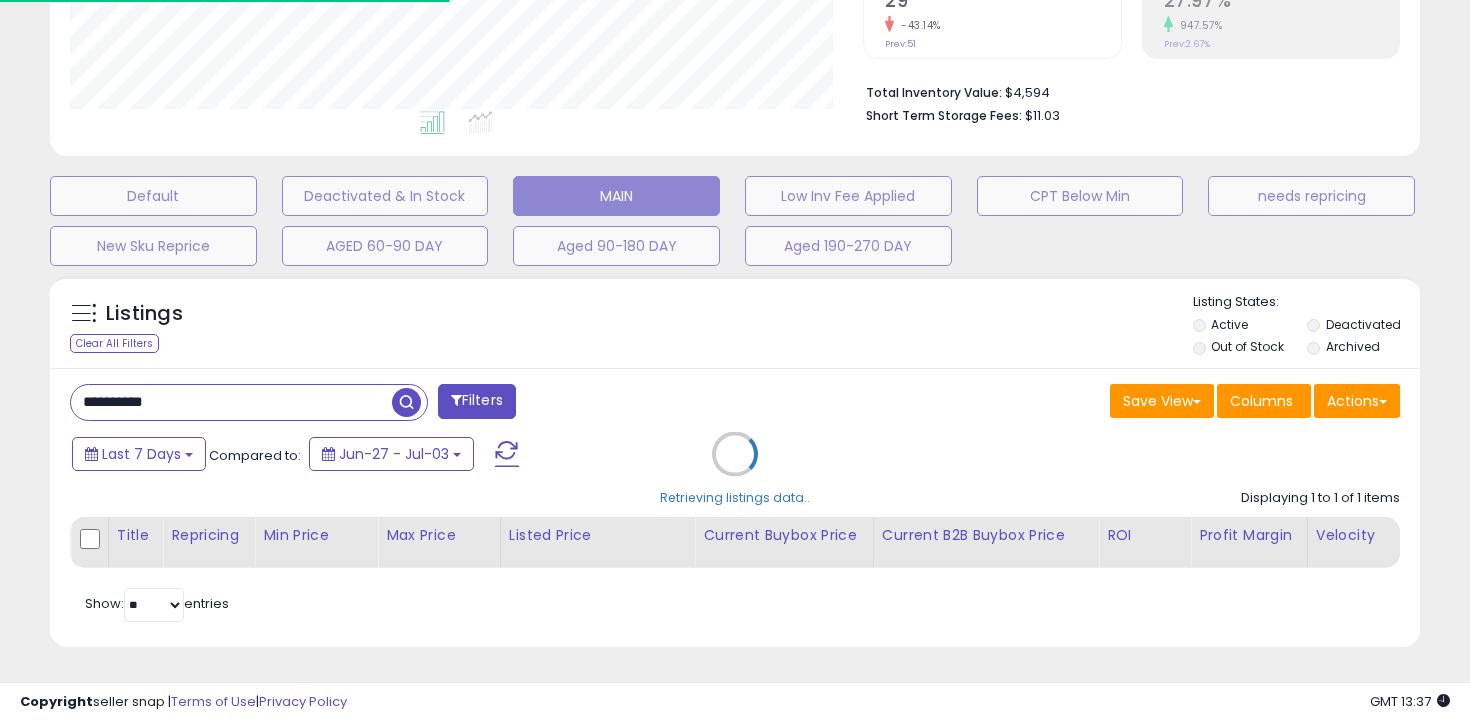 scroll, scrollTop: 636, scrollLeft: 0, axis: vertical 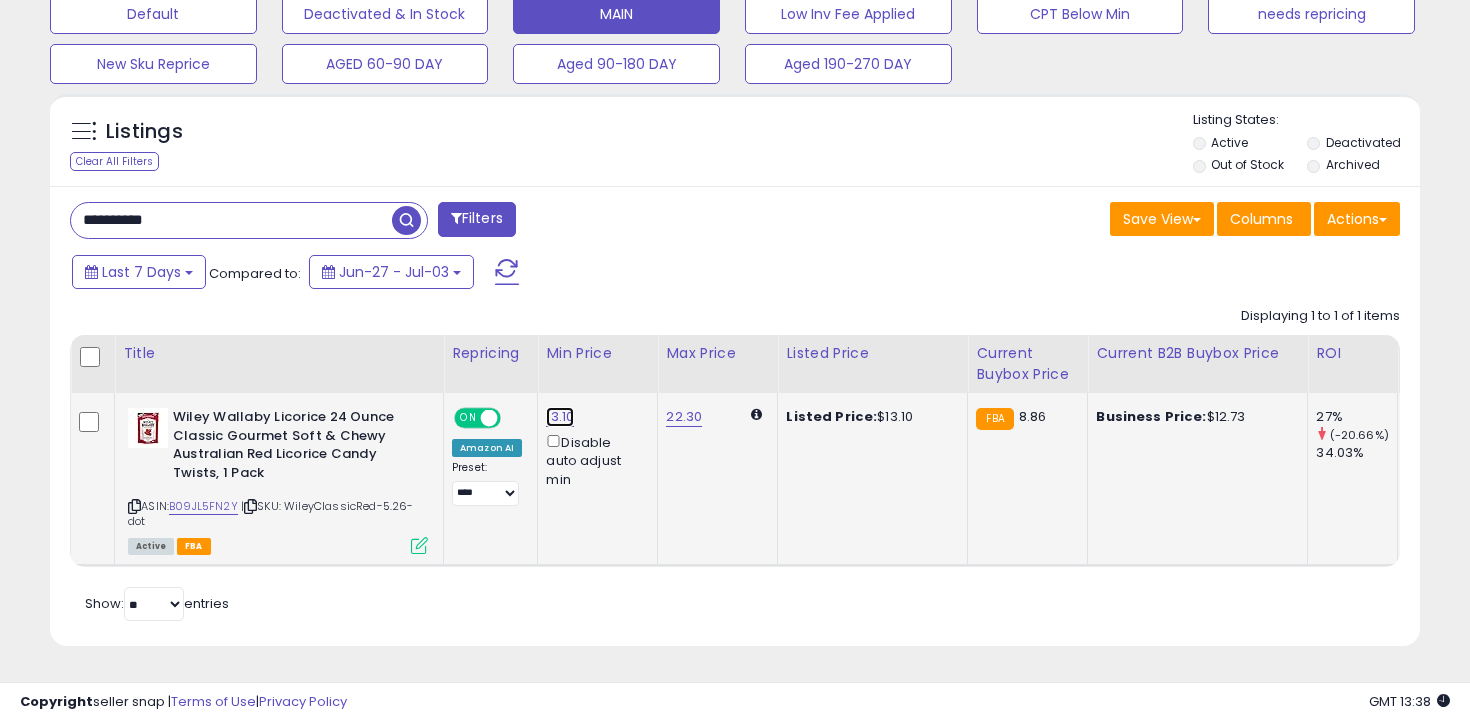 click on "13.10" at bounding box center [560, 417] 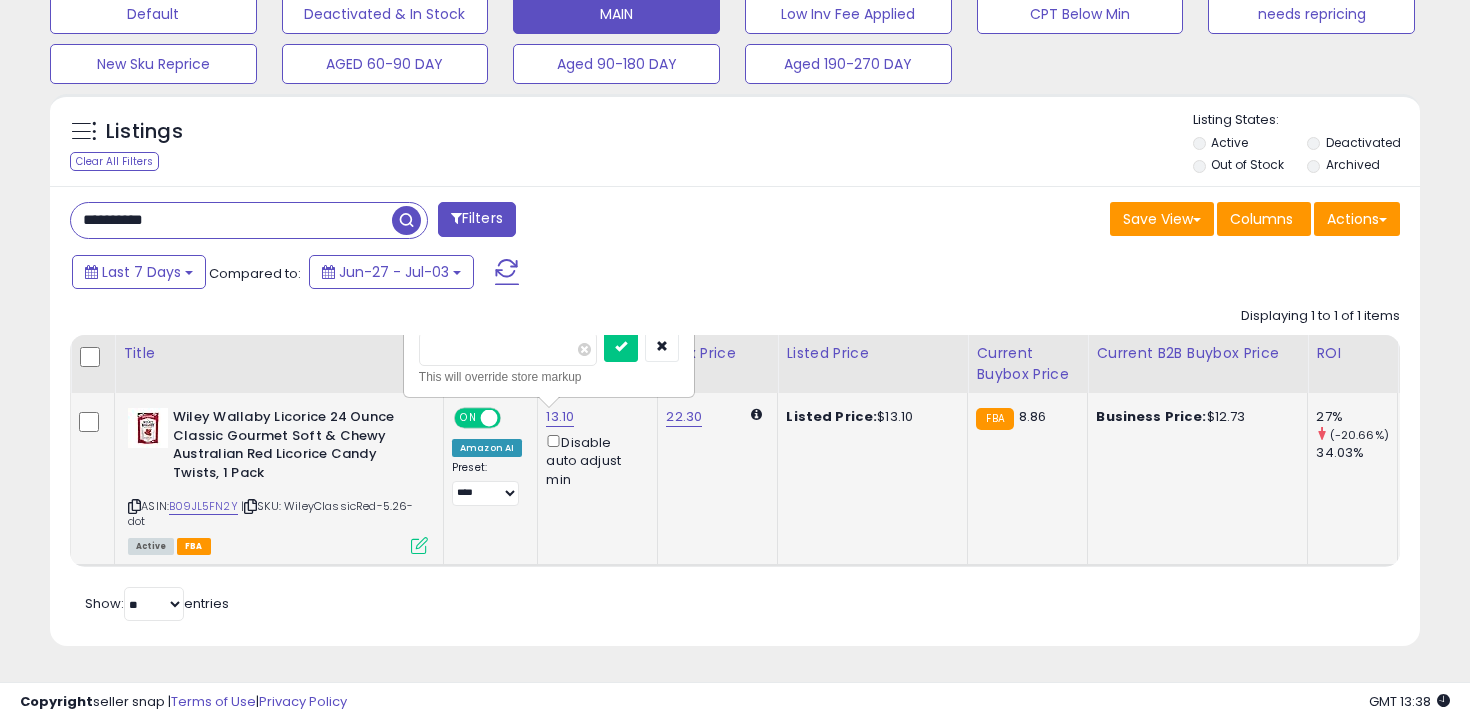 type on "**" 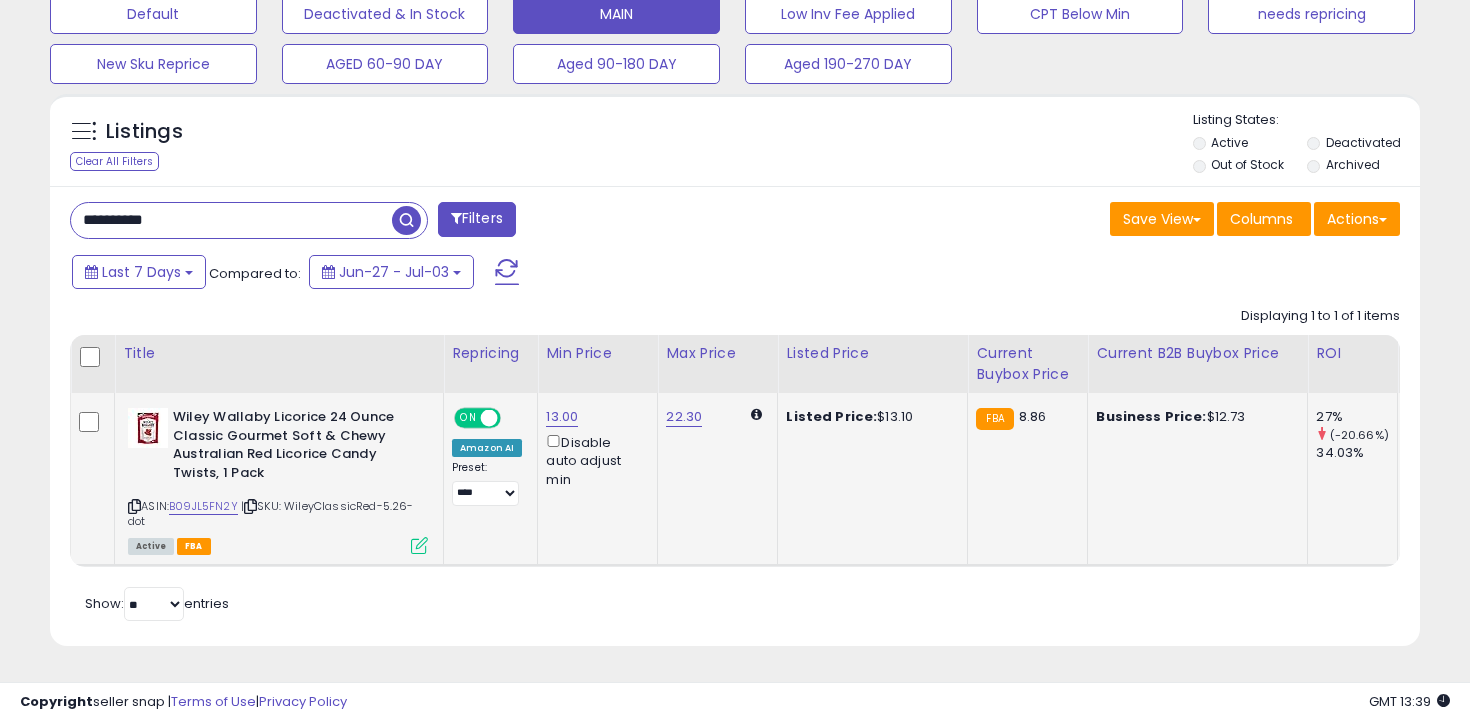 click on "**********" at bounding box center [231, 220] 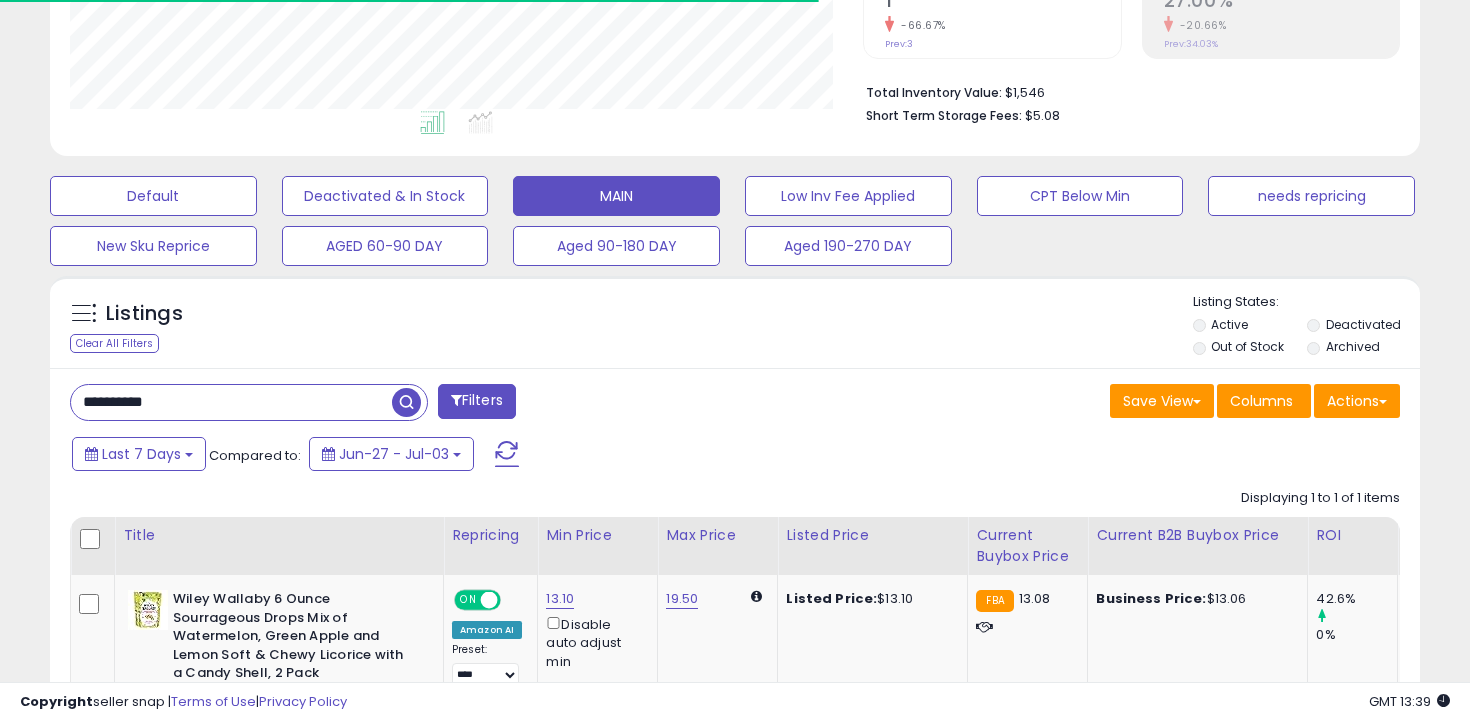scroll, scrollTop: 636, scrollLeft: 0, axis: vertical 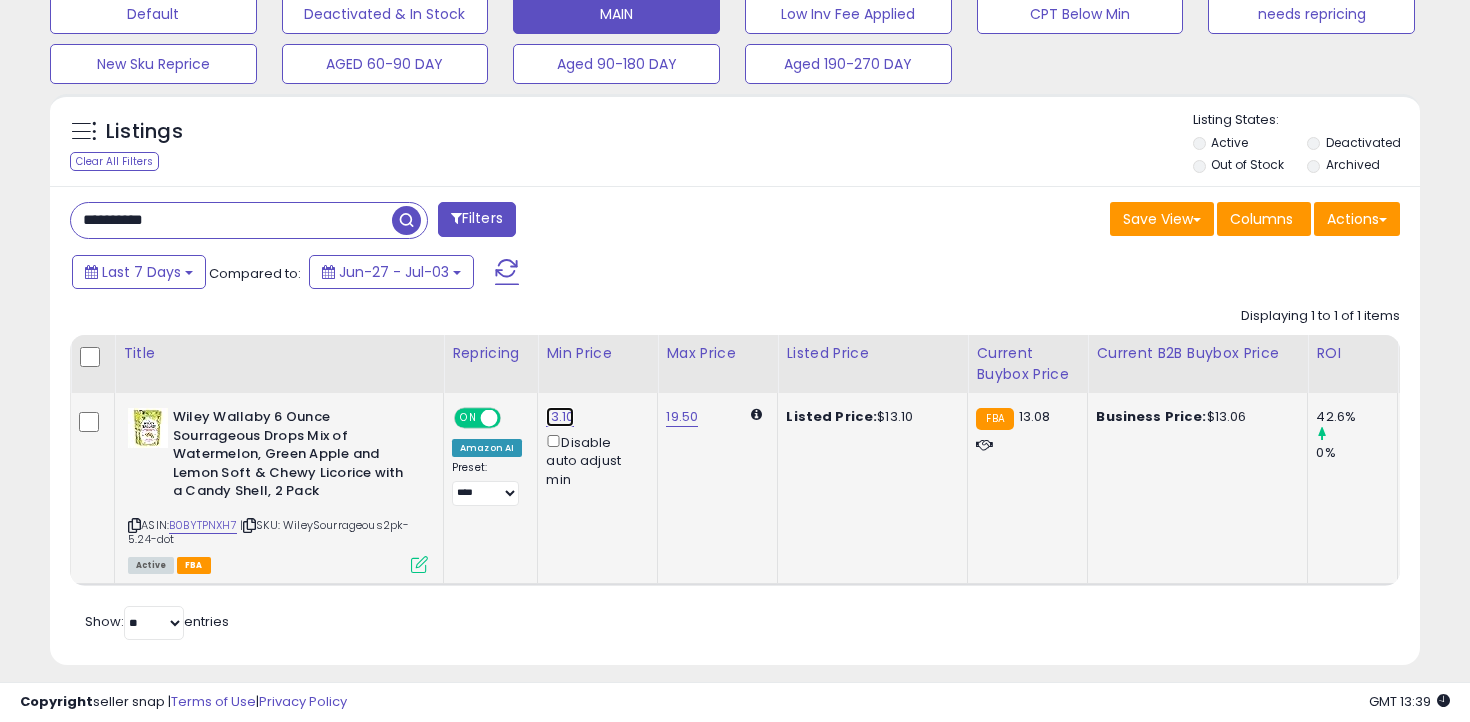 click on "13.10" at bounding box center [560, 417] 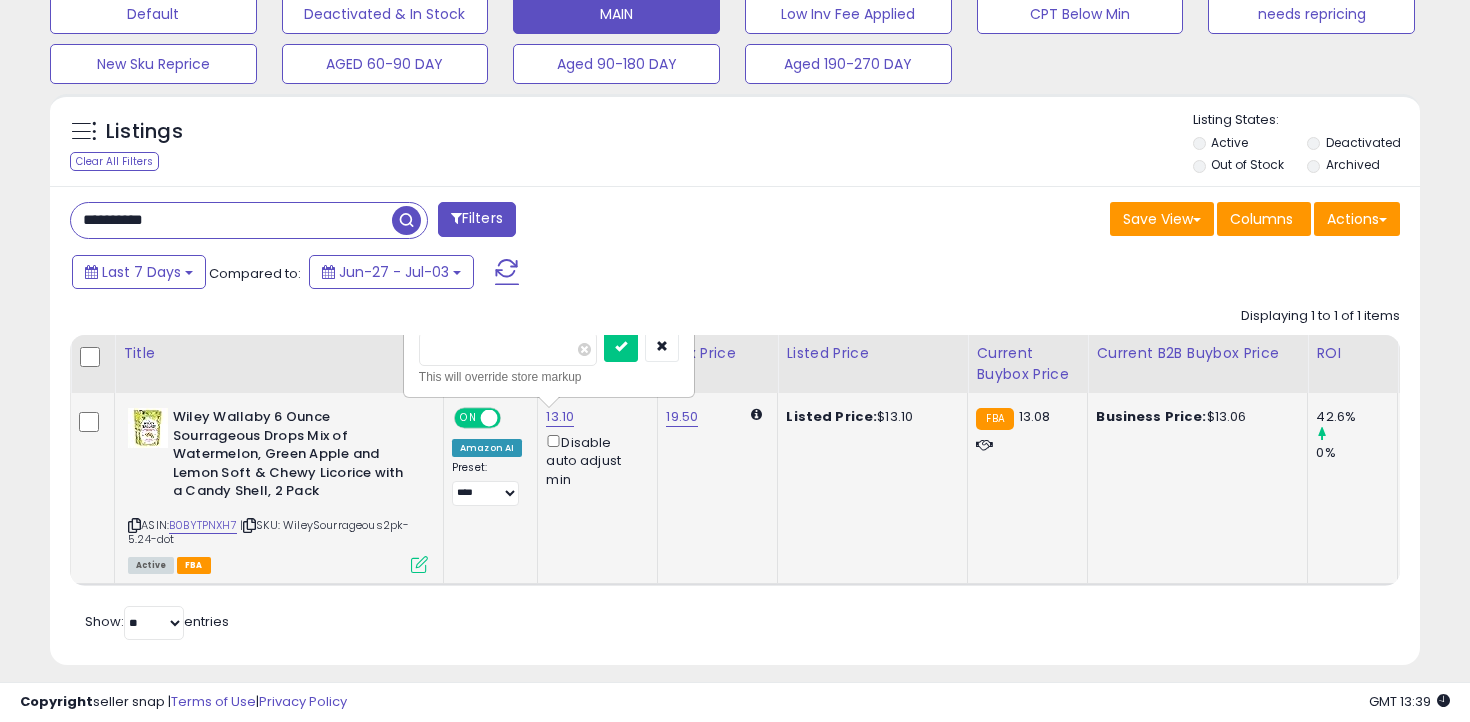 type on "**" 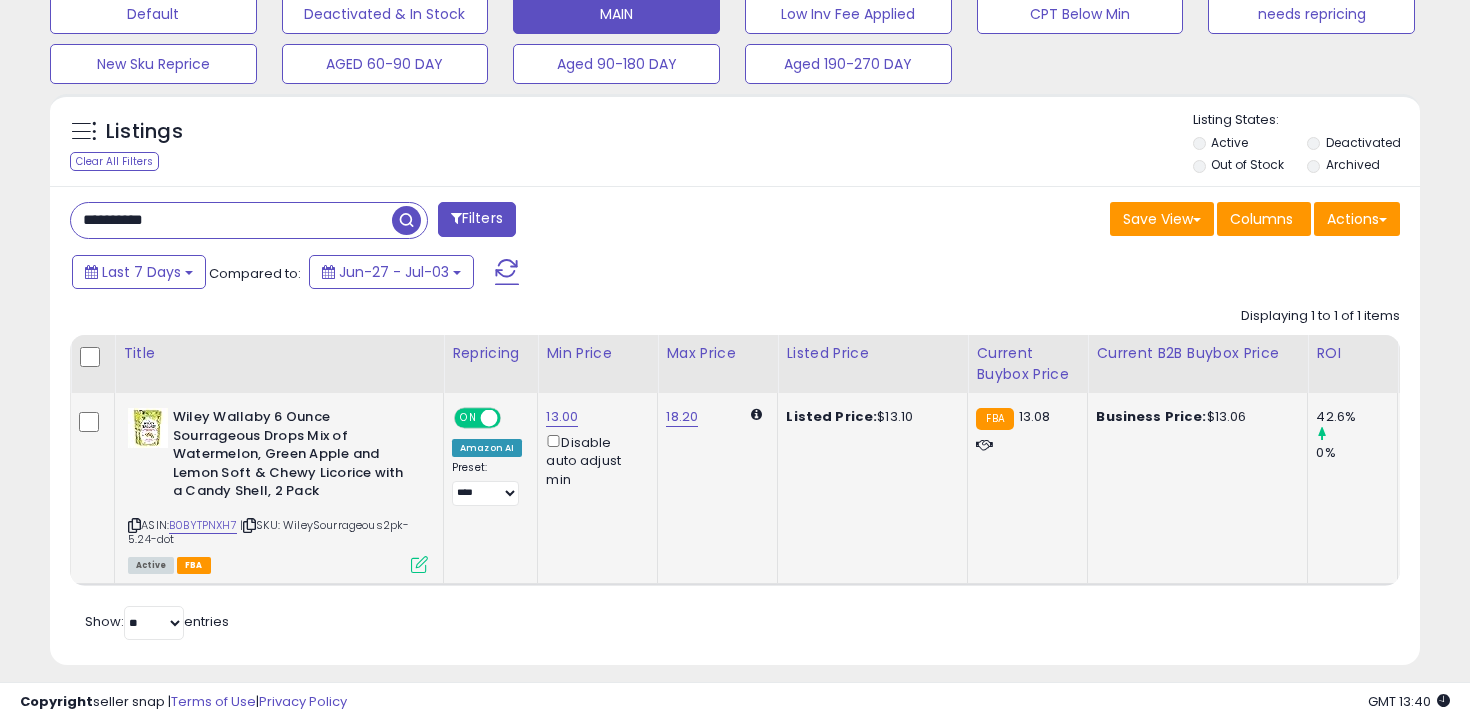 click on "**********" at bounding box center (231, 220) 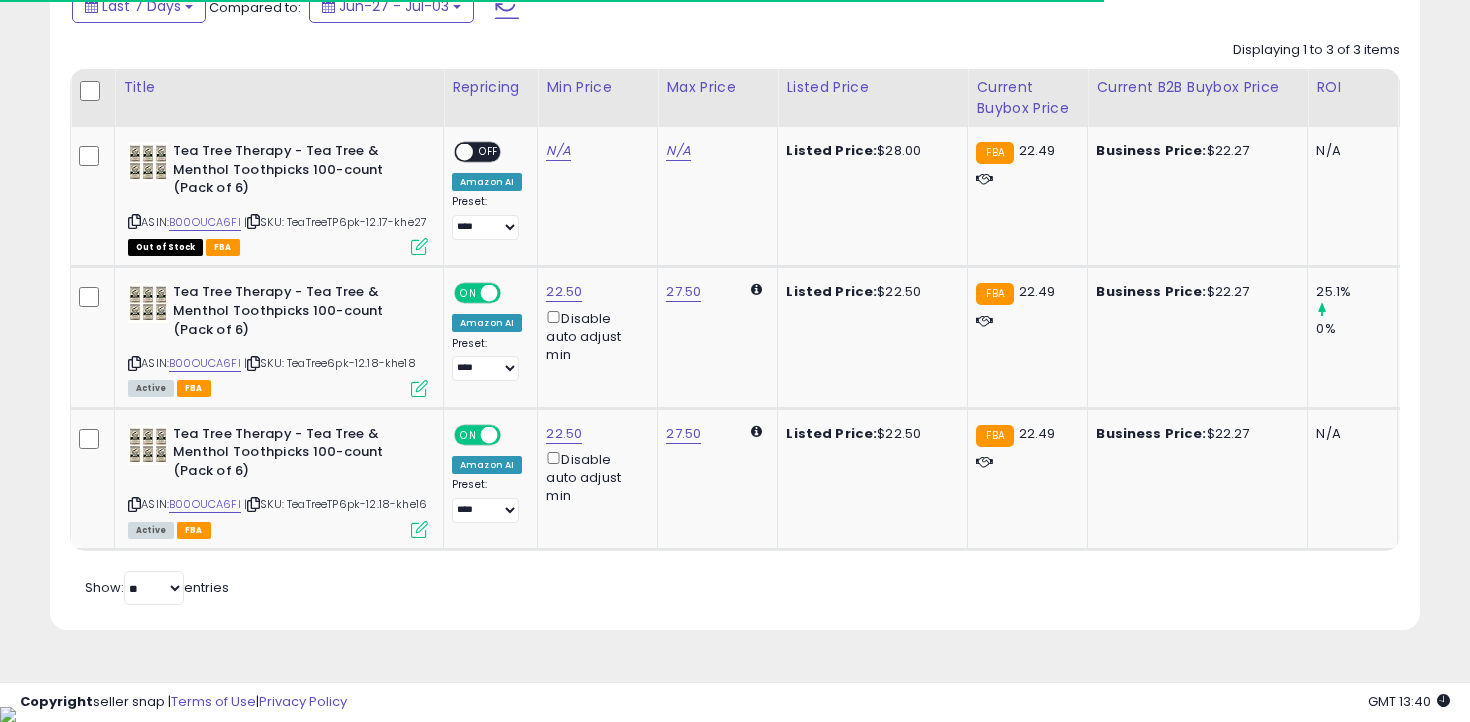 scroll, scrollTop: 914, scrollLeft: 0, axis: vertical 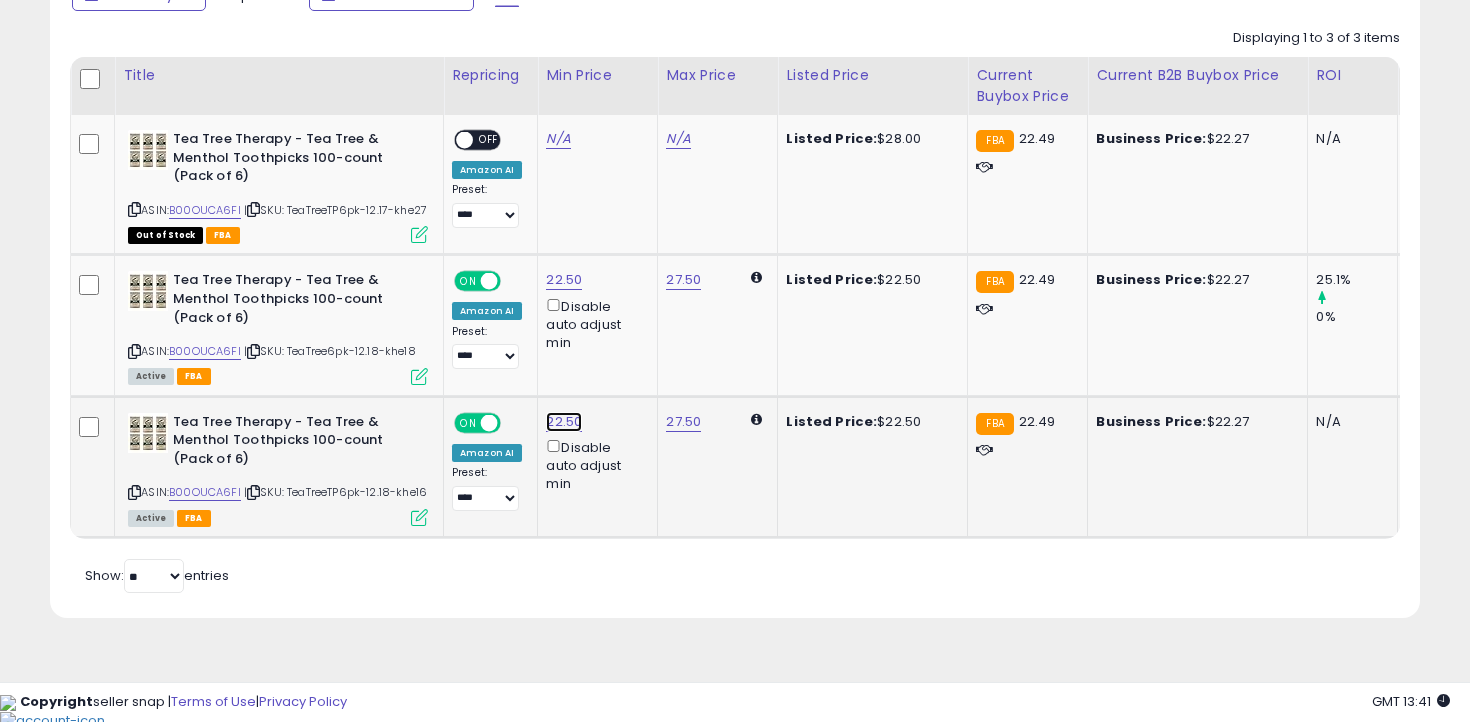 click on "22.50" at bounding box center (558, 139) 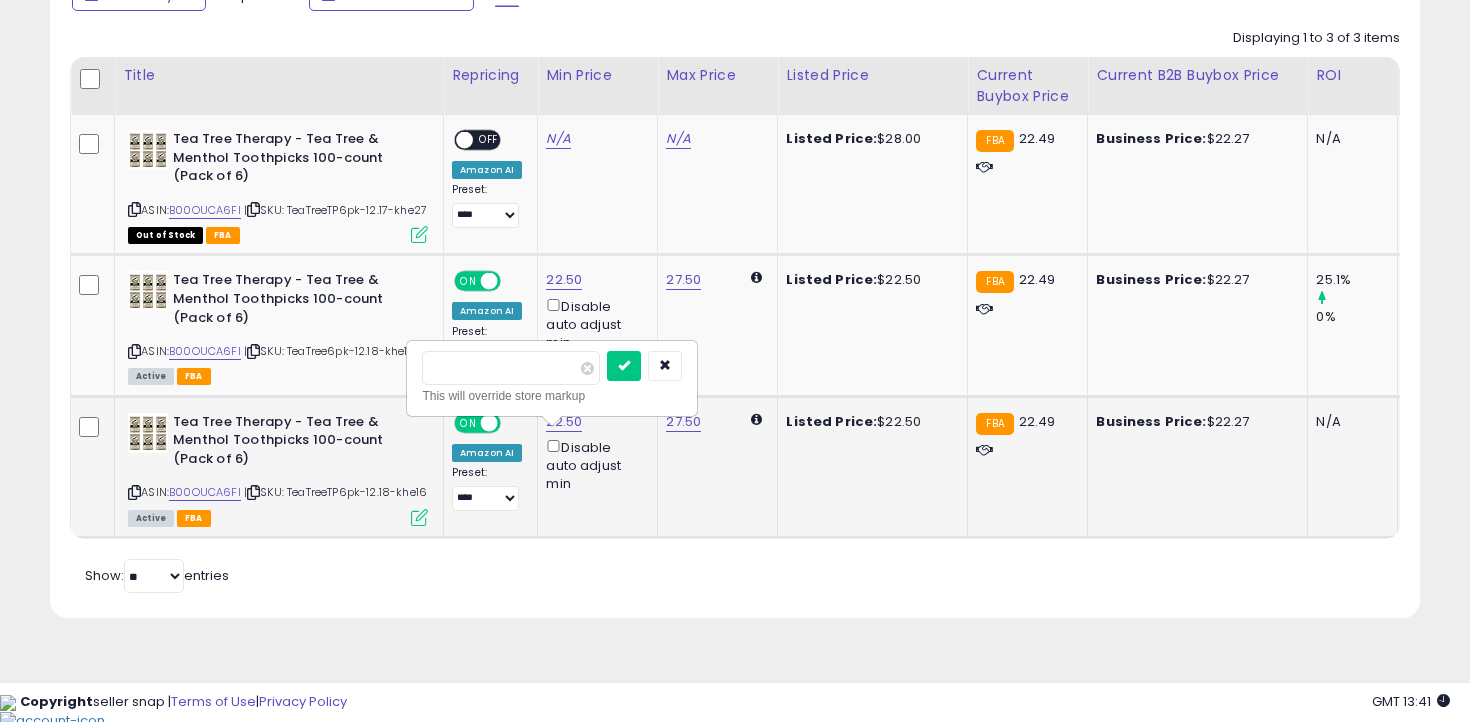 click on "*****" at bounding box center [511, 368] 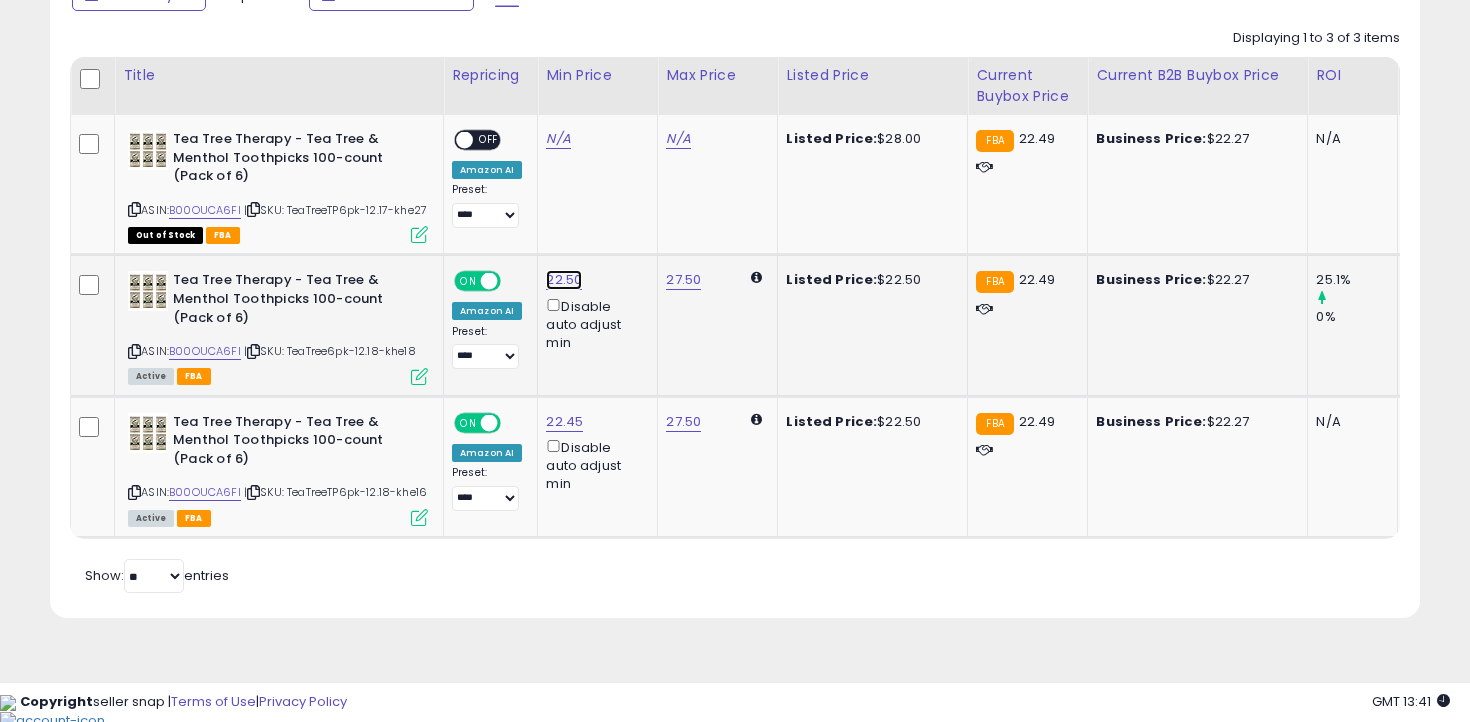 click on "22.50" at bounding box center (558, 139) 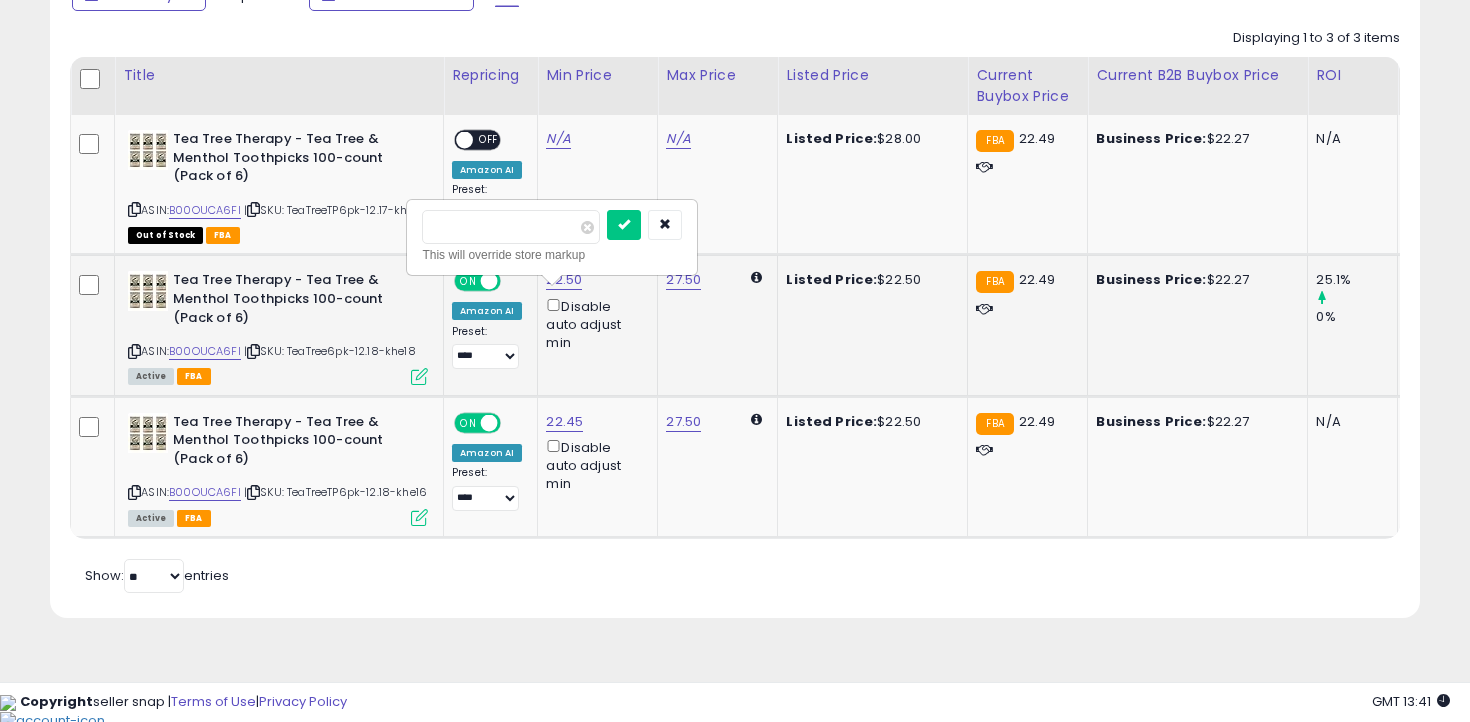 click on "*****" at bounding box center [511, 227] 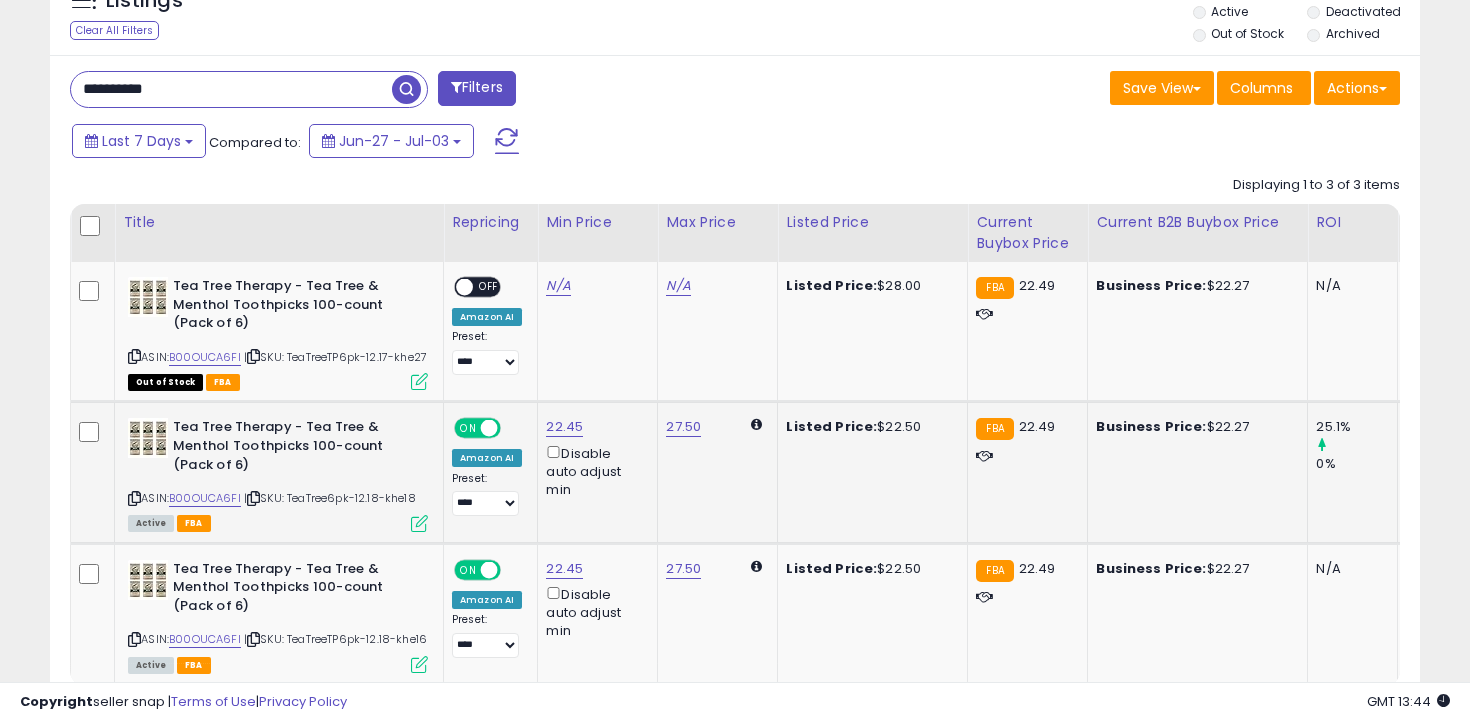 click on "**********" at bounding box center [231, 89] 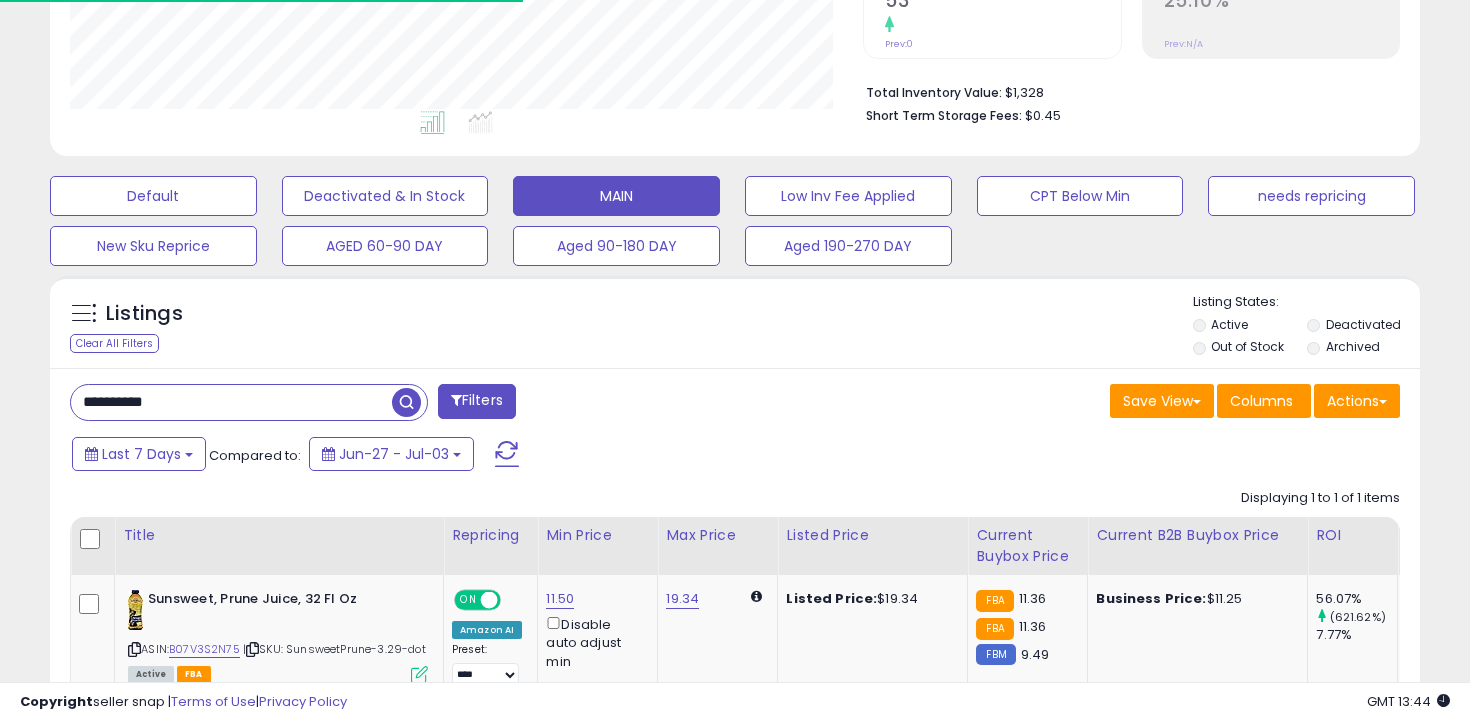 scroll, scrollTop: 596, scrollLeft: 0, axis: vertical 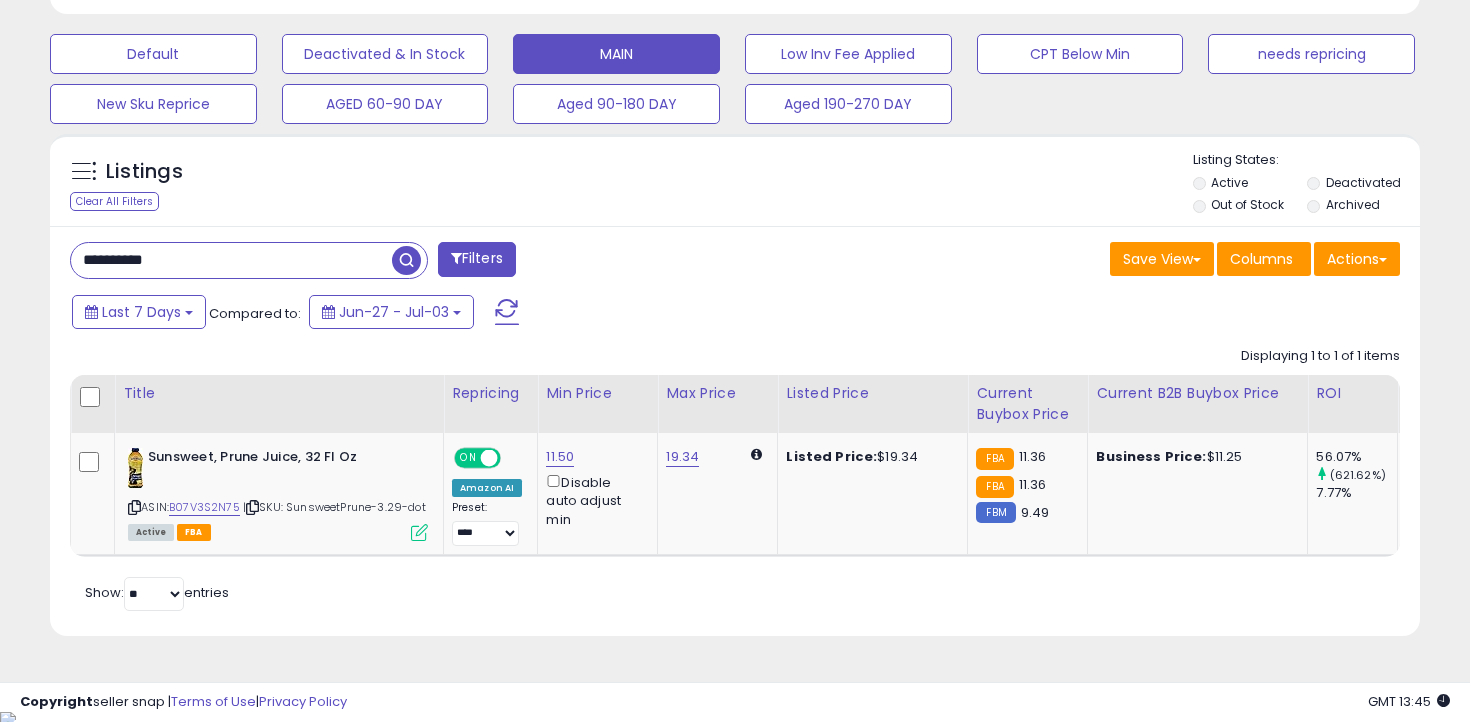 click on "**********" at bounding box center [231, 260] 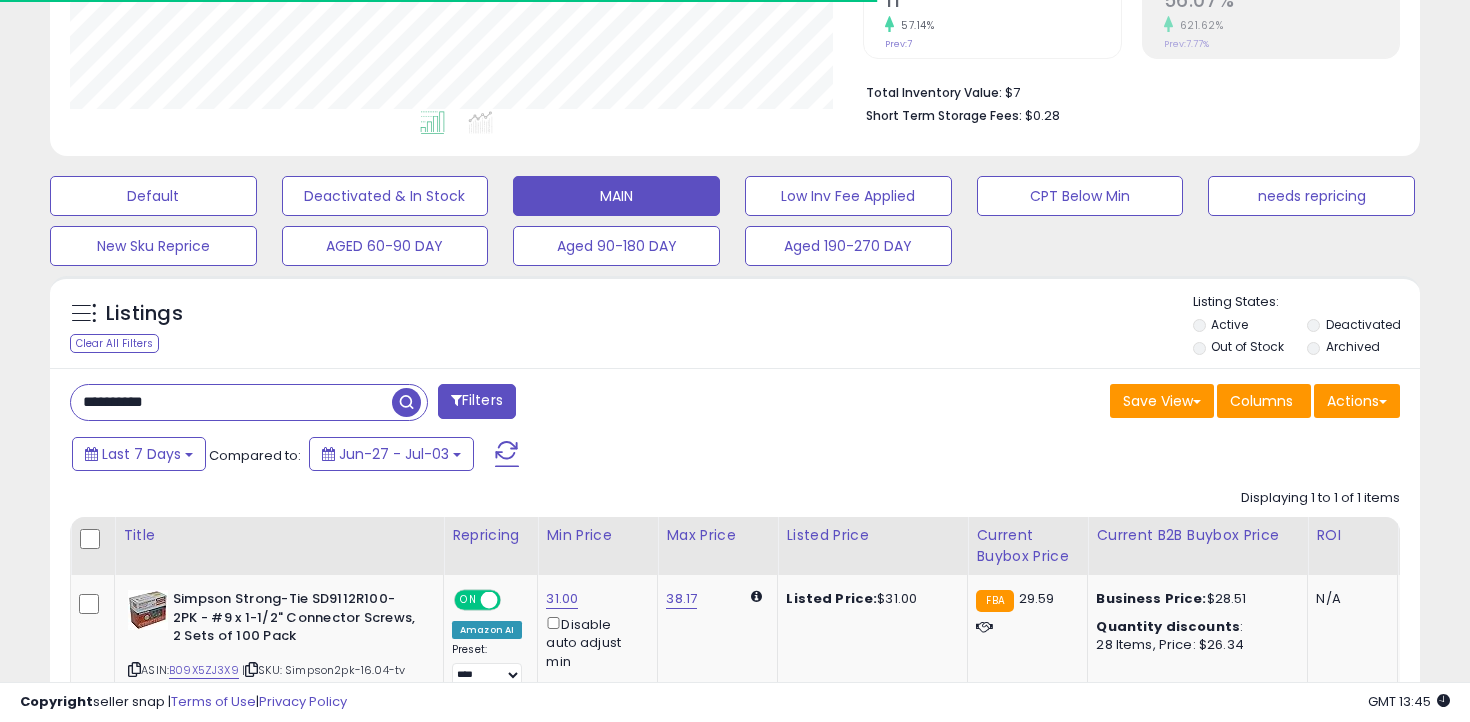 scroll, scrollTop: 596, scrollLeft: 0, axis: vertical 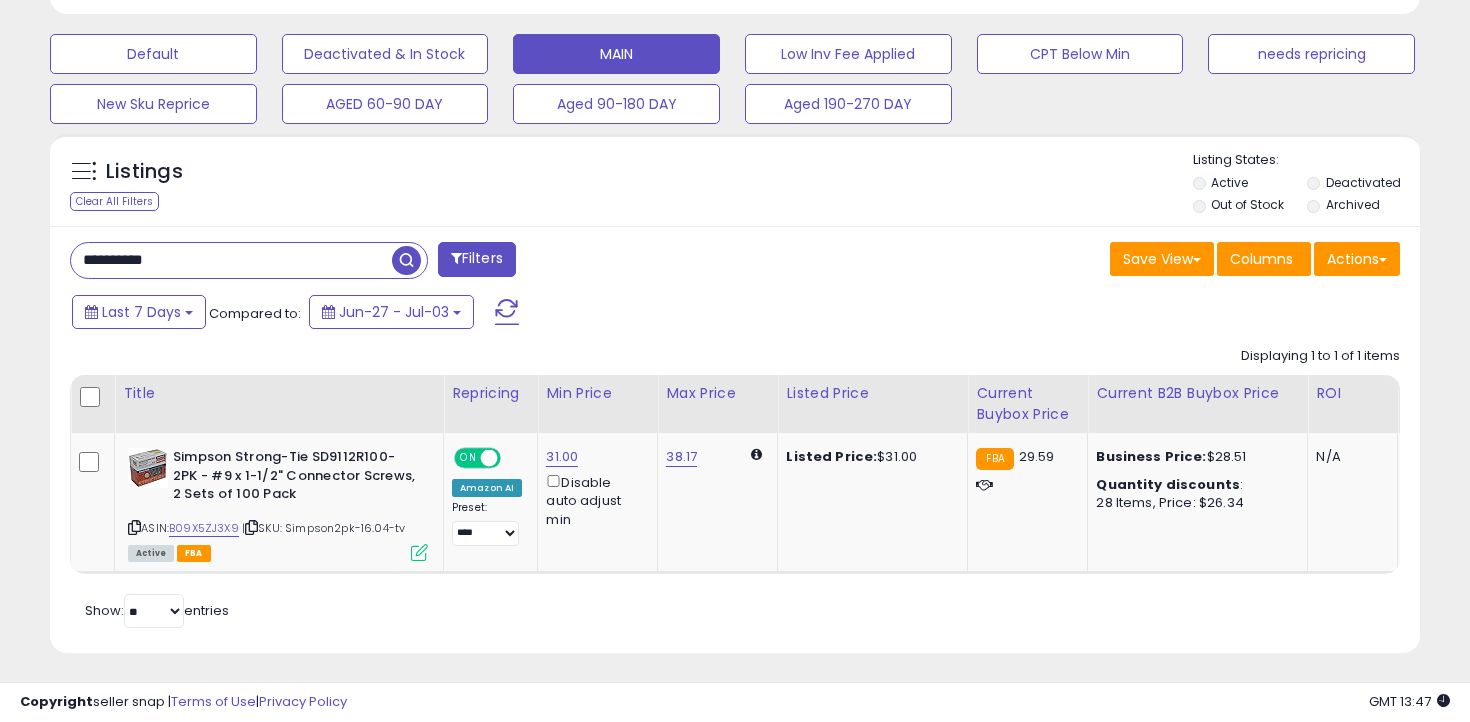 click on "**********" at bounding box center (231, 260) 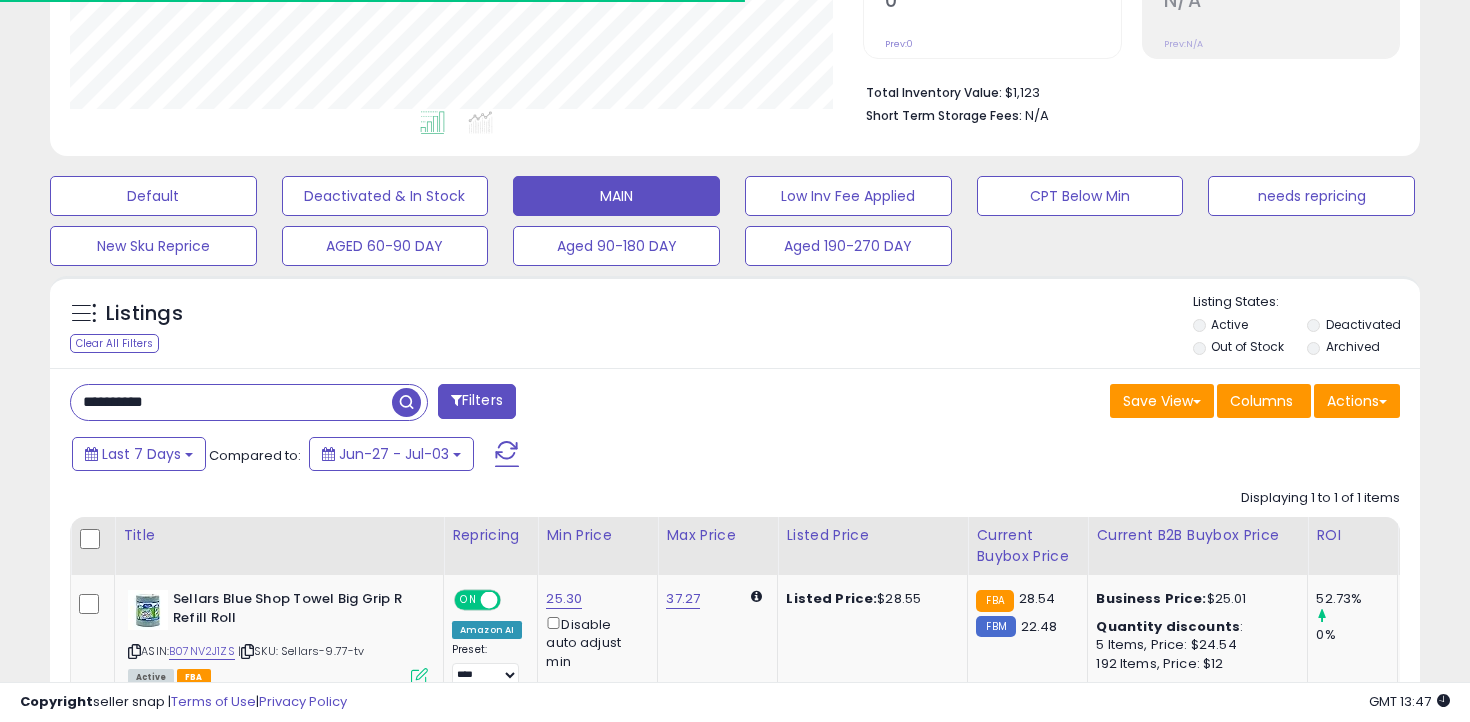 scroll, scrollTop: 585, scrollLeft: 0, axis: vertical 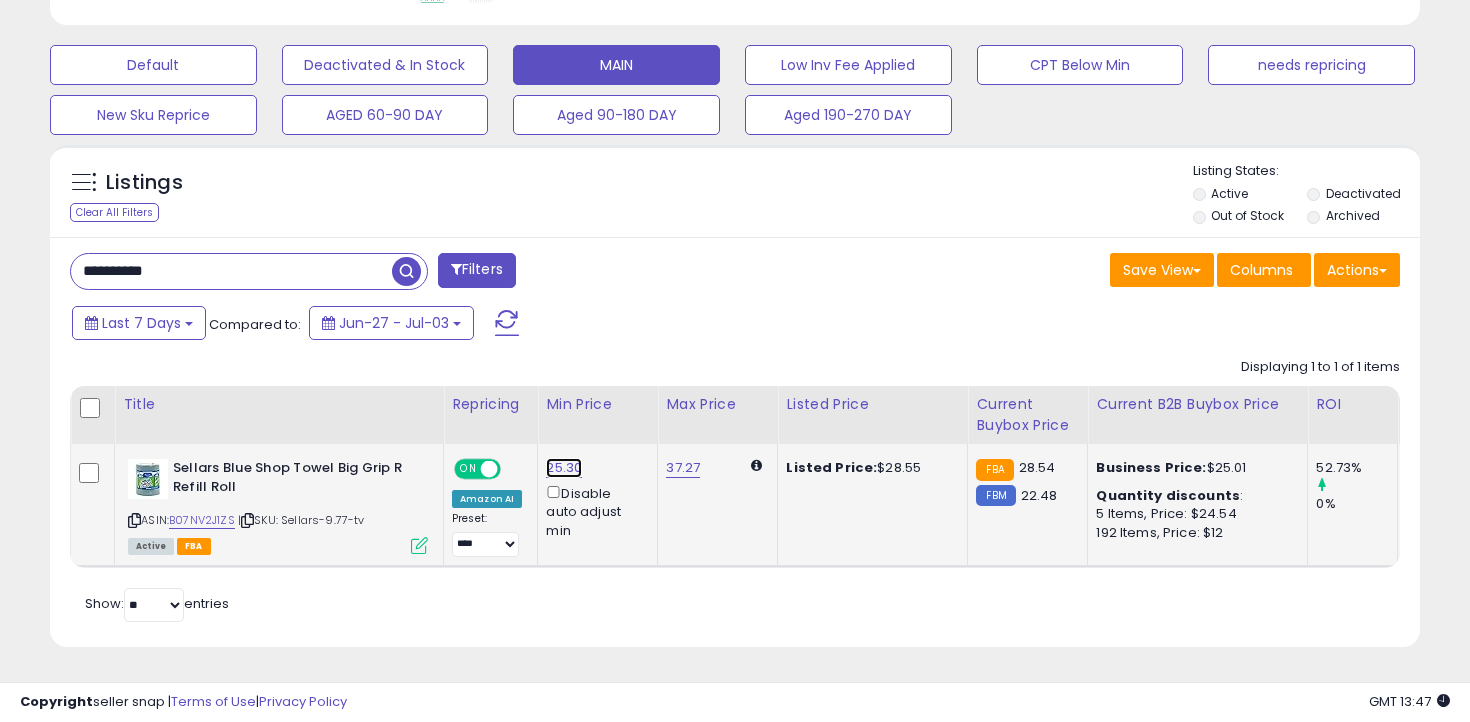 click on "25.30" at bounding box center (564, 468) 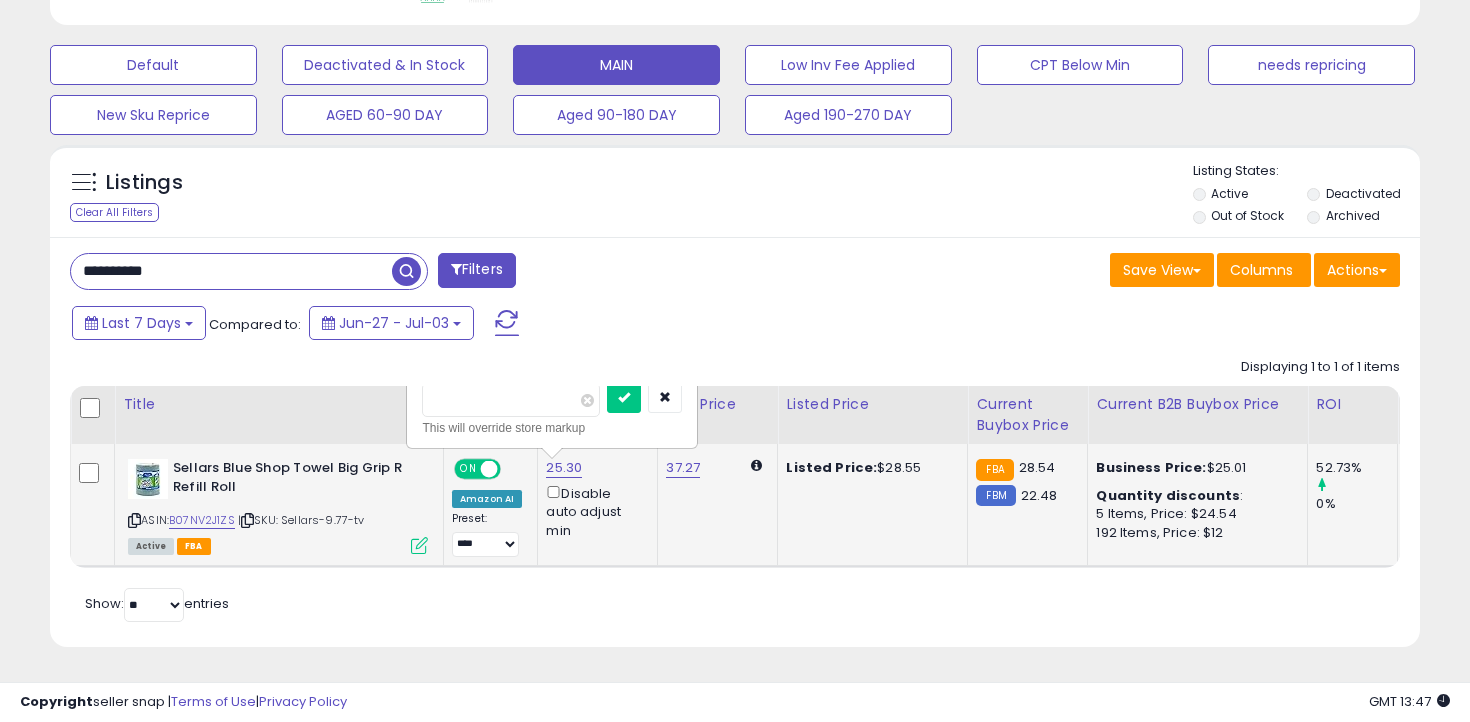 type on "**" 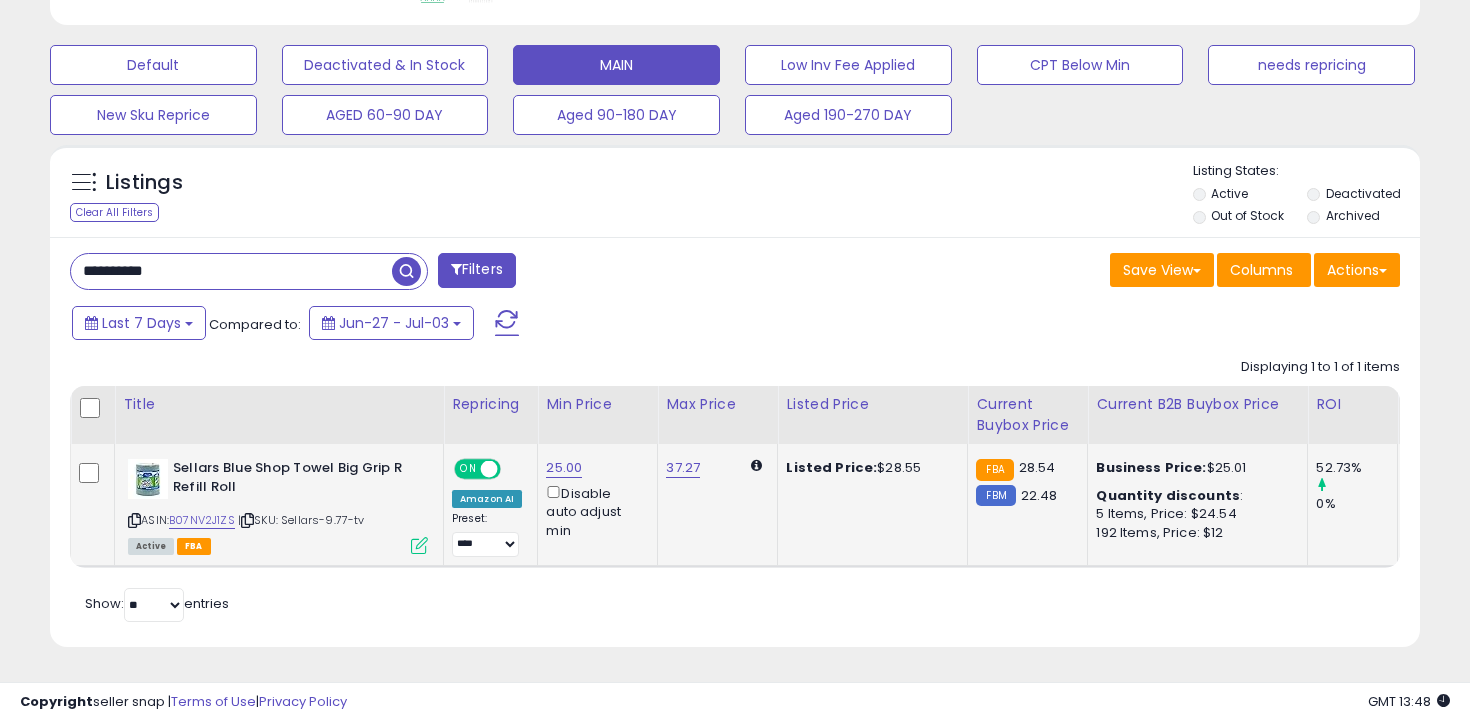 click on "**********" at bounding box center [231, 271] 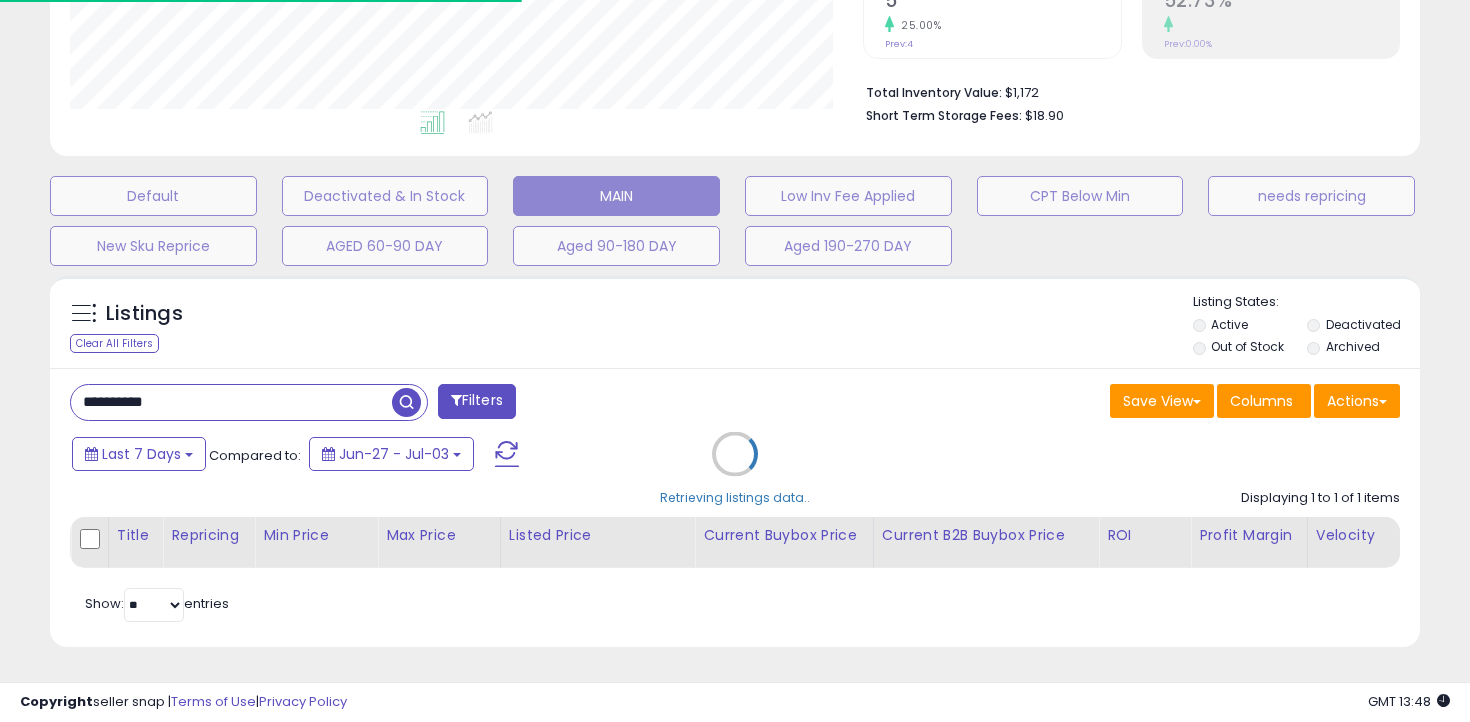 scroll, scrollTop: 585, scrollLeft: 0, axis: vertical 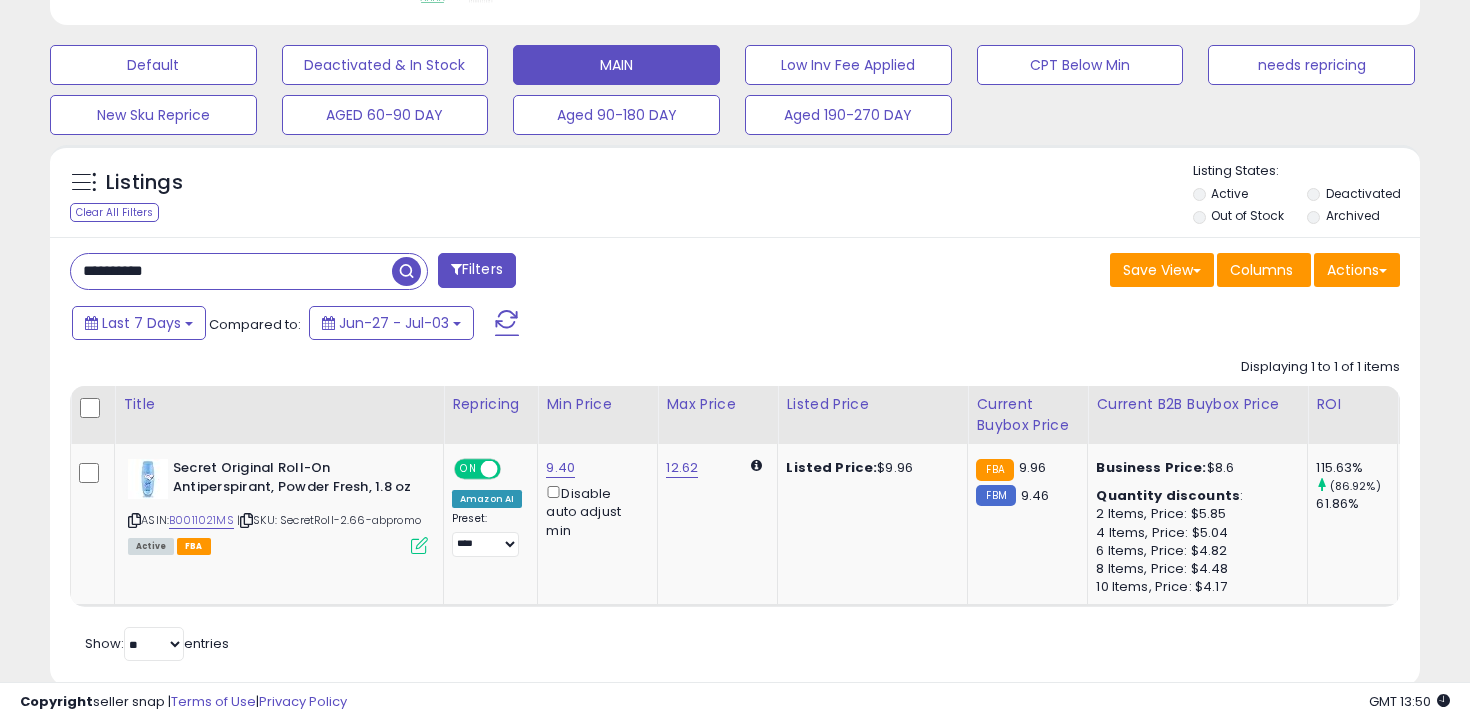 click on "**********" at bounding box center (231, 271) 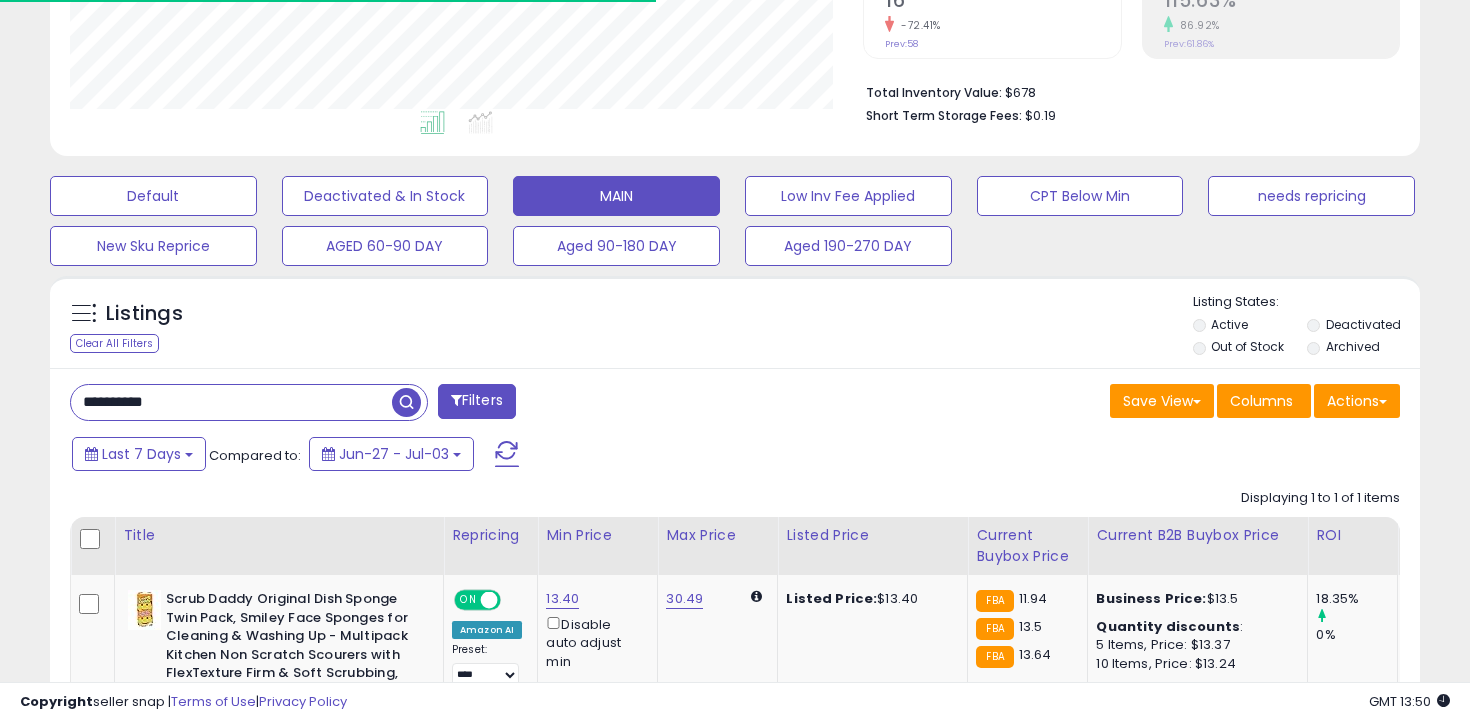 scroll, scrollTop: 585, scrollLeft: 0, axis: vertical 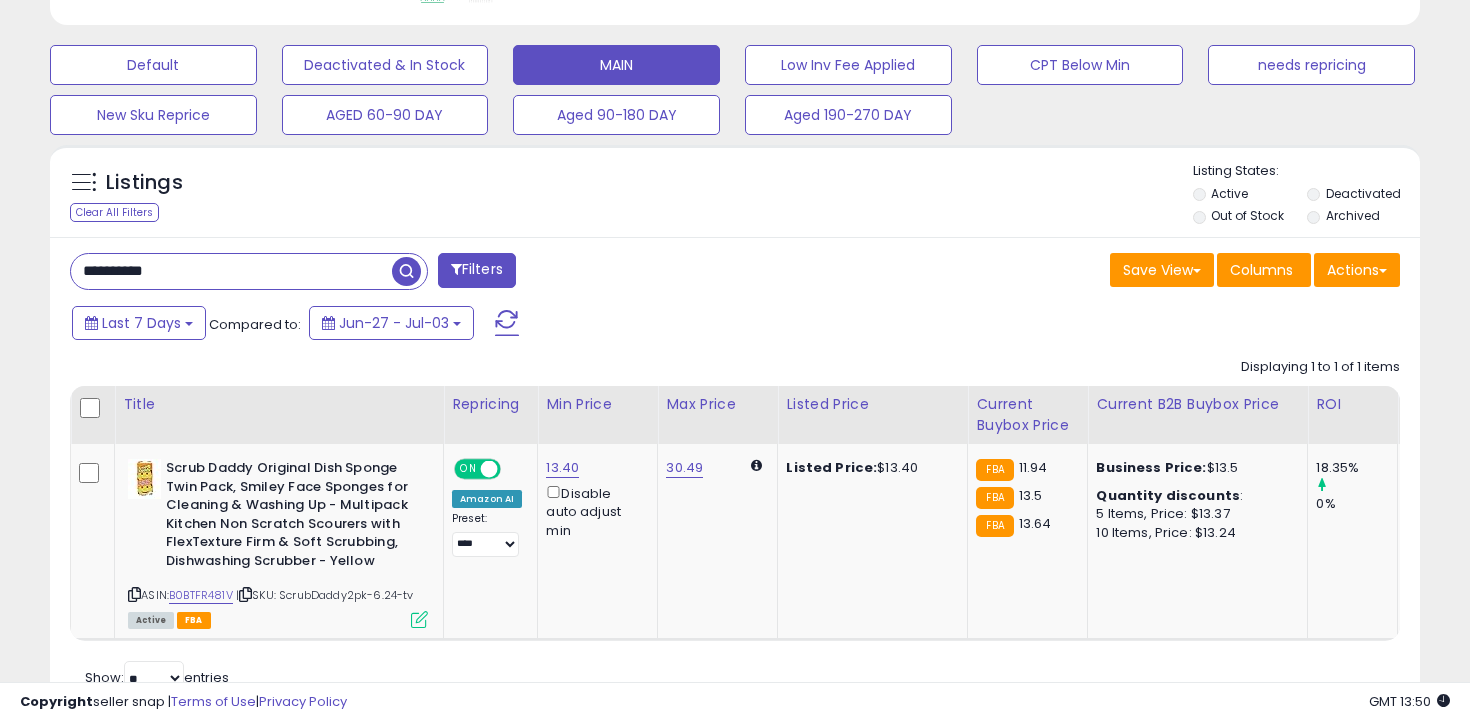 click on "**********" at bounding box center (231, 271) 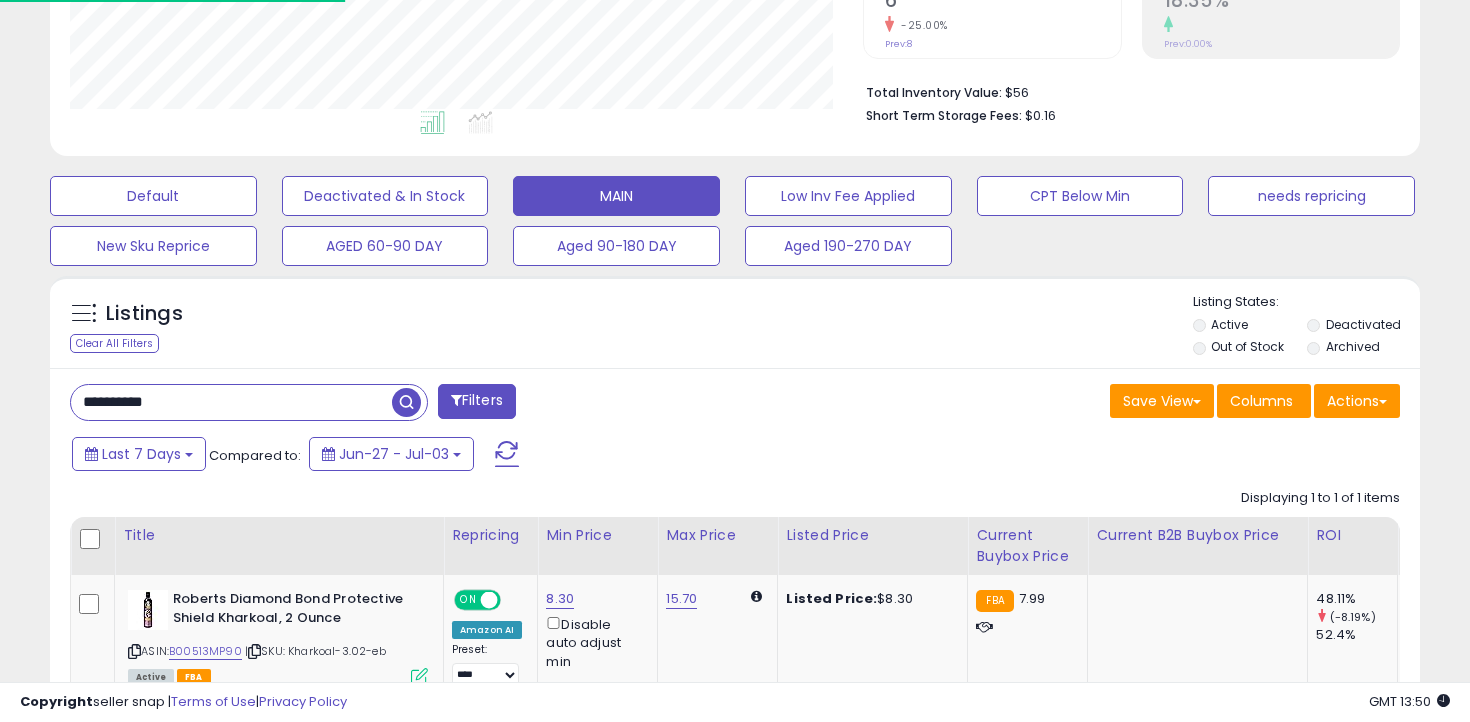 scroll, scrollTop: 585, scrollLeft: 0, axis: vertical 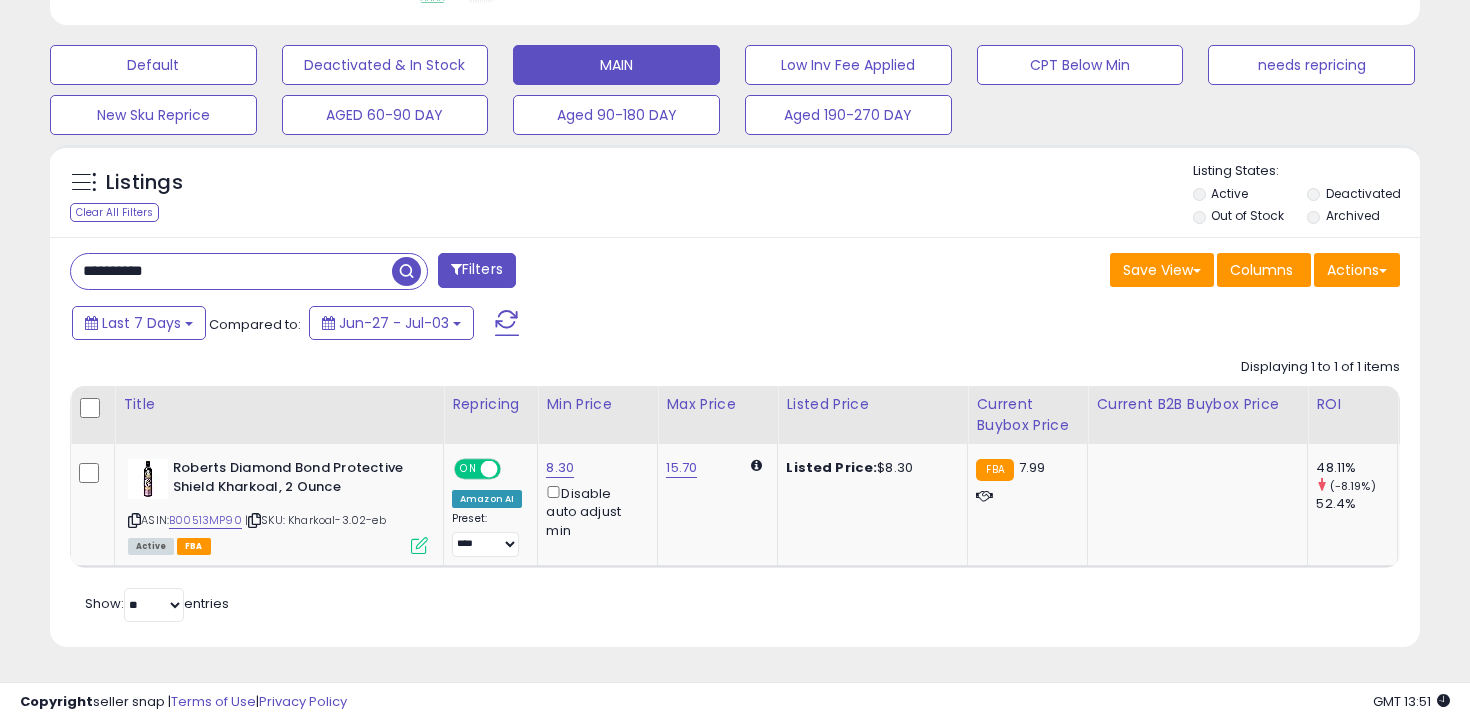 click on "**********" at bounding box center [231, 271] 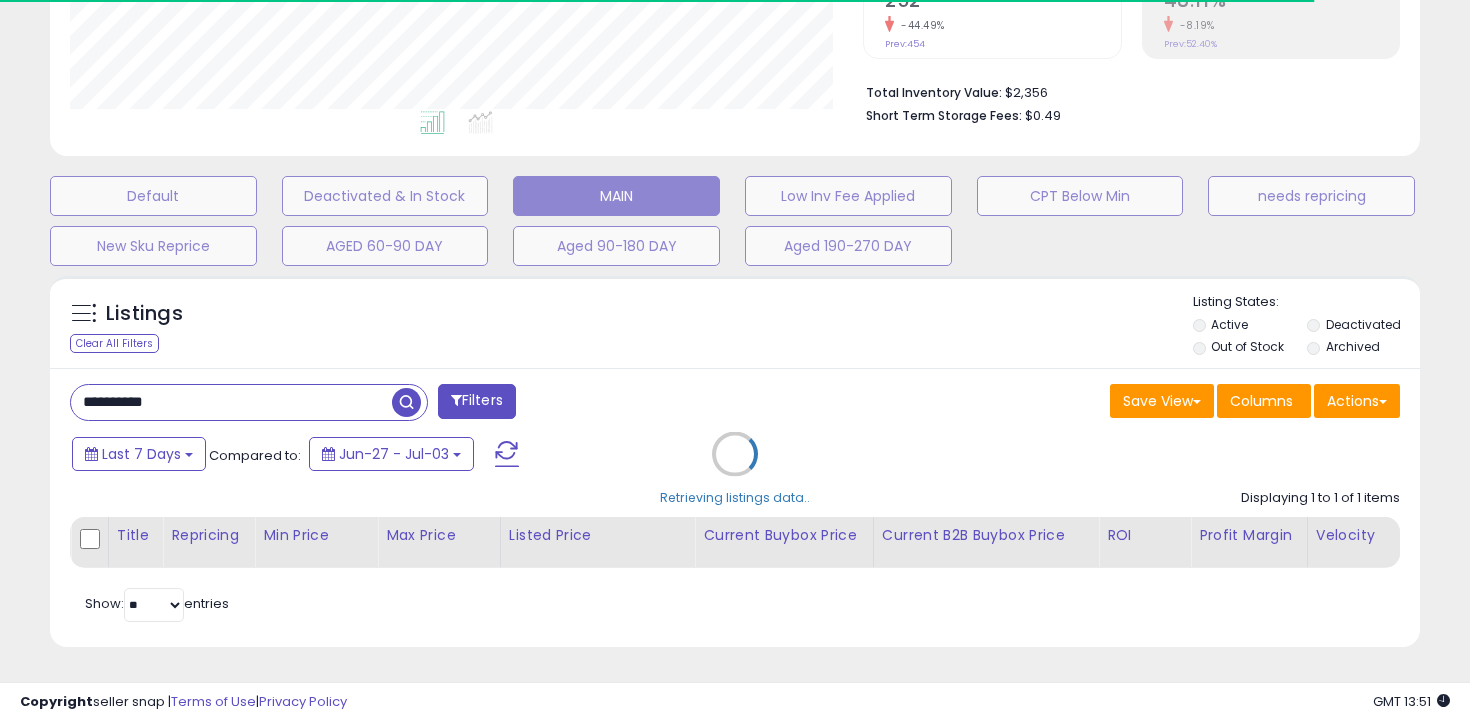 scroll, scrollTop: 585, scrollLeft: 0, axis: vertical 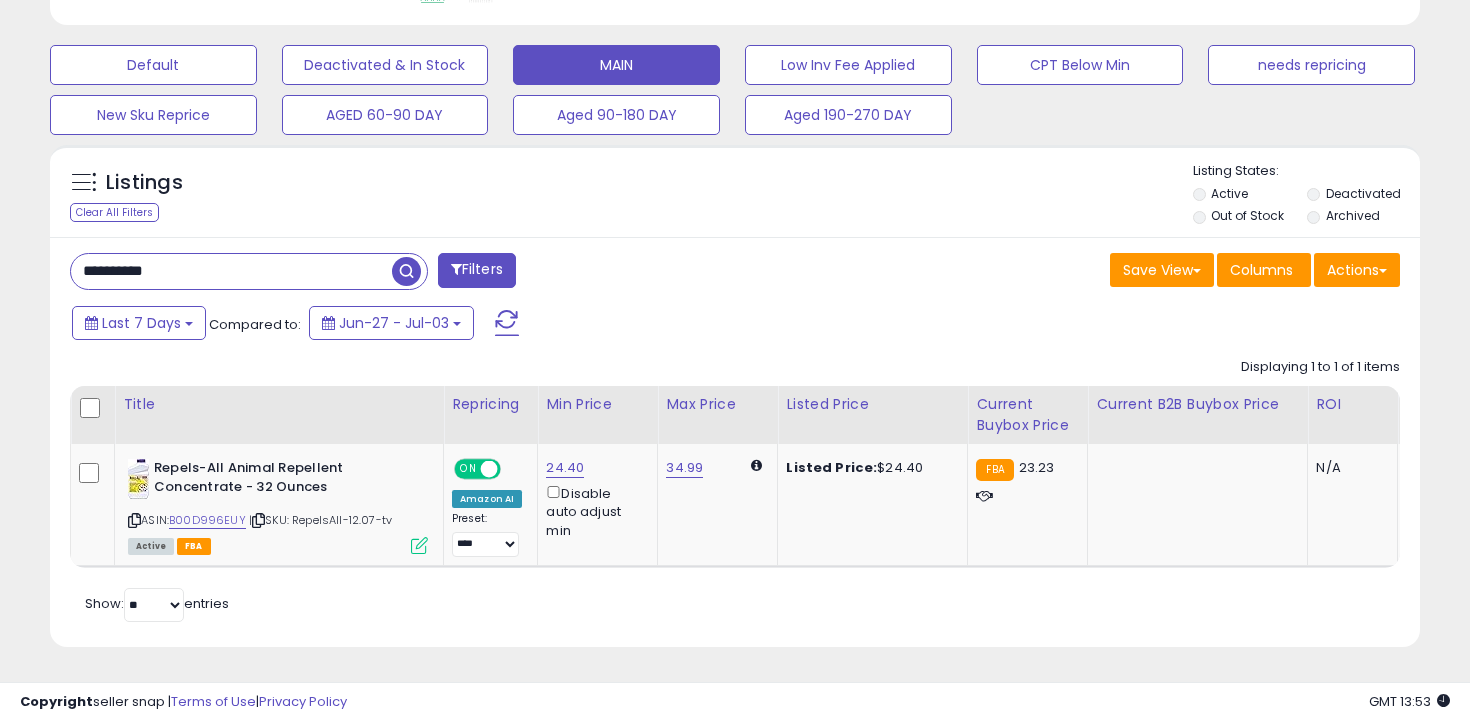 click on "**********" at bounding box center (231, 271) 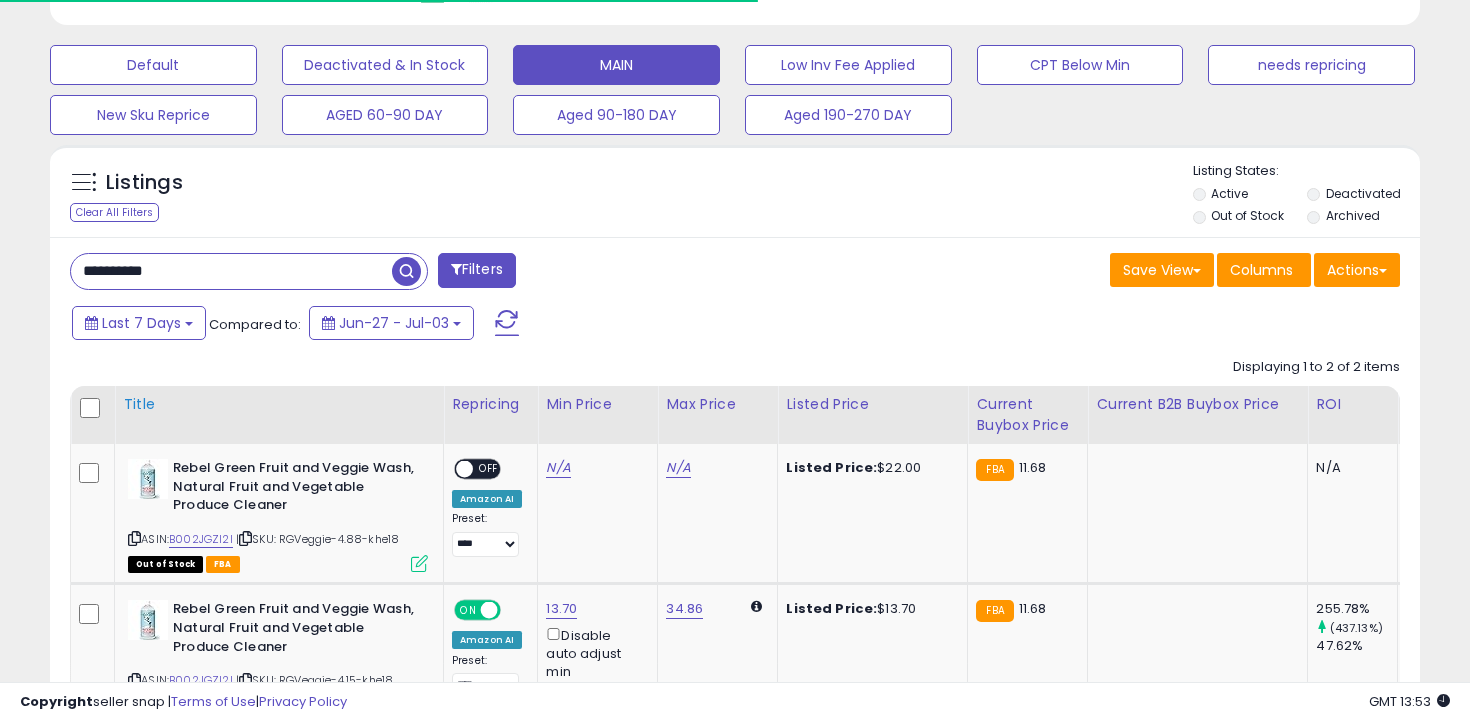 scroll, scrollTop: 744, scrollLeft: 0, axis: vertical 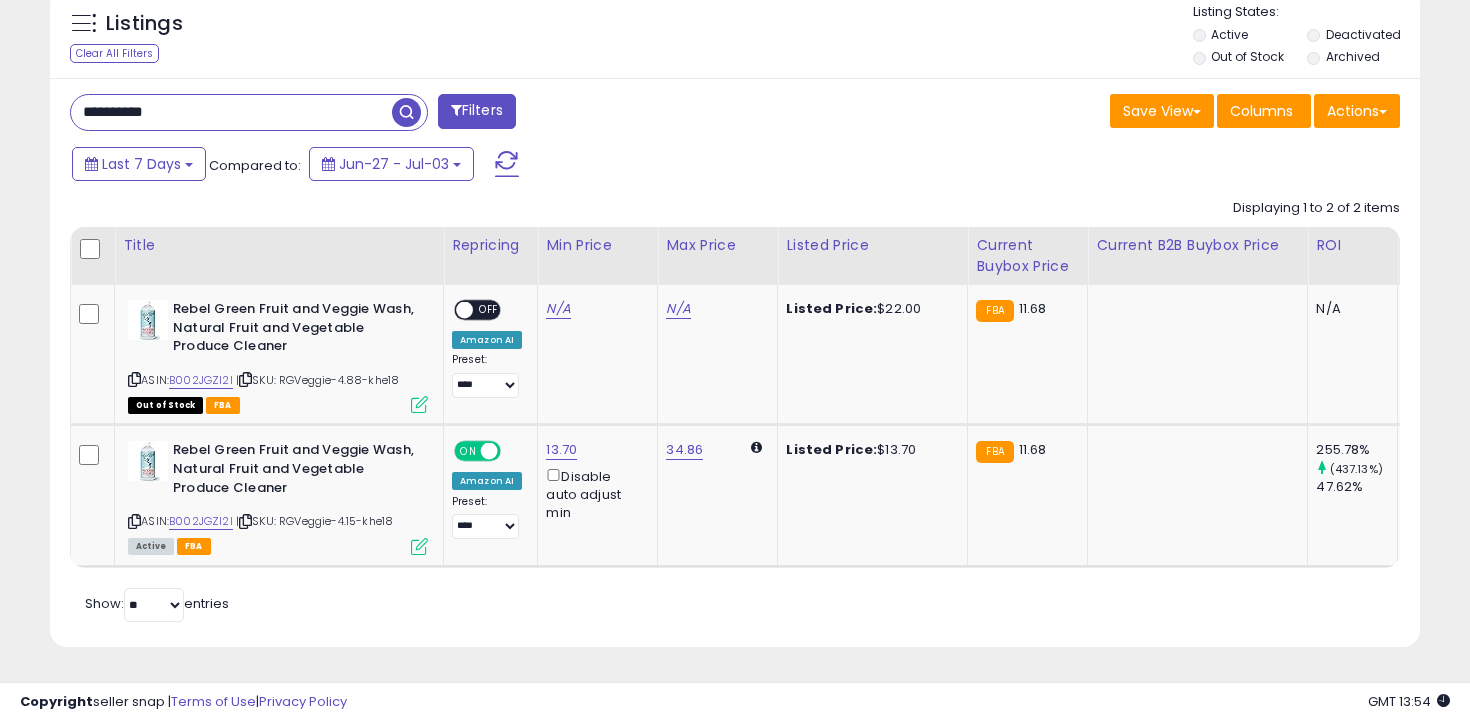 click on "**********" at bounding box center [231, 112] 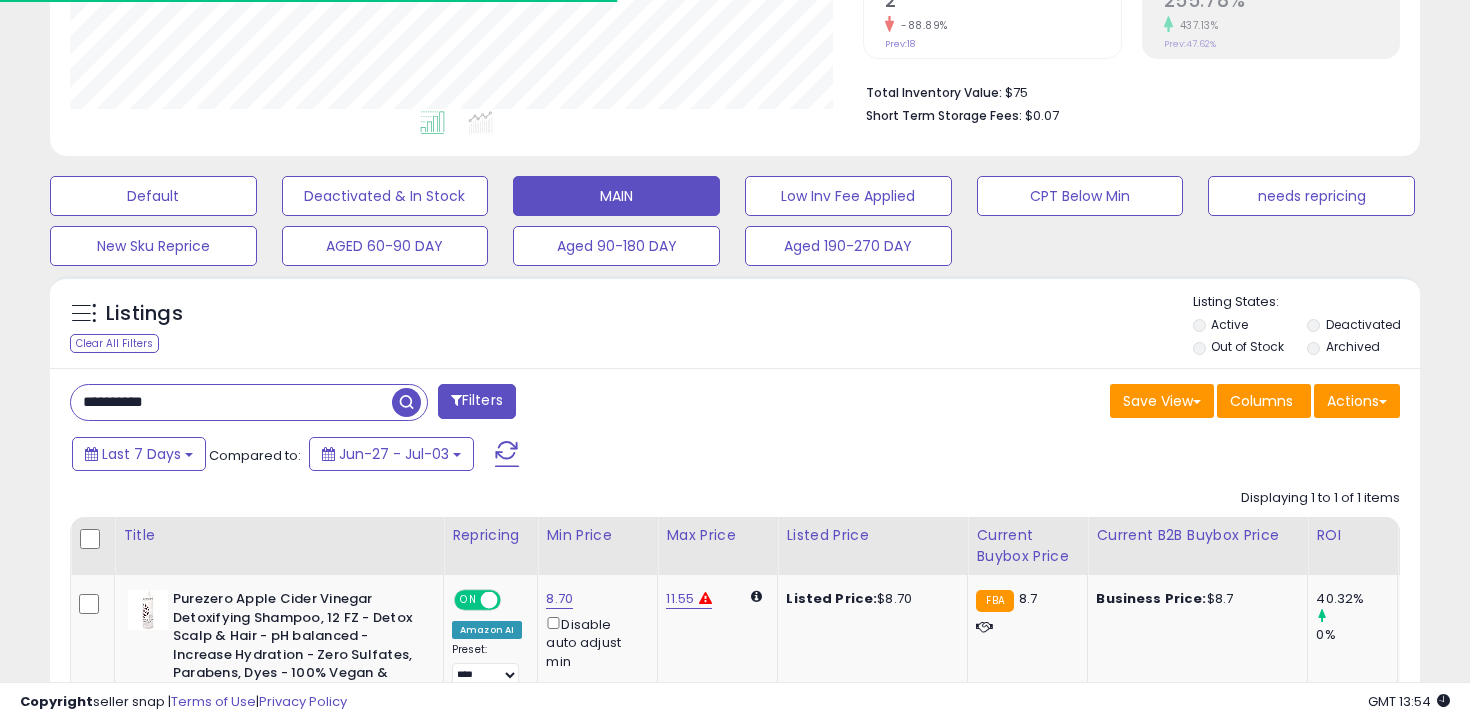 scroll, scrollTop: 658, scrollLeft: 0, axis: vertical 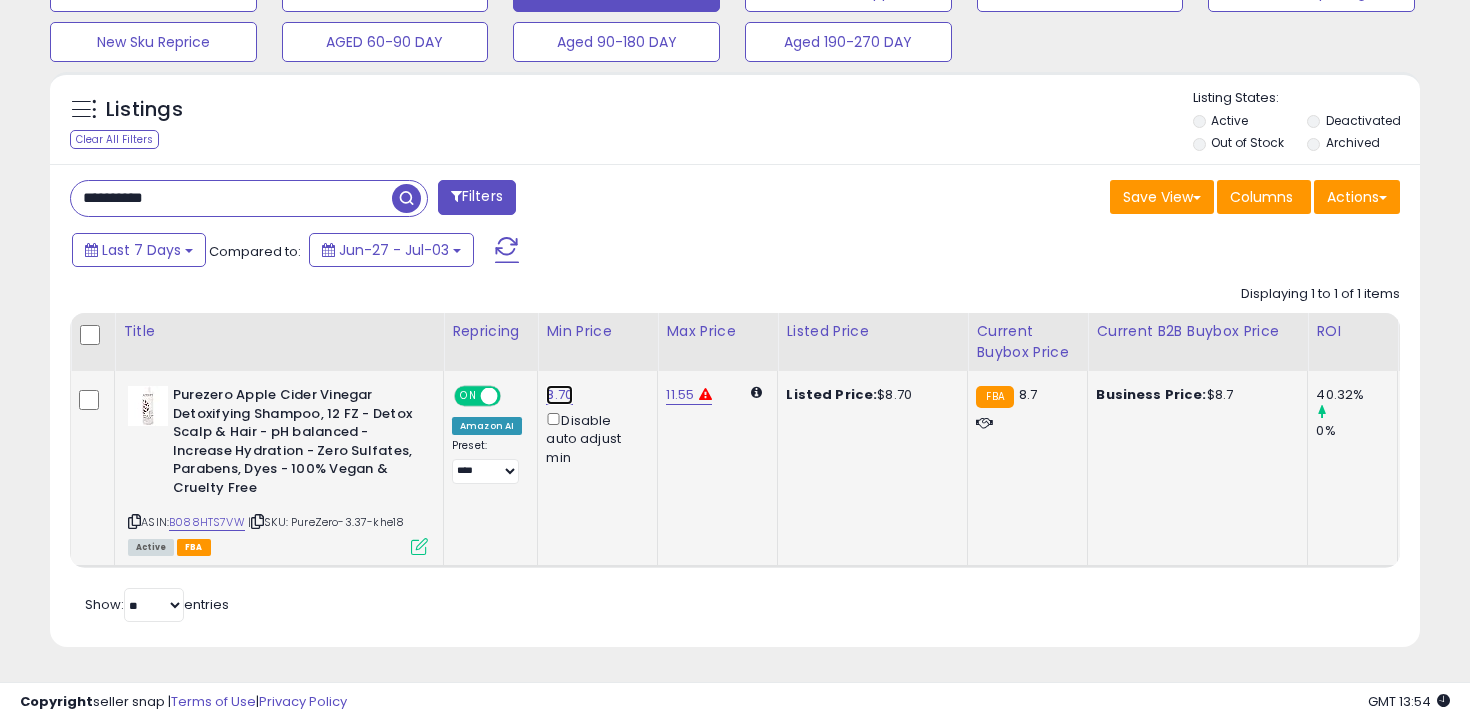 click on "8.70" at bounding box center [559, 395] 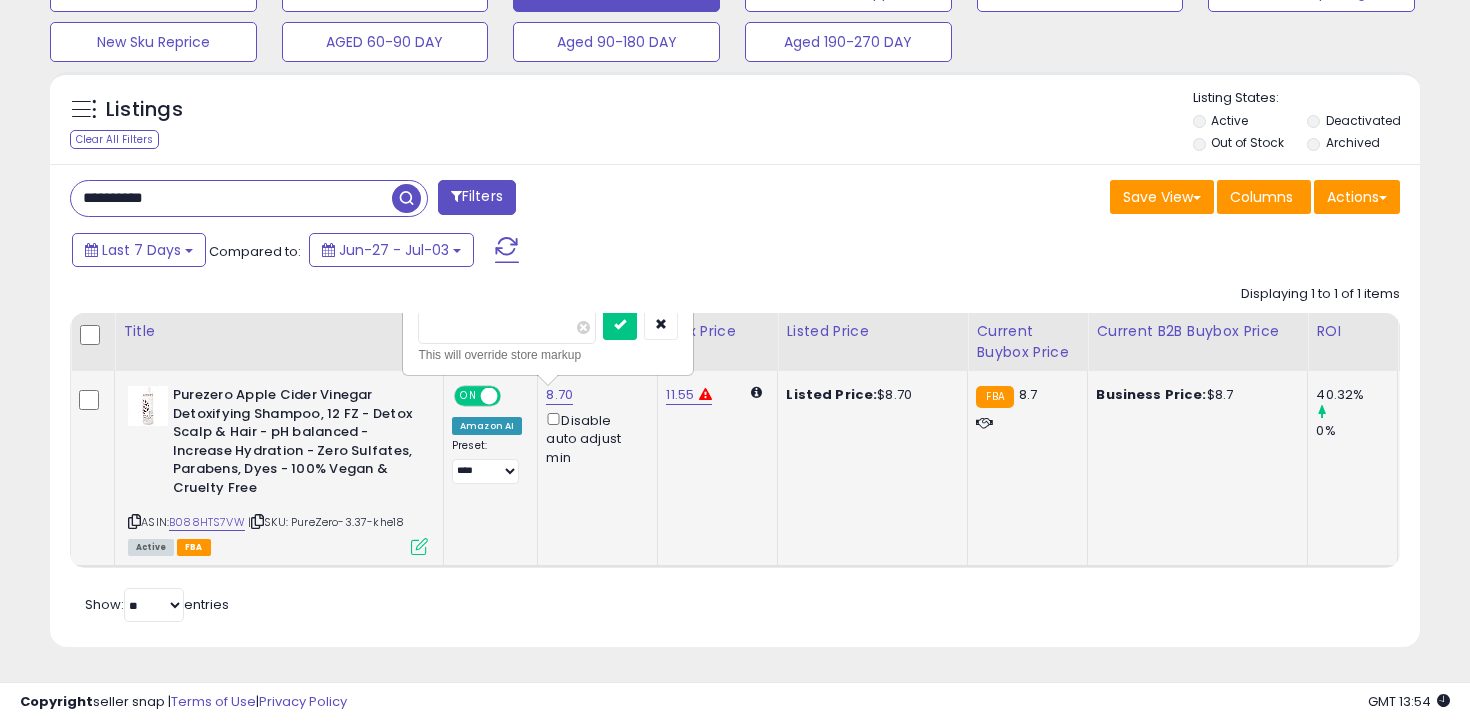 type on "****" 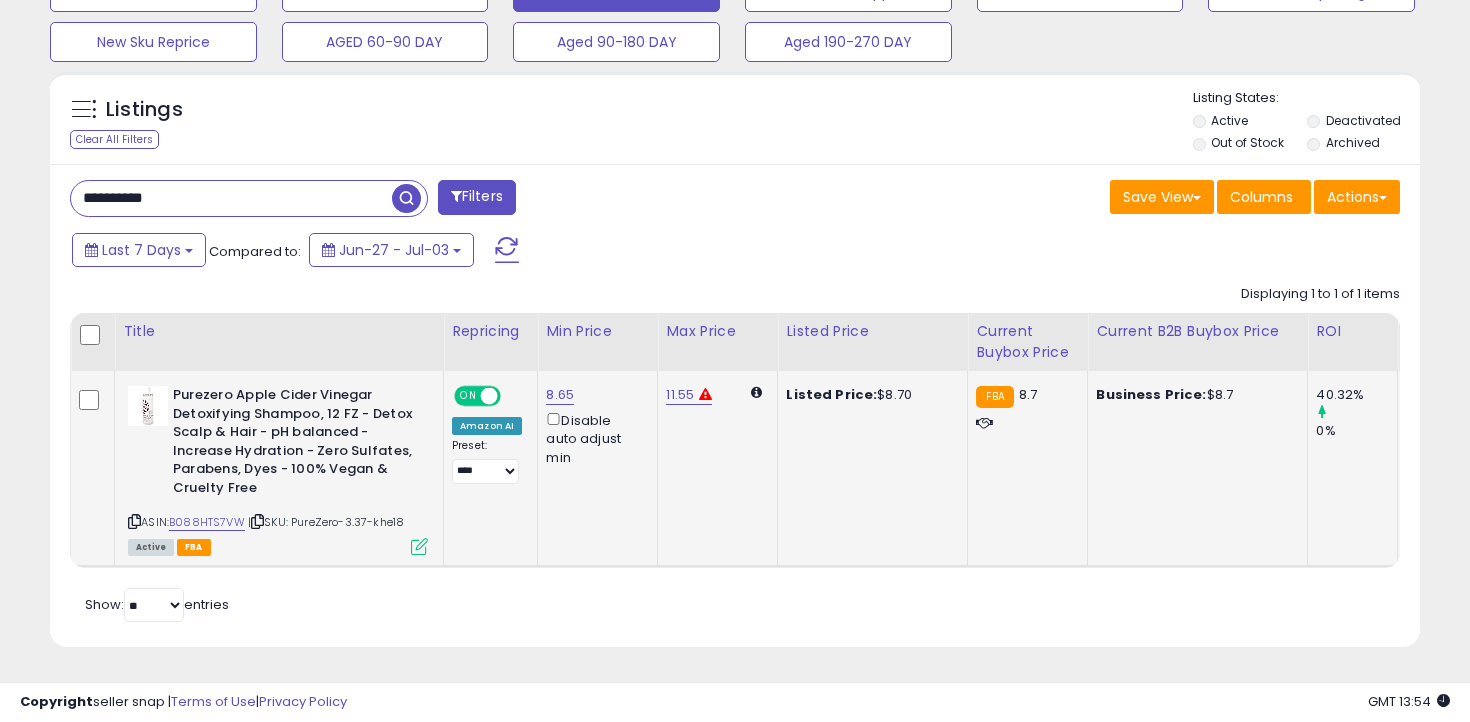 click on "**********" at bounding box center (231, 198) 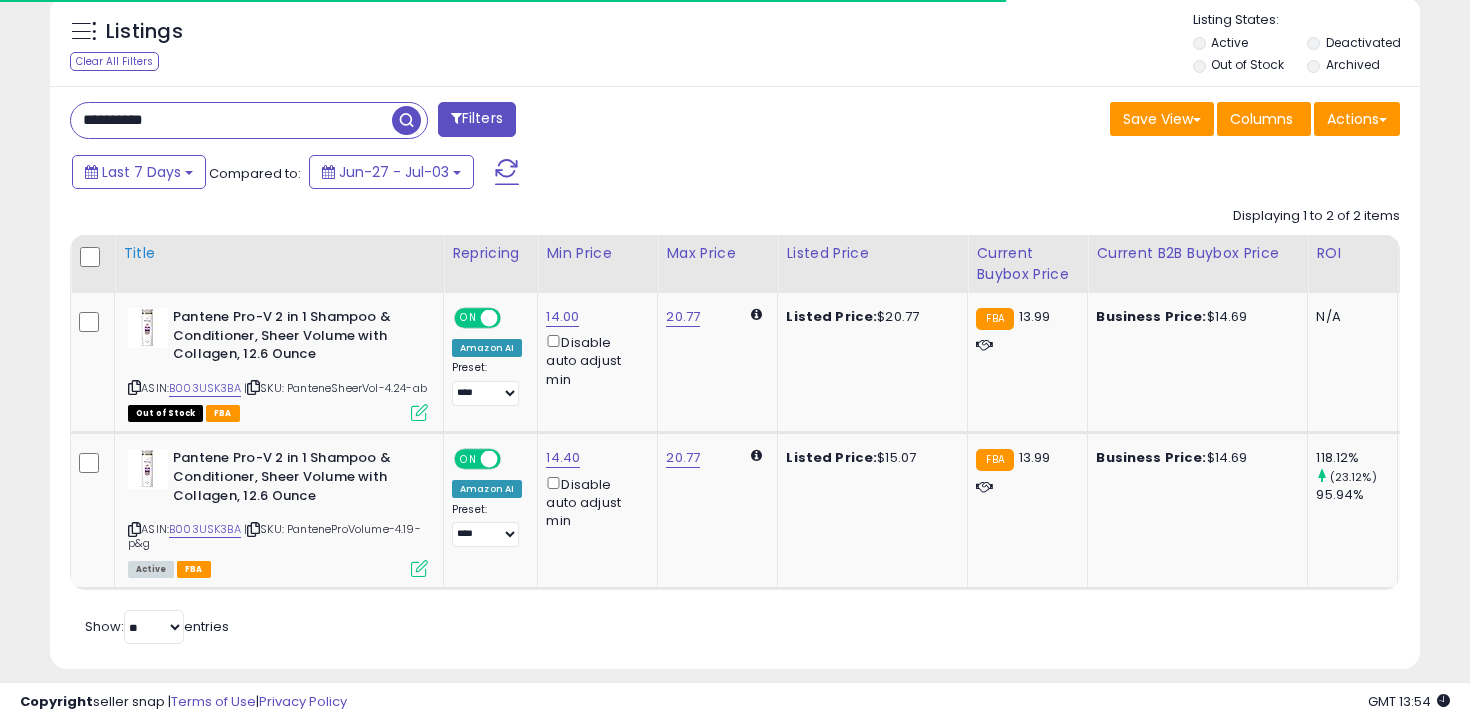 scroll, scrollTop: 773, scrollLeft: 0, axis: vertical 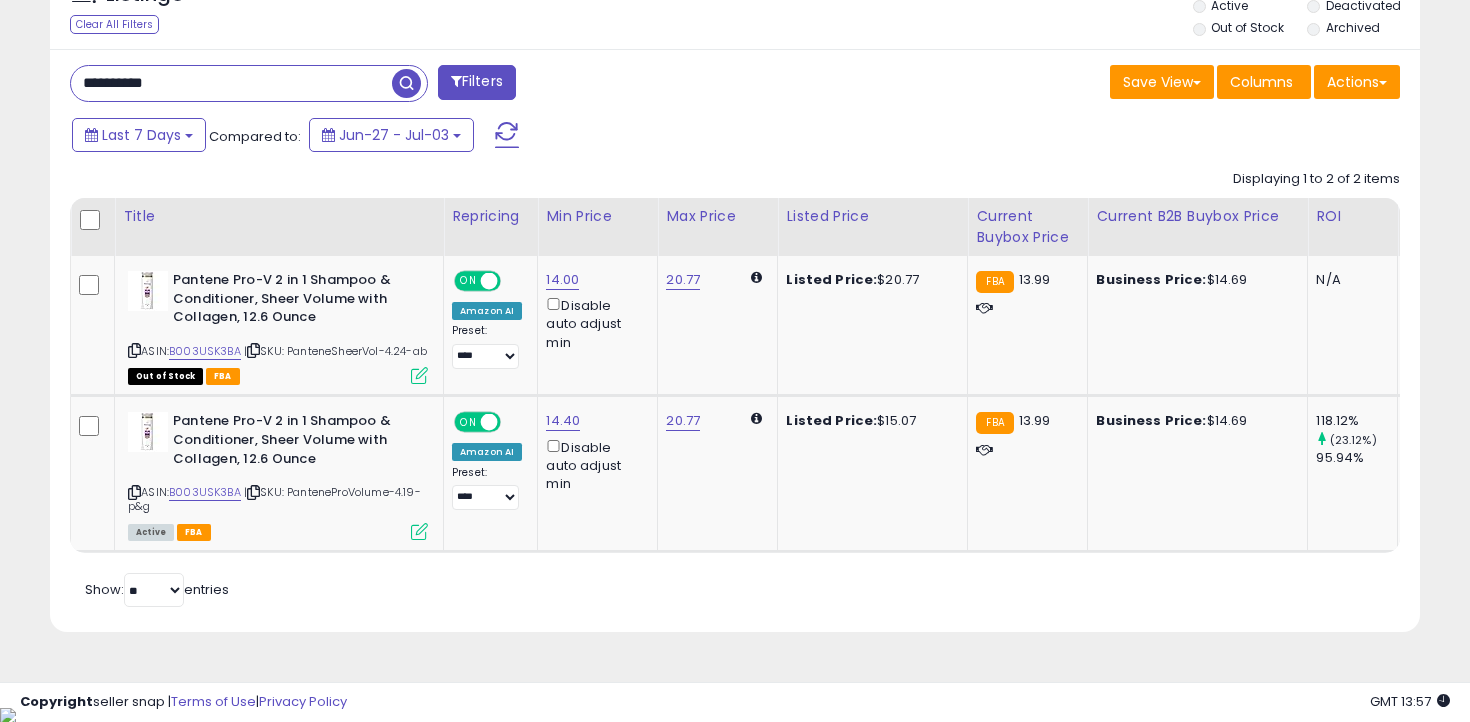 click on "**********" at bounding box center [231, 83] 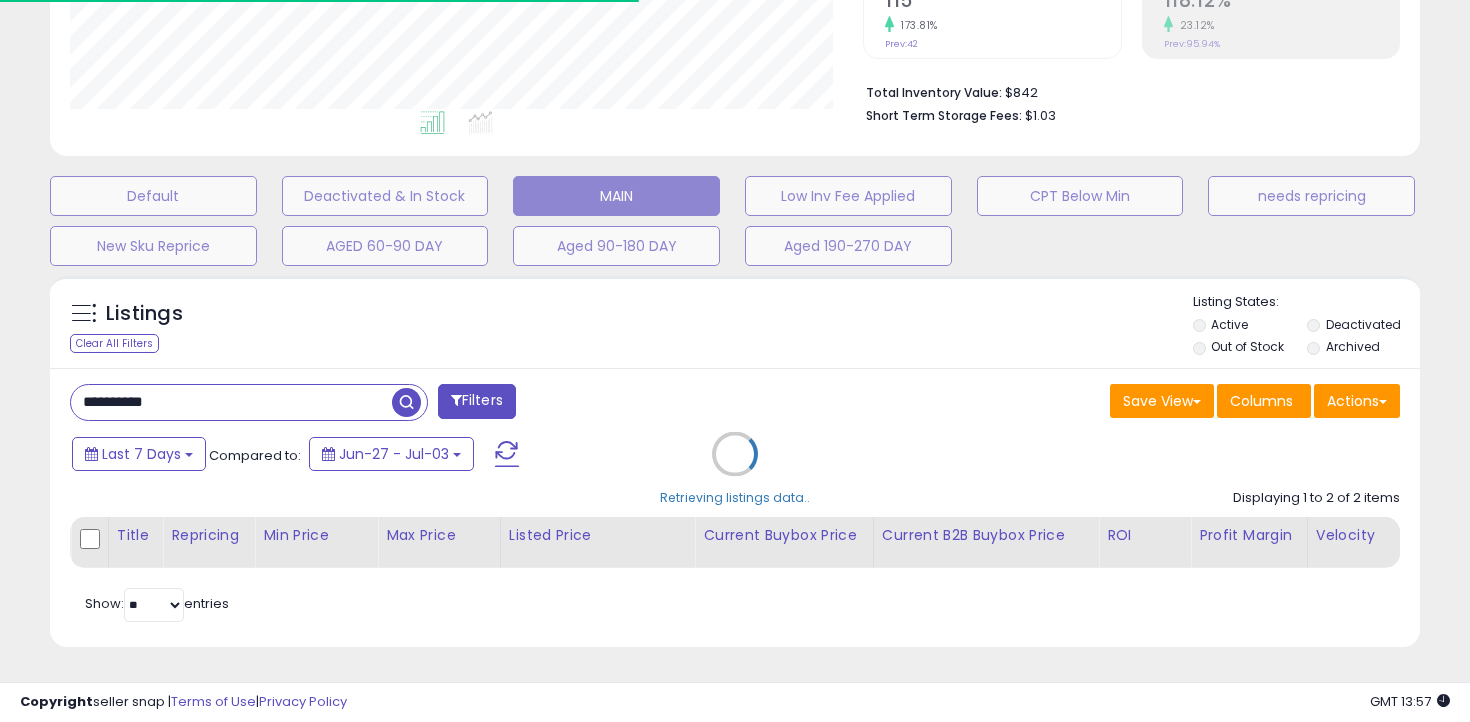 scroll, scrollTop: 603, scrollLeft: 0, axis: vertical 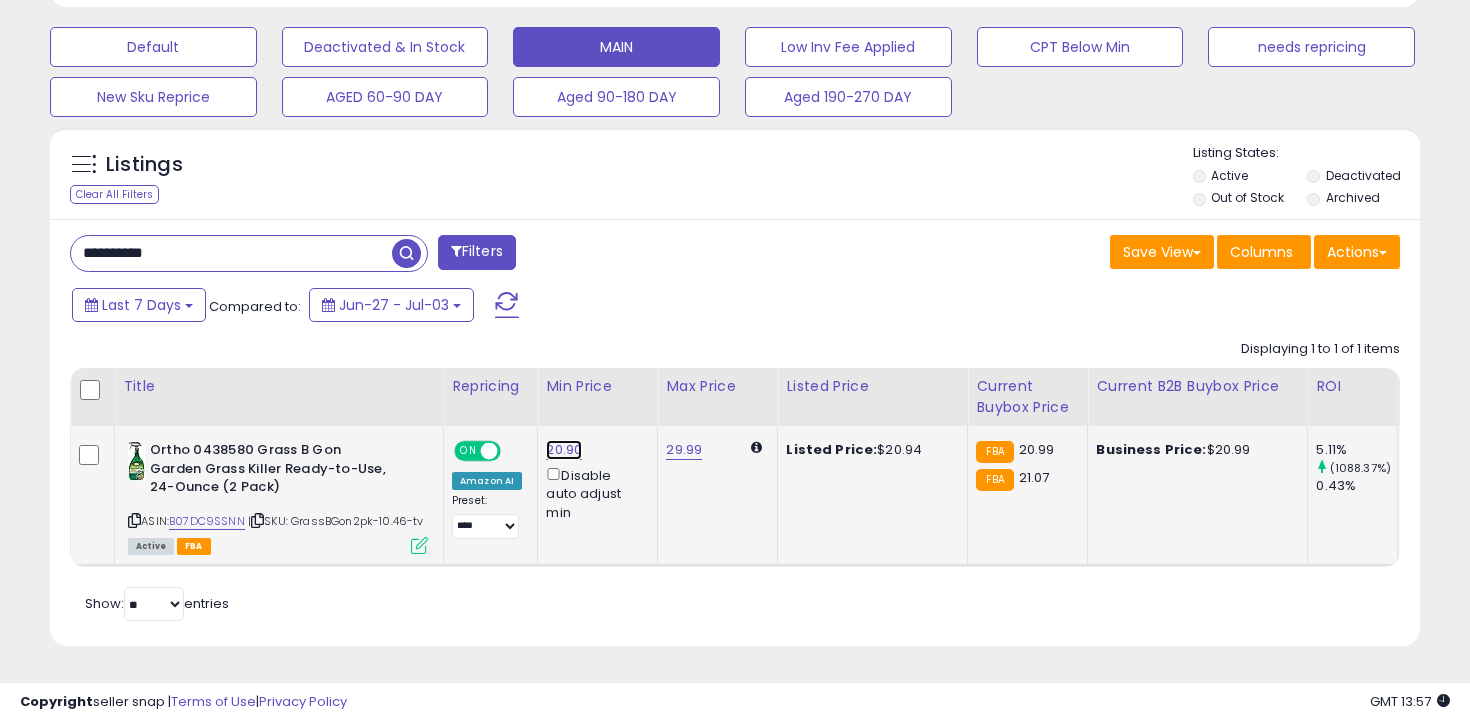 click on "20.90" at bounding box center [564, 450] 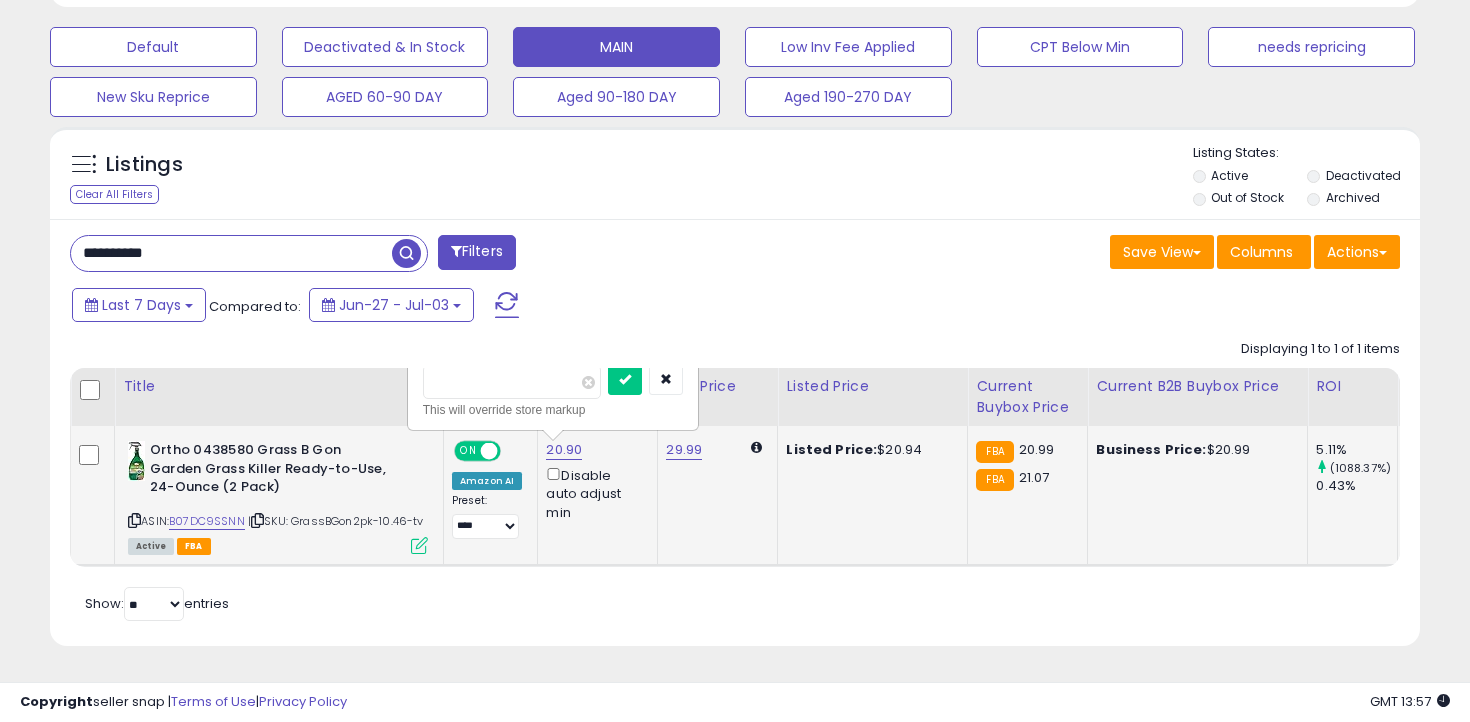 type on "****" 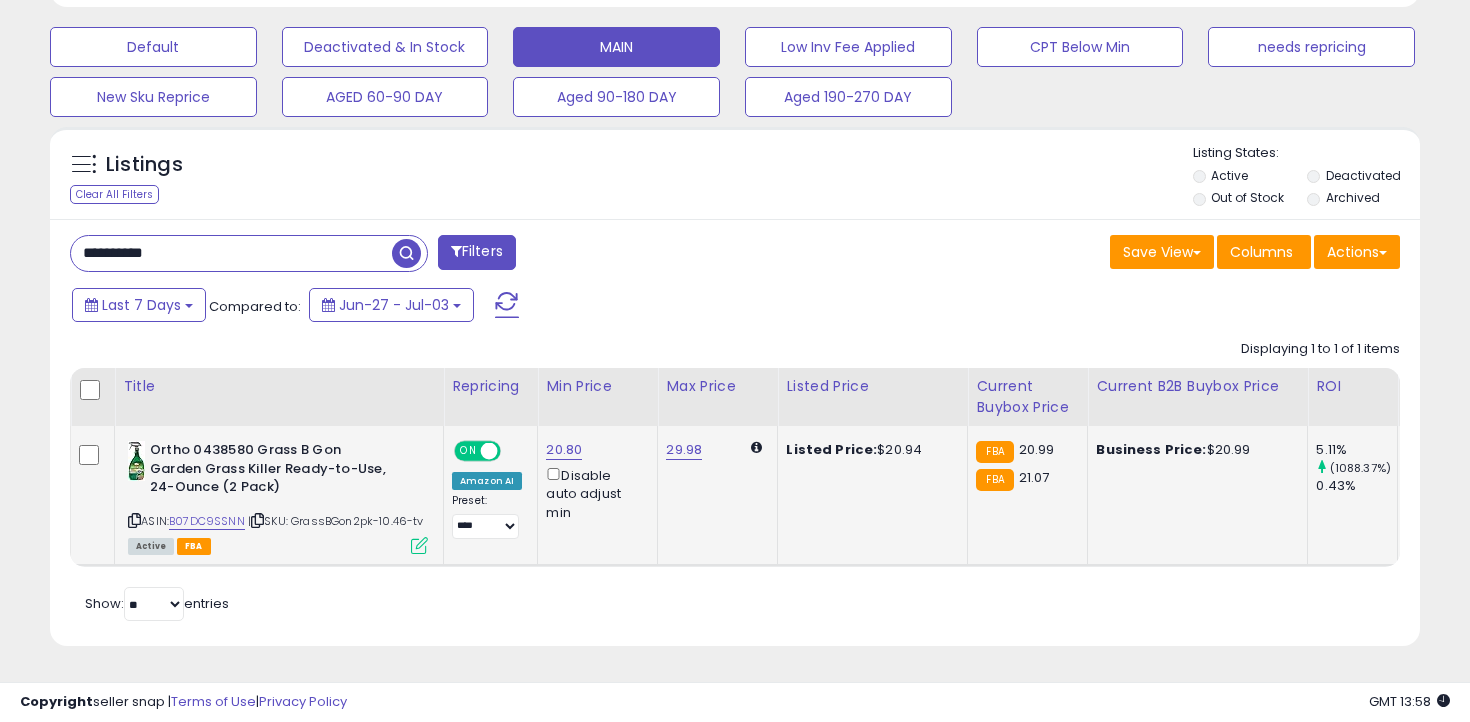 click on "**********" at bounding box center (735, 433) 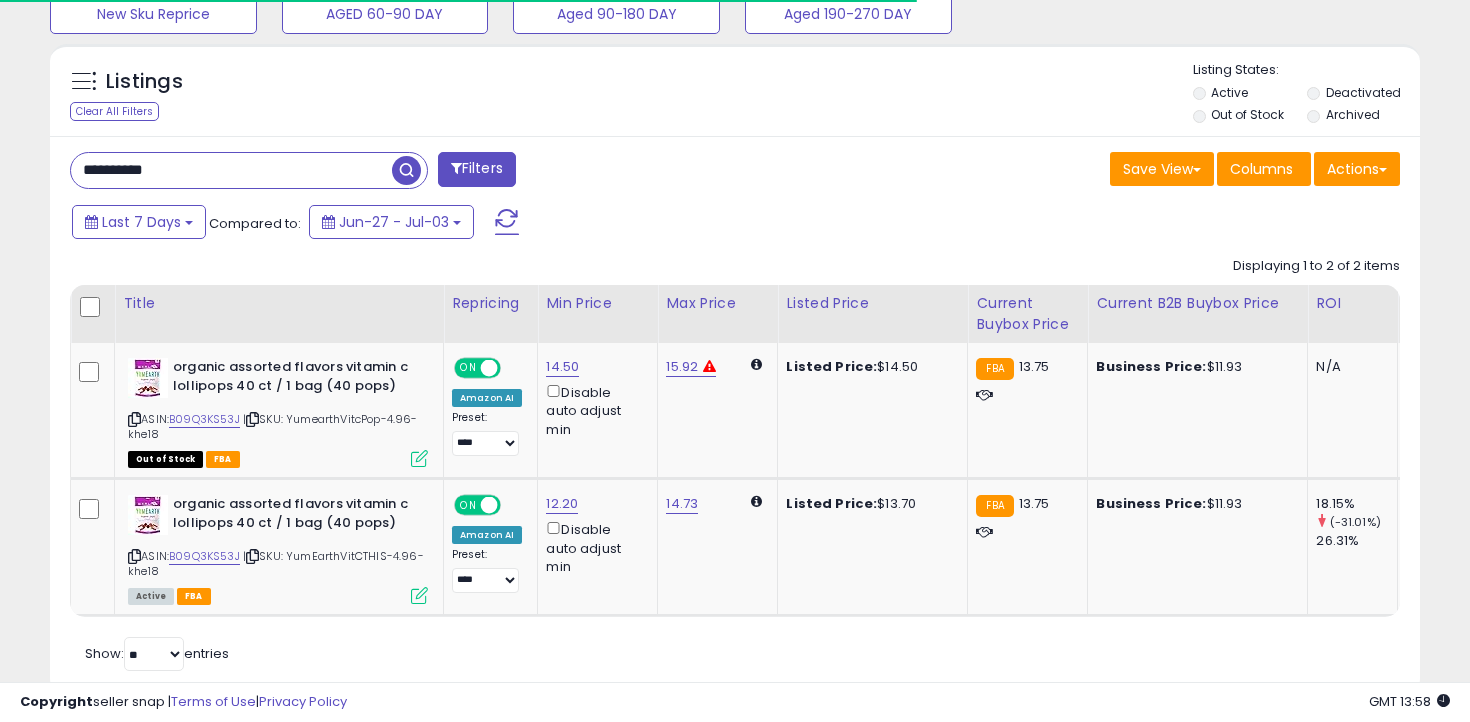 scroll, scrollTop: 736, scrollLeft: 0, axis: vertical 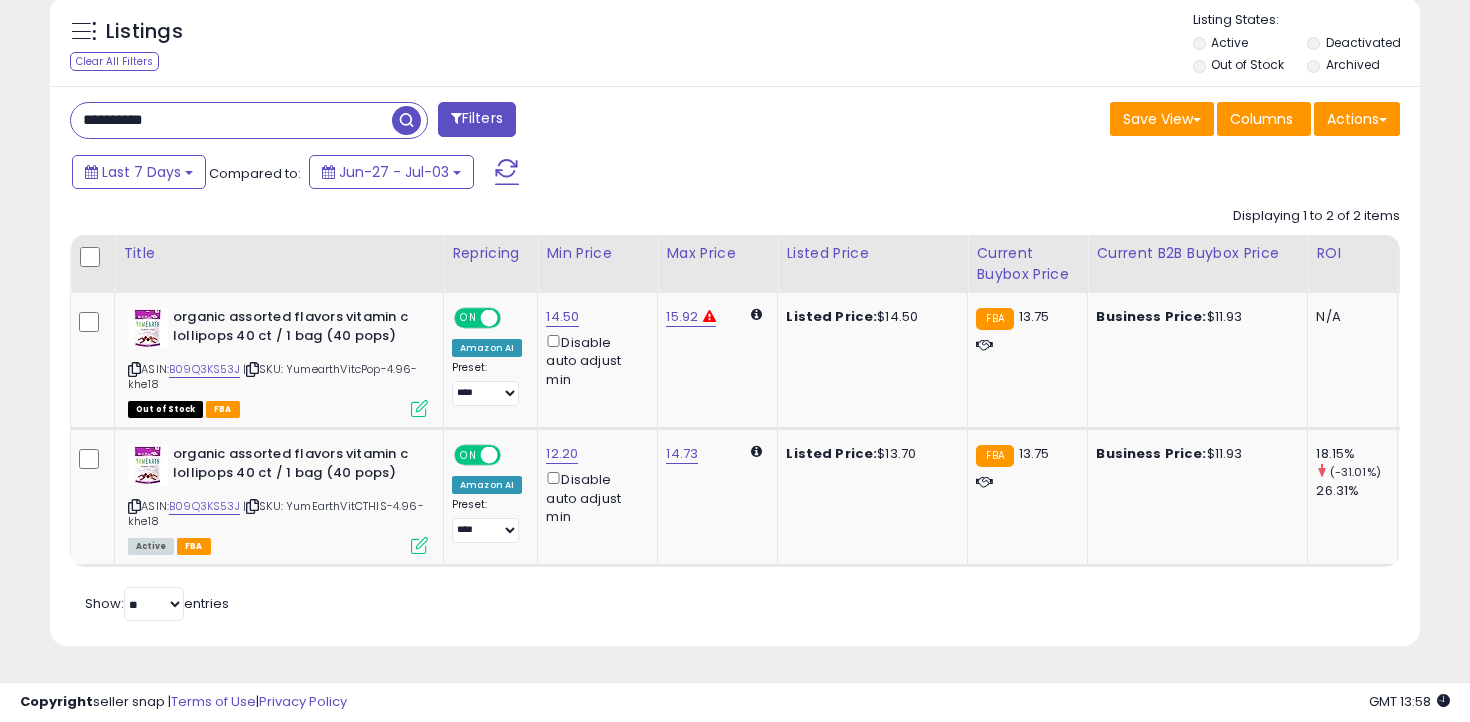 click on "**********" at bounding box center (231, 120) 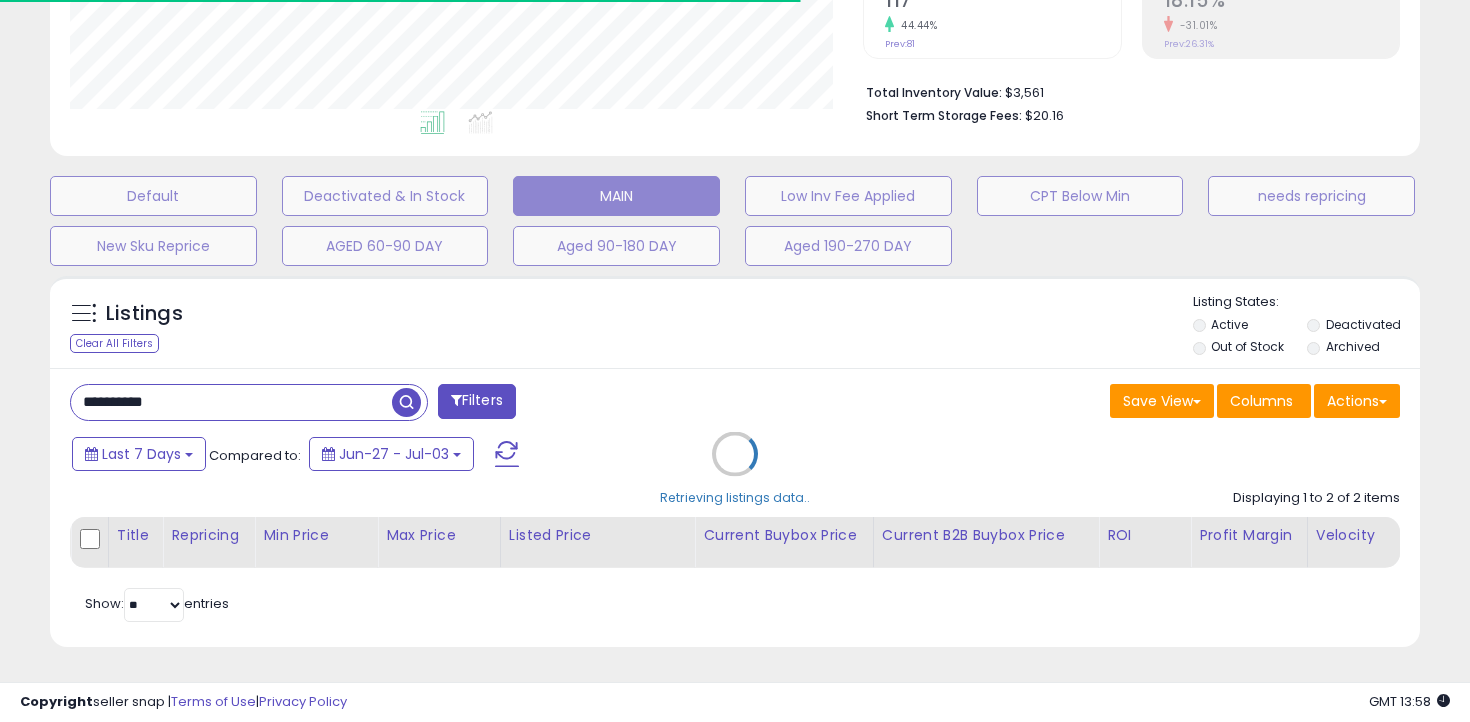 scroll, scrollTop: 736, scrollLeft: 0, axis: vertical 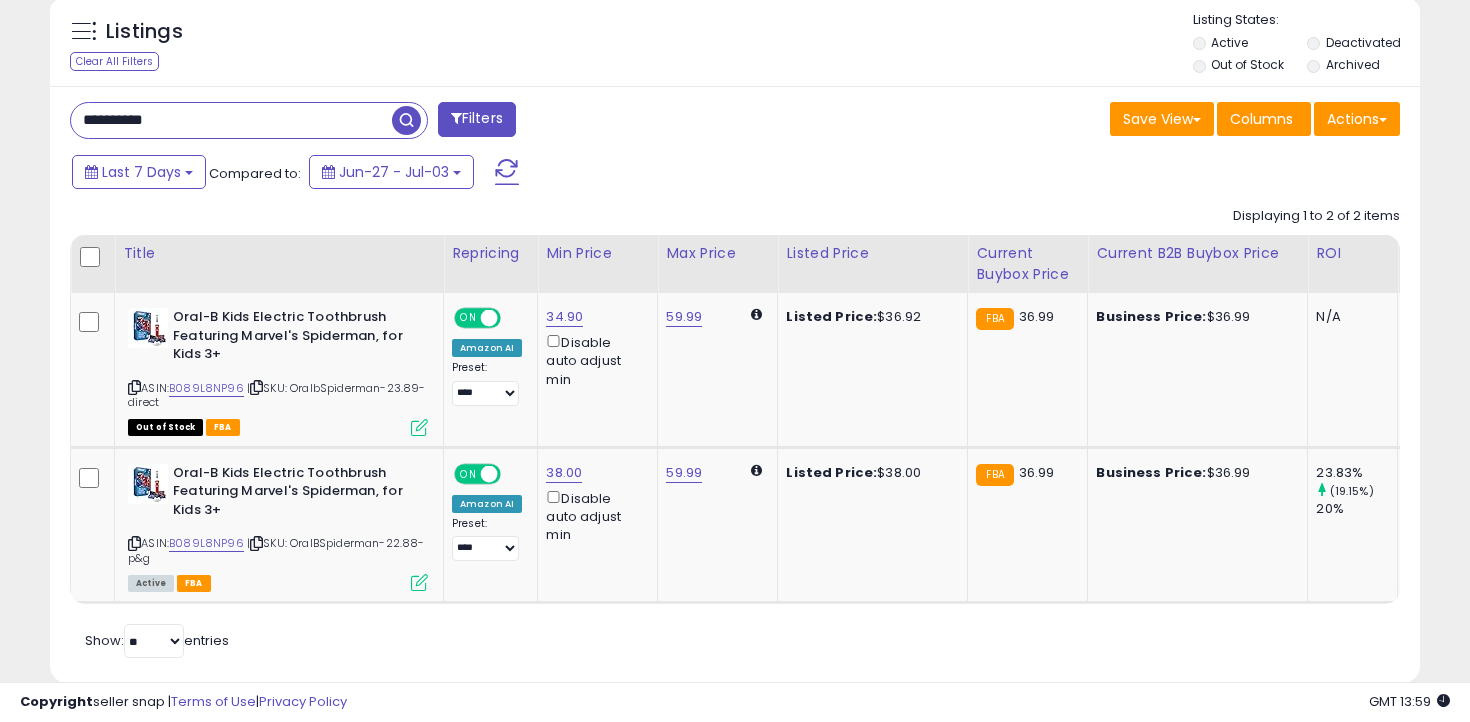 click on "**********" at bounding box center (231, 120) 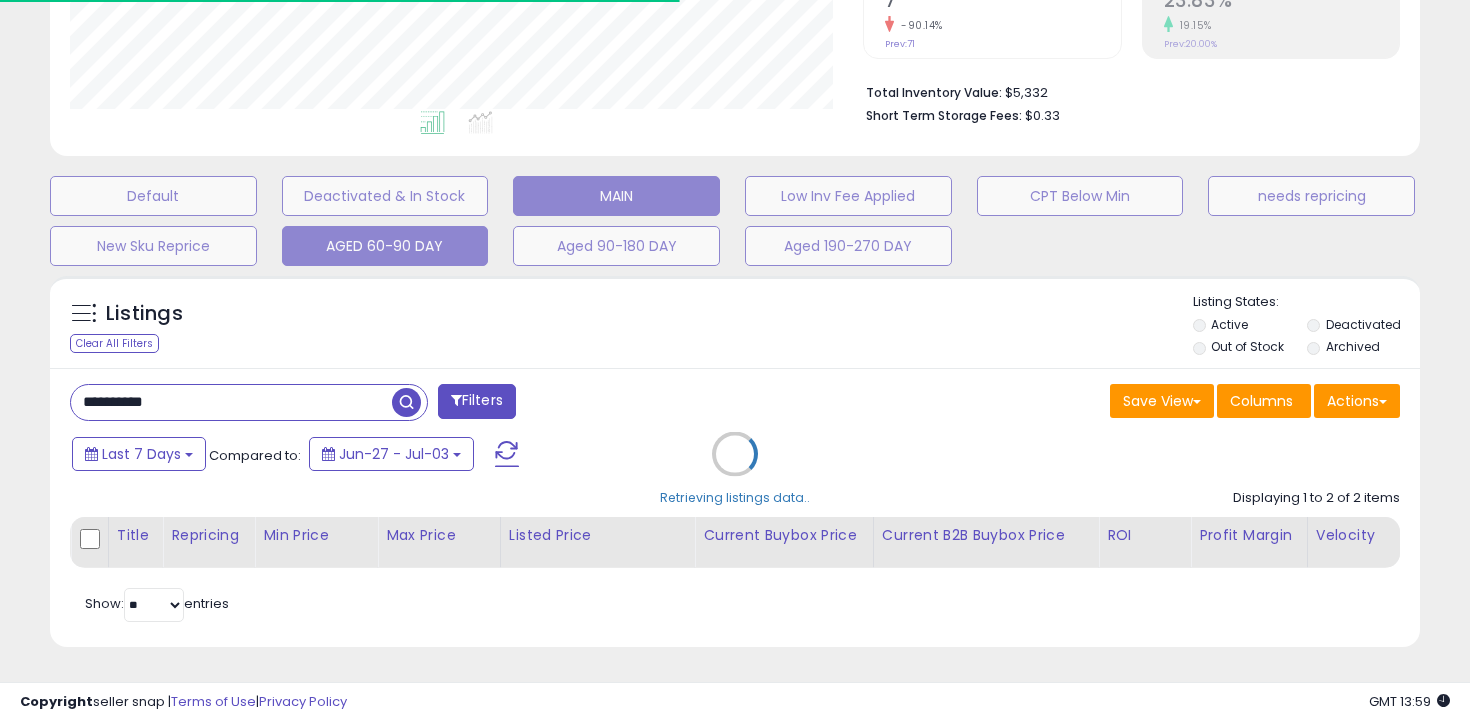 scroll, scrollTop: 598, scrollLeft: 0, axis: vertical 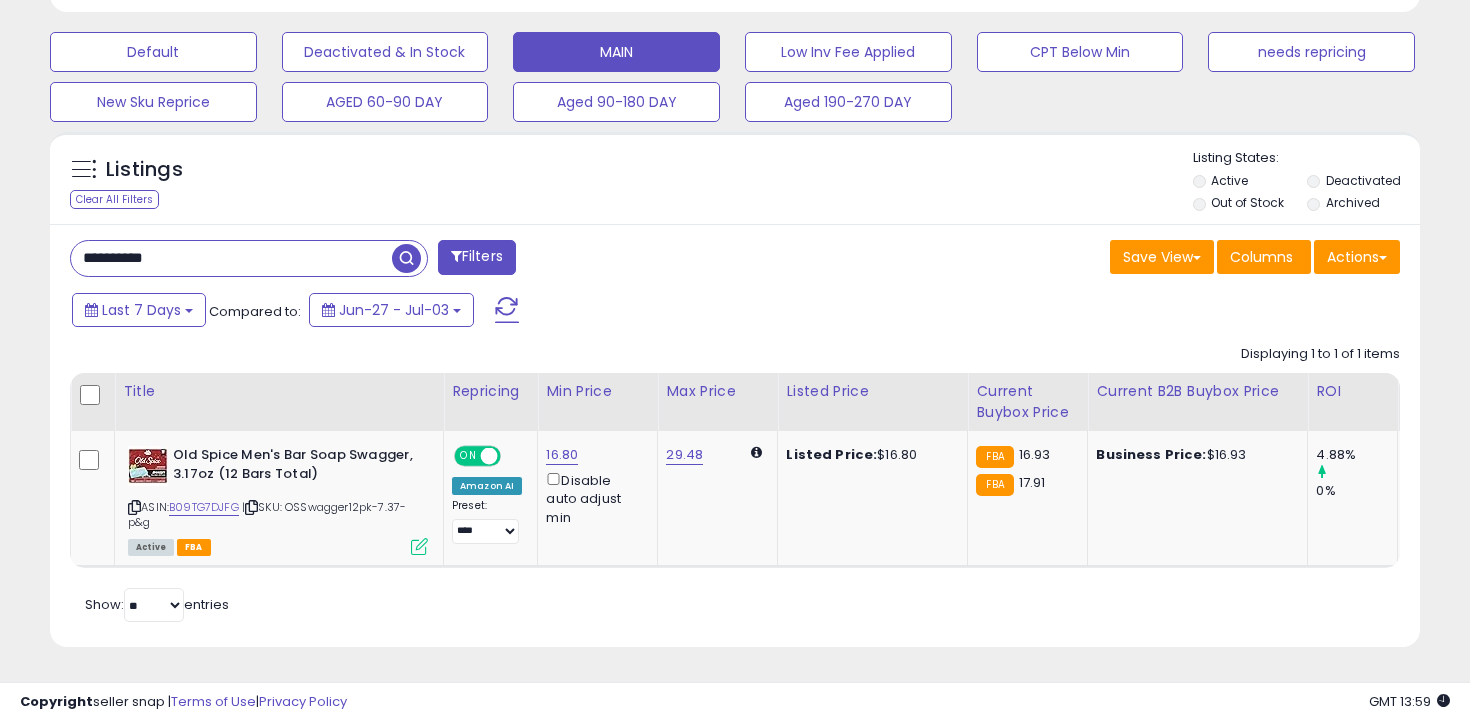 click on "**********" at bounding box center (231, 258) 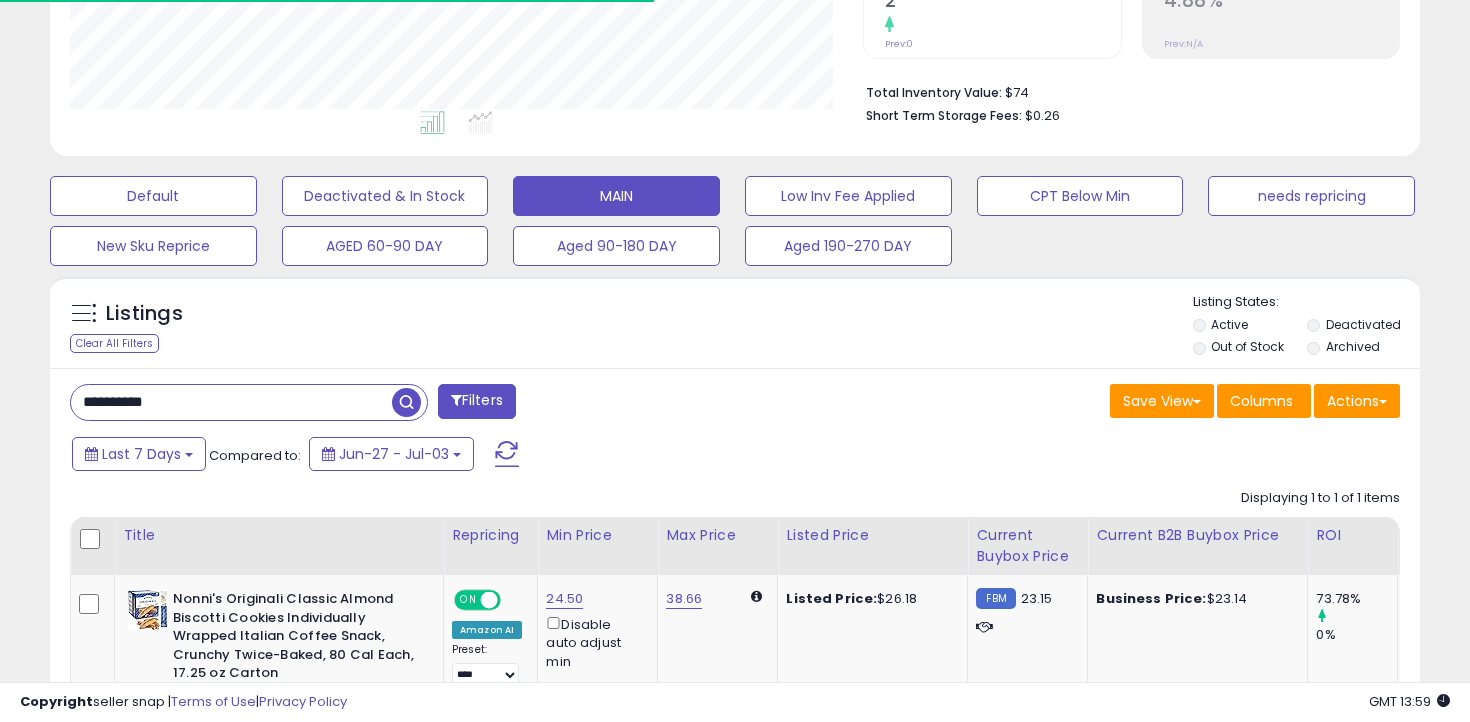 scroll, scrollTop: 598, scrollLeft: 0, axis: vertical 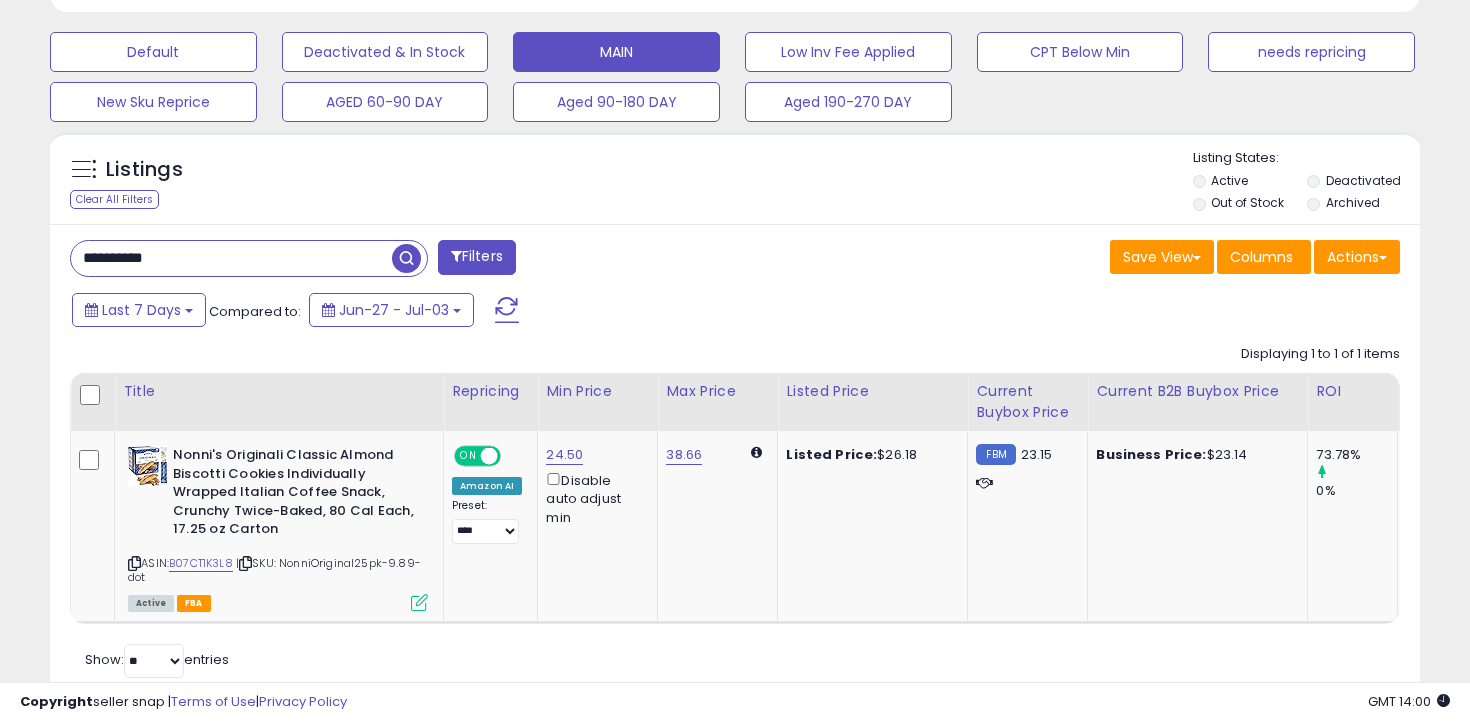 click on "**********" at bounding box center (231, 258) 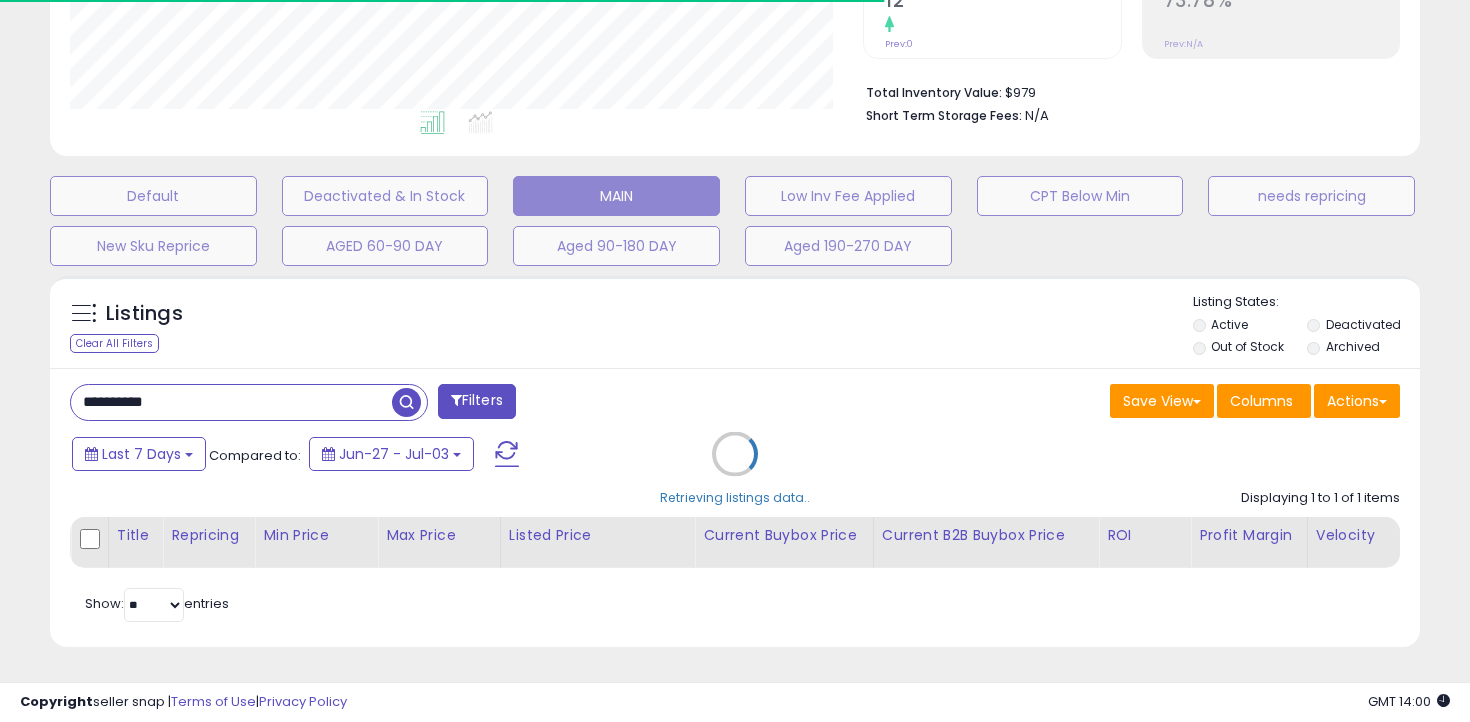 scroll, scrollTop: 598, scrollLeft: 0, axis: vertical 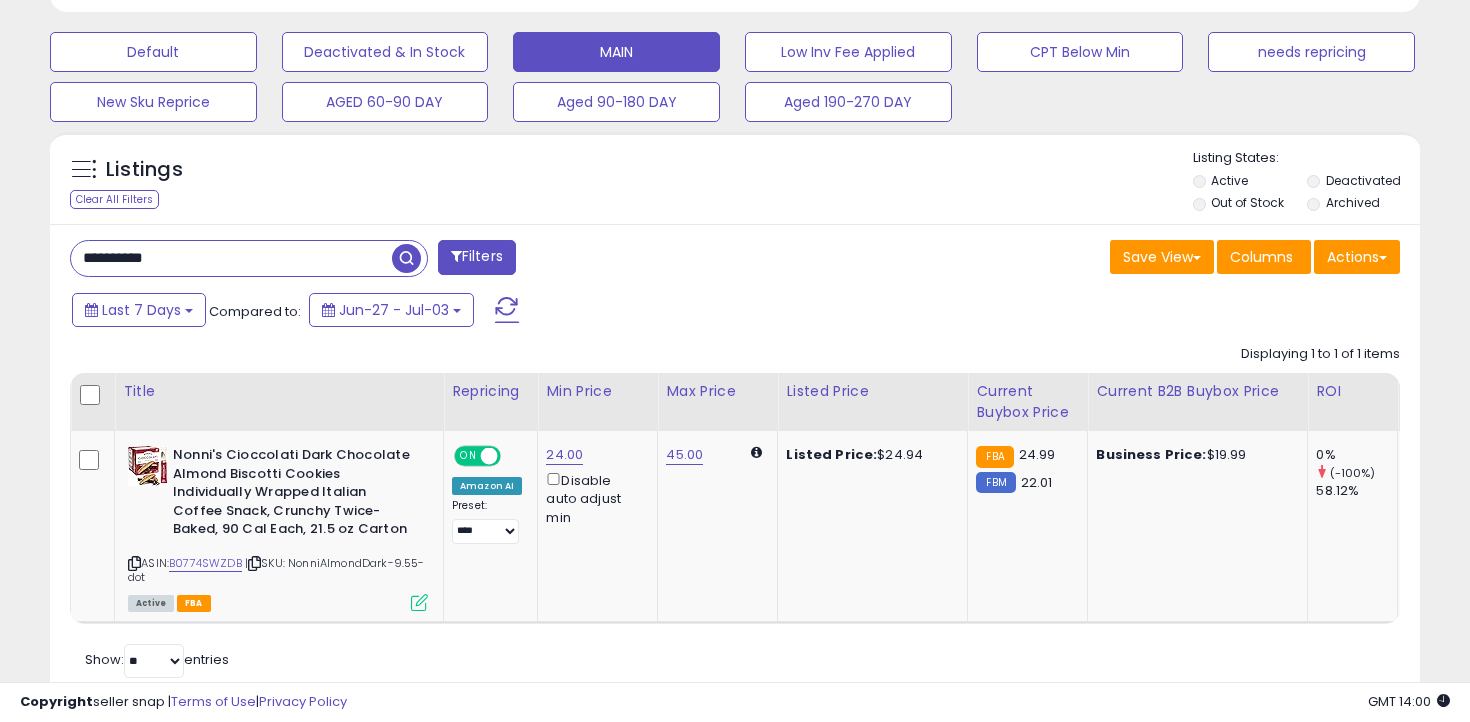 click on "**********" at bounding box center (231, 258) 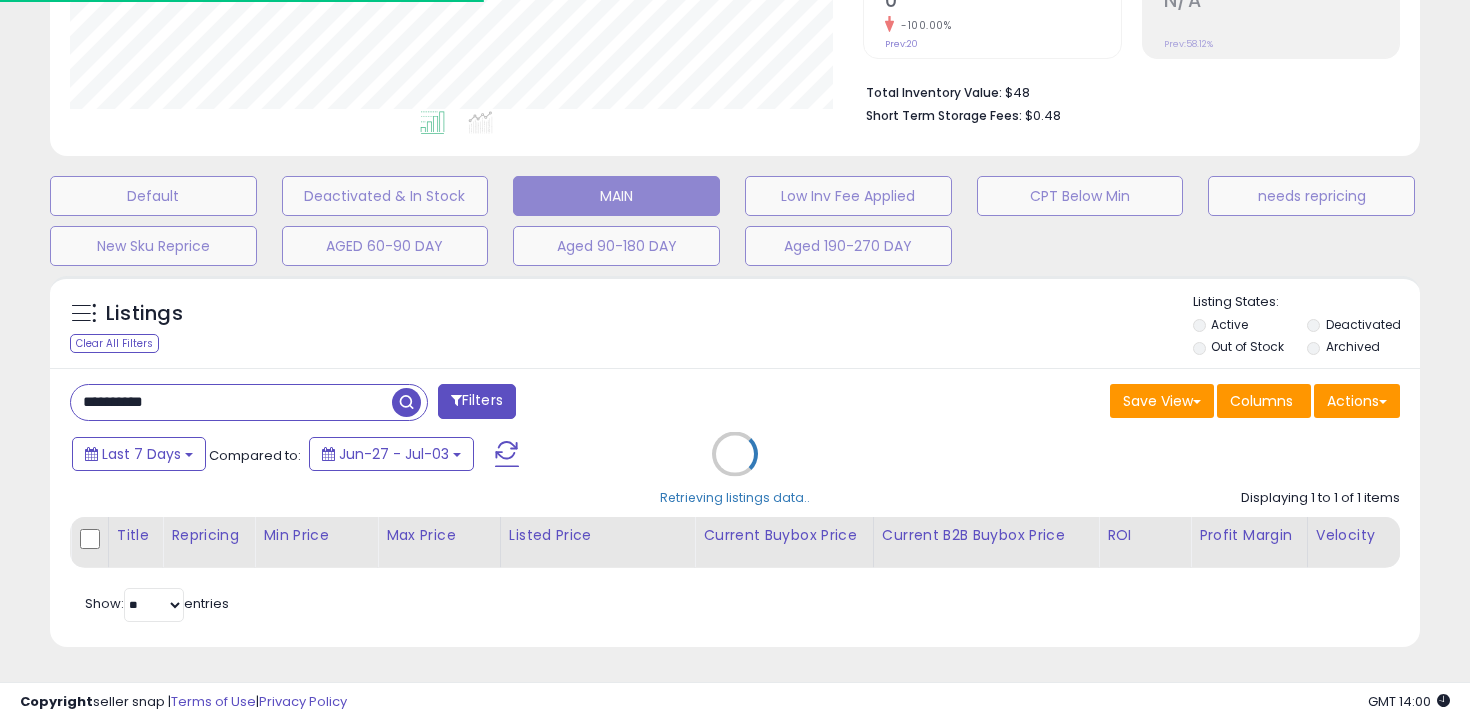 scroll, scrollTop: 598, scrollLeft: 0, axis: vertical 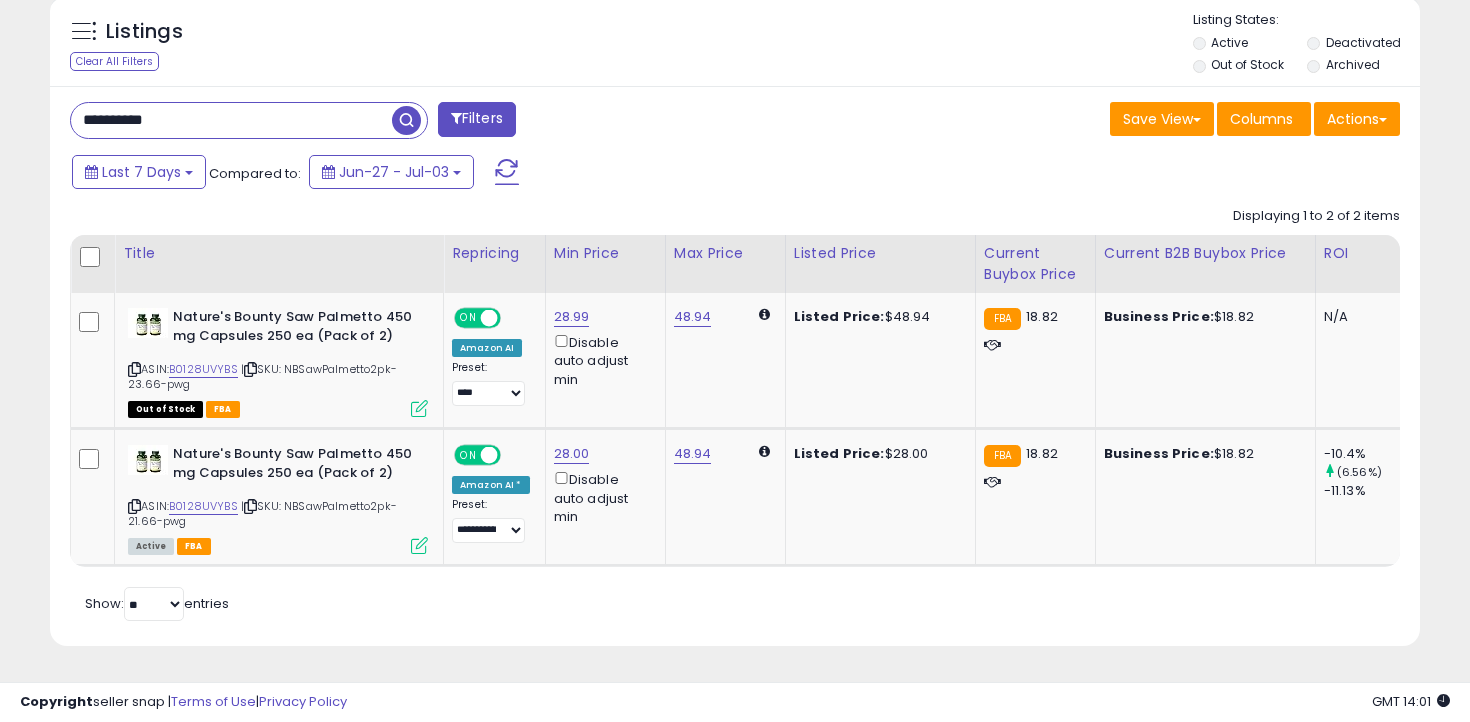 click on "**********" at bounding box center [231, 120] 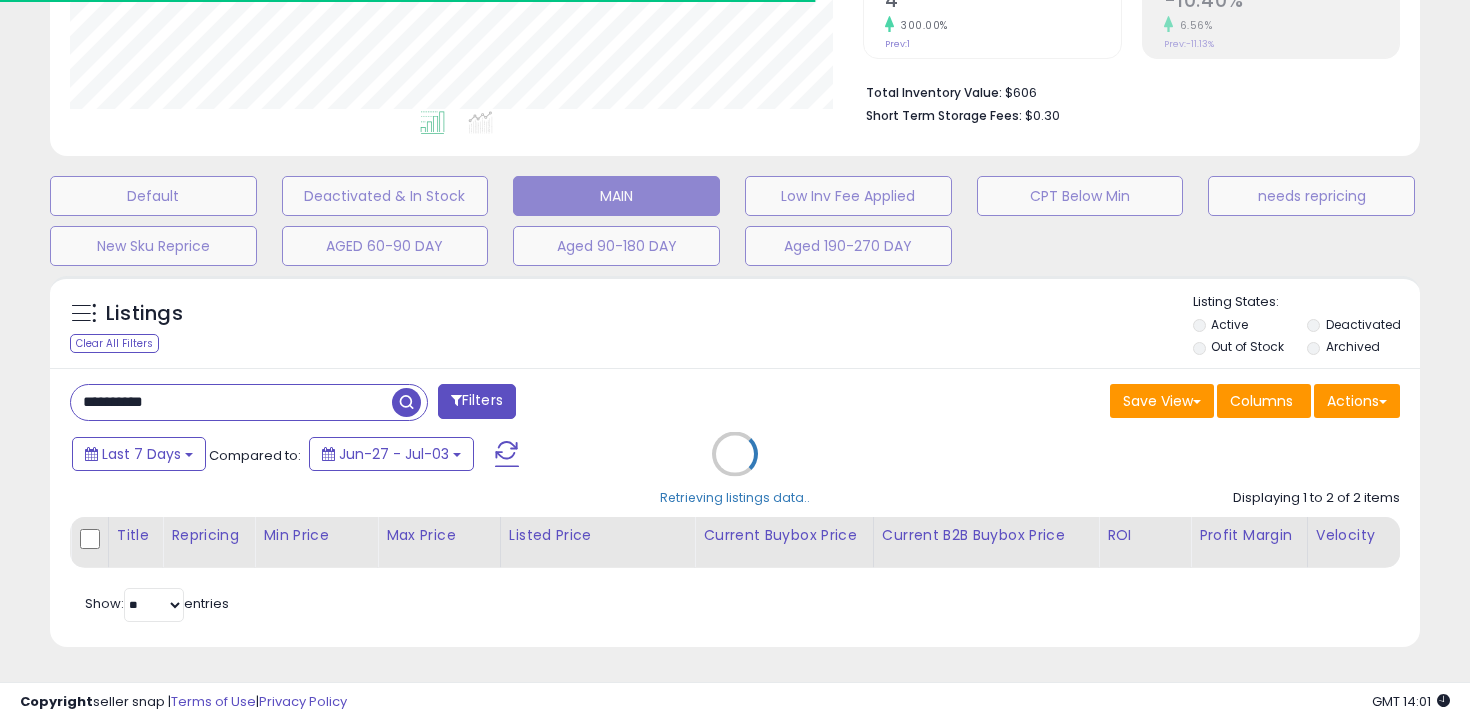 scroll, scrollTop: 658, scrollLeft: 0, axis: vertical 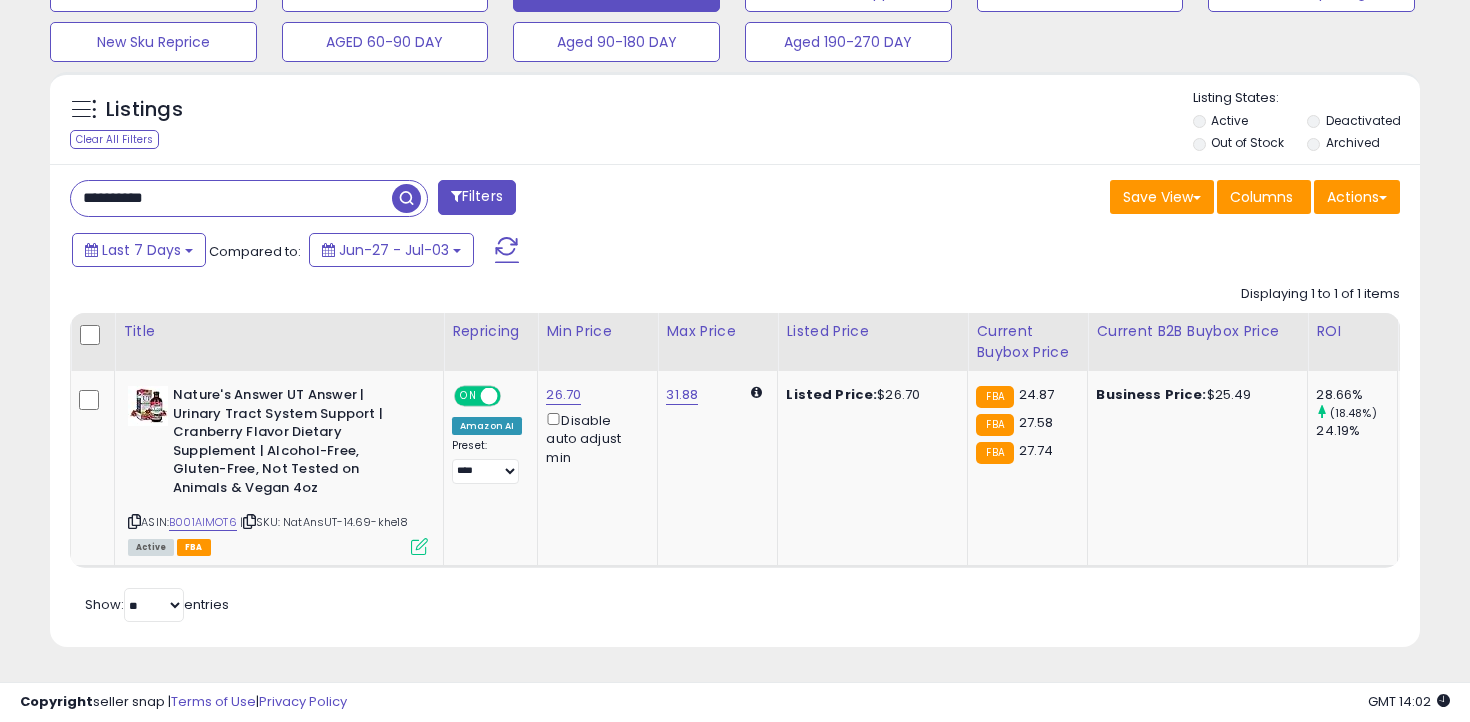 click on "**********" at bounding box center (231, 198) 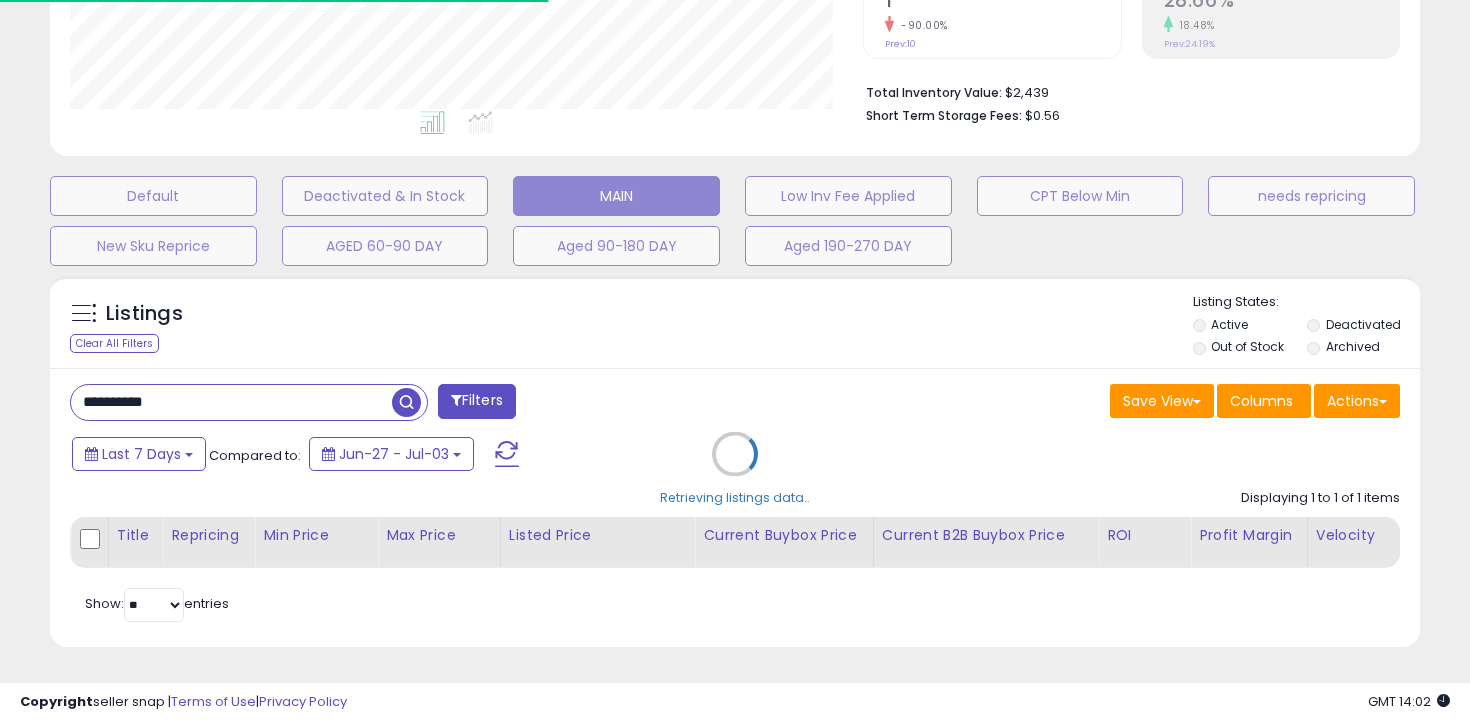 scroll, scrollTop: 585, scrollLeft: 0, axis: vertical 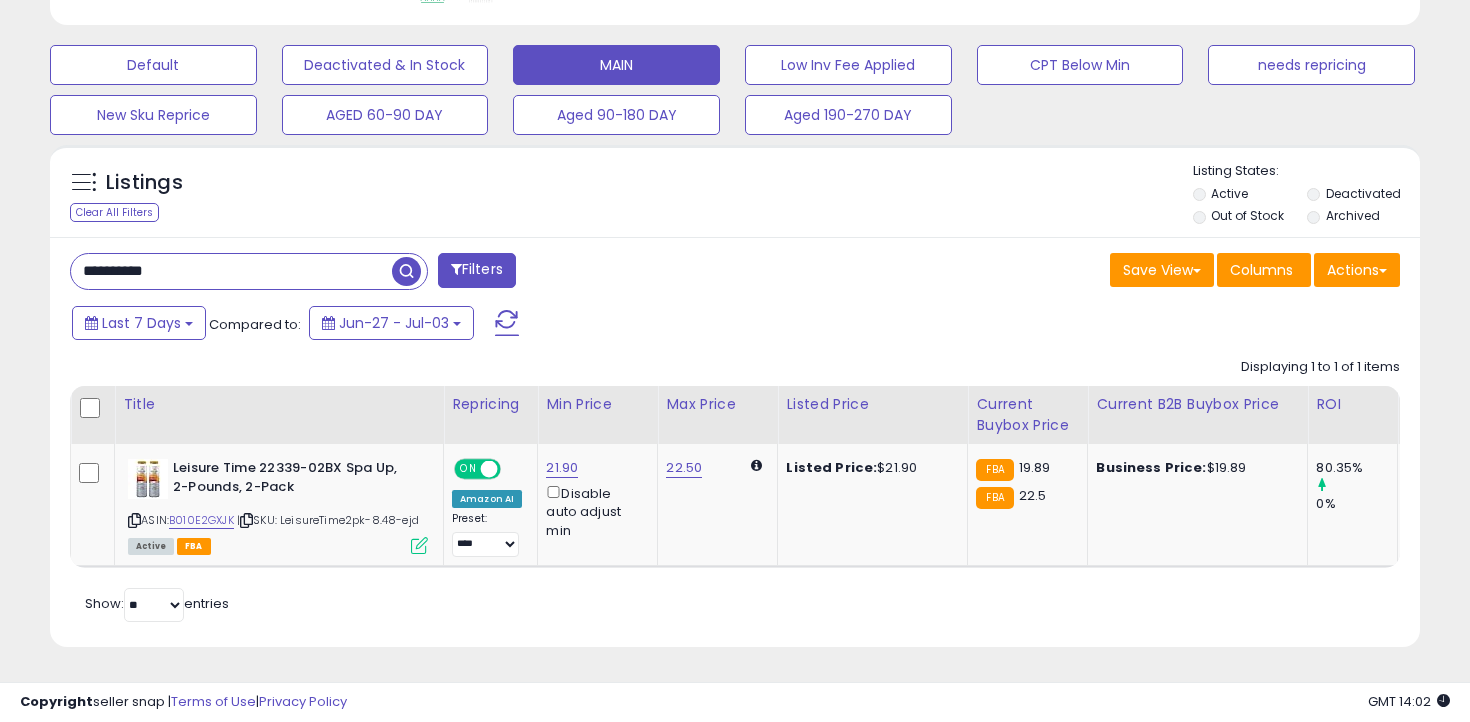 click on "**********" at bounding box center [231, 271] 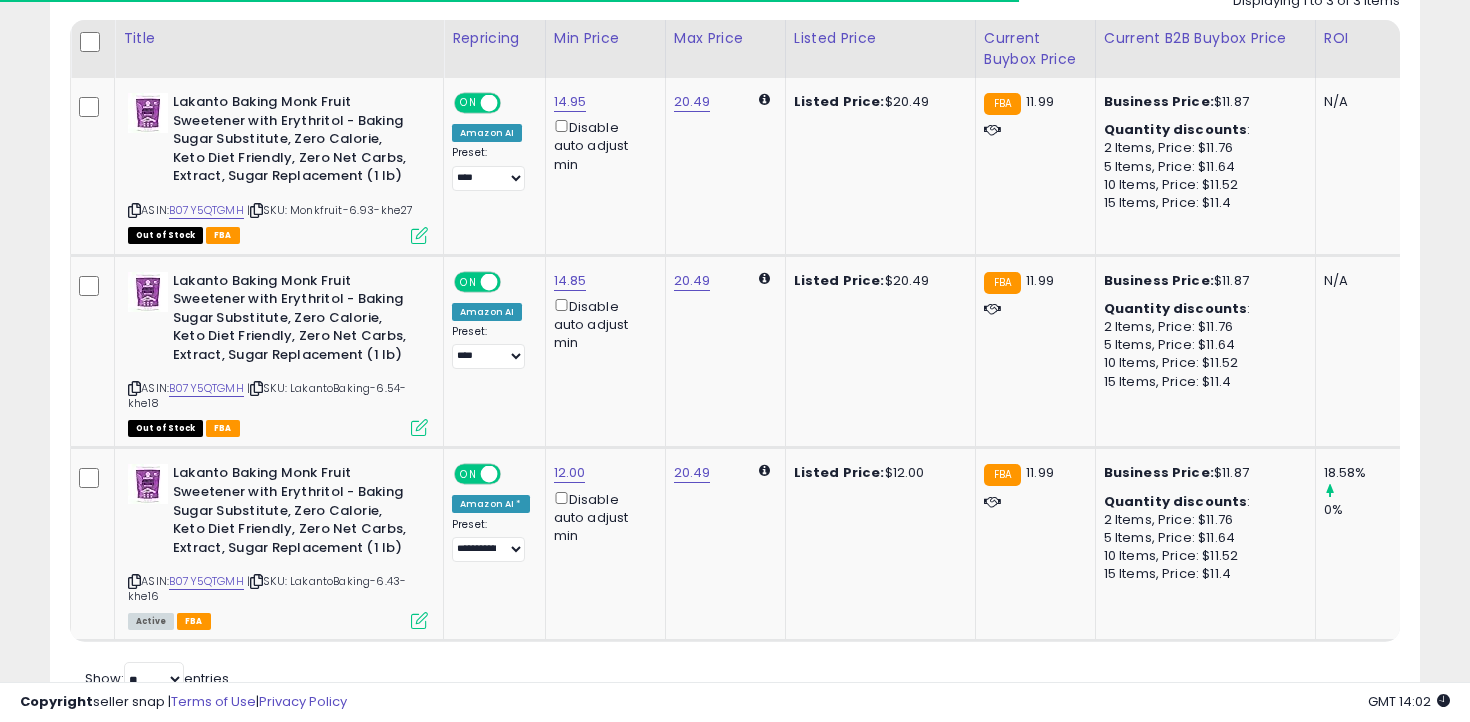 scroll, scrollTop: 958, scrollLeft: 0, axis: vertical 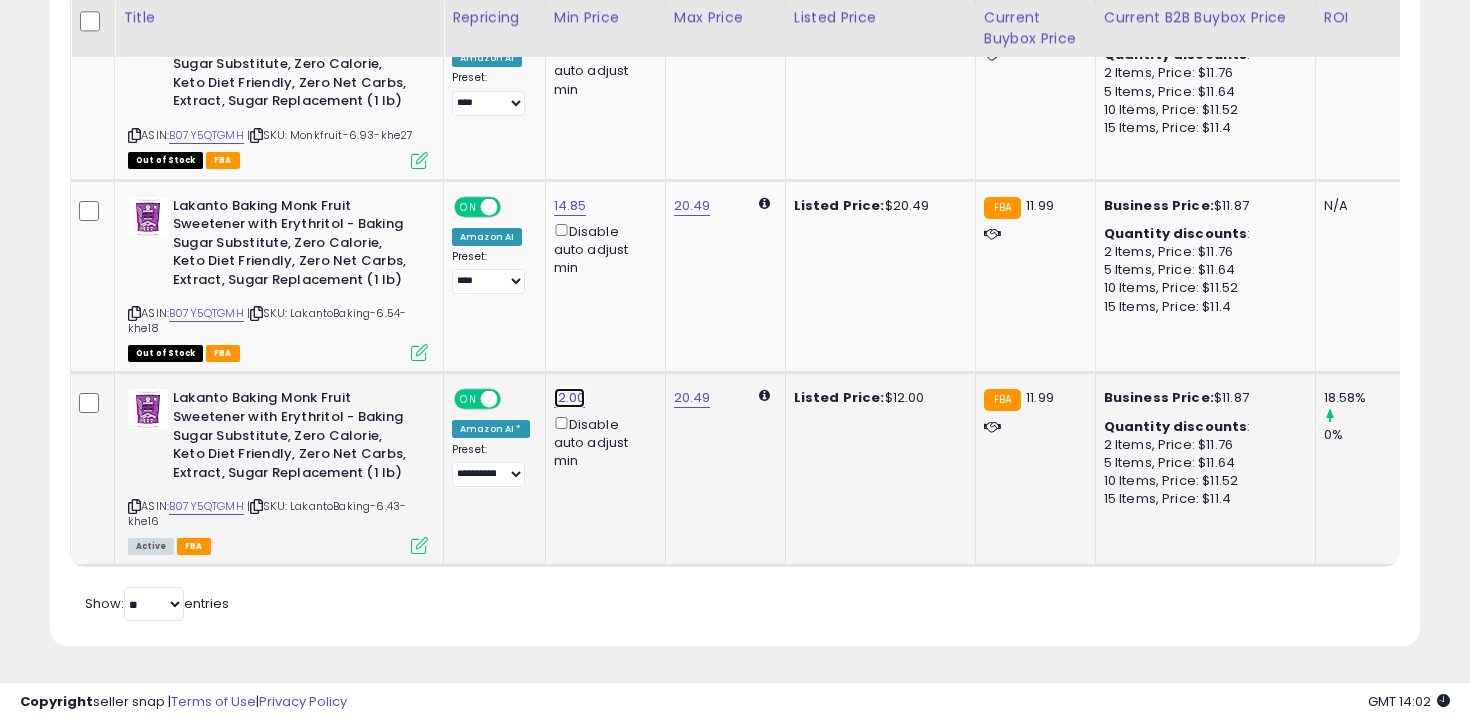 click on "12.00" at bounding box center [570, 27] 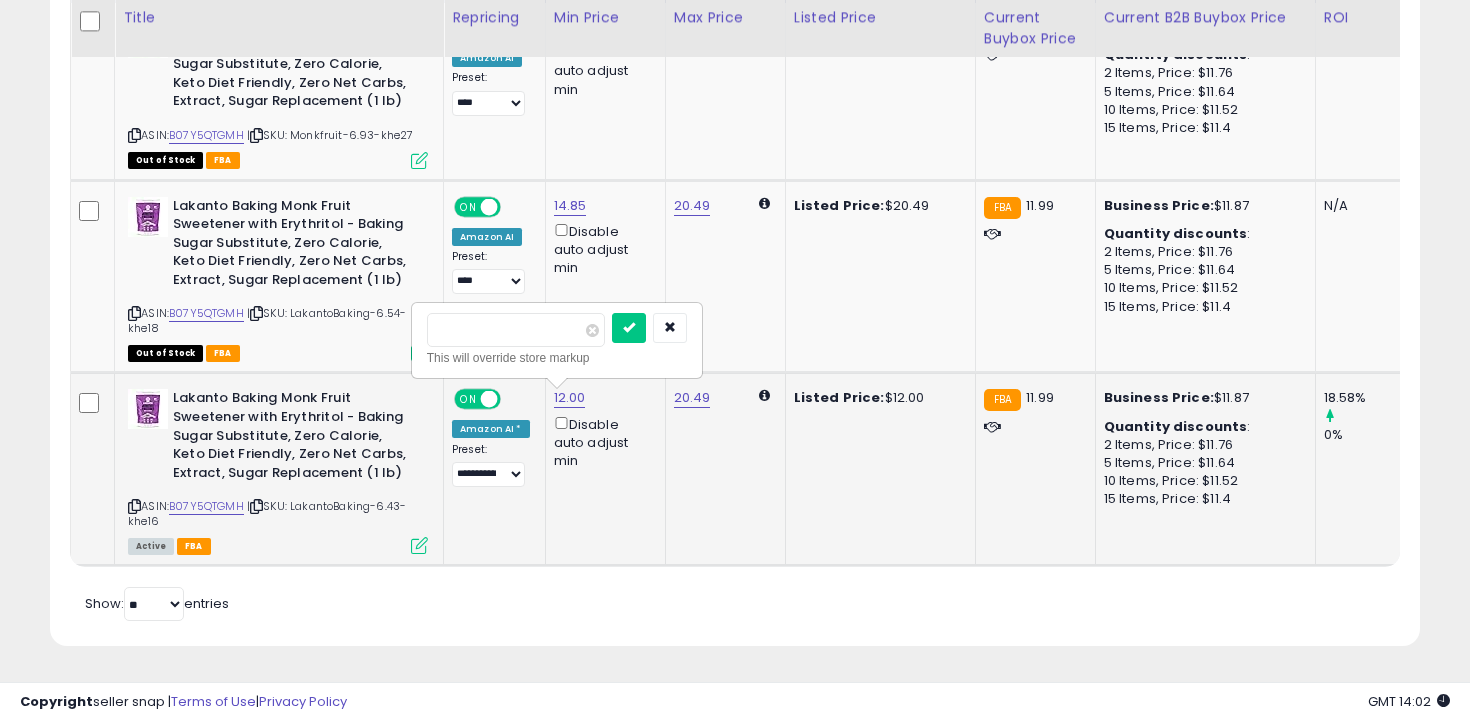 click on "*****" at bounding box center [516, 330] 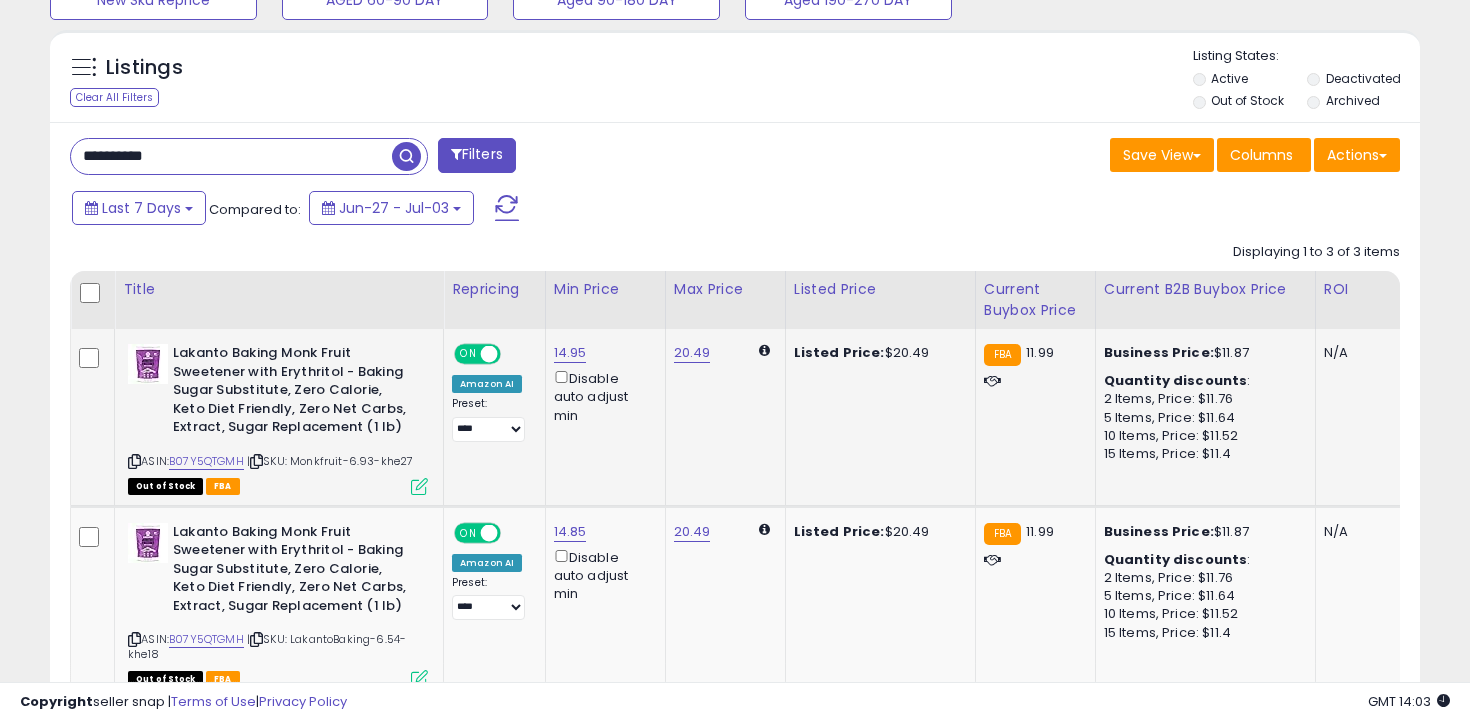 click on "**********" at bounding box center [231, 156] 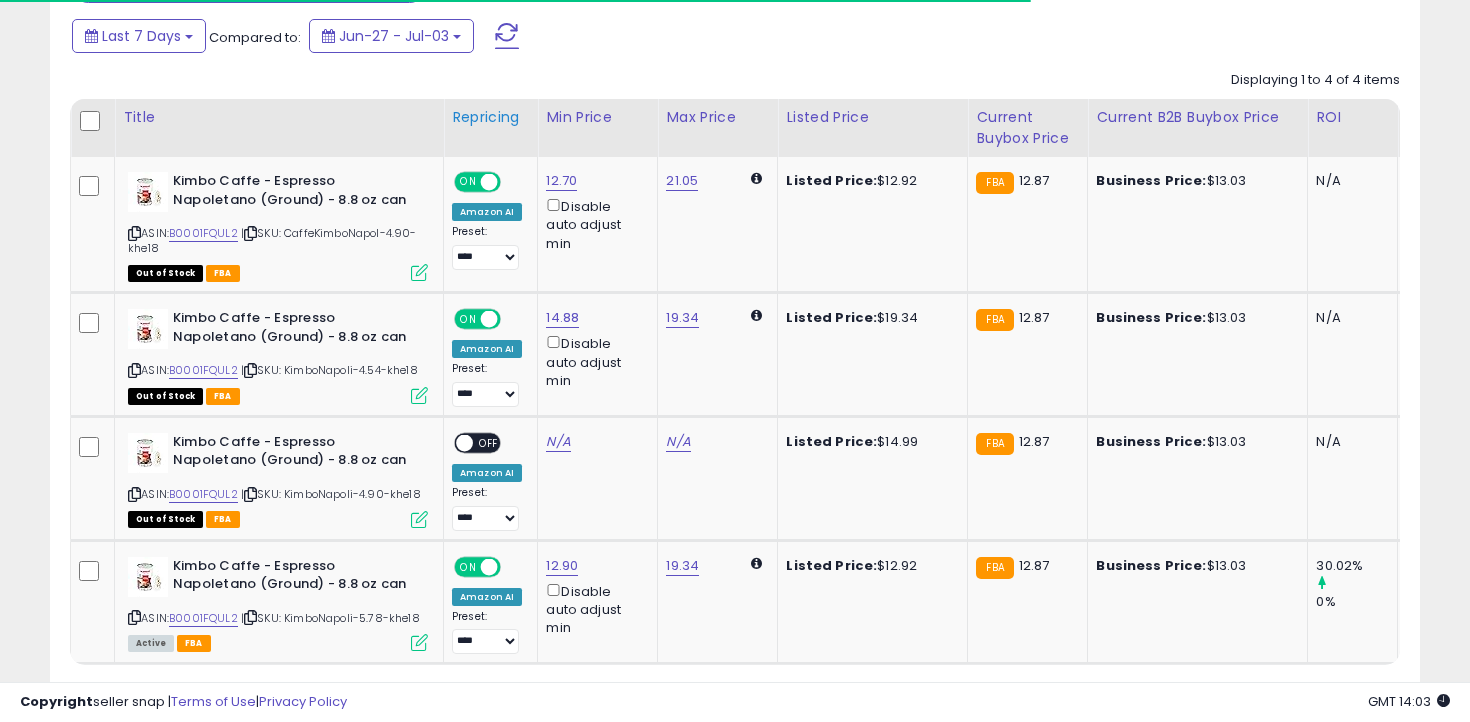 scroll, scrollTop: 970, scrollLeft: 0, axis: vertical 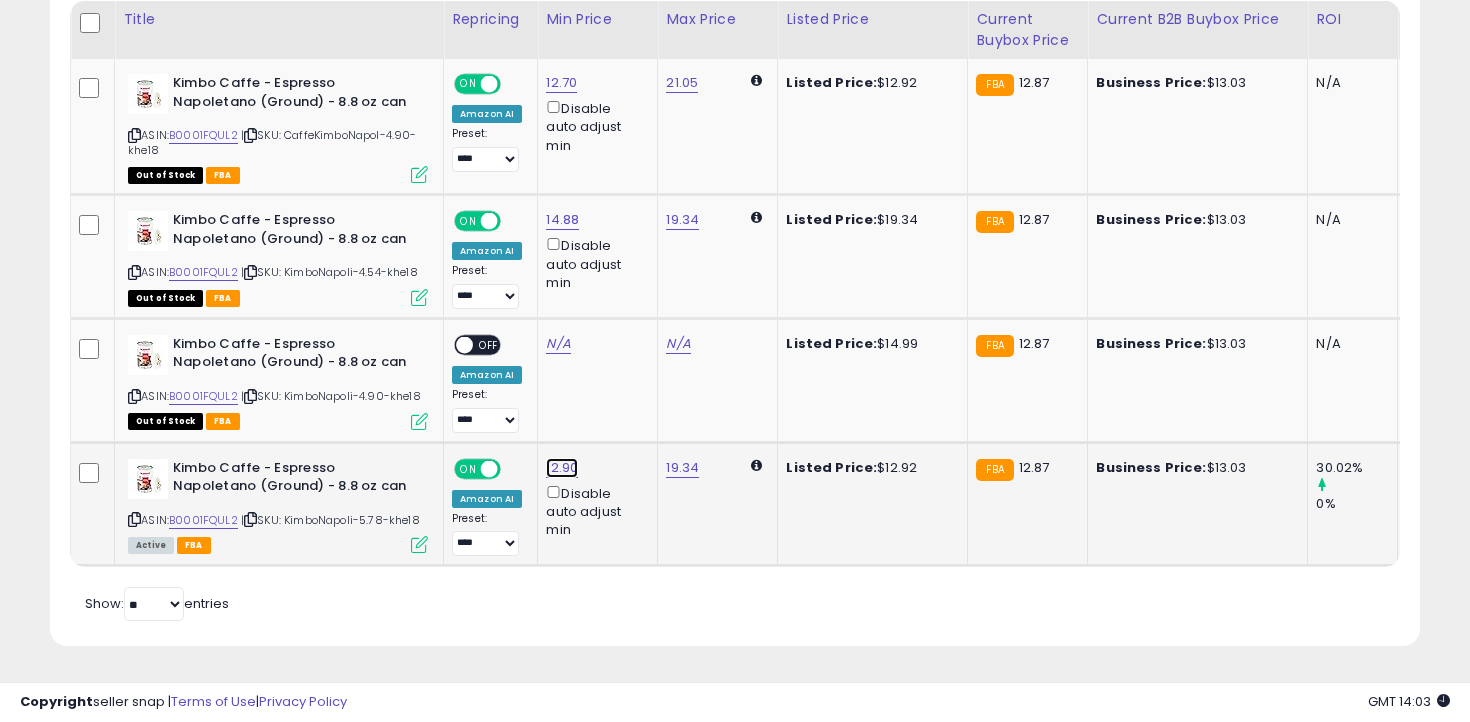 click on "12.90" at bounding box center (561, 83) 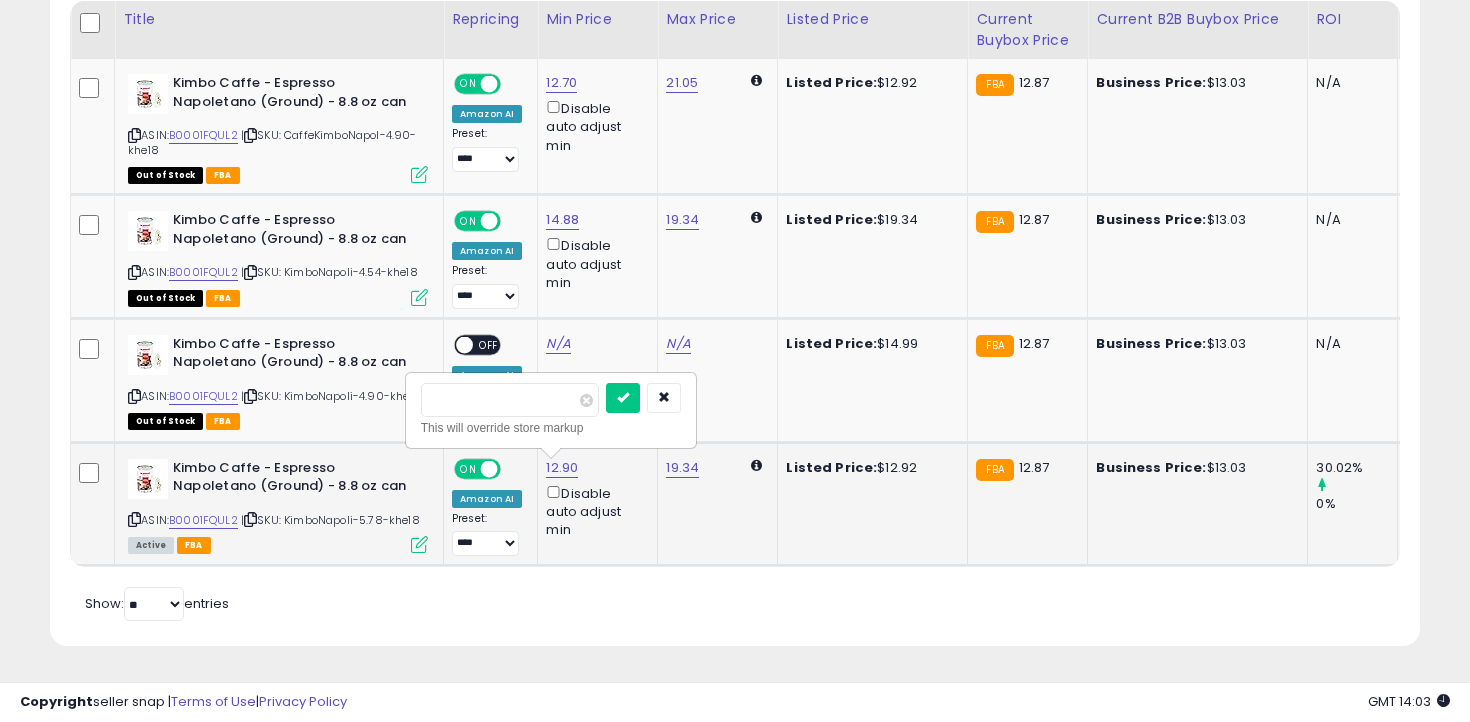type on "****" 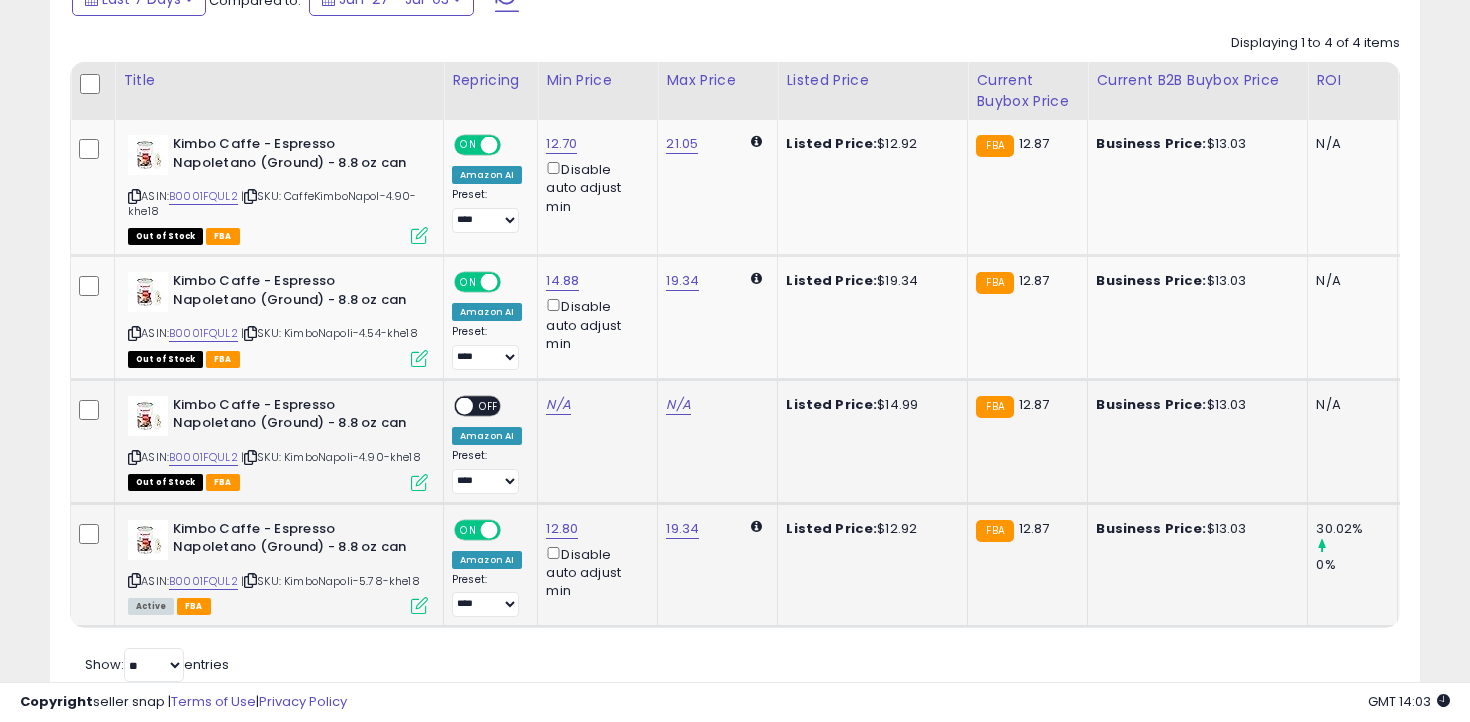 scroll, scrollTop: 970, scrollLeft: 0, axis: vertical 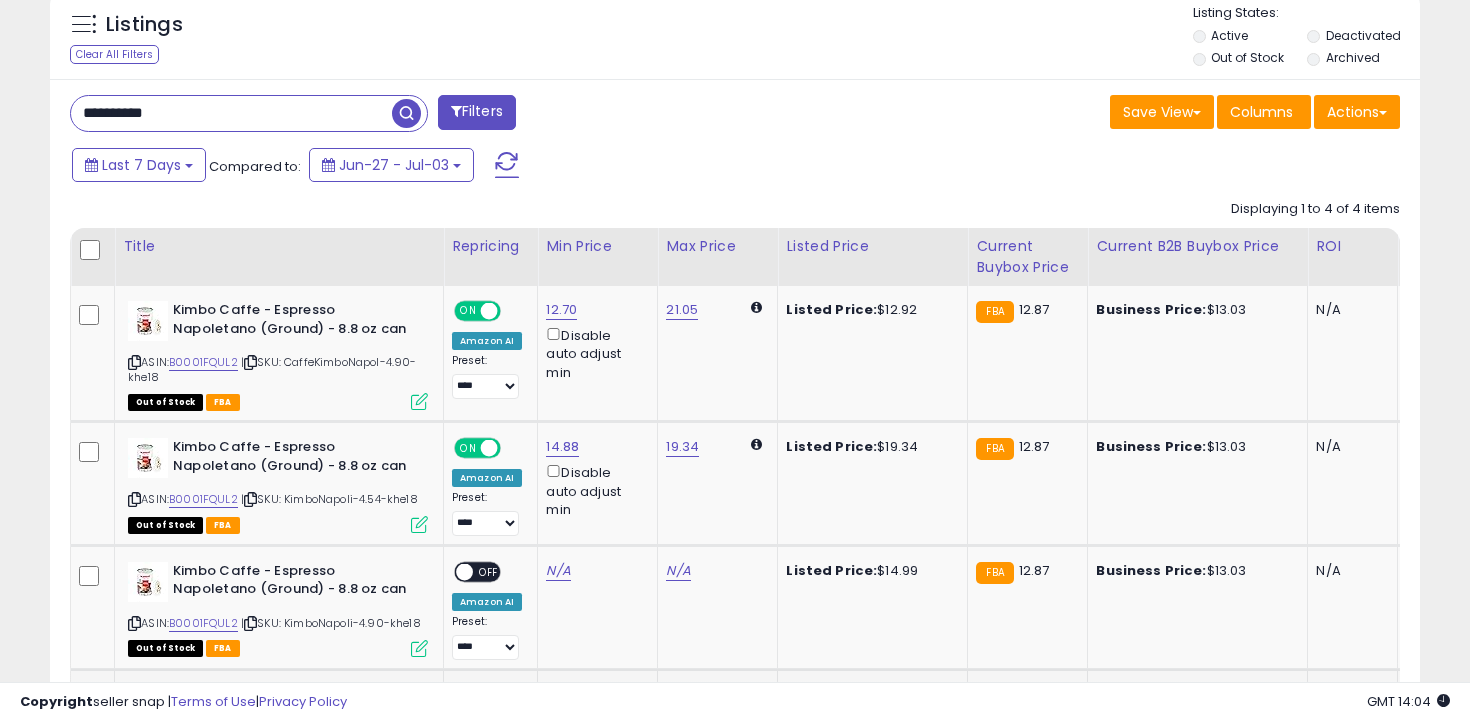 click on "**********" at bounding box center [231, 113] 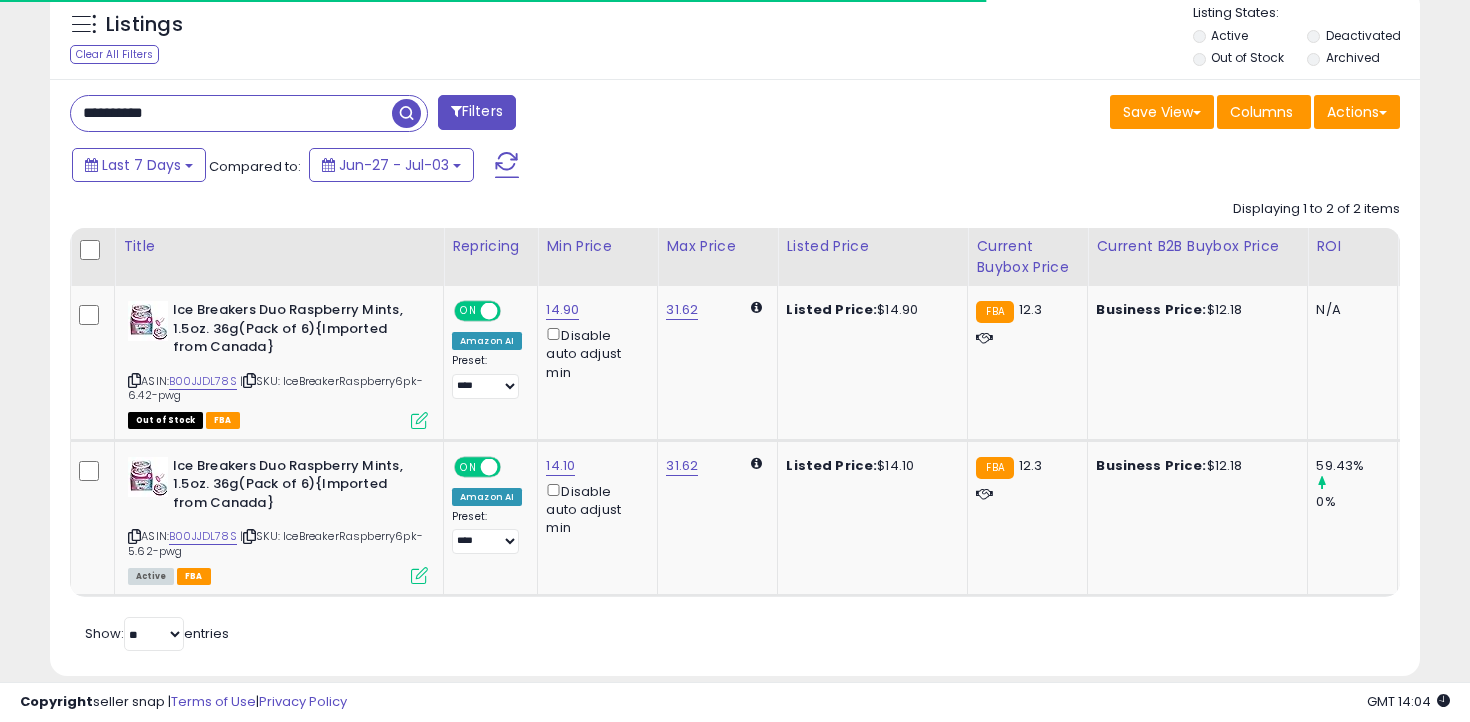 scroll, scrollTop: 773, scrollLeft: 0, axis: vertical 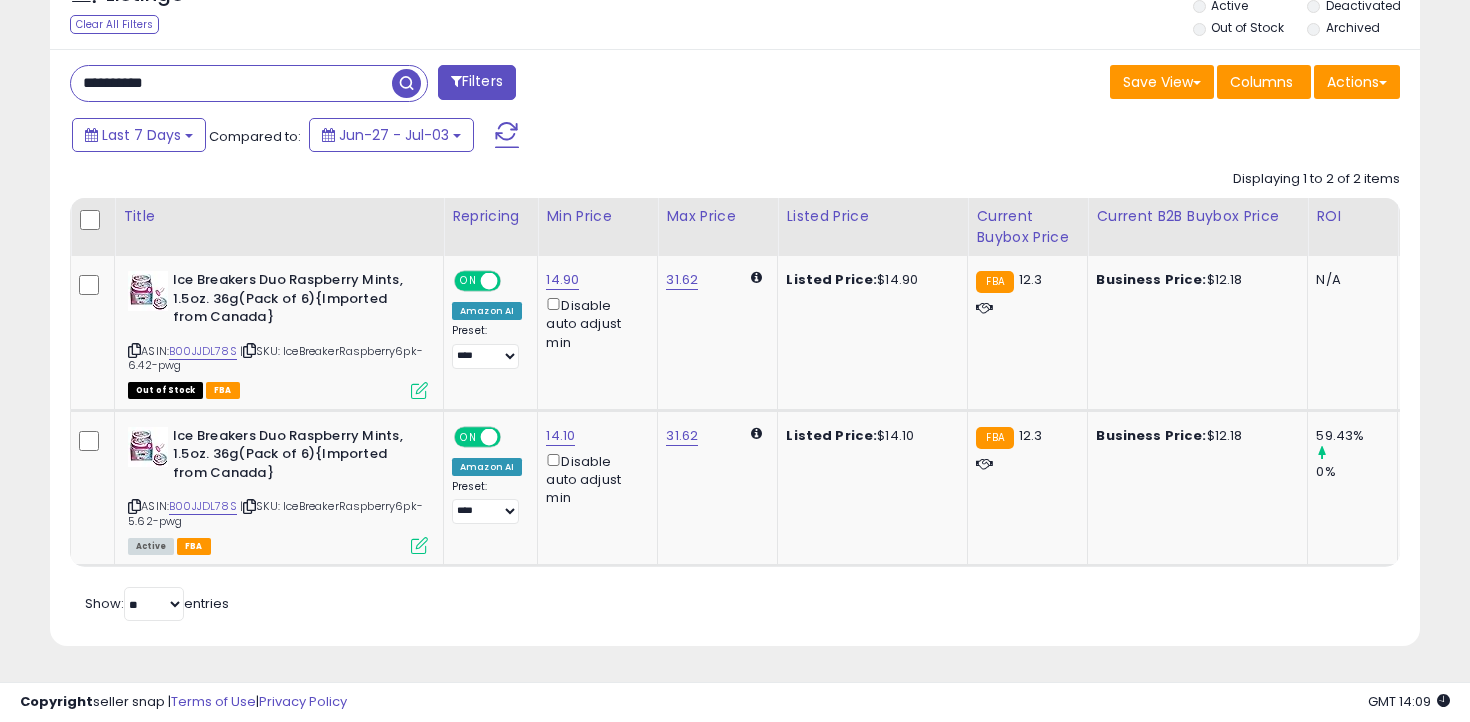 click on "**********" at bounding box center (231, 83) 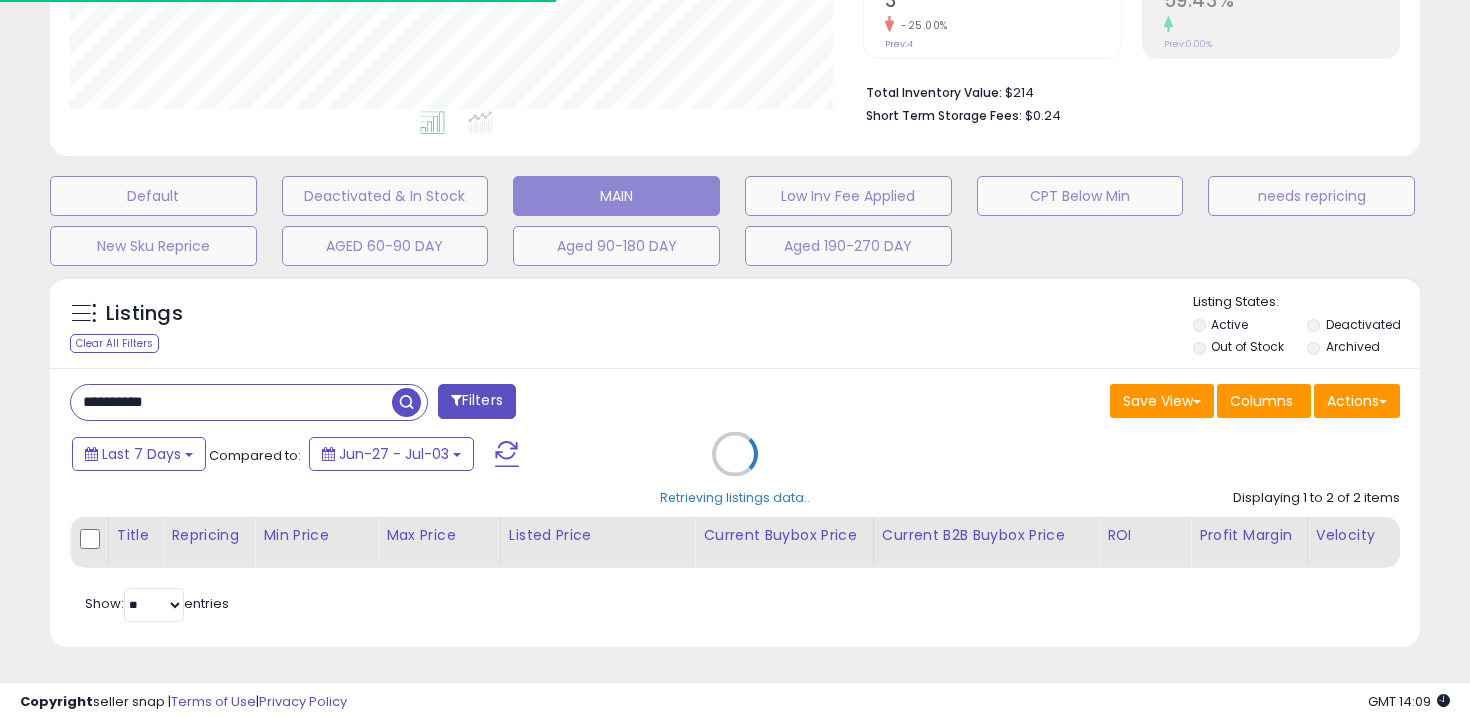 scroll, scrollTop: 598, scrollLeft: 0, axis: vertical 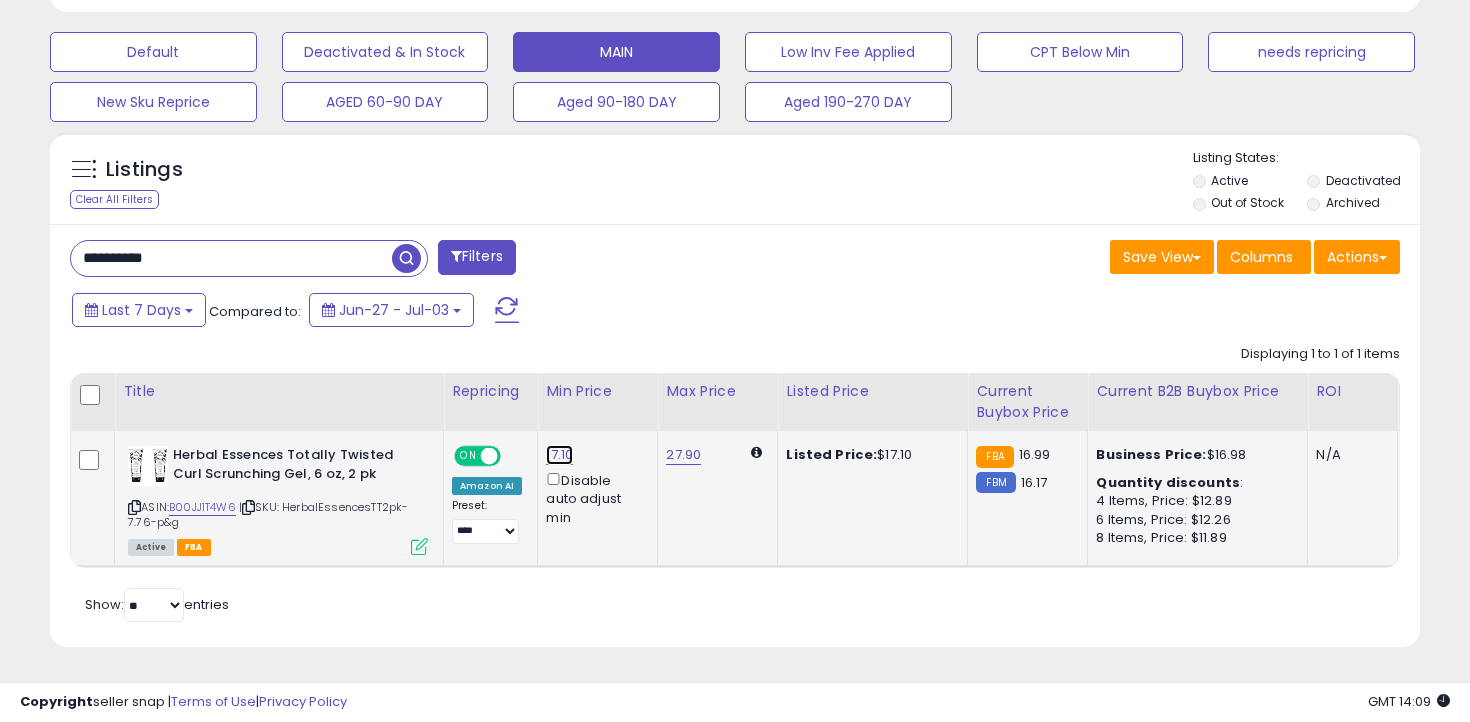 click on "17.10" at bounding box center (559, 455) 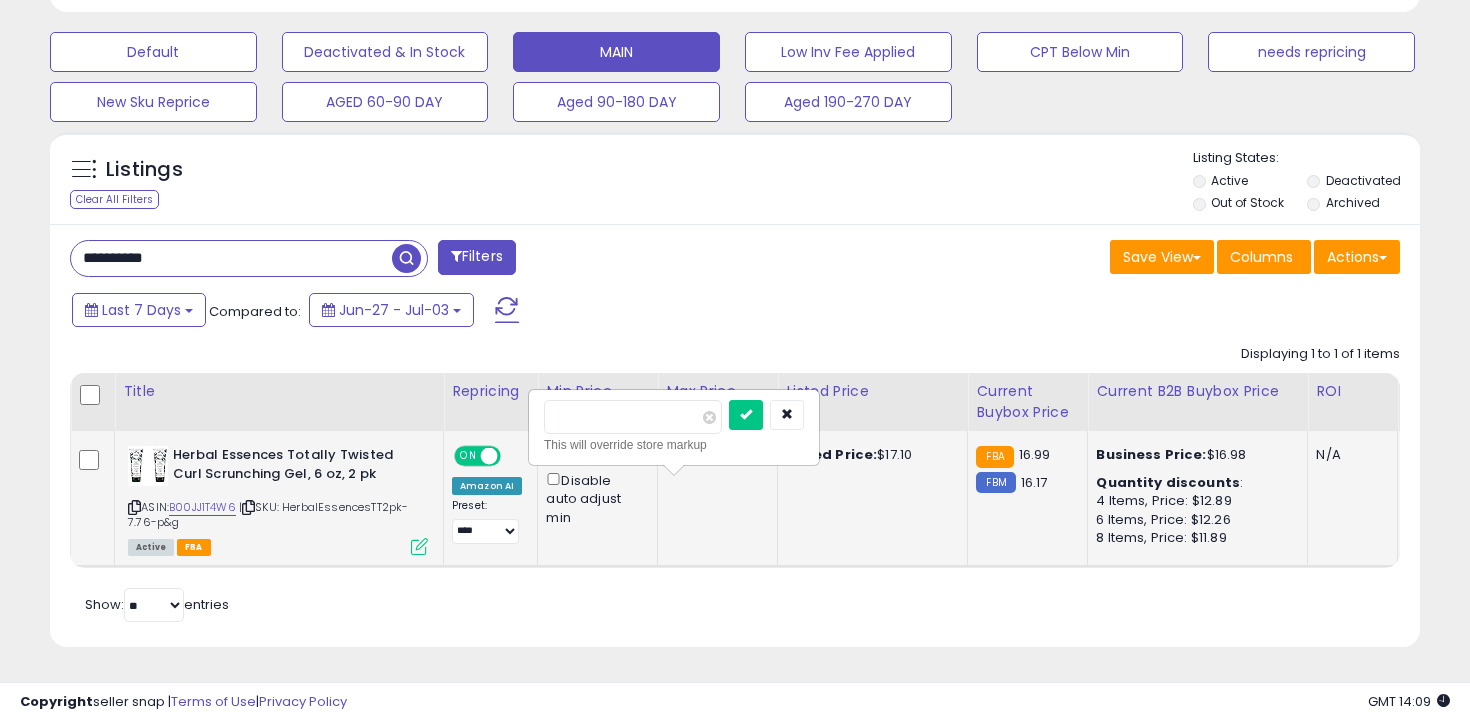 click on "*****" at bounding box center [633, 417] 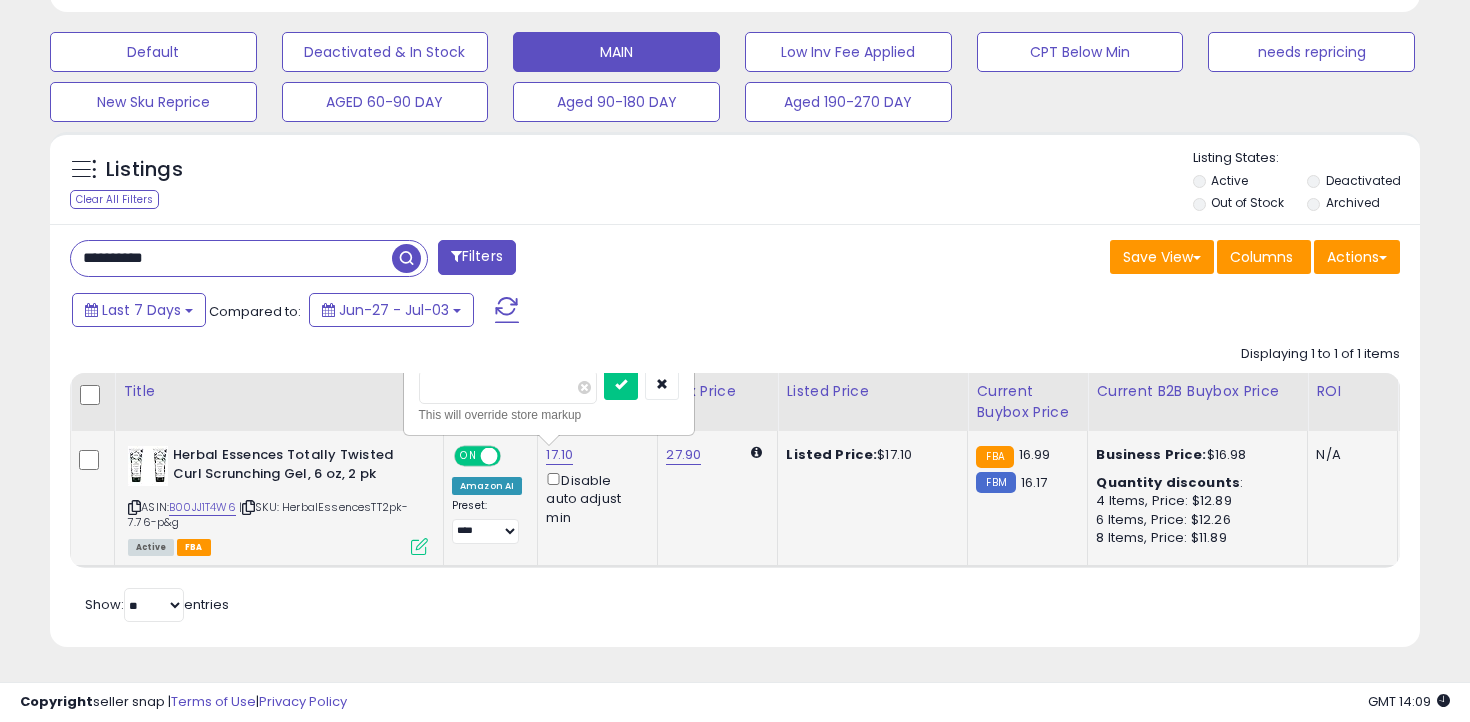 click on "*****" at bounding box center [508, 387] 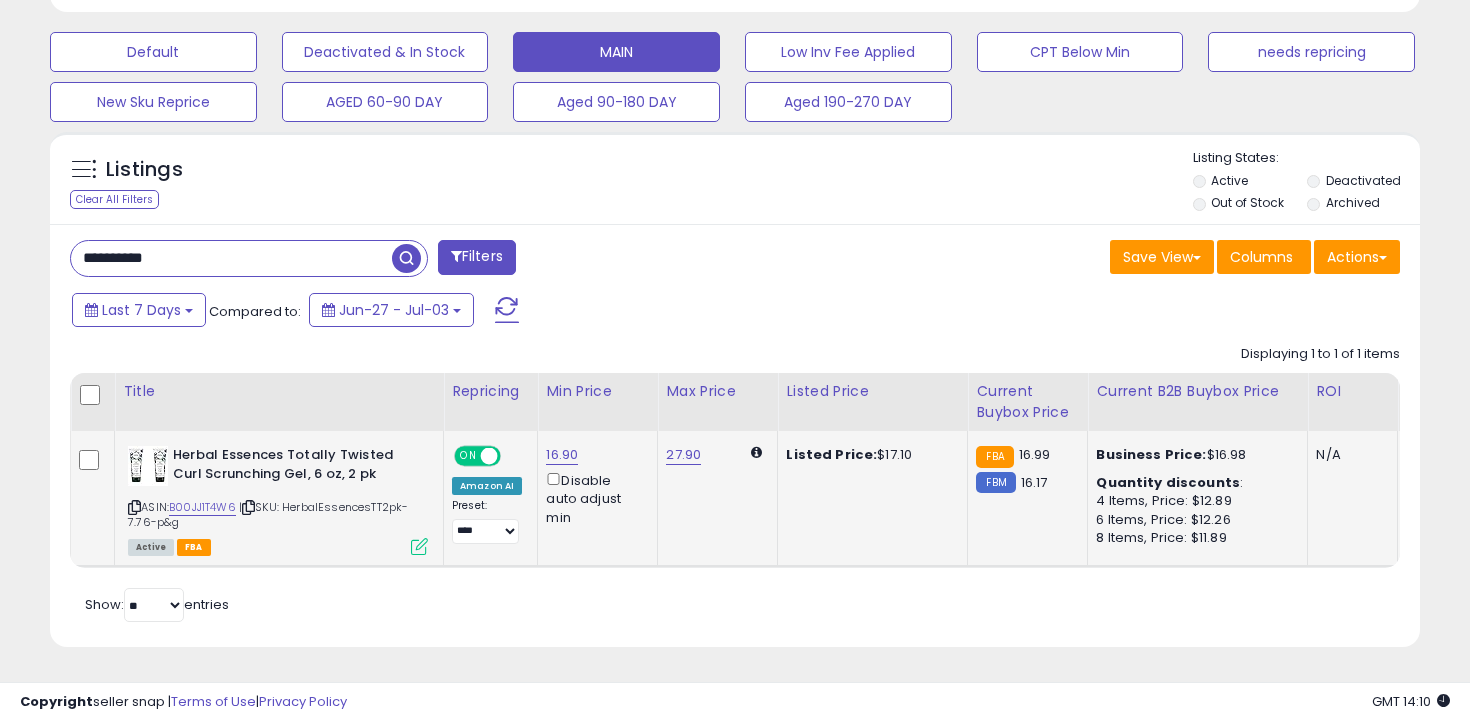 click on "**********" at bounding box center (231, 258) 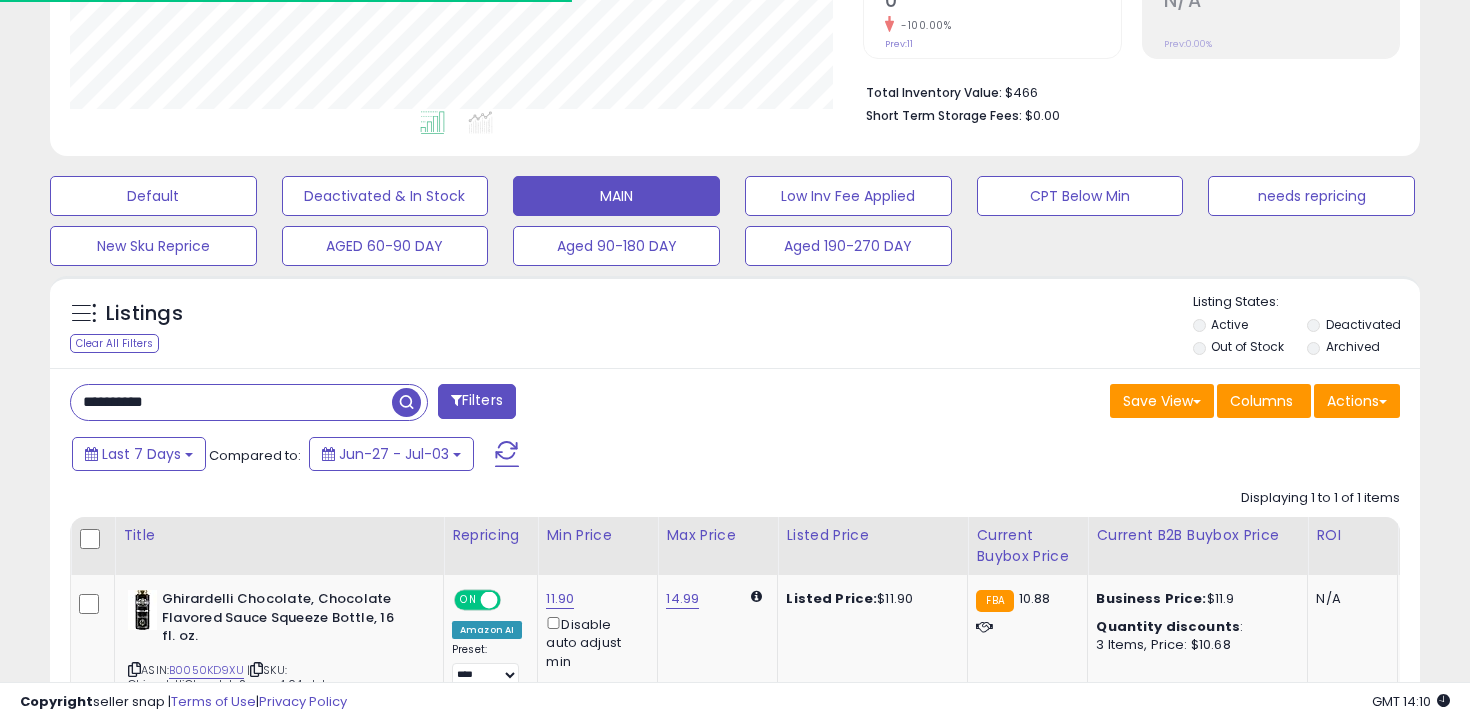 scroll, scrollTop: 598, scrollLeft: 0, axis: vertical 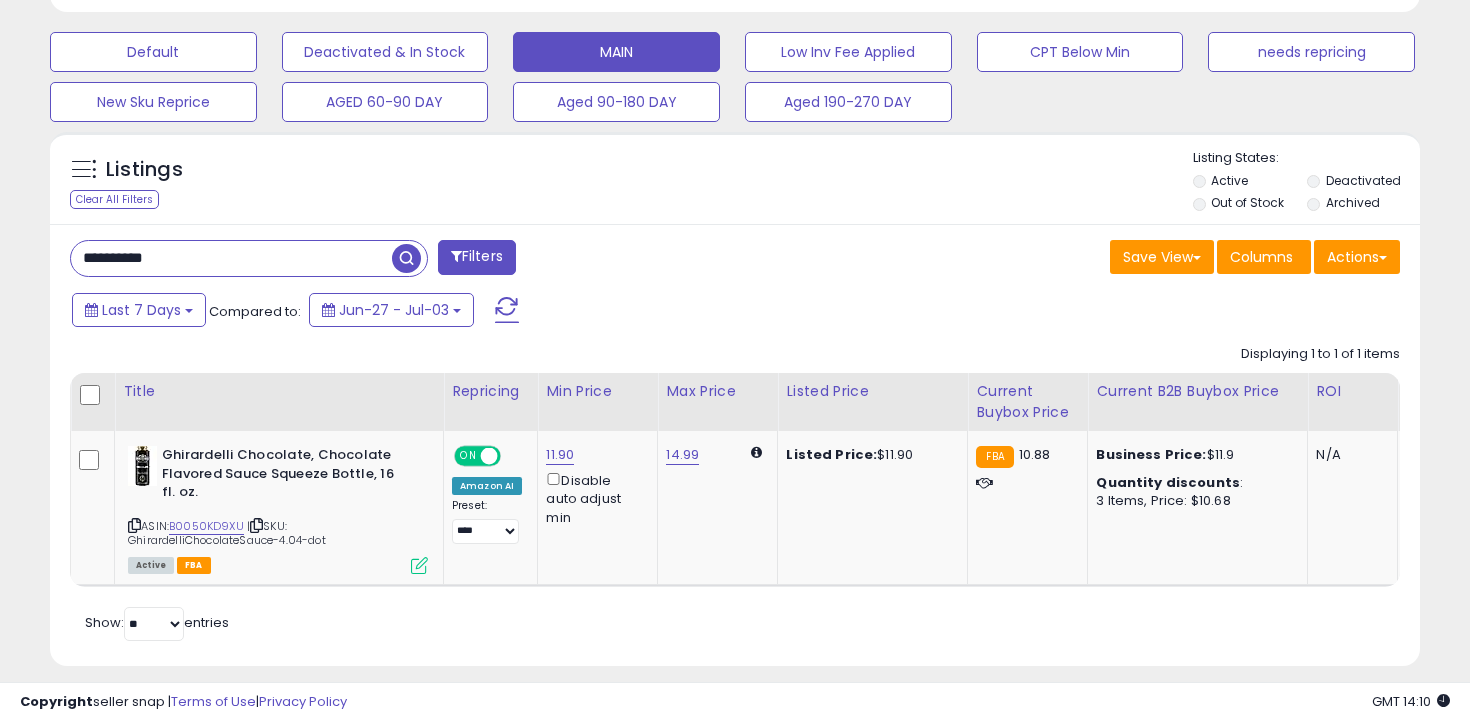 click on "**********" at bounding box center (231, 258) 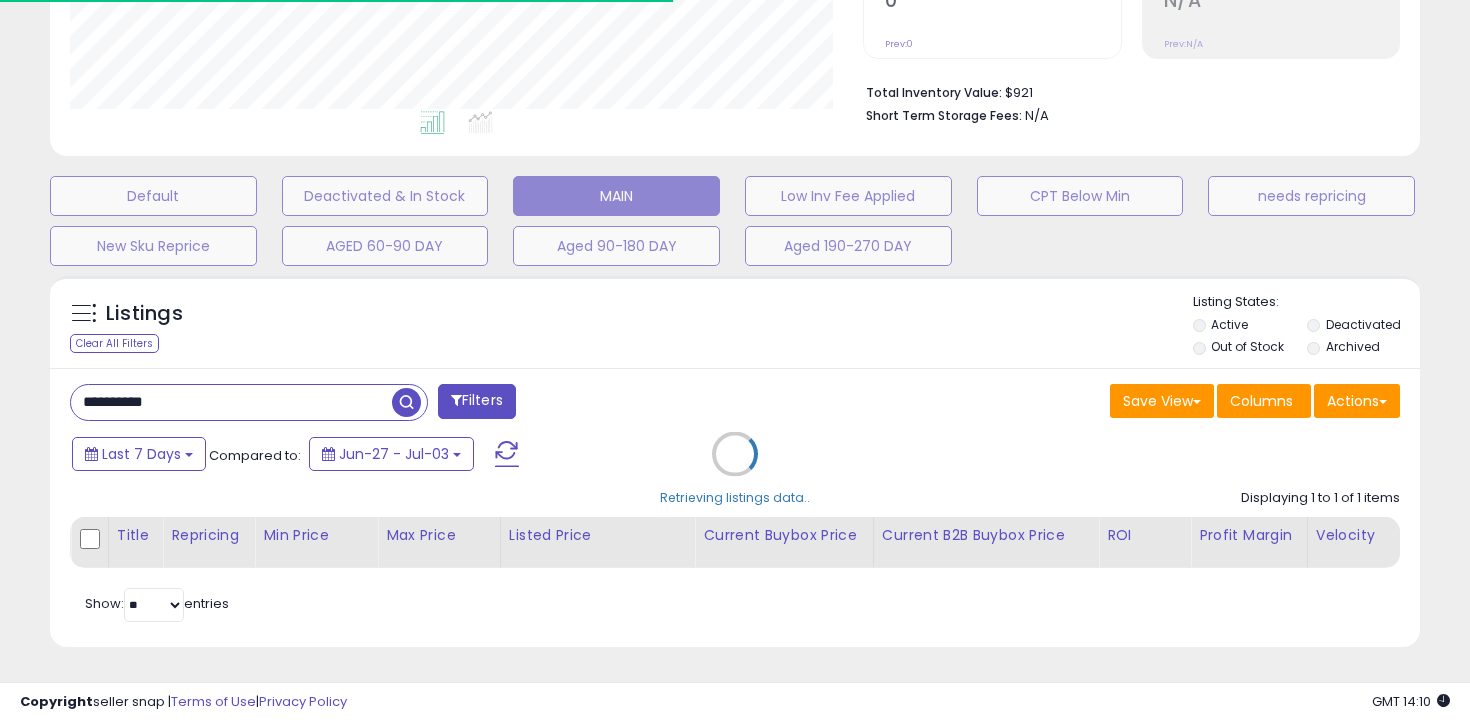 scroll, scrollTop: 598, scrollLeft: 0, axis: vertical 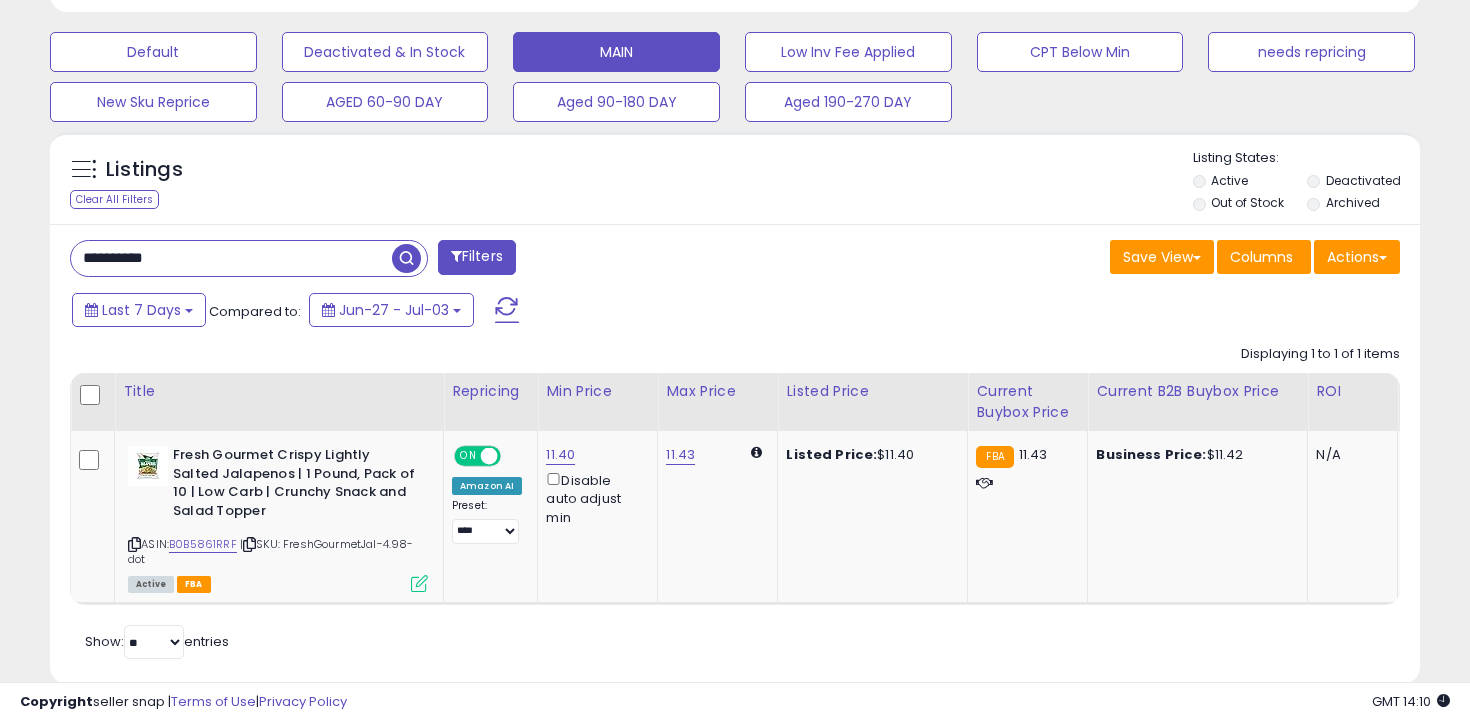 click on "**********" at bounding box center (231, 258) 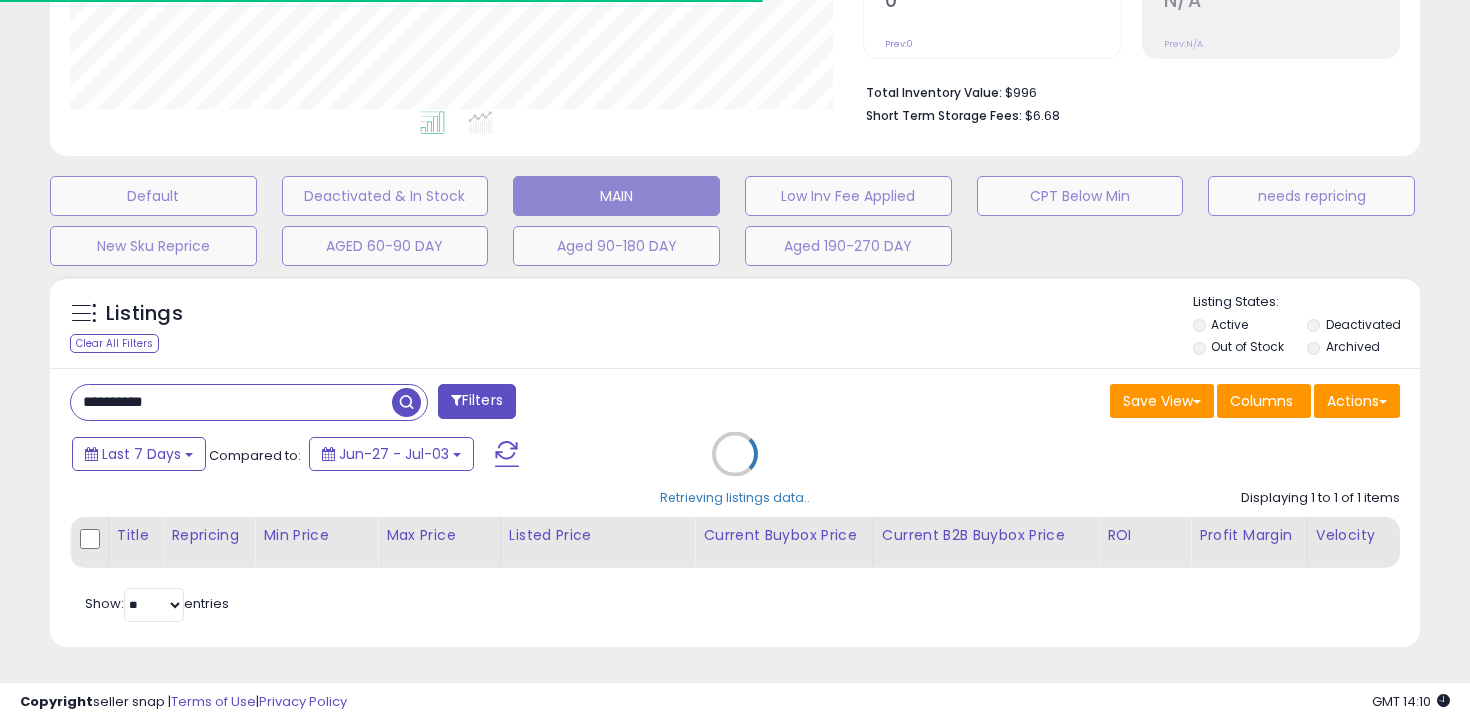 scroll, scrollTop: 598, scrollLeft: 0, axis: vertical 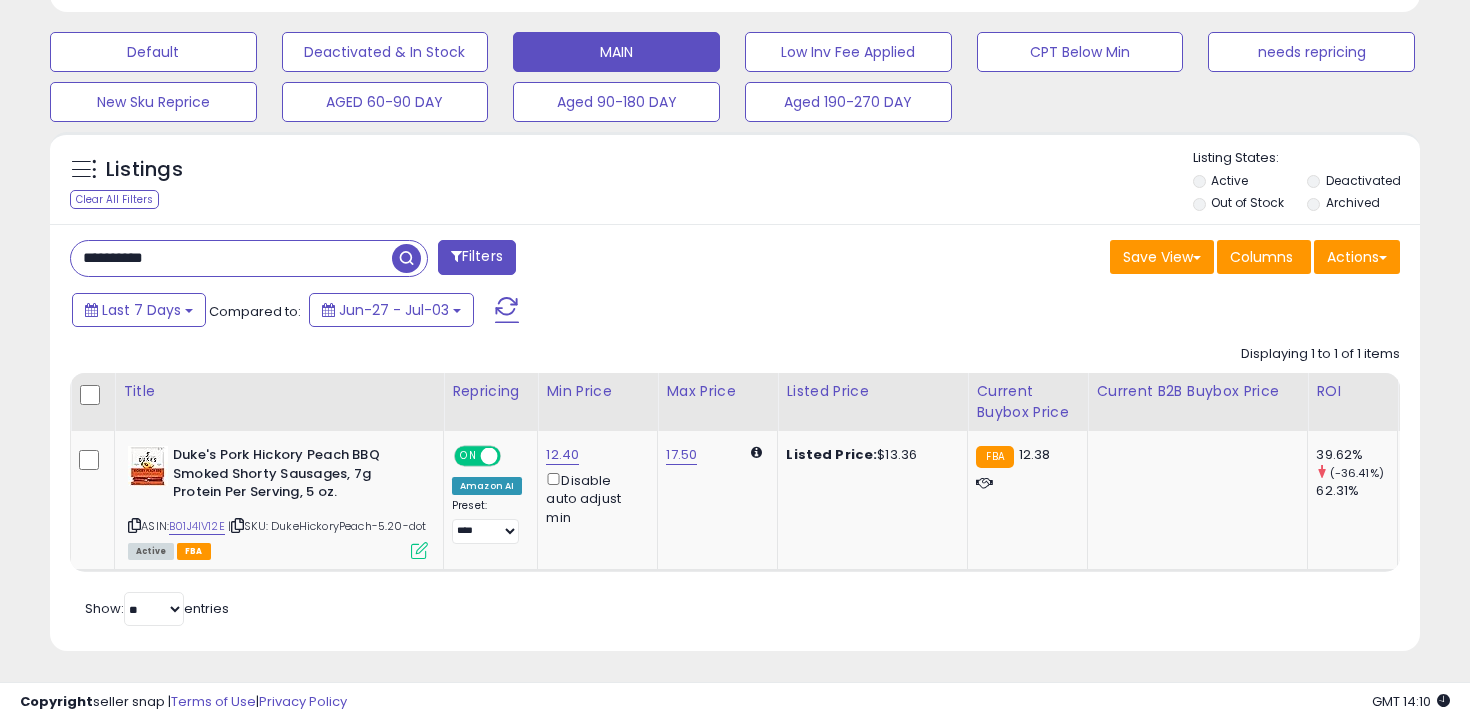 click on "**********" at bounding box center (231, 258) 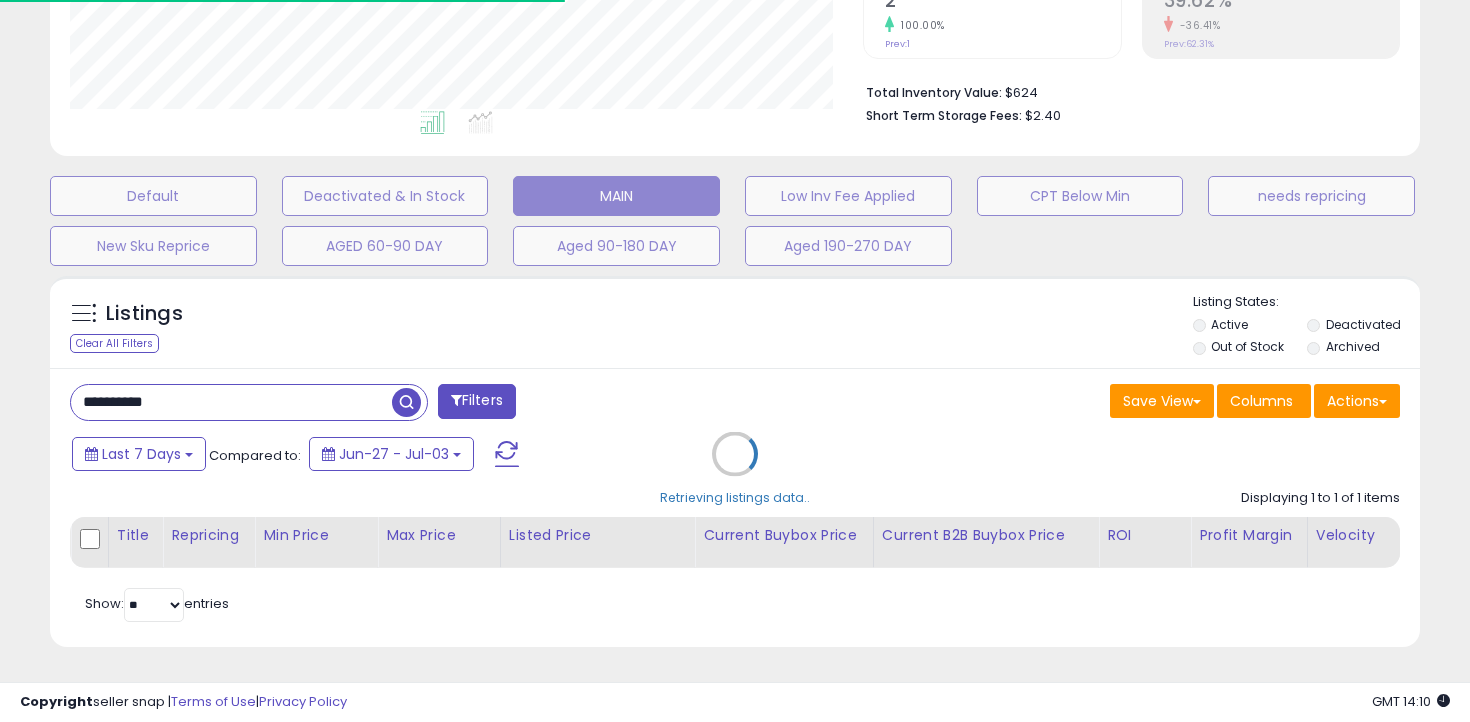 scroll, scrollTop: 585, scrollLeft: 0, axis: vertical 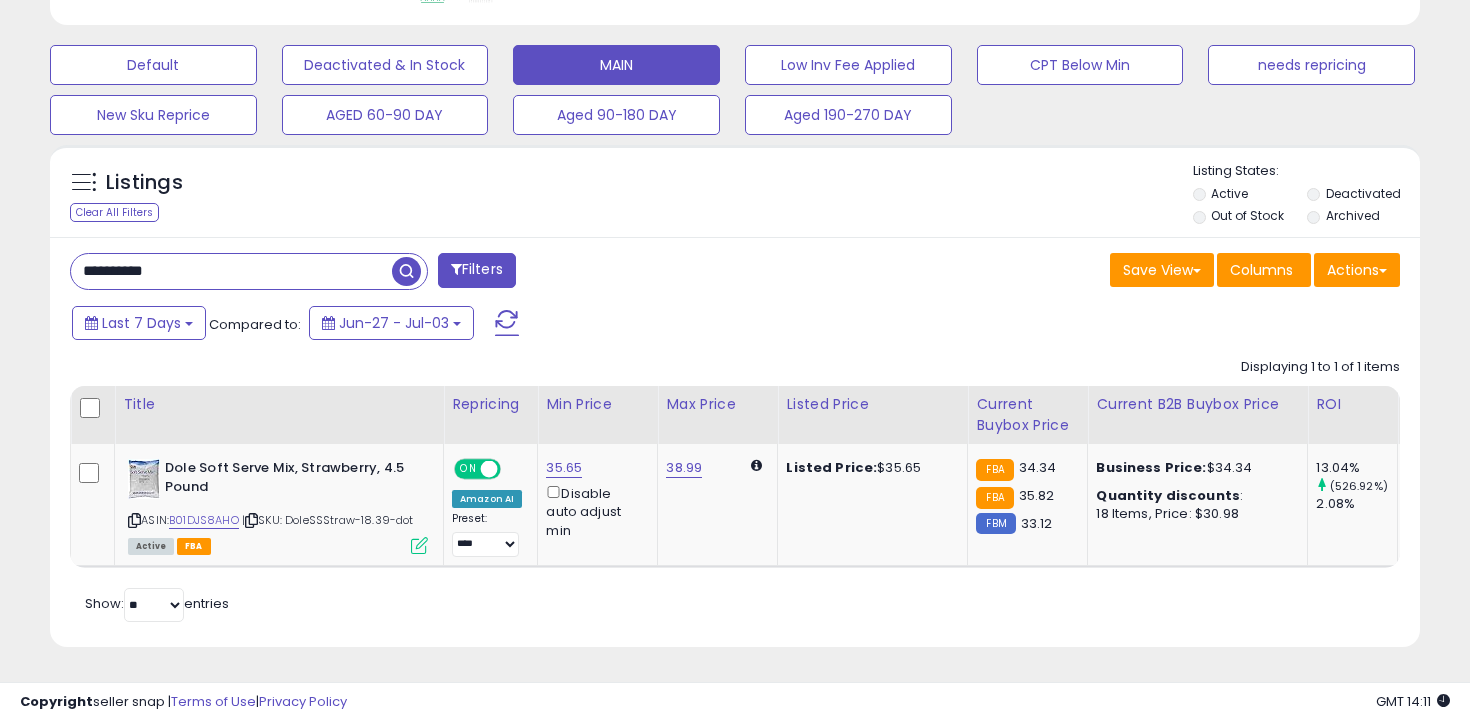 click on "**********" at bounding box center (231, 271) 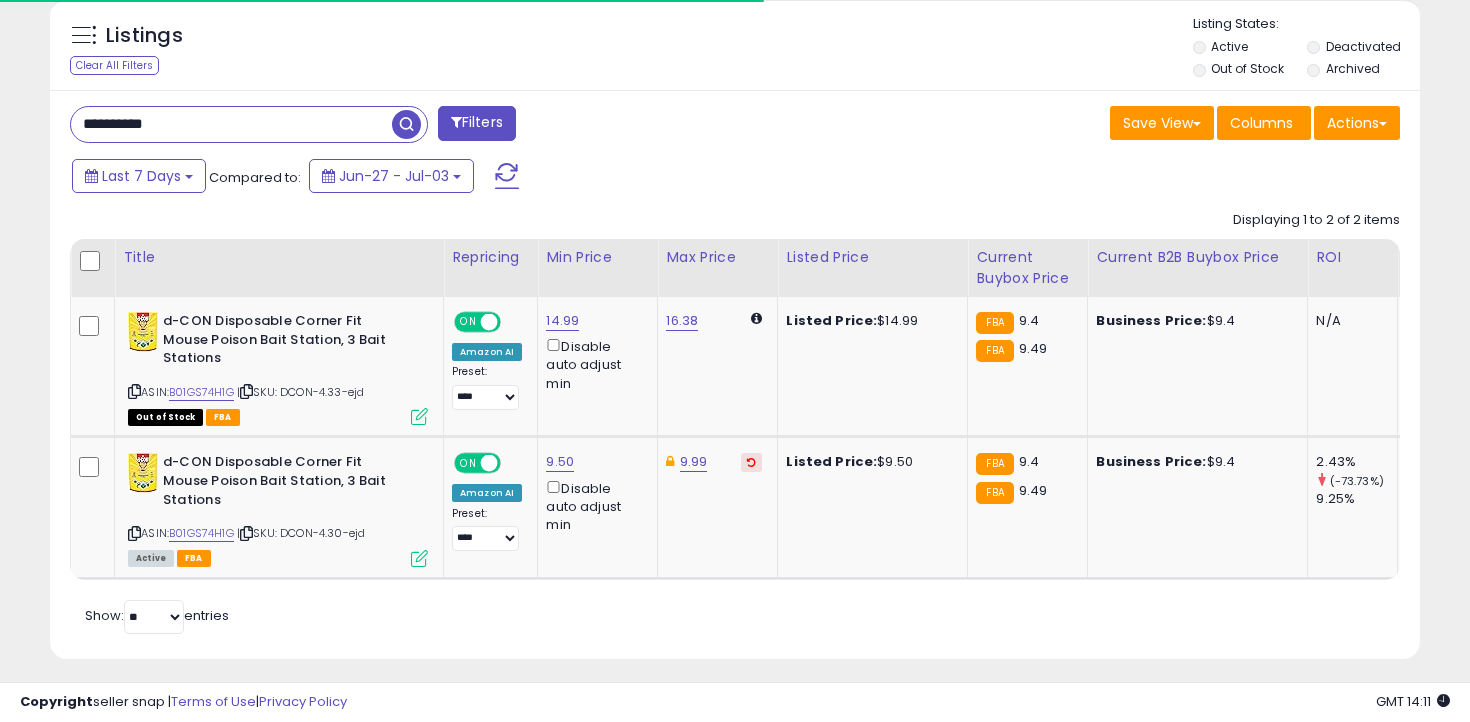 scroll, scrollTop: 744, scrollLeft: 0, axis: vertical 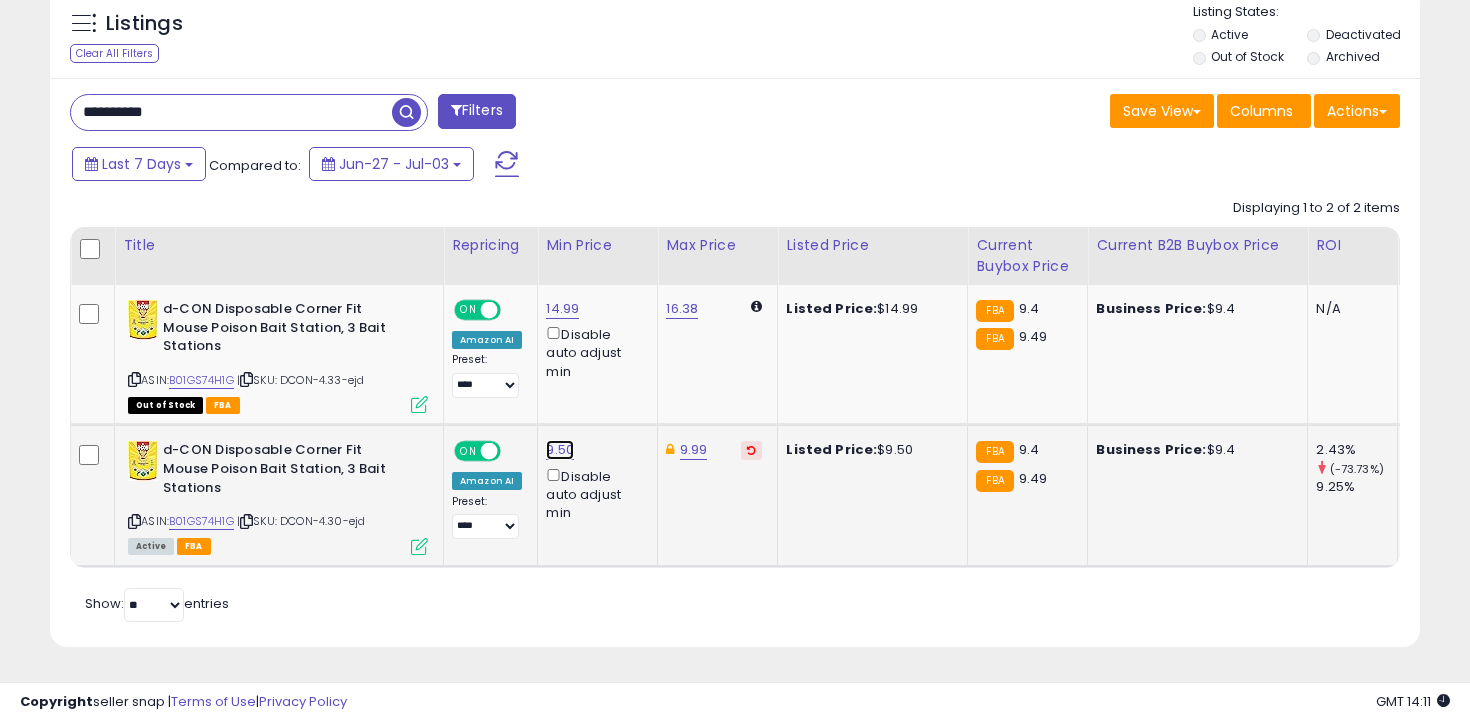 click on "9.50" at bounding box center [562, 309] 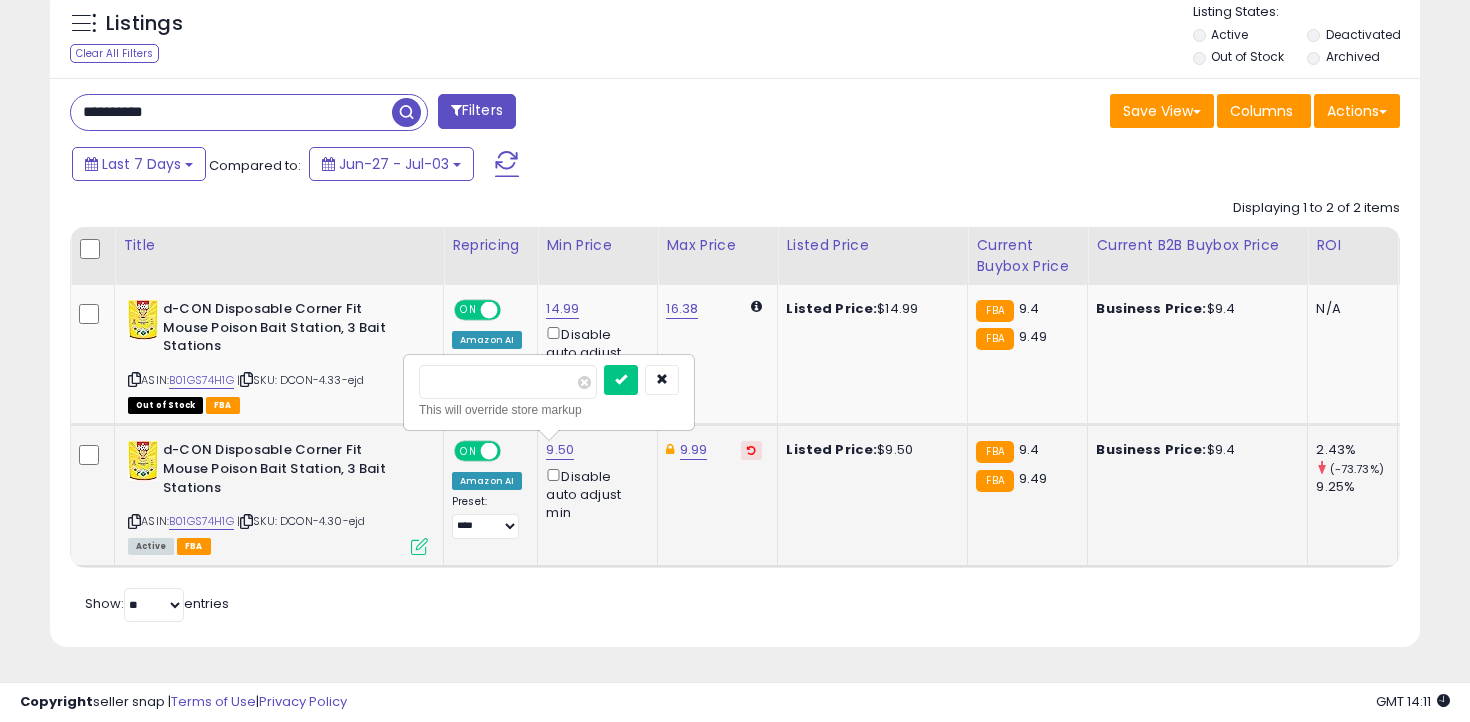type on "****" 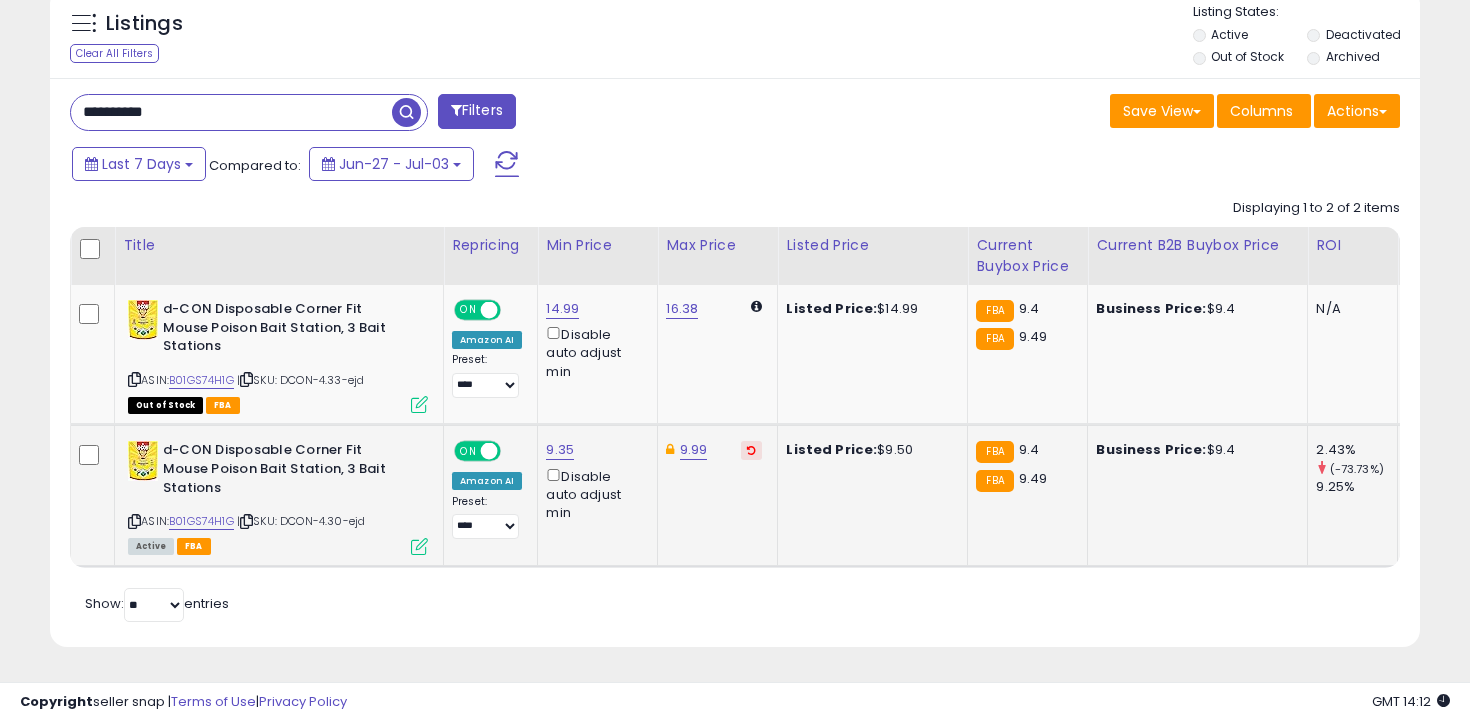 click on "**********" at bounding box center [231, 112] 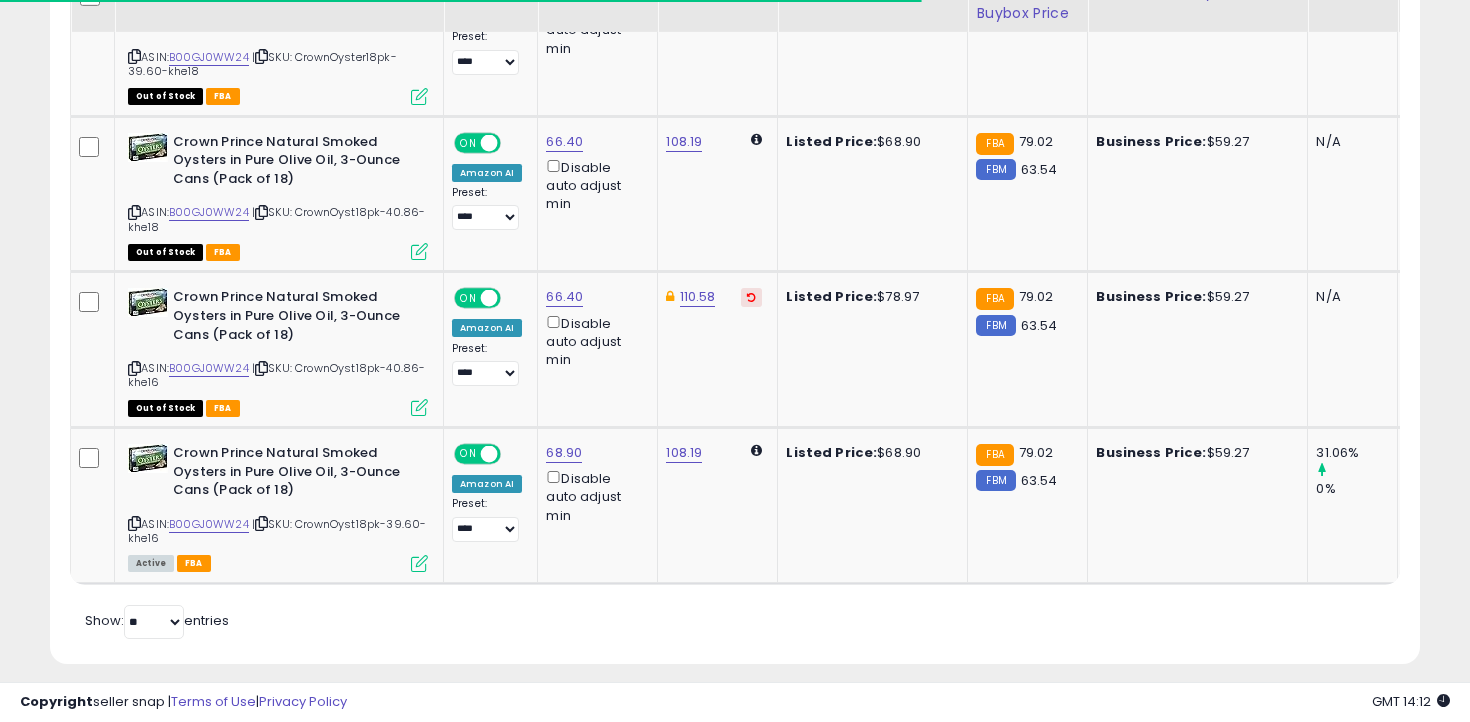 scroll, scrollTop: 1084, scrollLeft: 0, axis: vertical 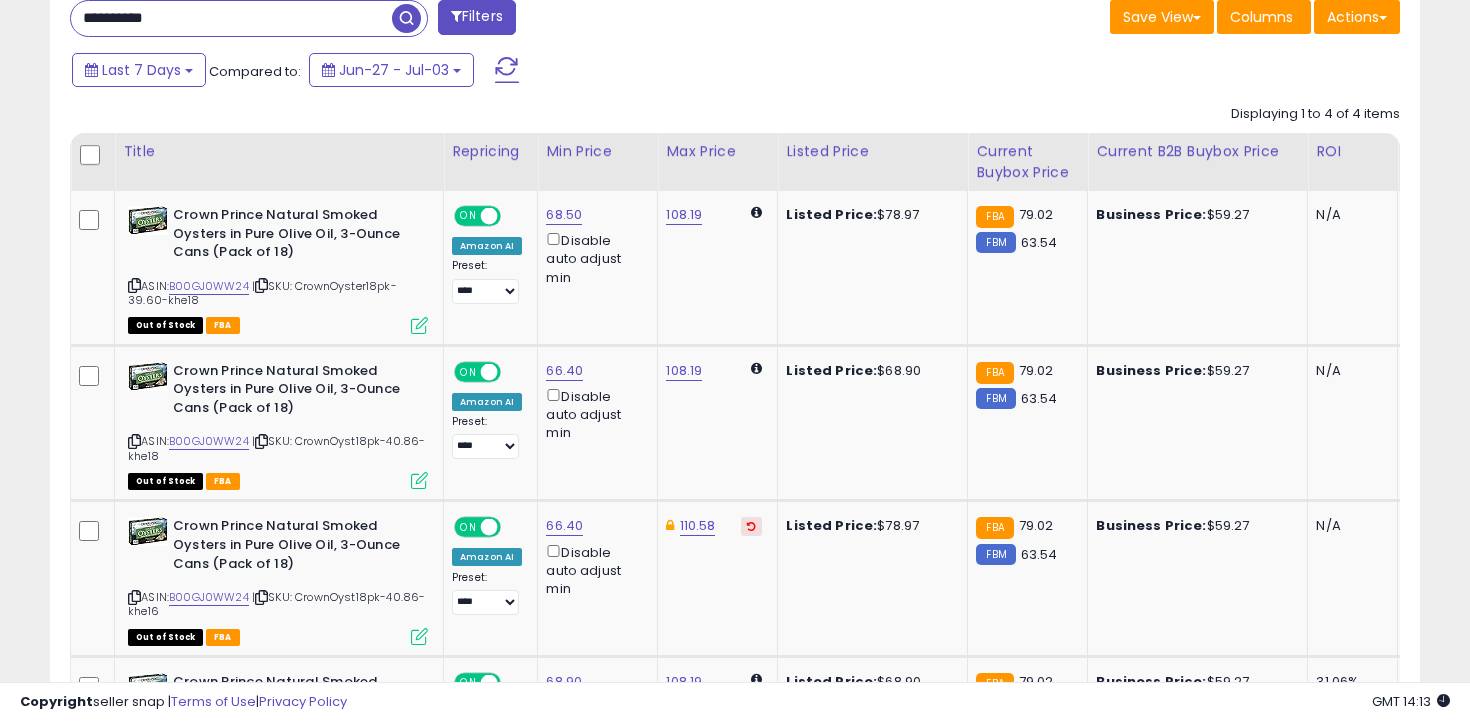 click on "**********" at bounding box center [231, 18] 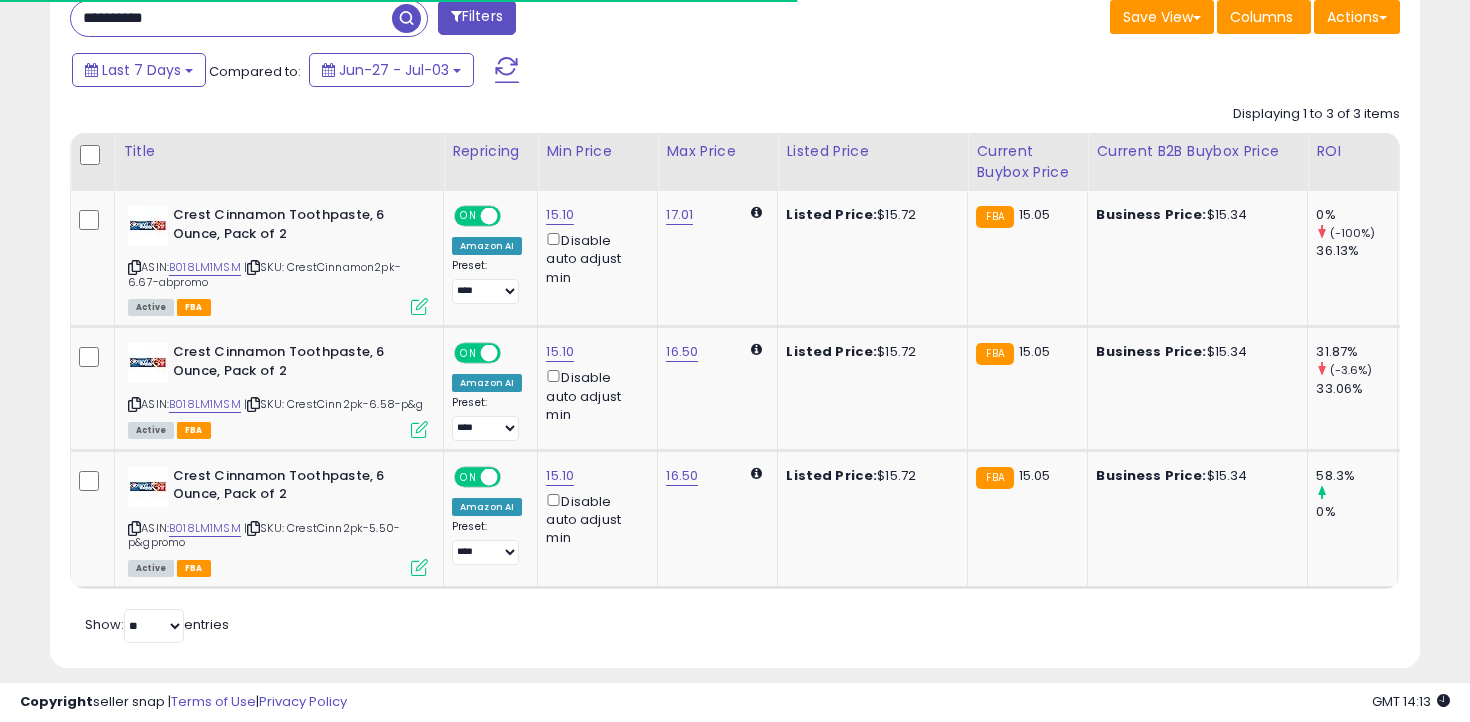 scroll, scrollTop: 859, scrollLeft: 0, axis: vertical 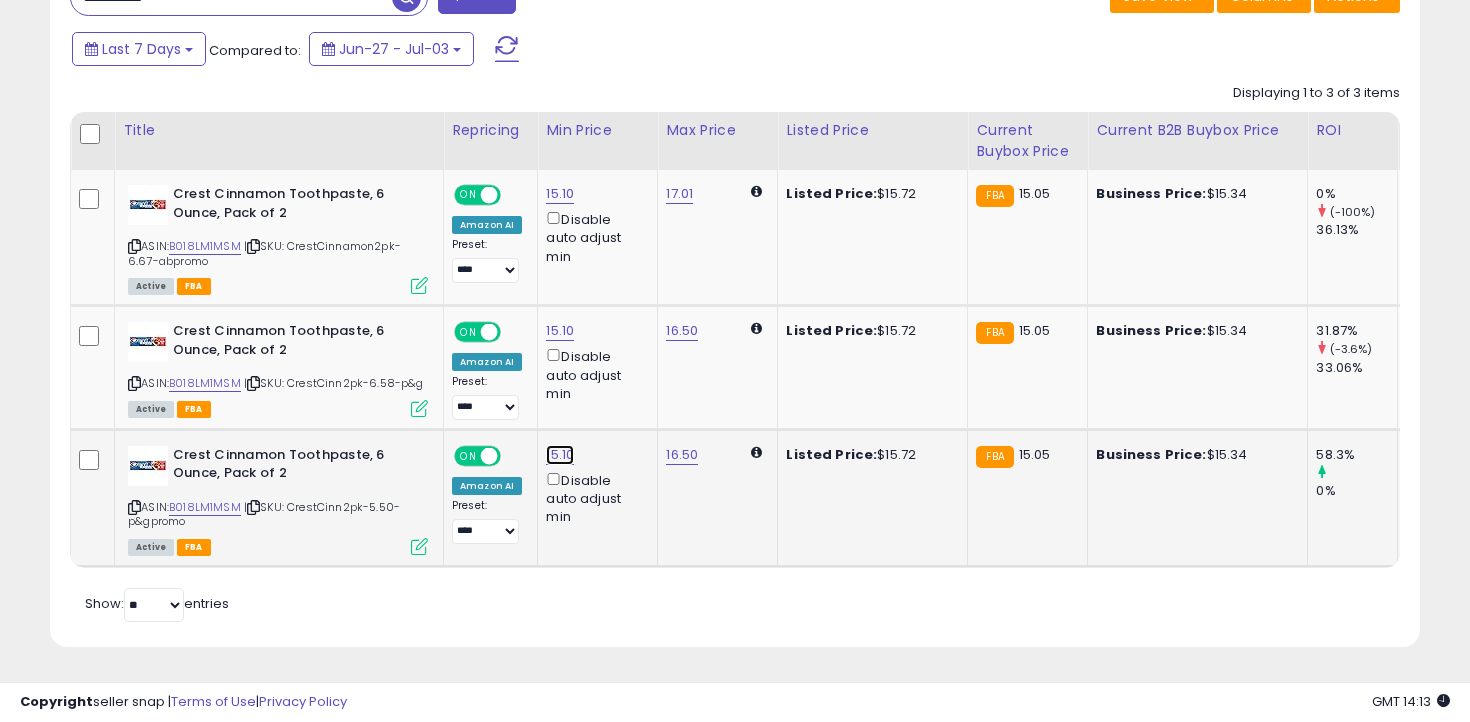 click on "15.10" at bounding box center (560, 194) 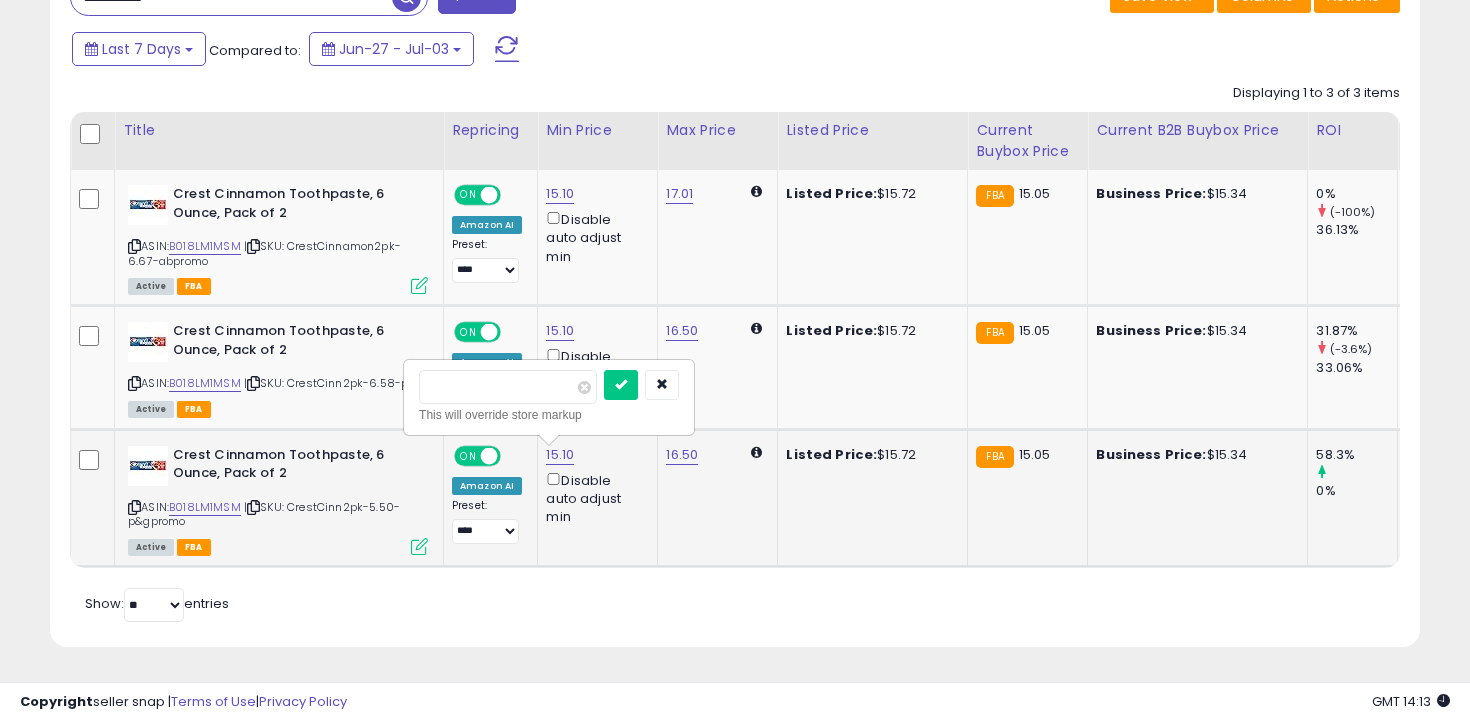 type on "**" 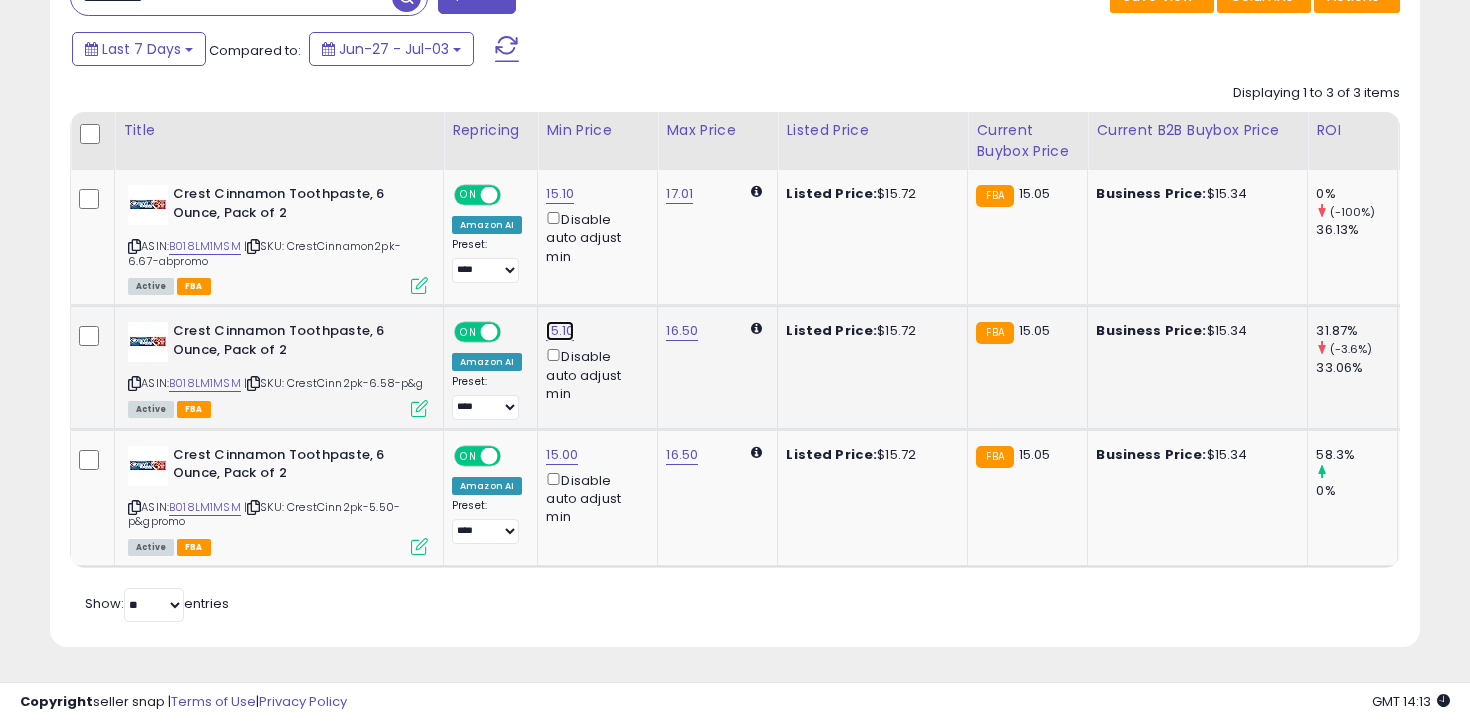 click on "15.10" at bounding box center [560, 194] 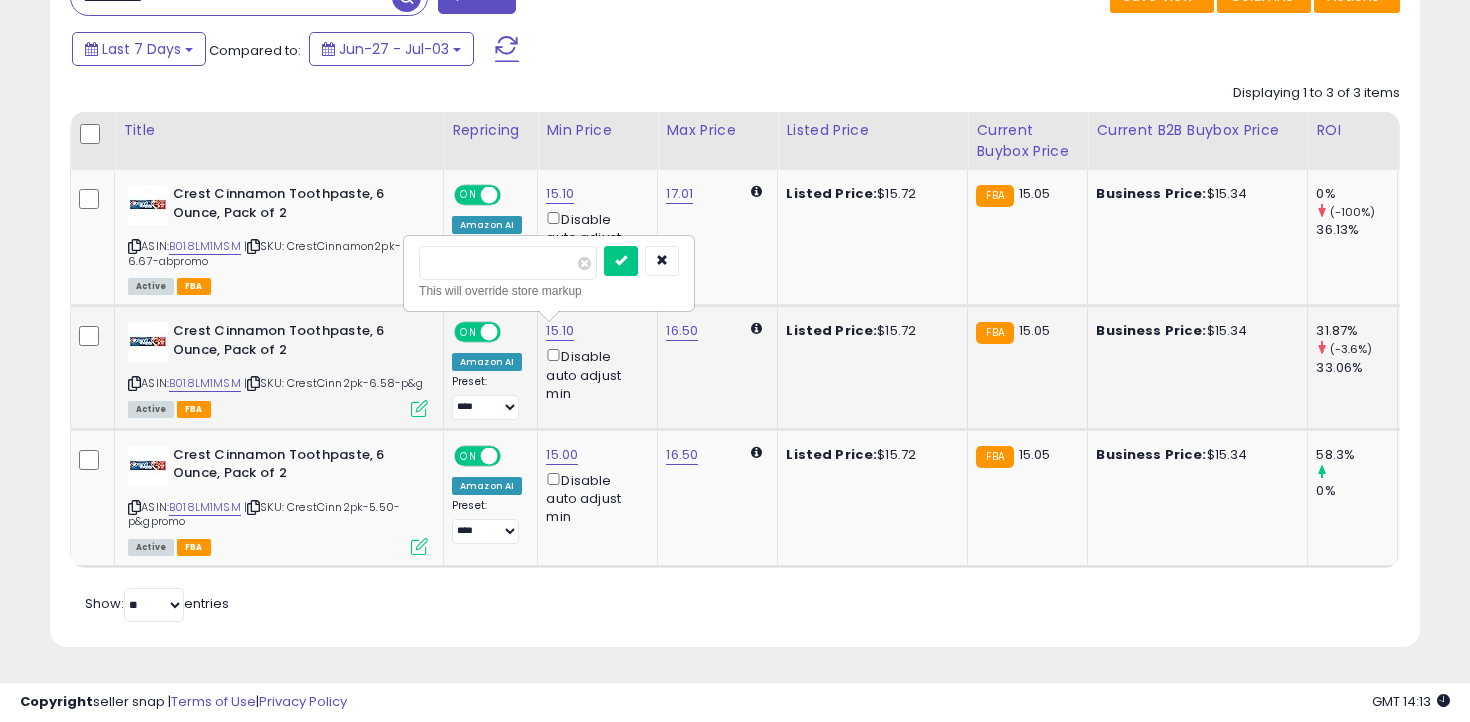 type on "**" 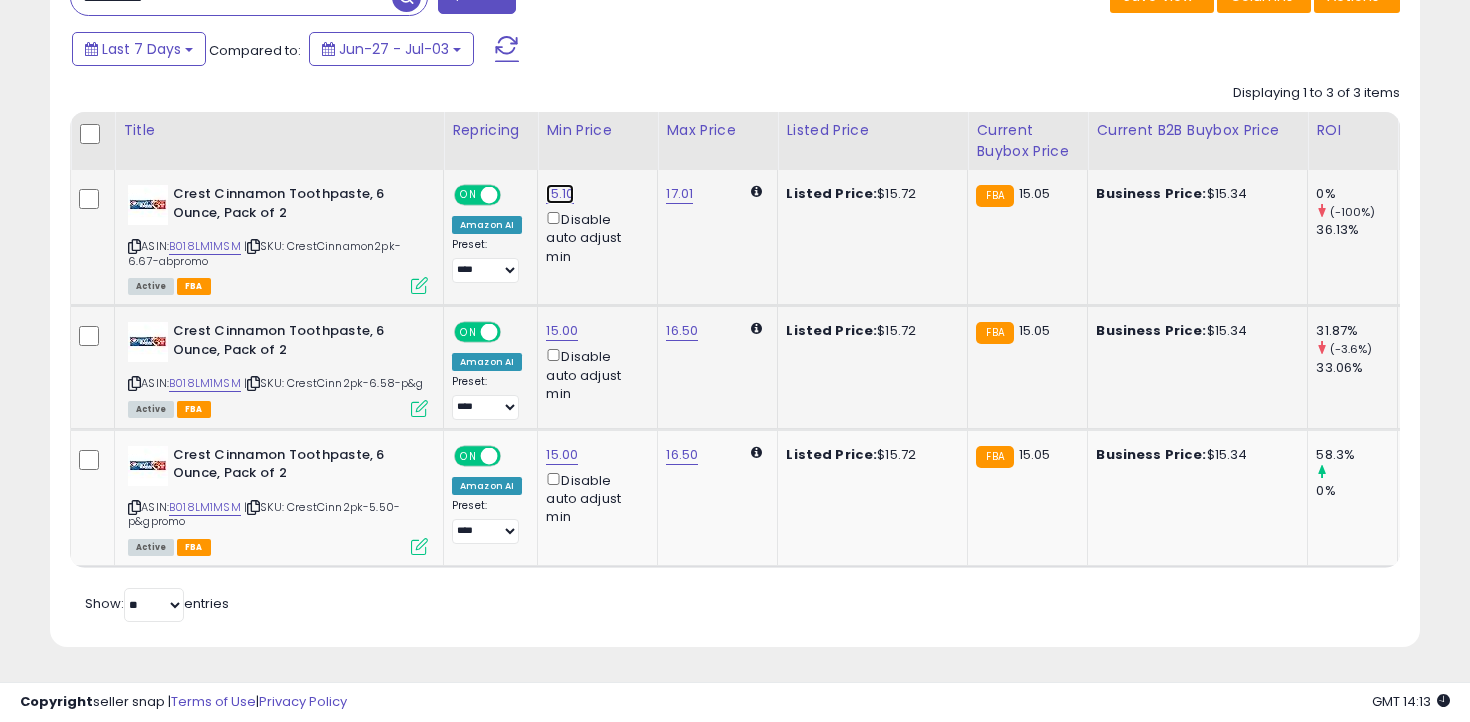 click on "15.10" at bounding box center (560, 194) 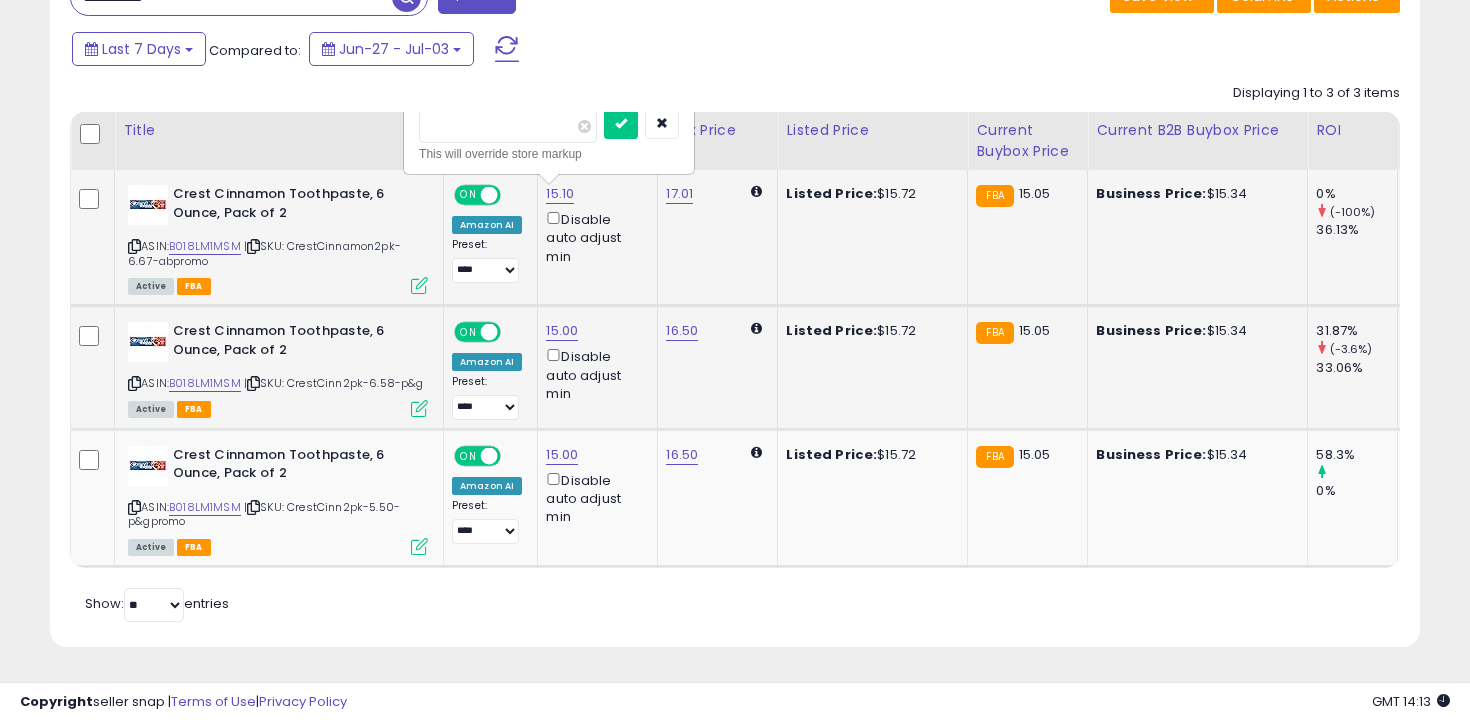 type on "**" 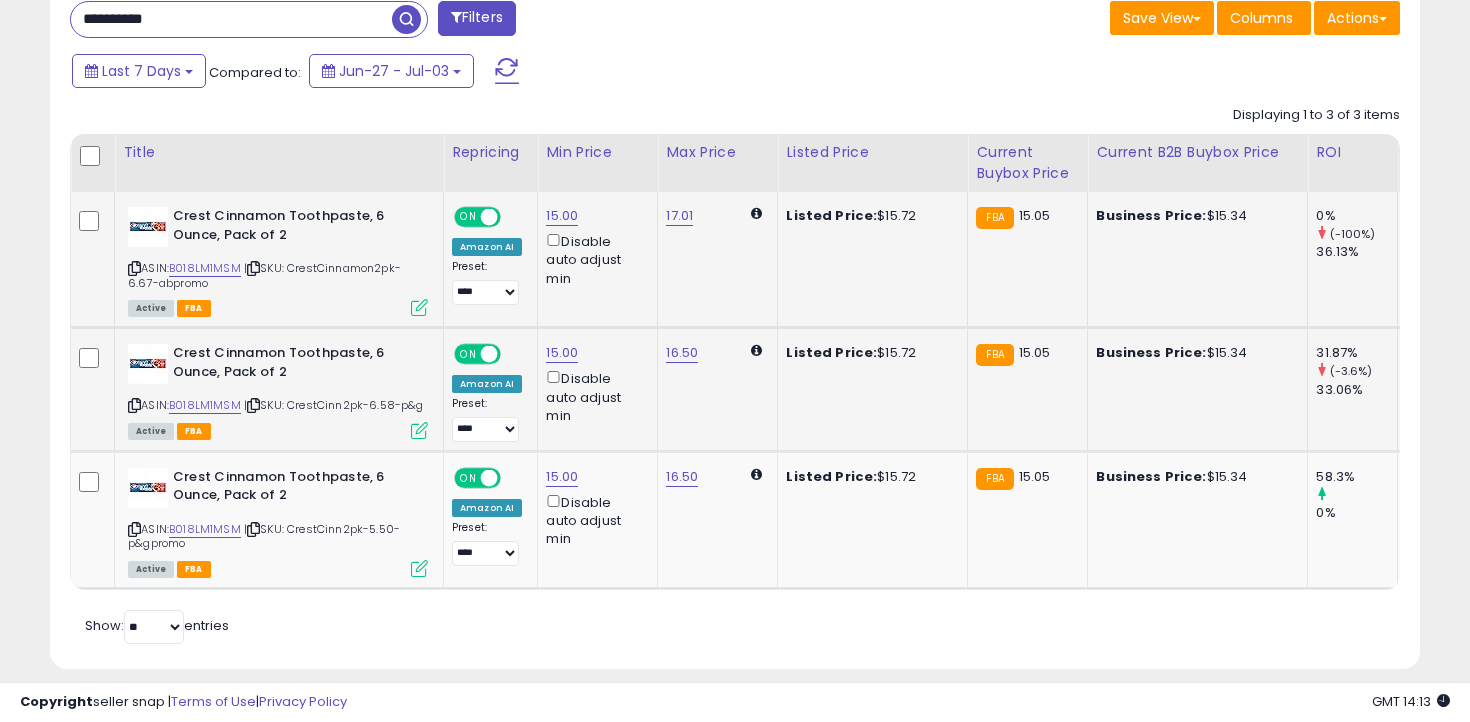 click on "**********" at bounding box center [231, 19] 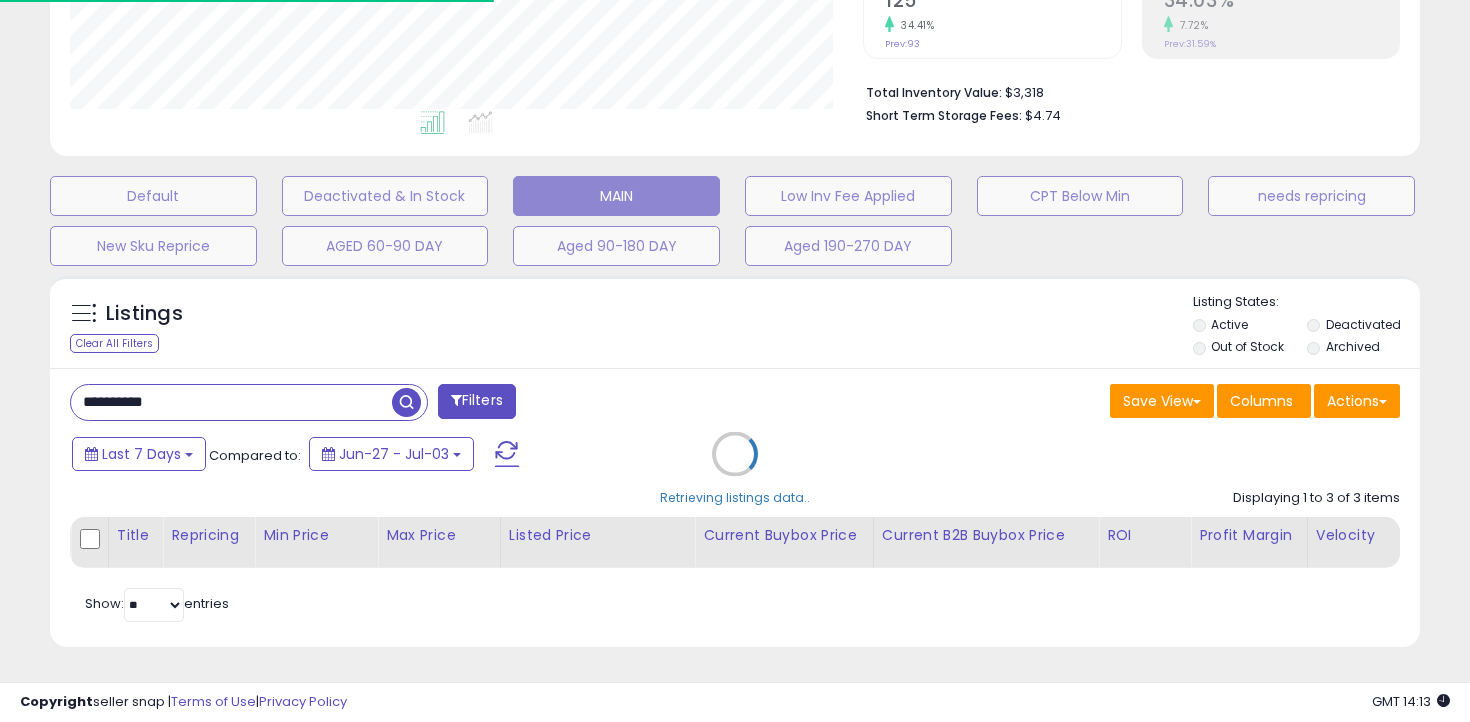 scroll, scrollTop: 773, scrollLeft: 0, axis: vertical 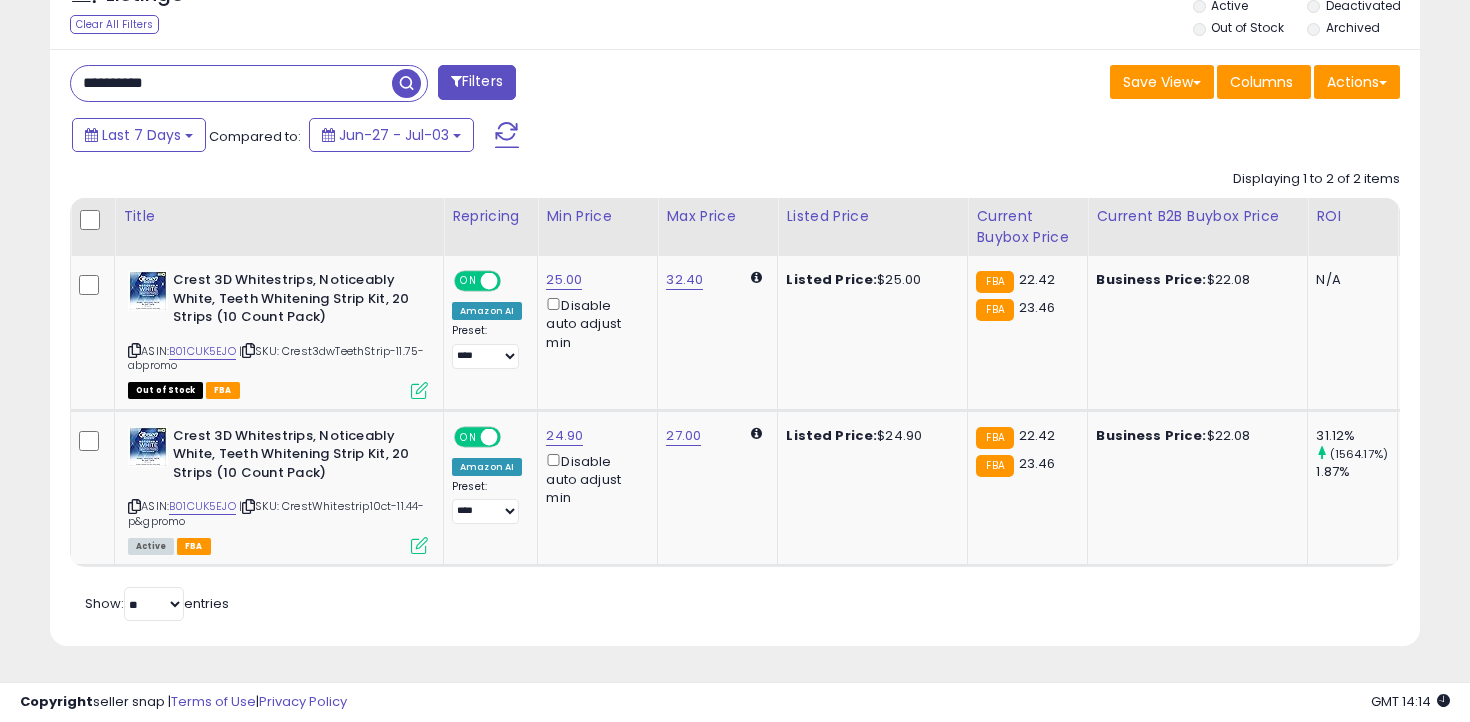 click on "**********" at bounding box center [231, 83] 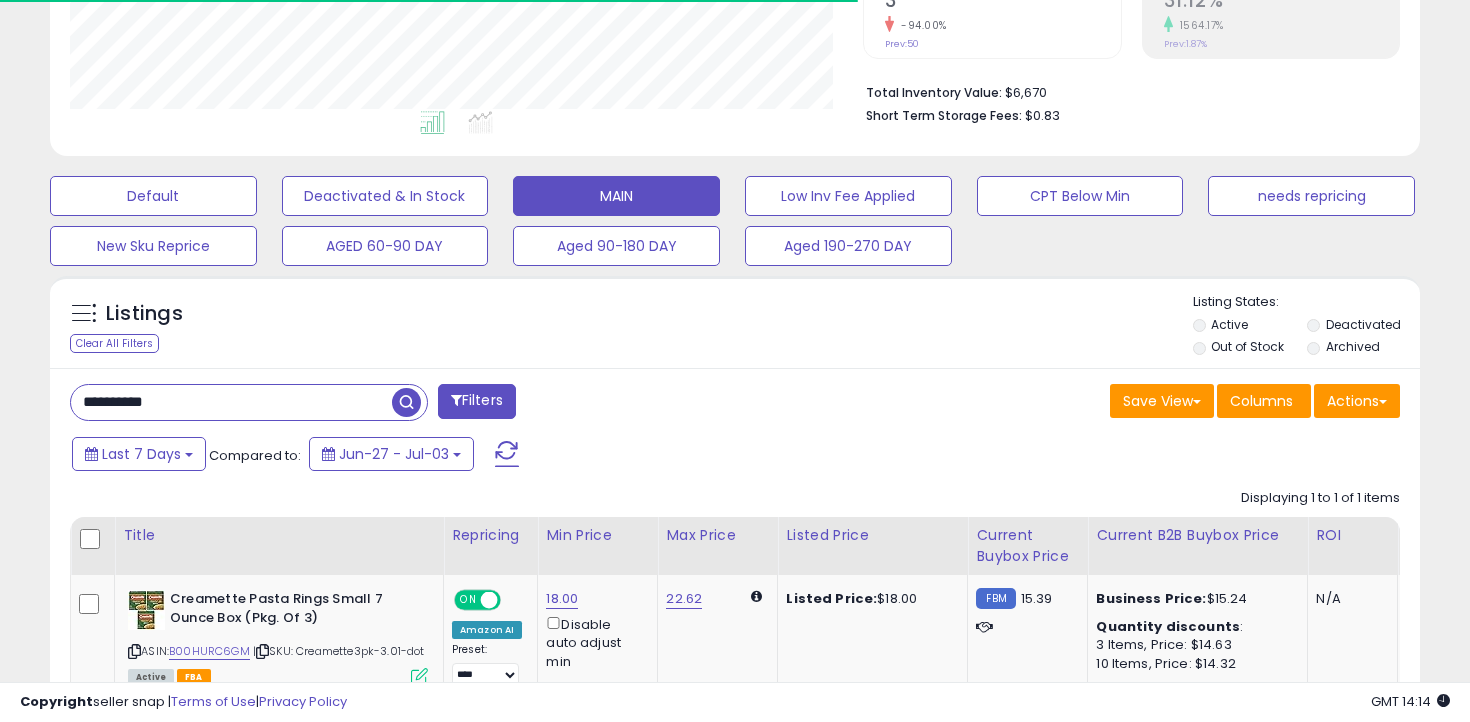 scroll, scrollTop: 598, scrollLeft: 0, axis: vertical 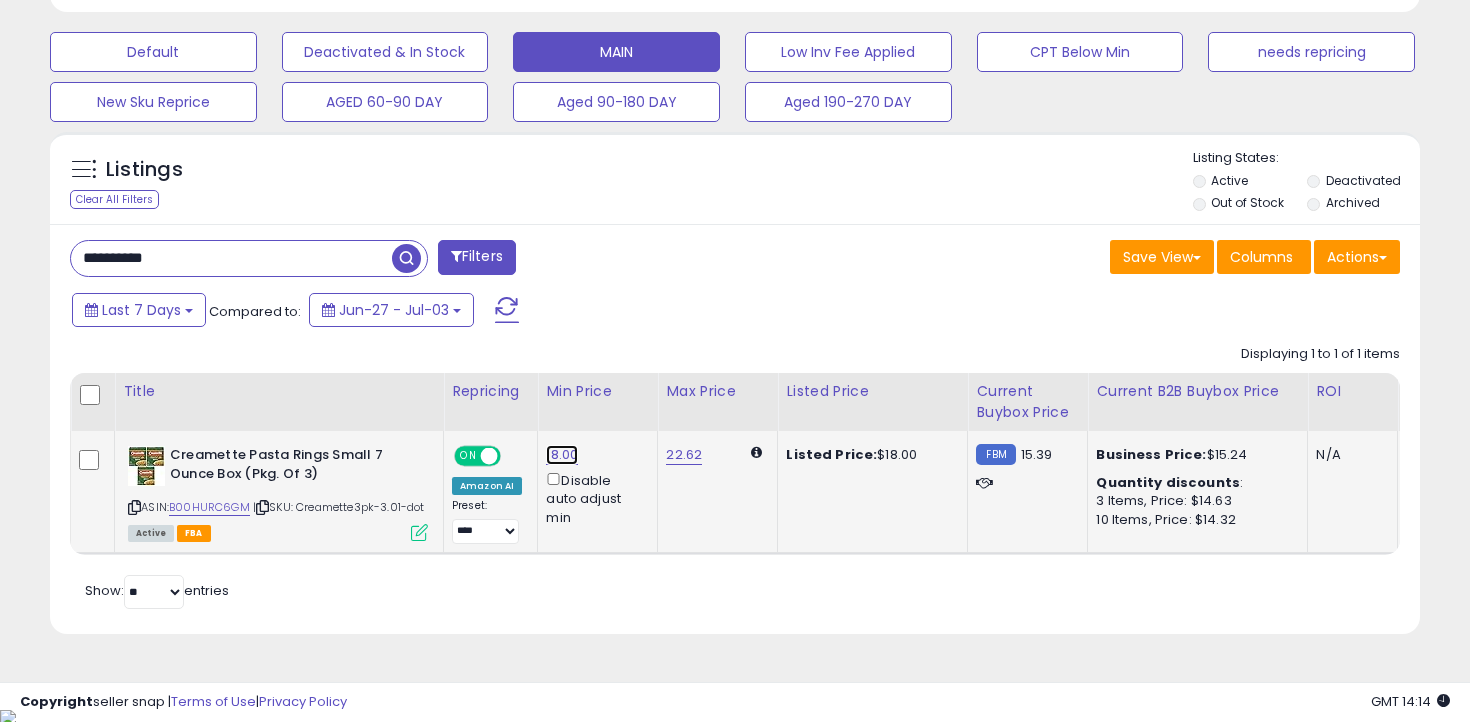 click on "18.00" at bounding box center (562, 455) 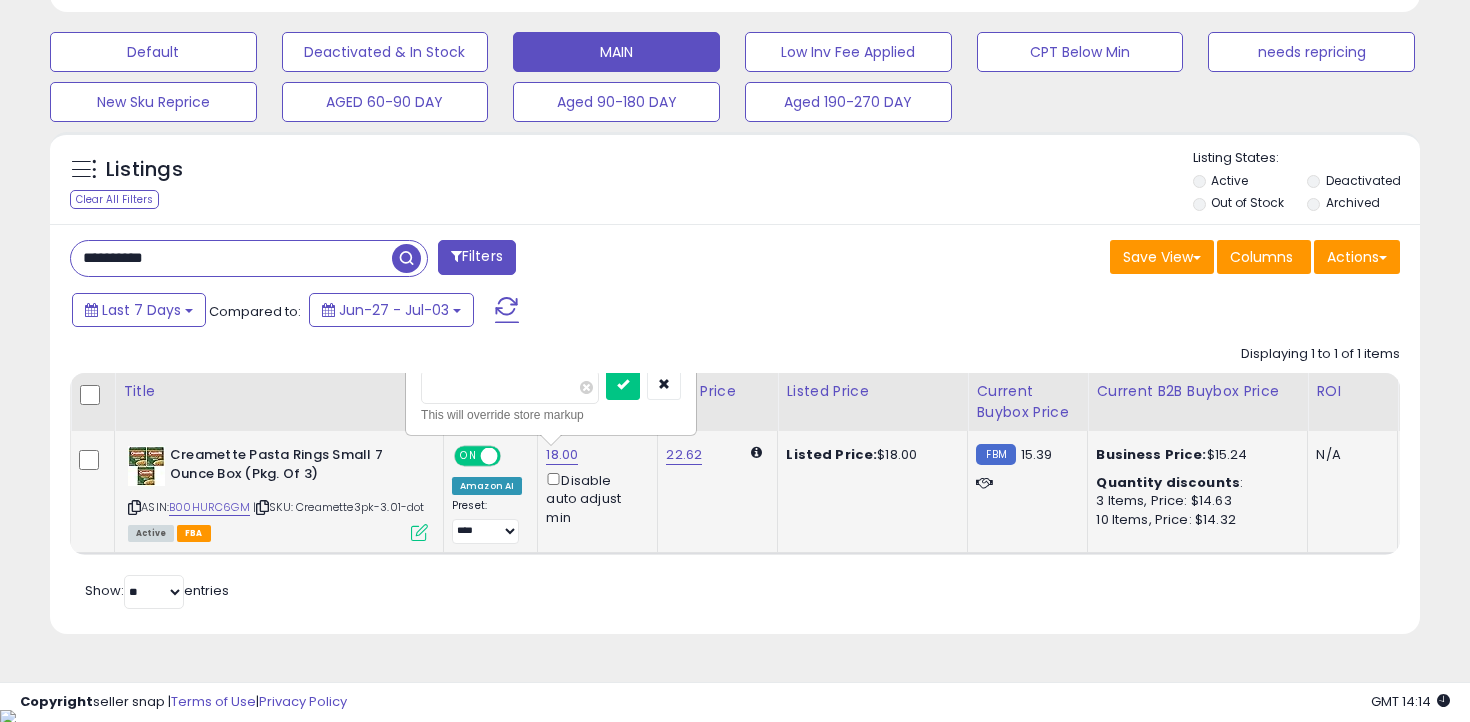 click on "*****" at bounding box center [510, 387] 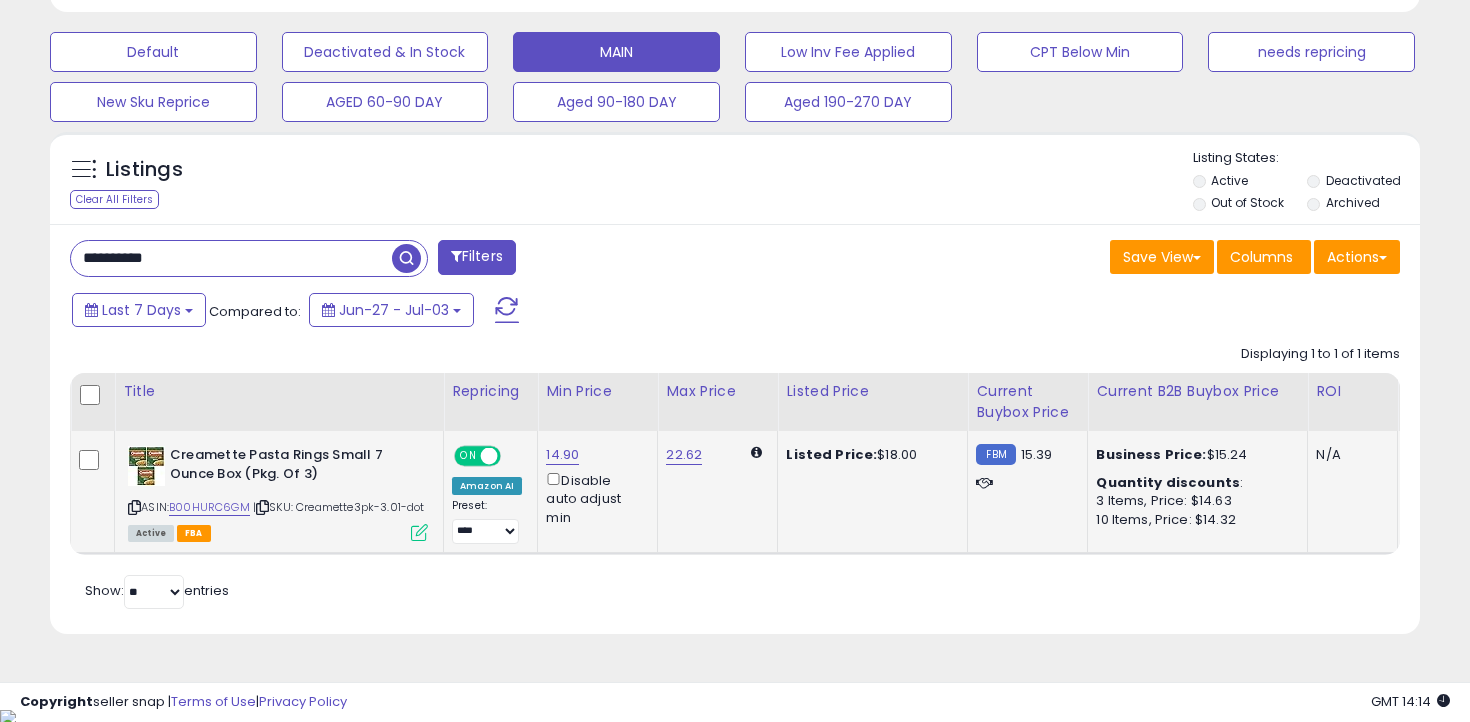 click on "**********" at bounding box center [231, 258] 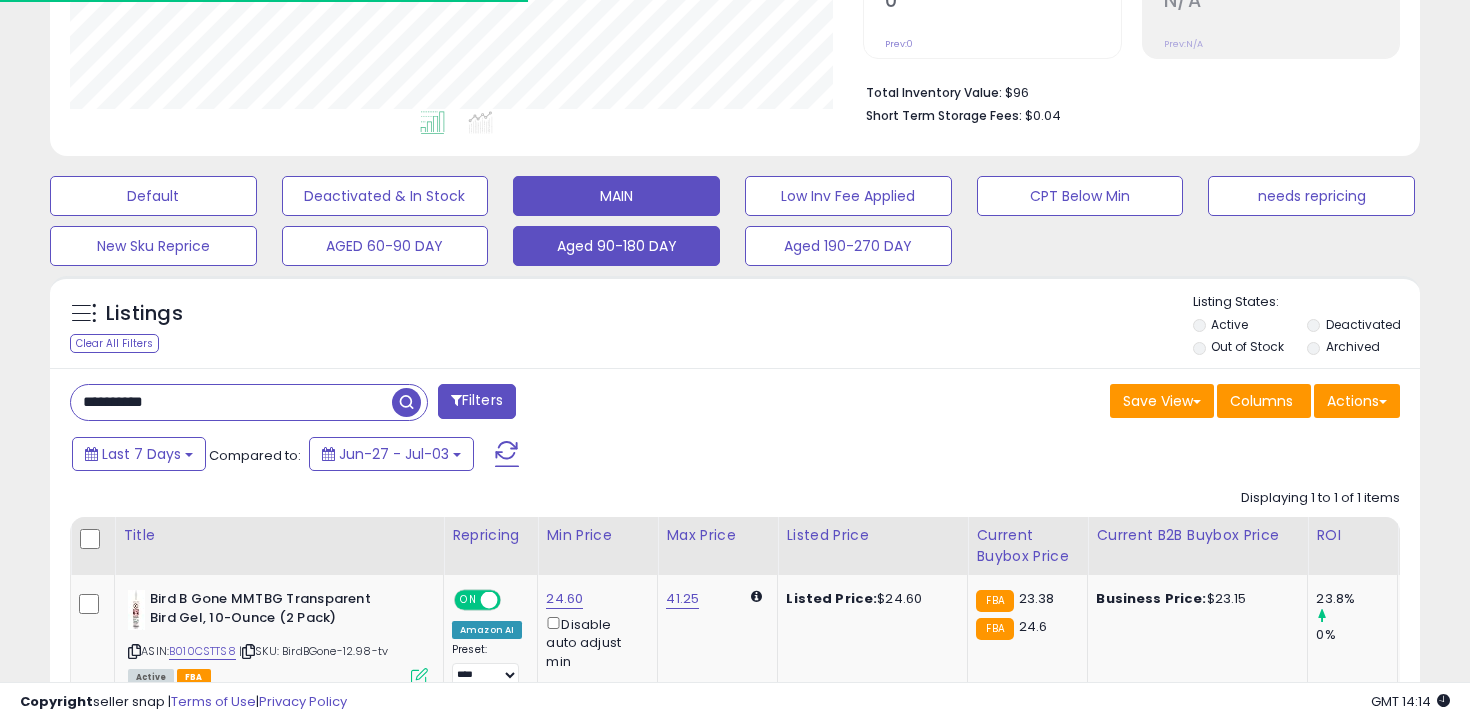 scroll, scrollTop: 585, scrollLeft: 0, axis: vertical 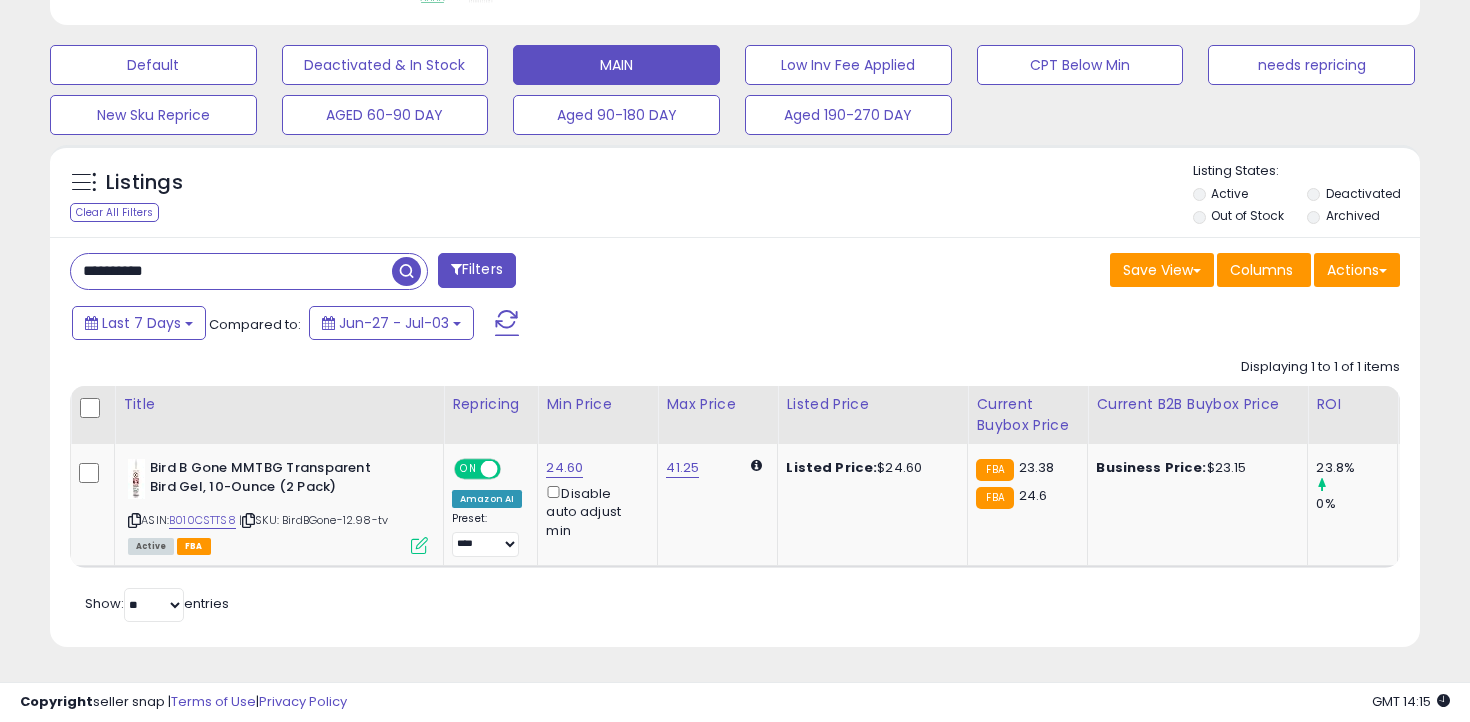 click on "**********" at bounding box center [231, 271] 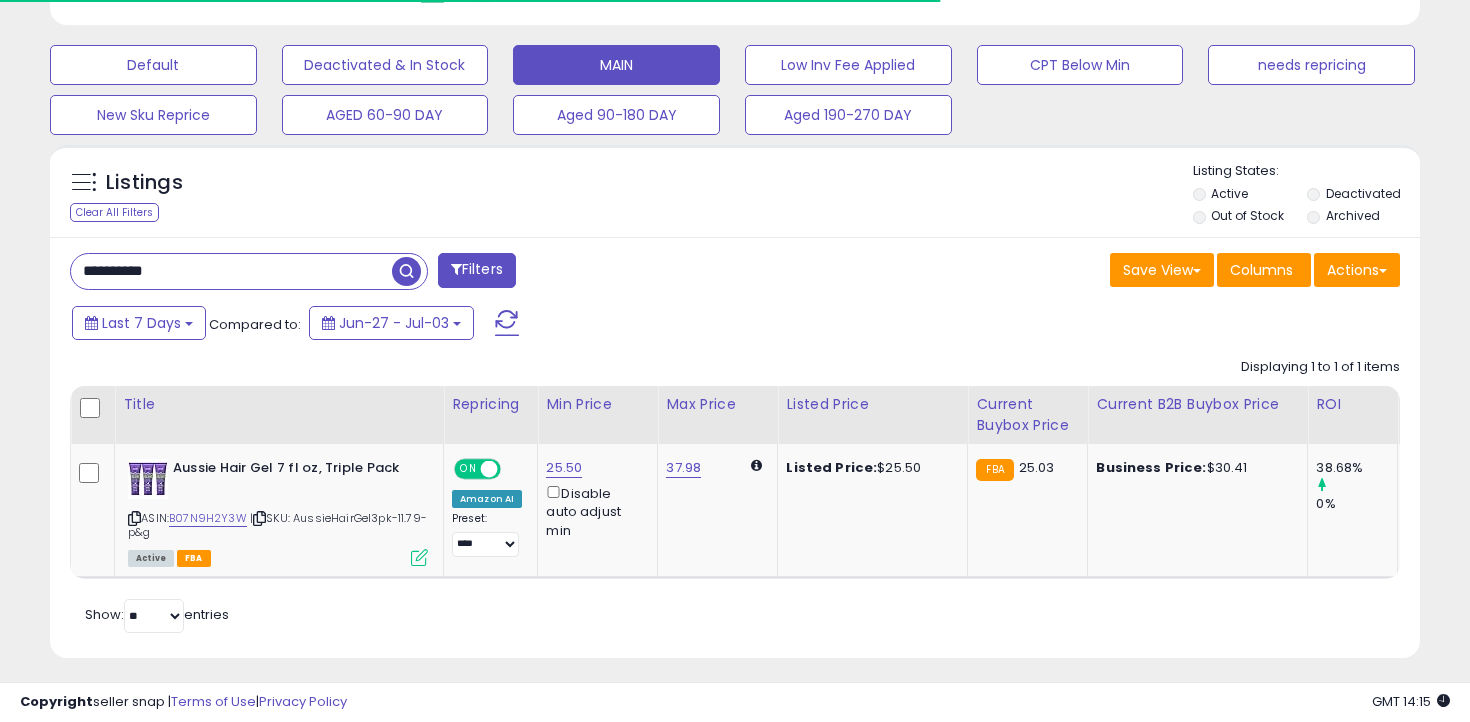 scroll, scrollTop: 596, scrollLeft: 0, axis: vertical 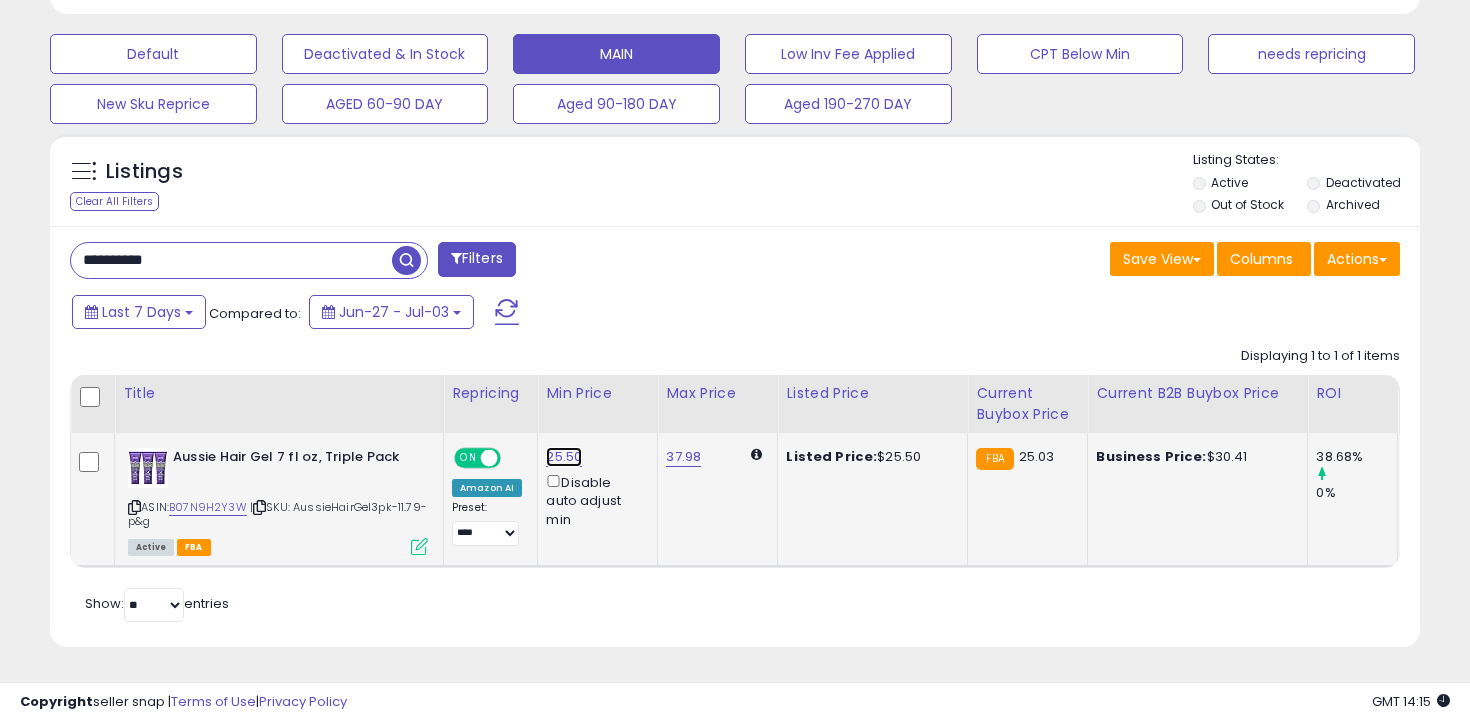 click on "25.50" at bounding box center [564, 457] 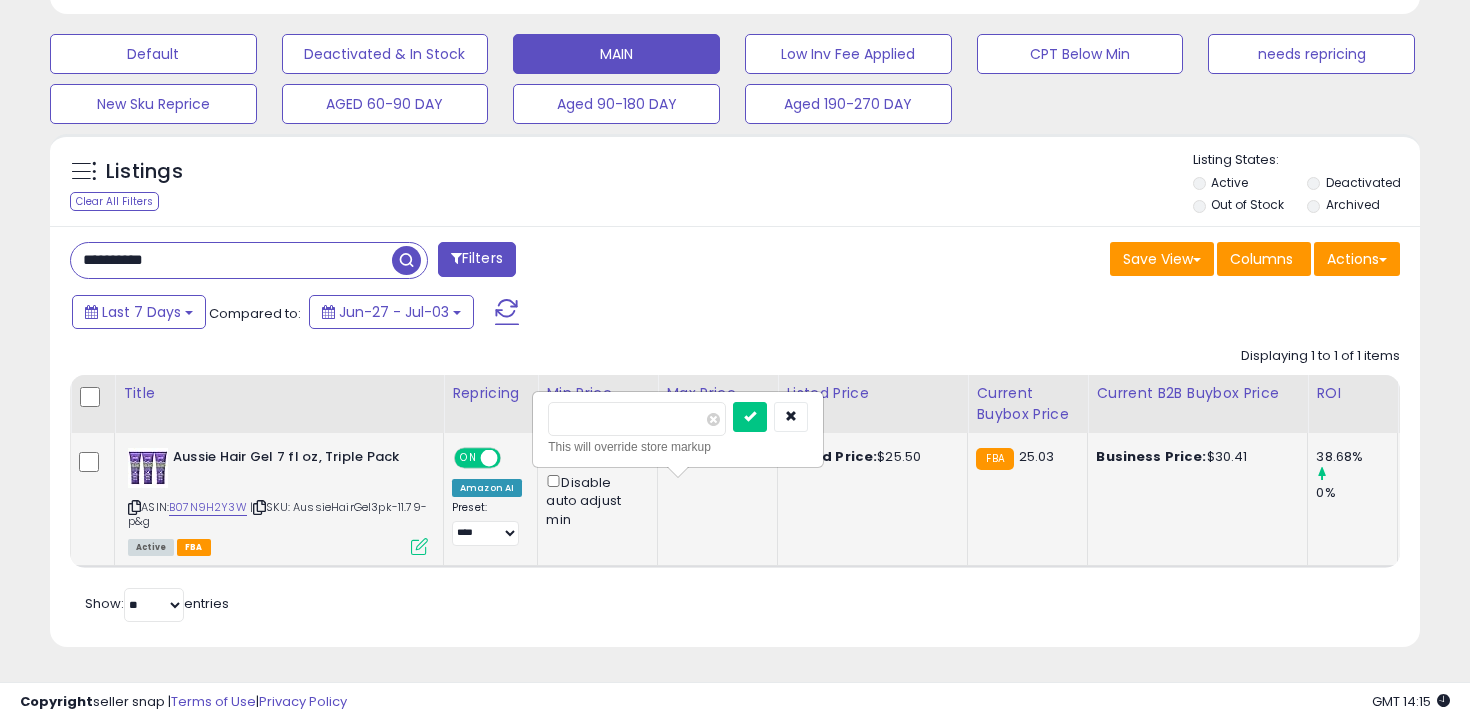 click on "*****" at bounding box center (637, 419) 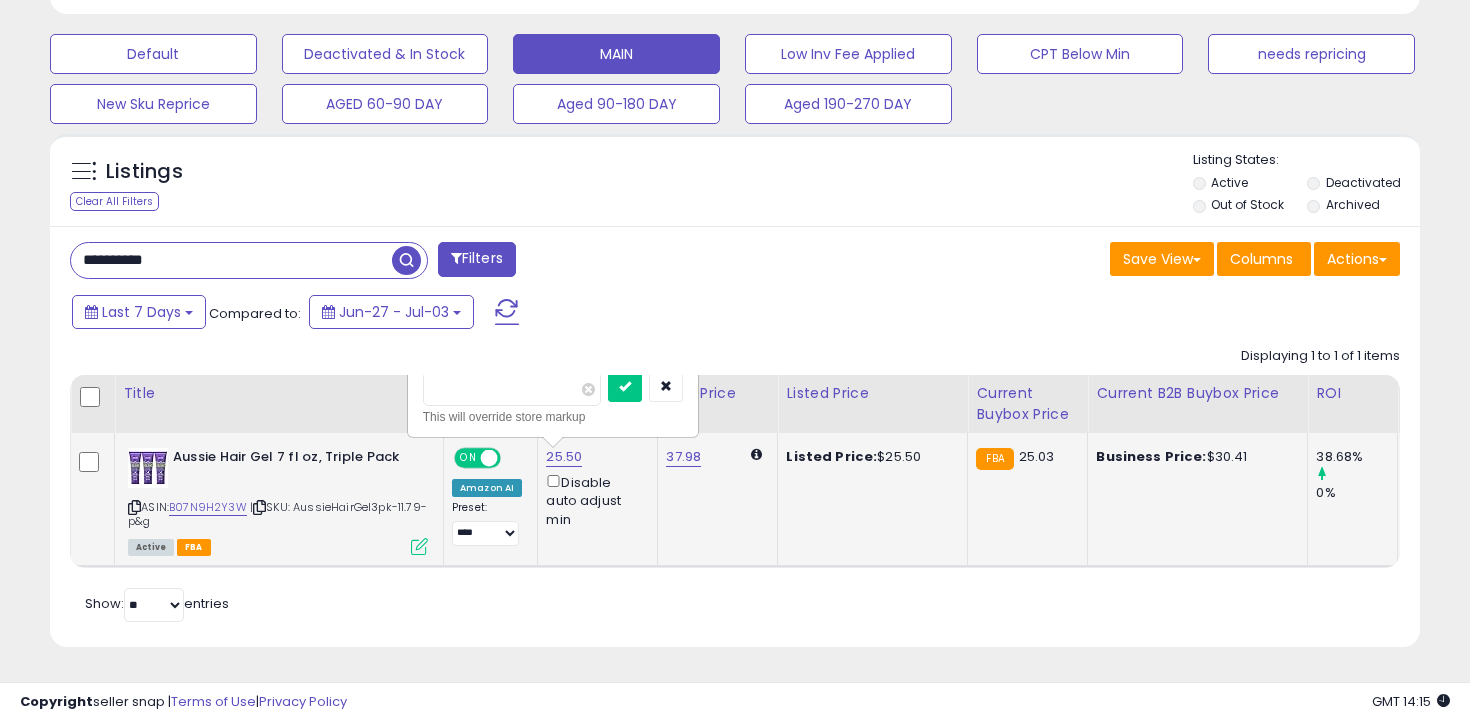 click on "*****" at bounding box center (512, 389) 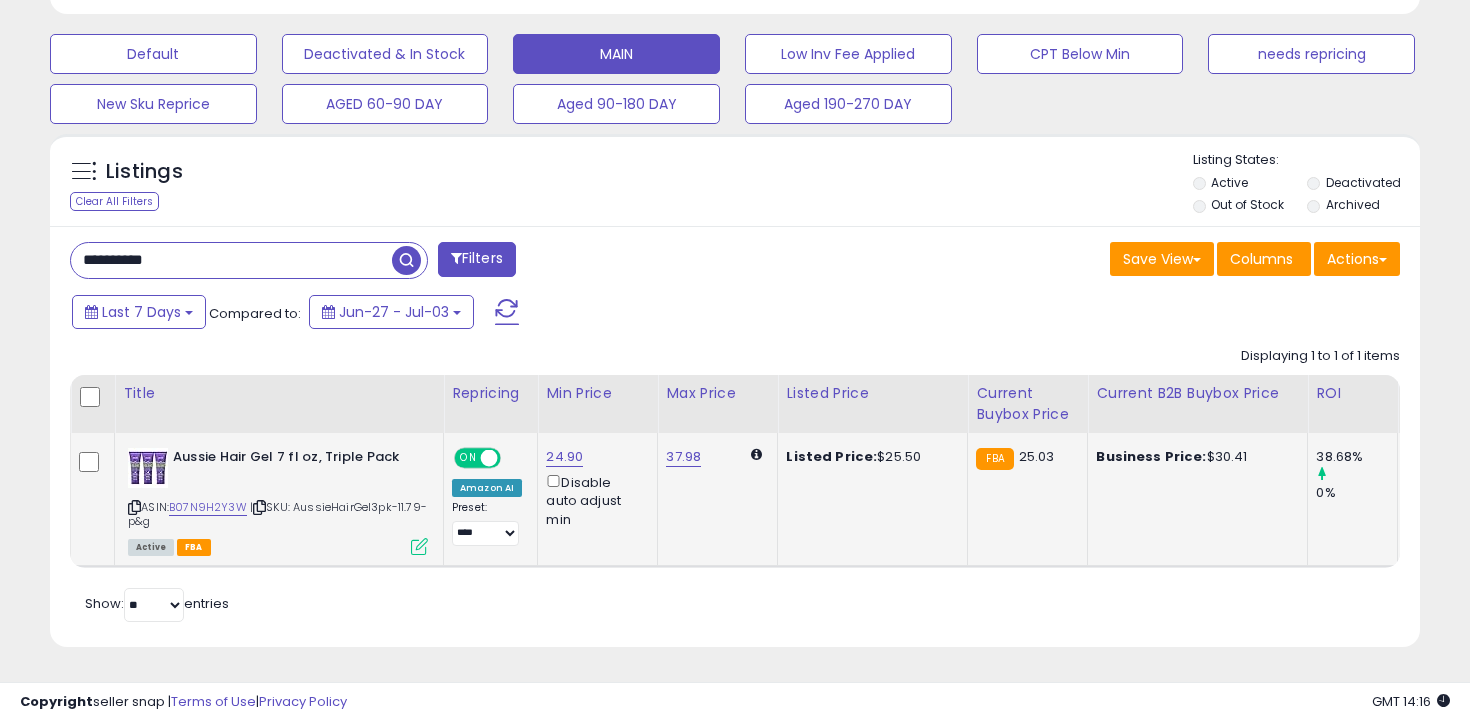 click on "**********" at bounding box center [231, 260] 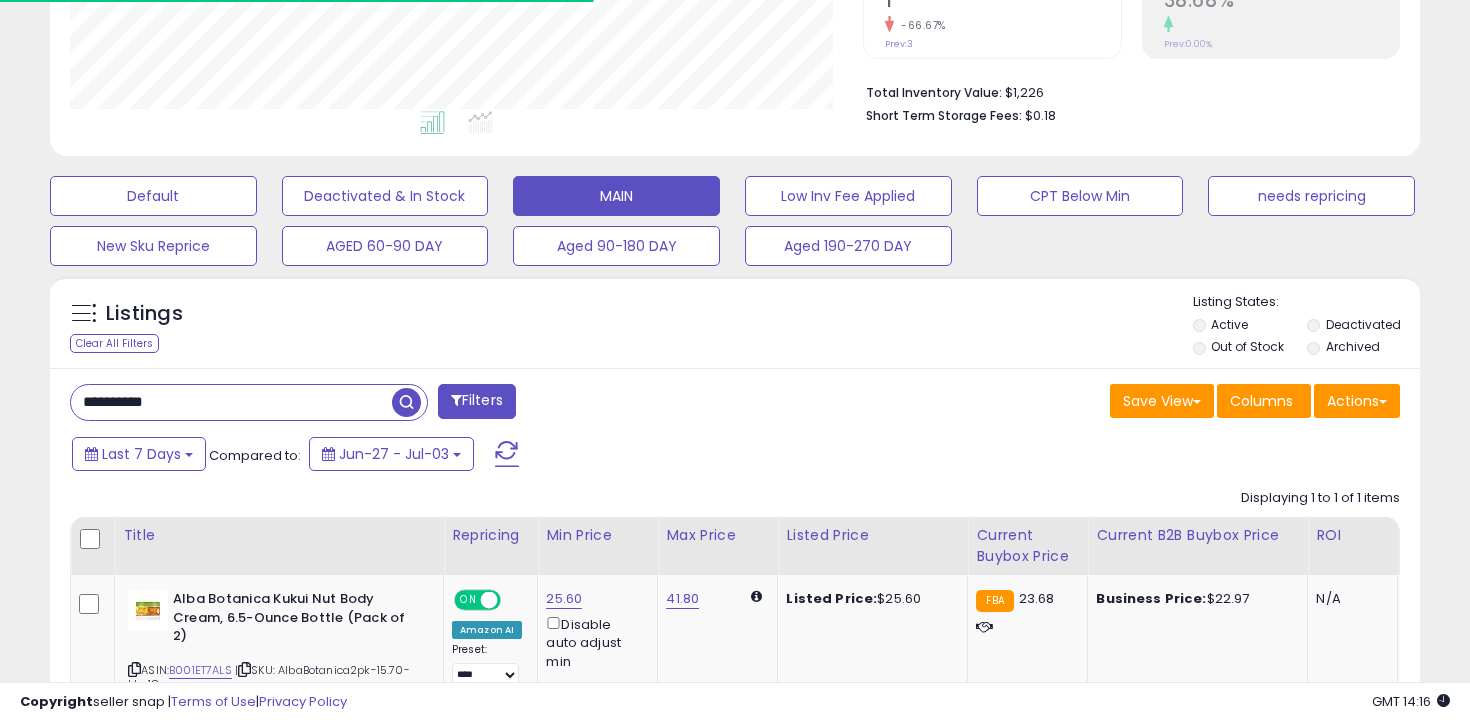 scroll, scrollTop: 596, scrollLeft: 0, axis: vertical 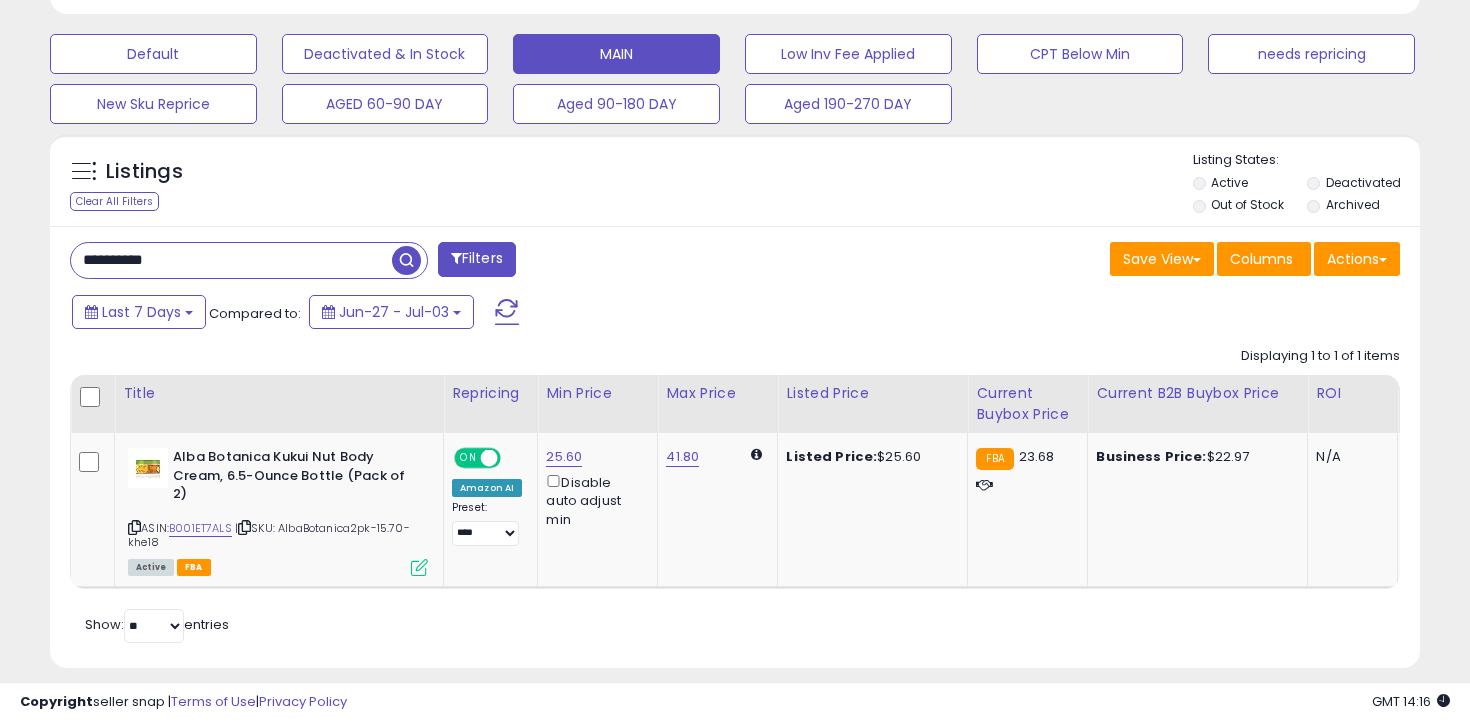 click on "**********" at bounding box center [231, 260] 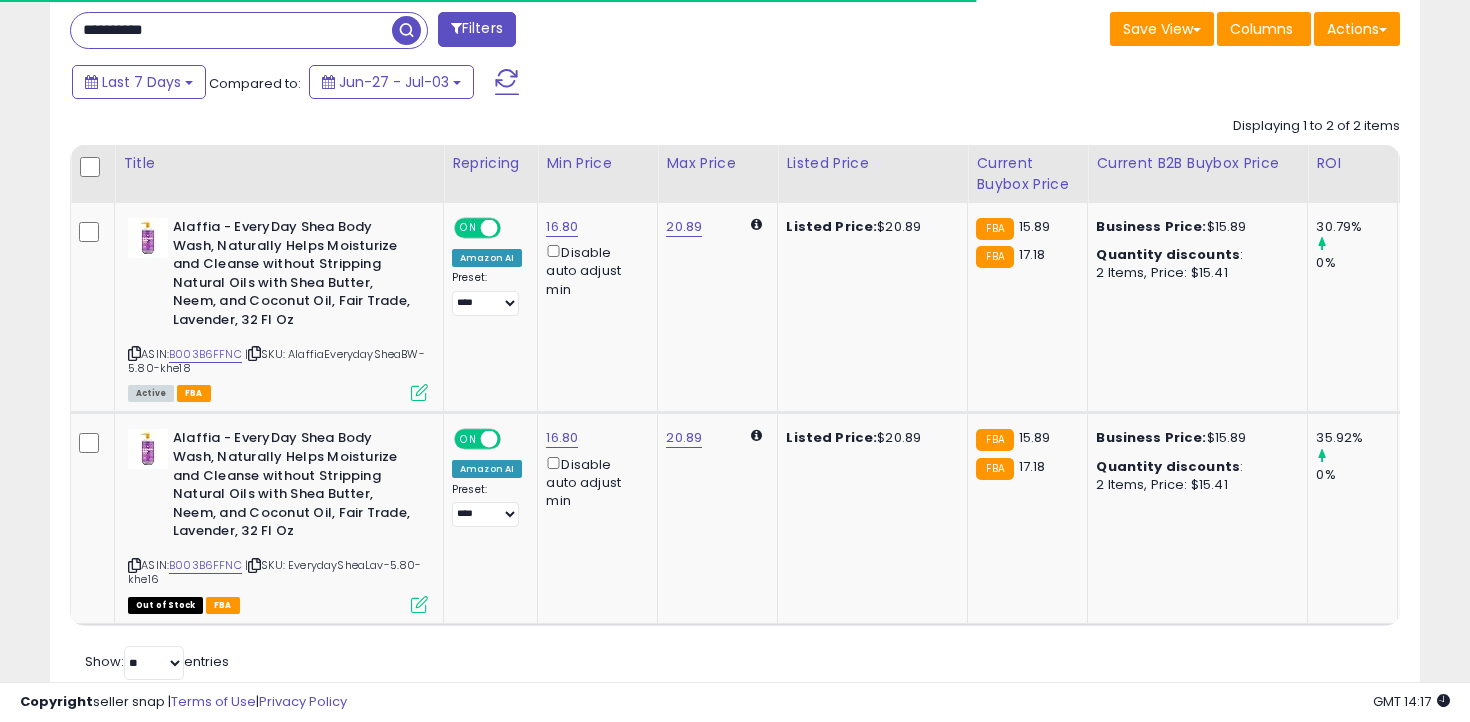 scroll, scrollTop: 827, scrollLeft: 0, axis: vertical 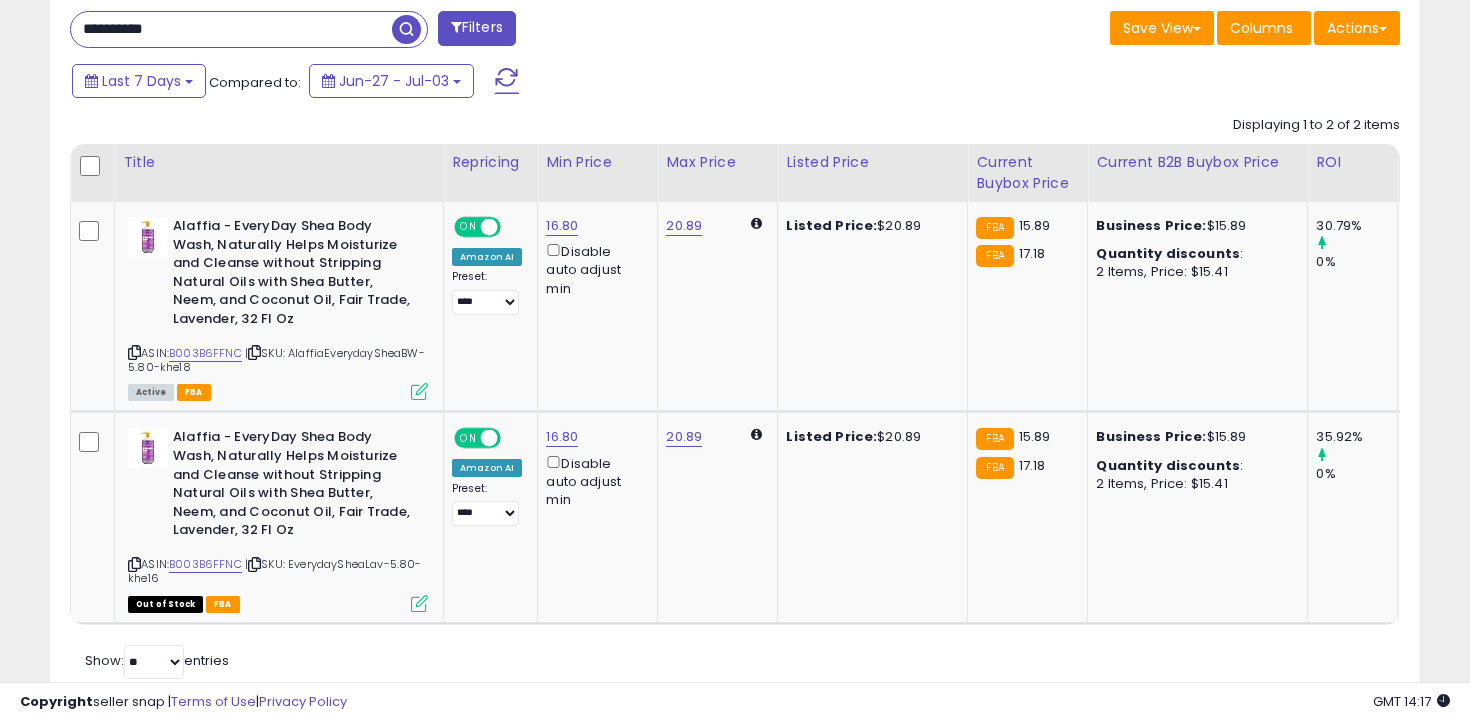 click on "**********" at bounding box center [231, 29] 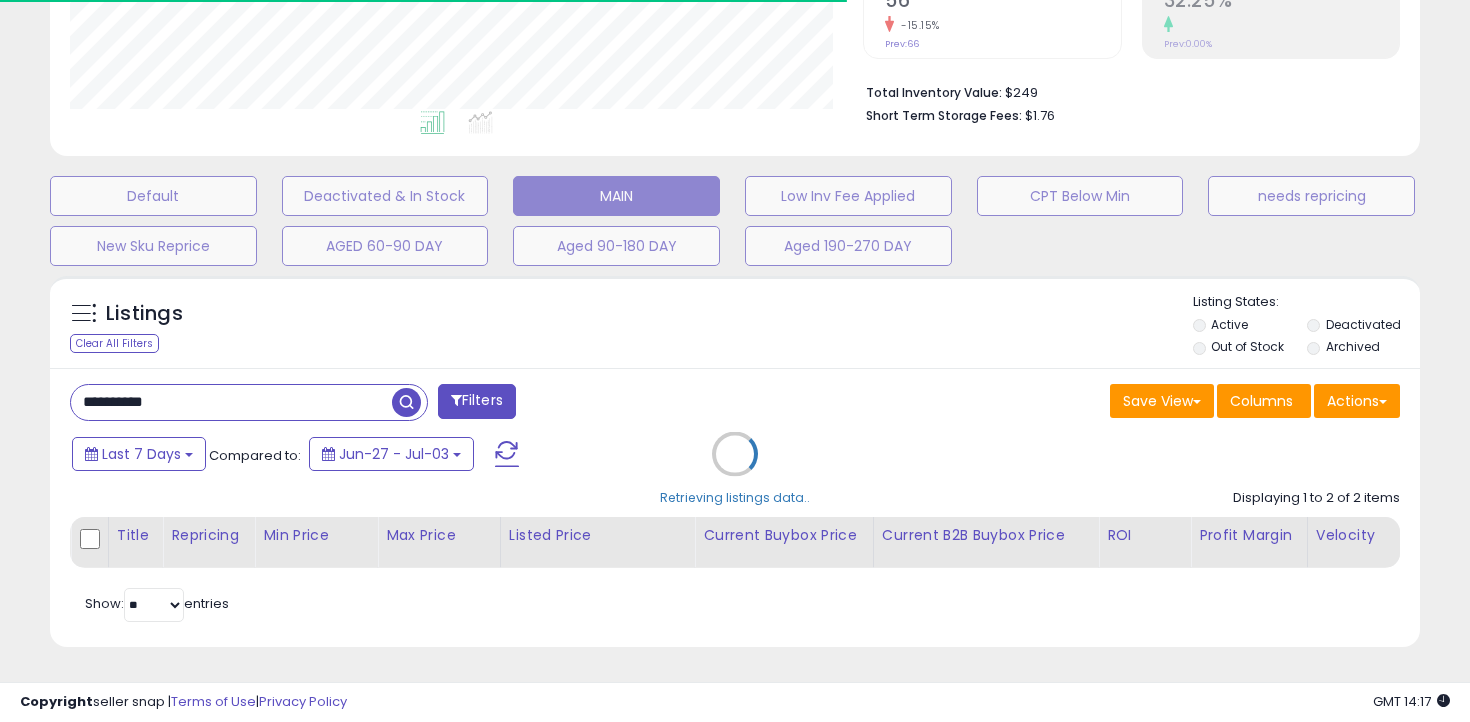 scroll, scrollTop: 810, scrollLeft: 0, axis: vertical 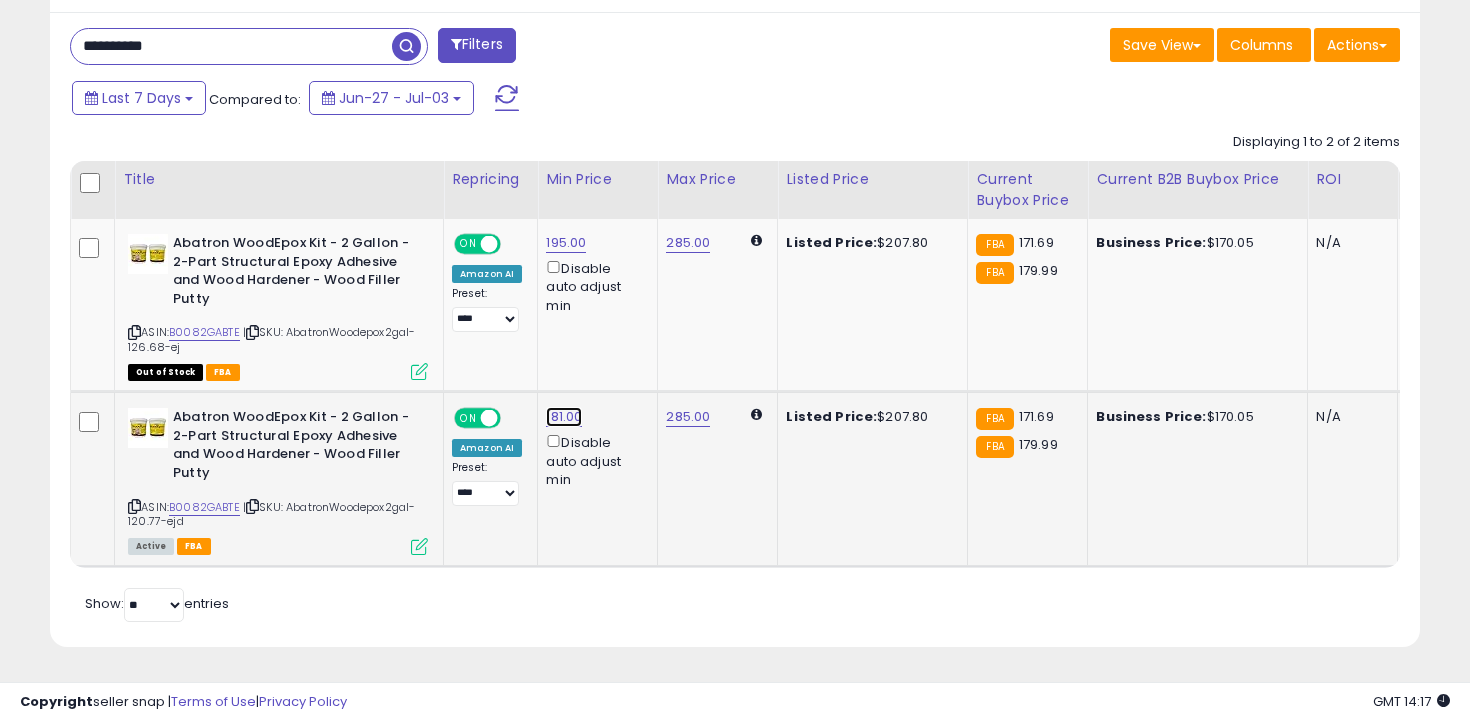 click on "181.00" at bounding box center [566, 243] 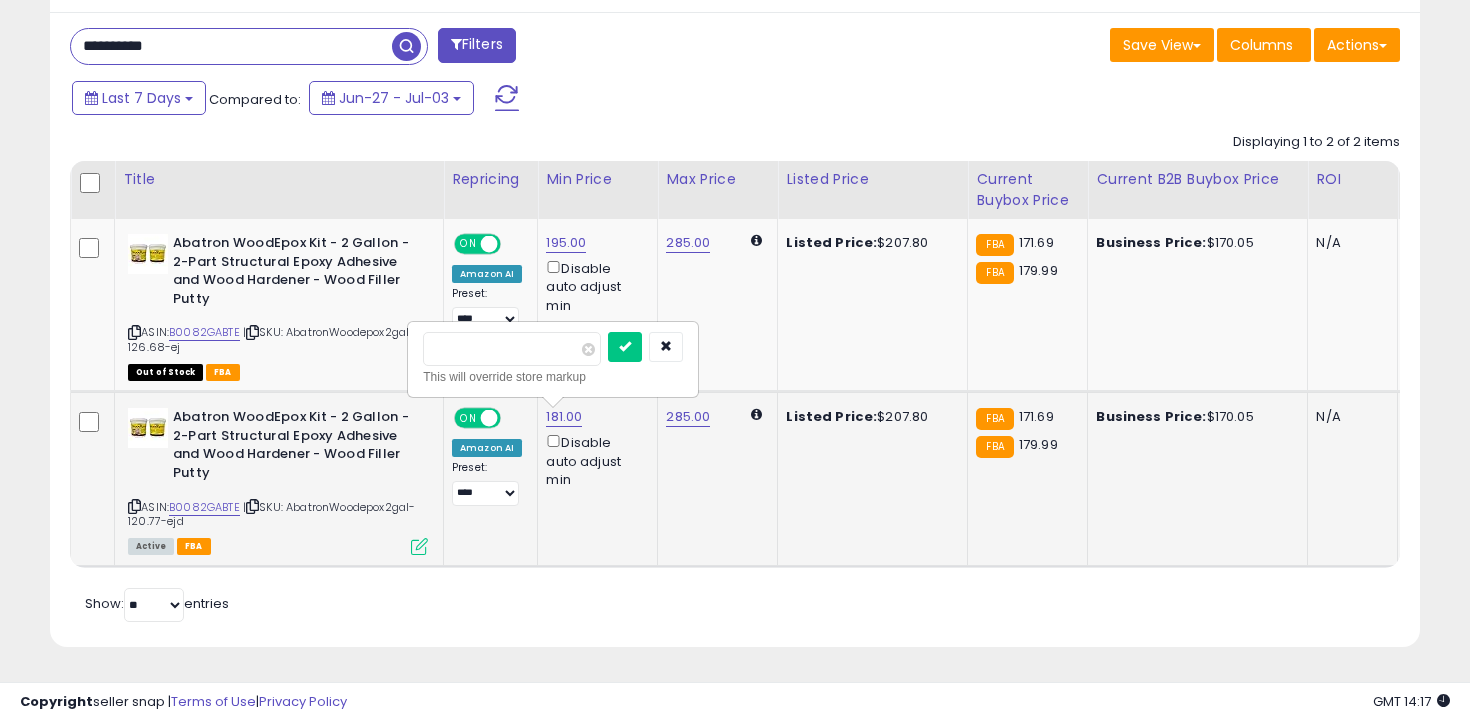 click on "******" at bounding box center (512, 349) 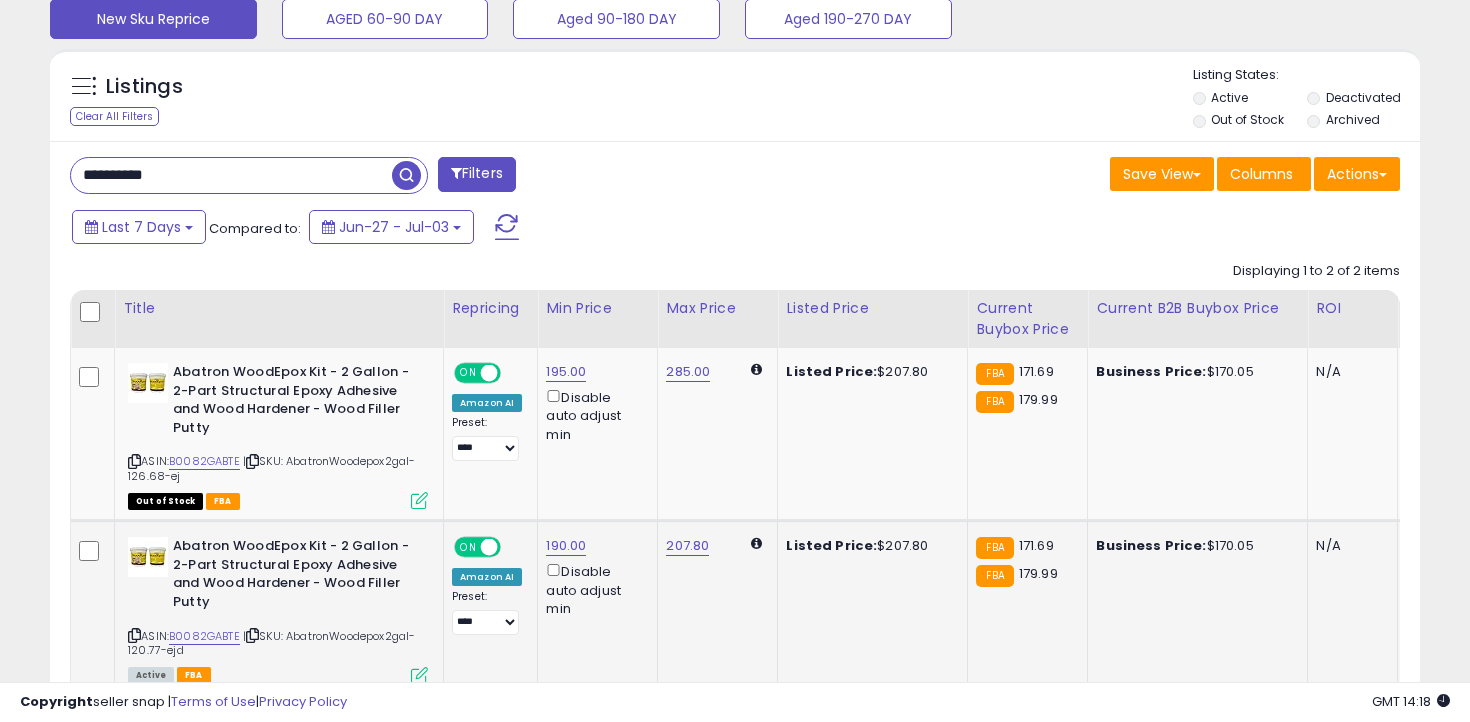 click on "New Sku Reprice" at bounding box center (153, -31) 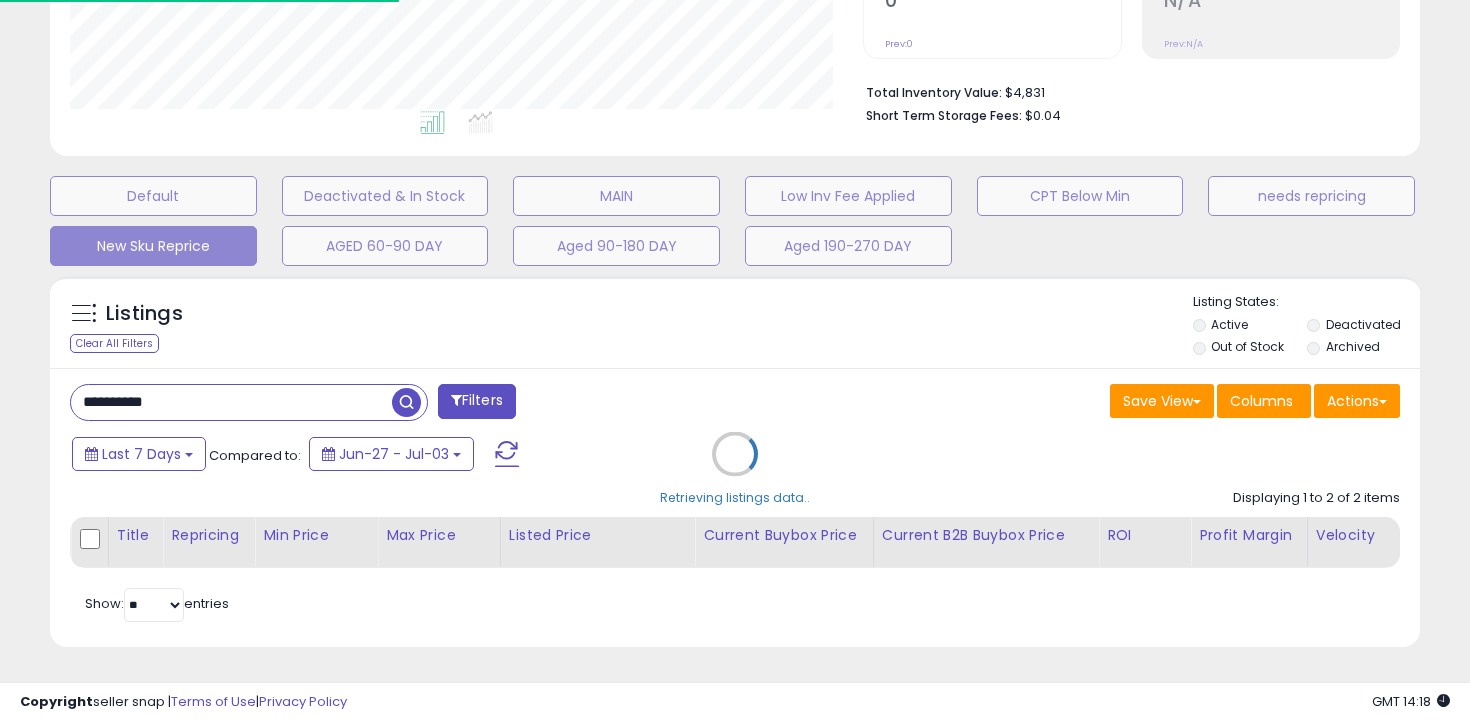 type 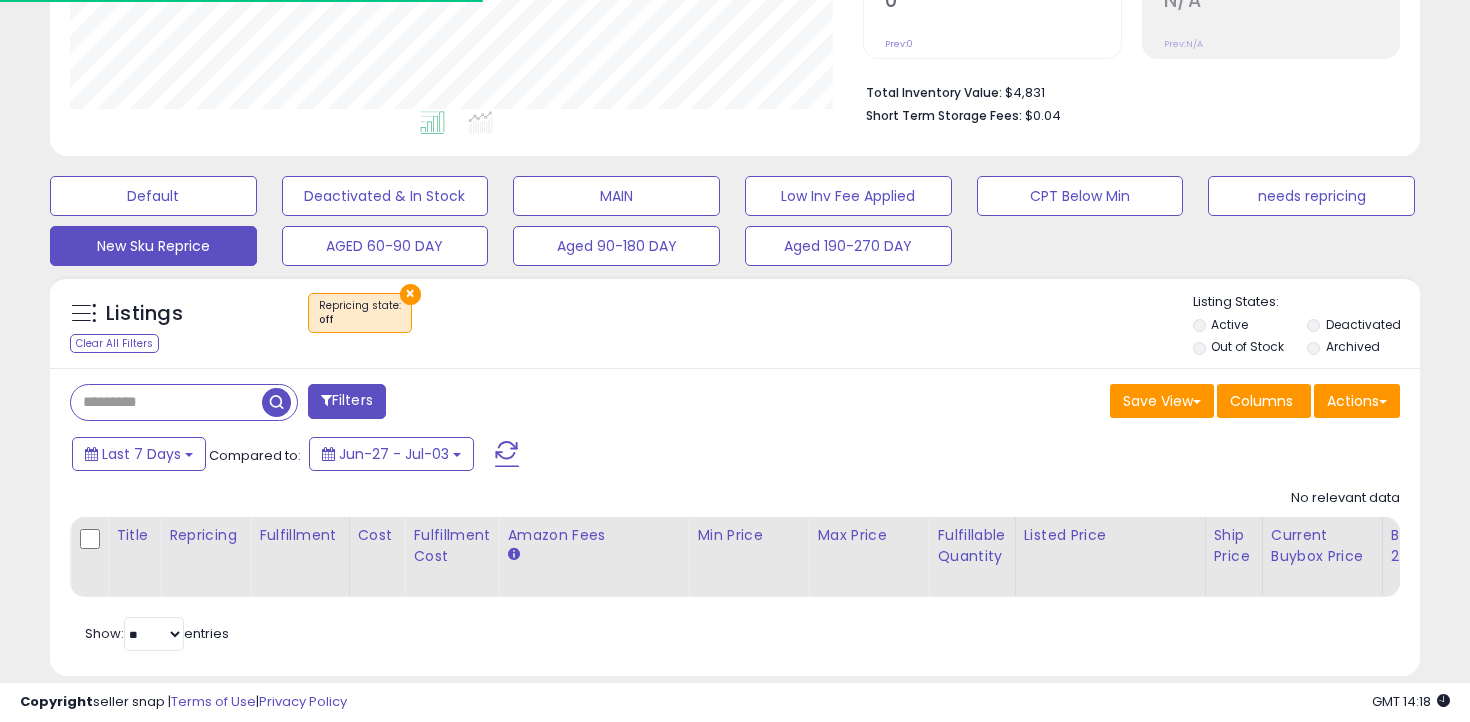 scroll, scrollTop: 483, scrollLeft: 0, axis: vertical 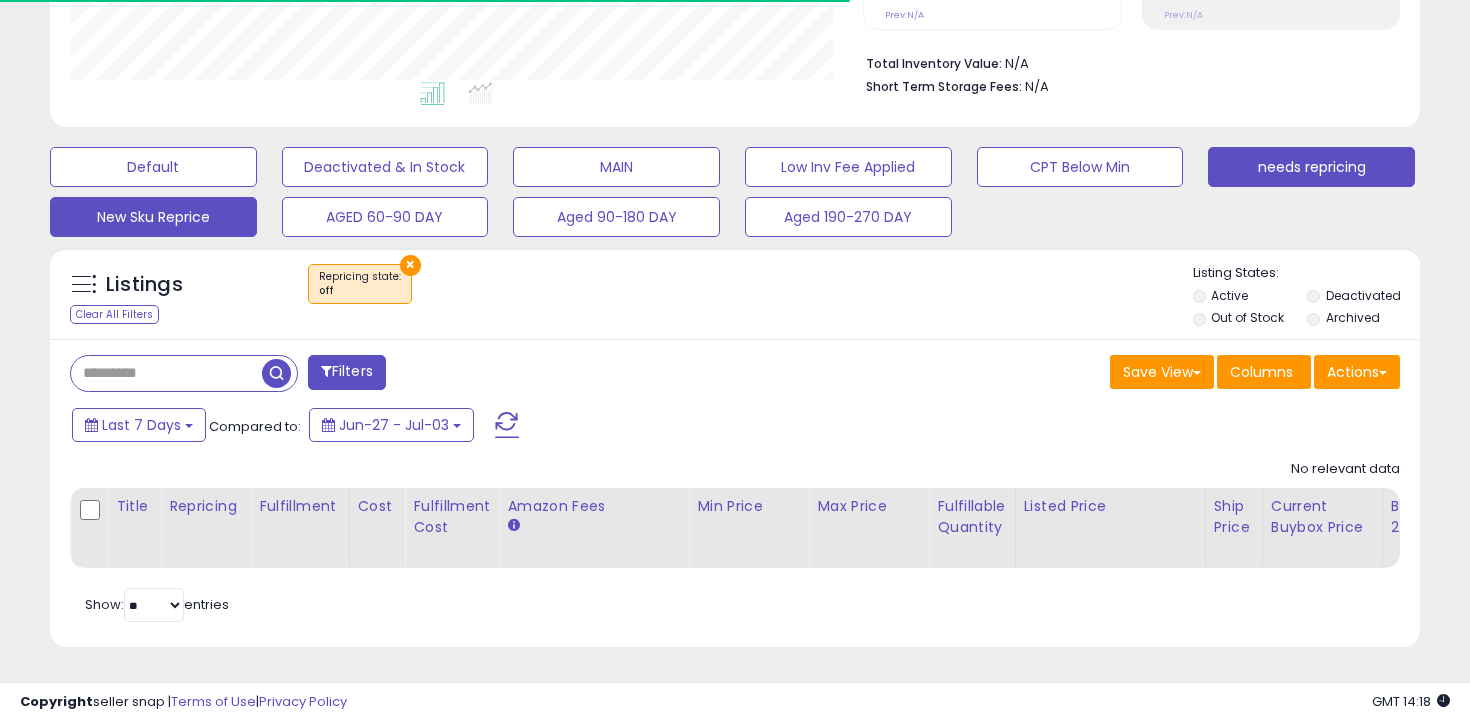 click on "needs repricing" at bounding box center (153, 167) 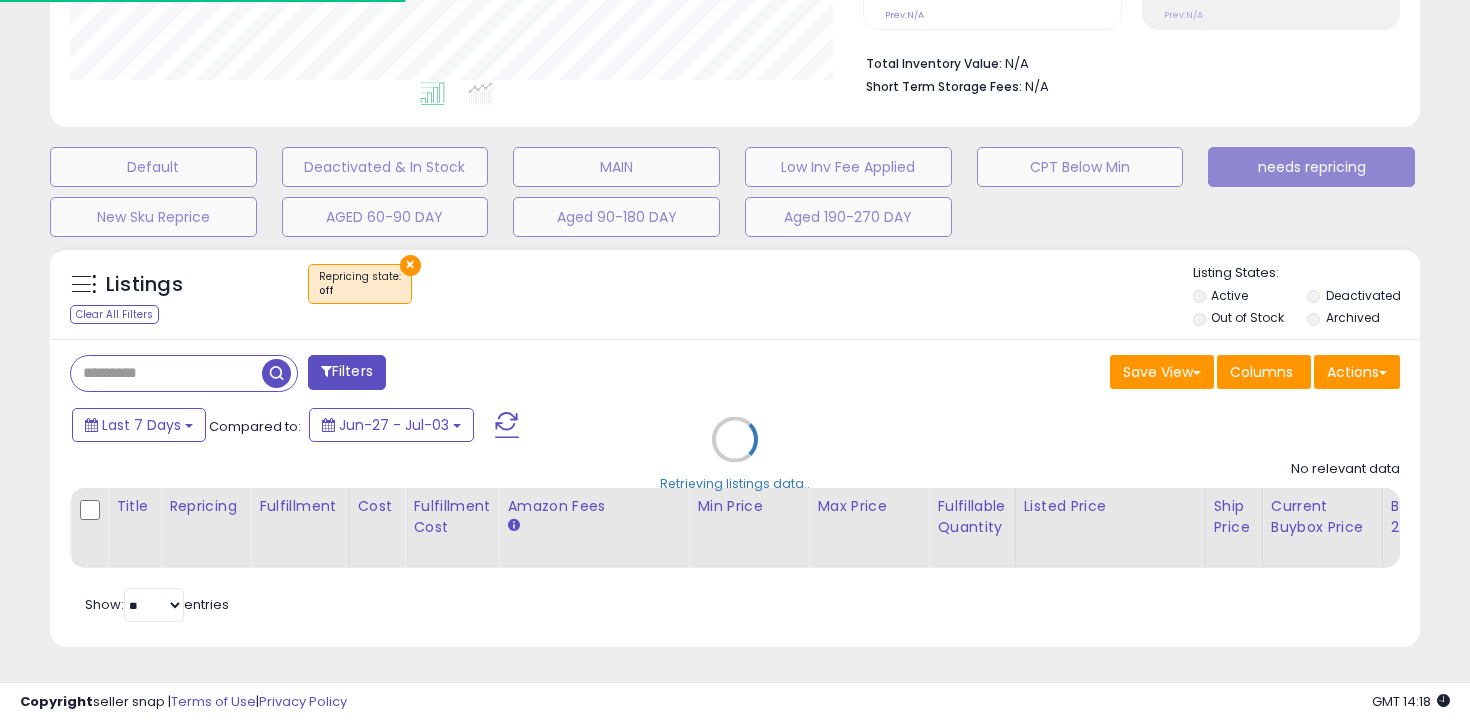scroll, scrollTop: 999590, scrollLeft: 999206, axis: both 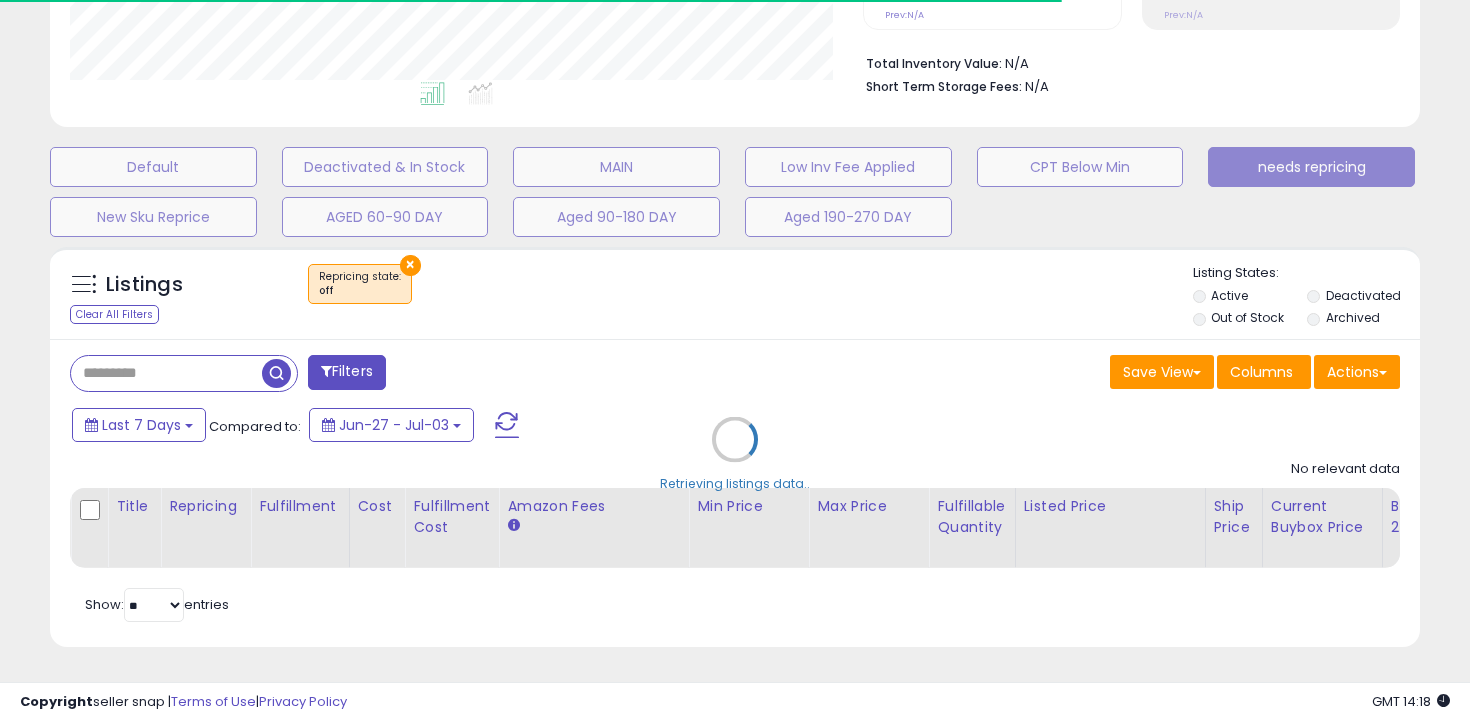 select on "**" 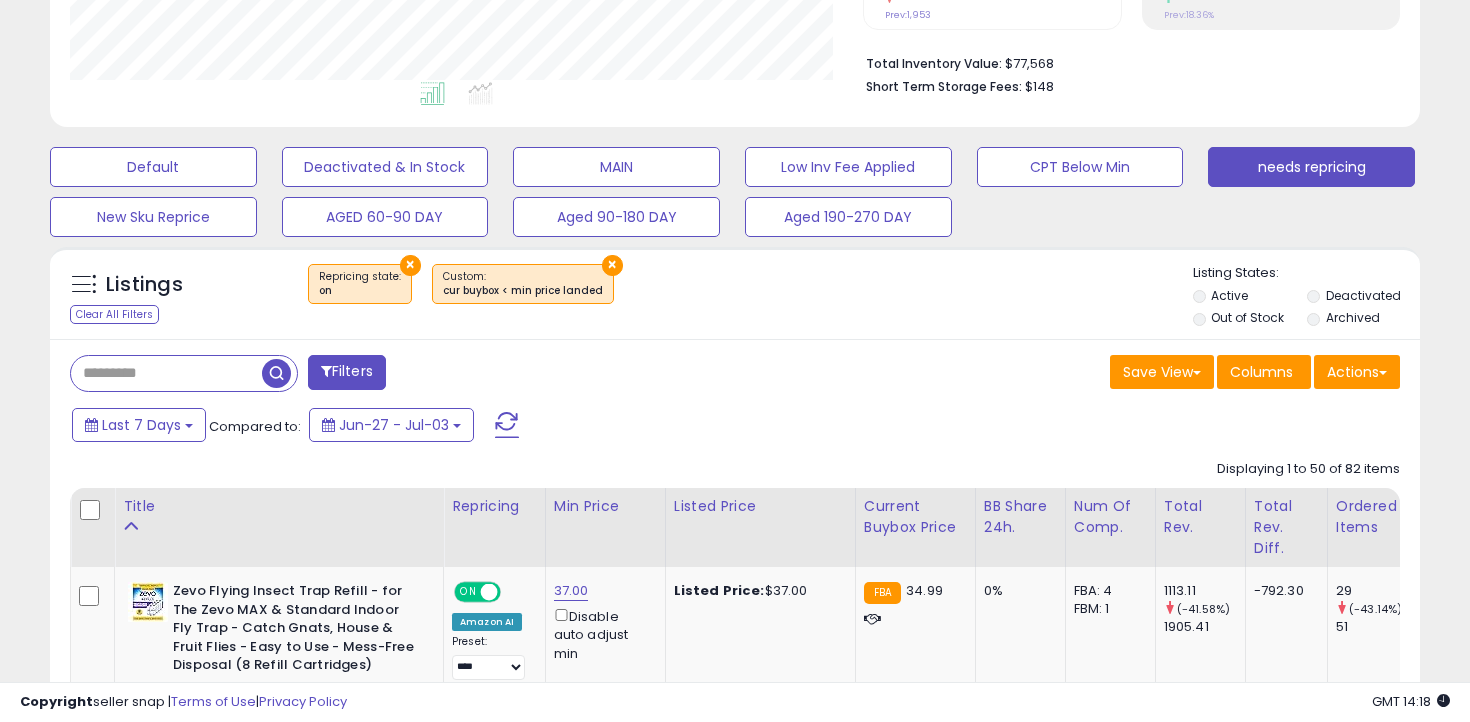 scroll, scrollTop: 999590, scrollLeft: 999206, axis: both 